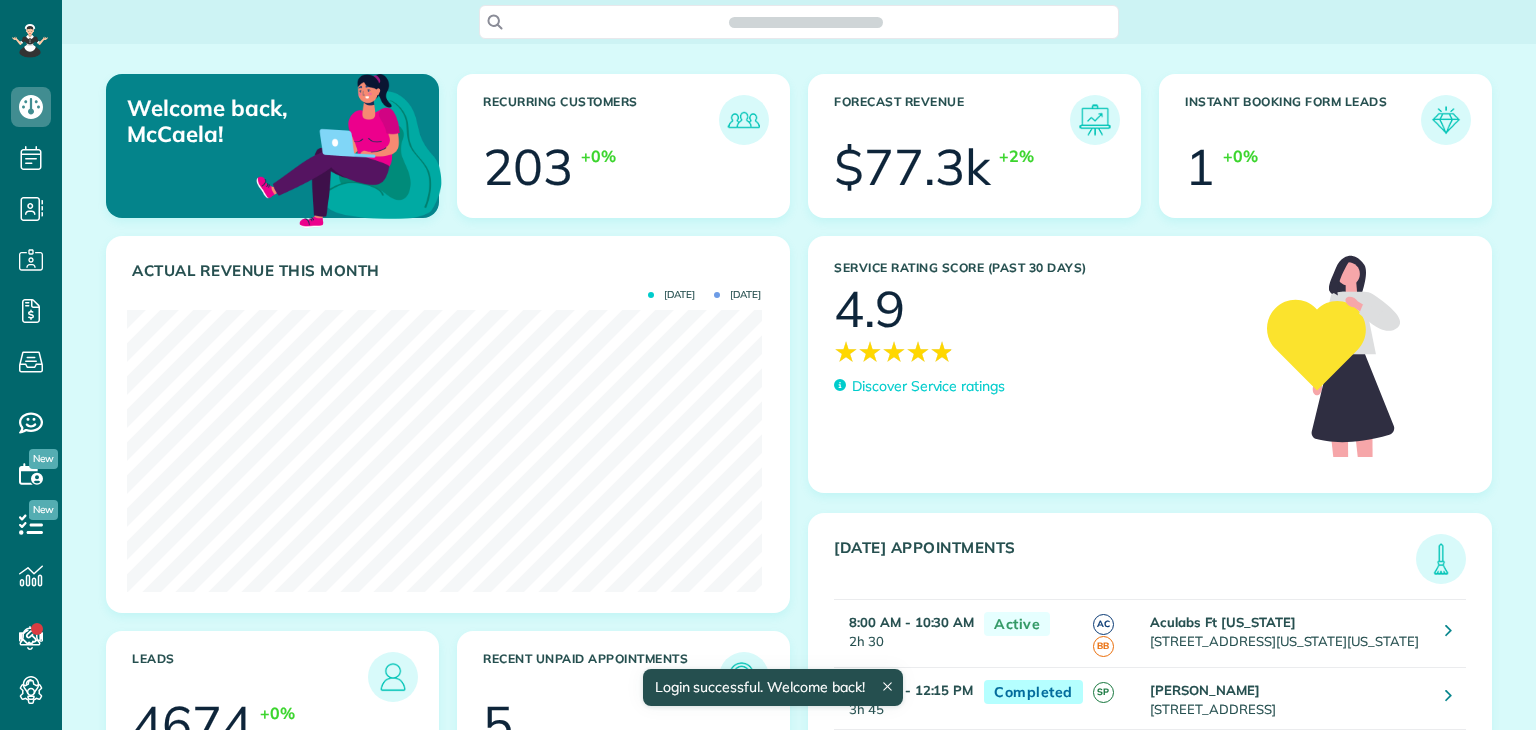 scroll, scrollTop: 0, scrollLeft: 0, axis: both 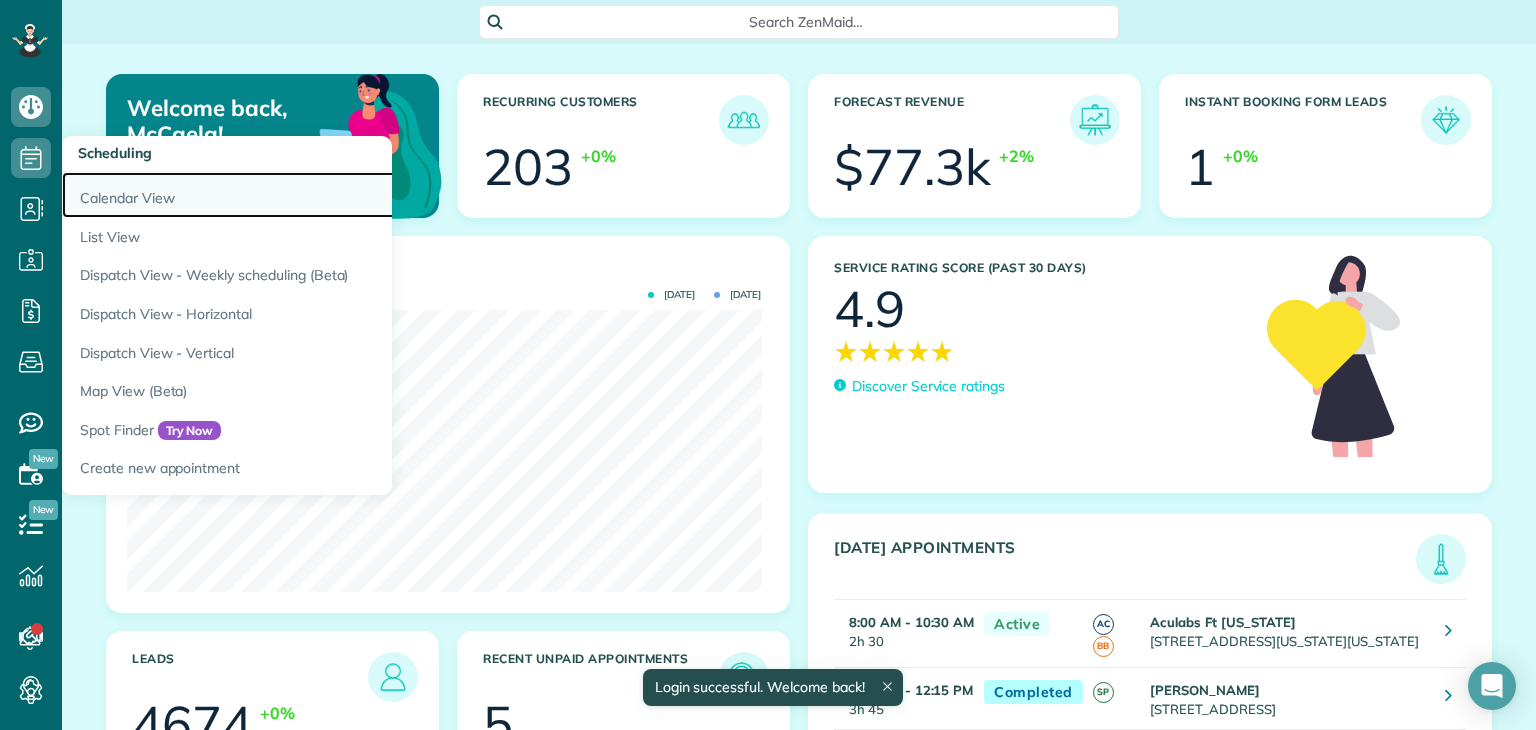 click on "Calendar View" at bounding box center [312, 195] 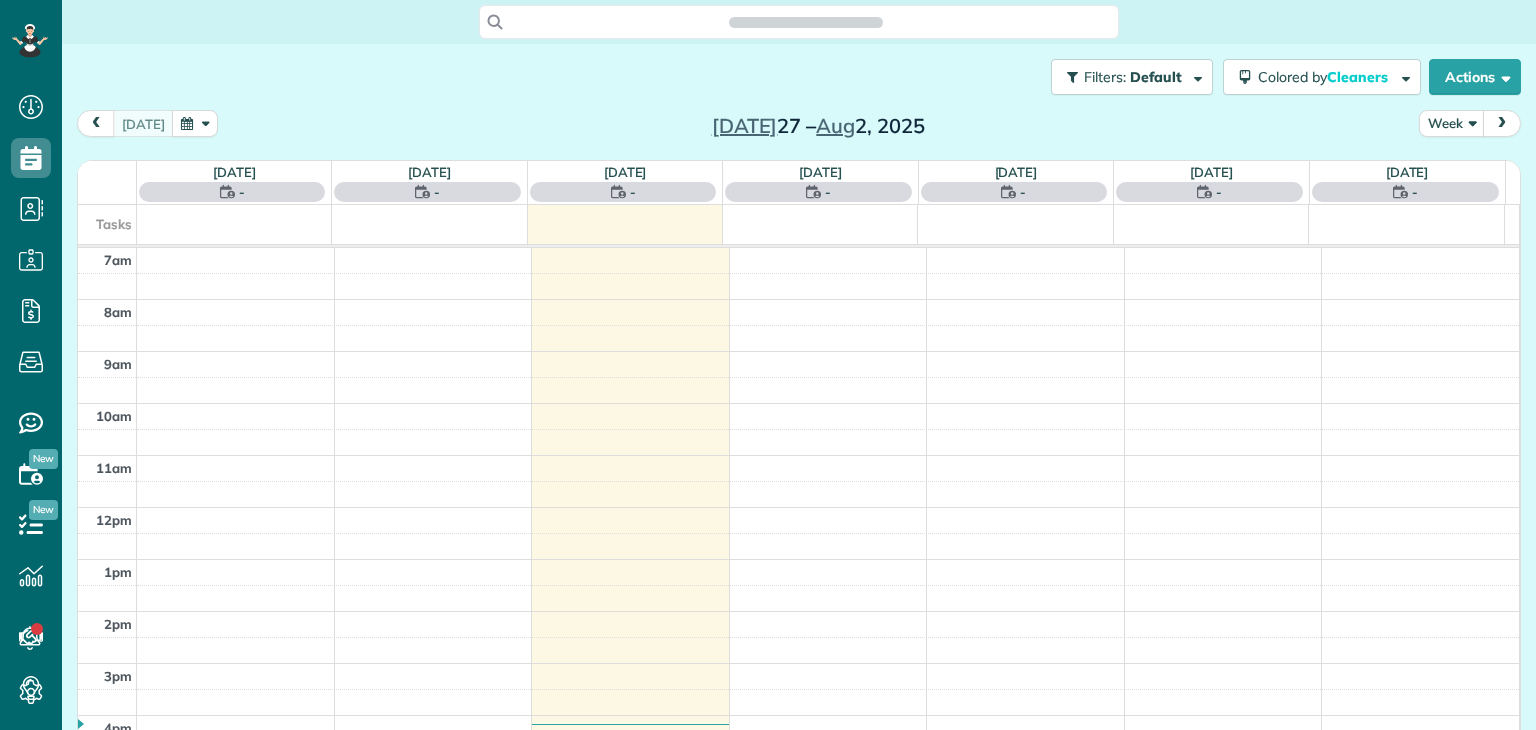 scroll, scrollTop: 0, scrollLeft: 0, axis: both 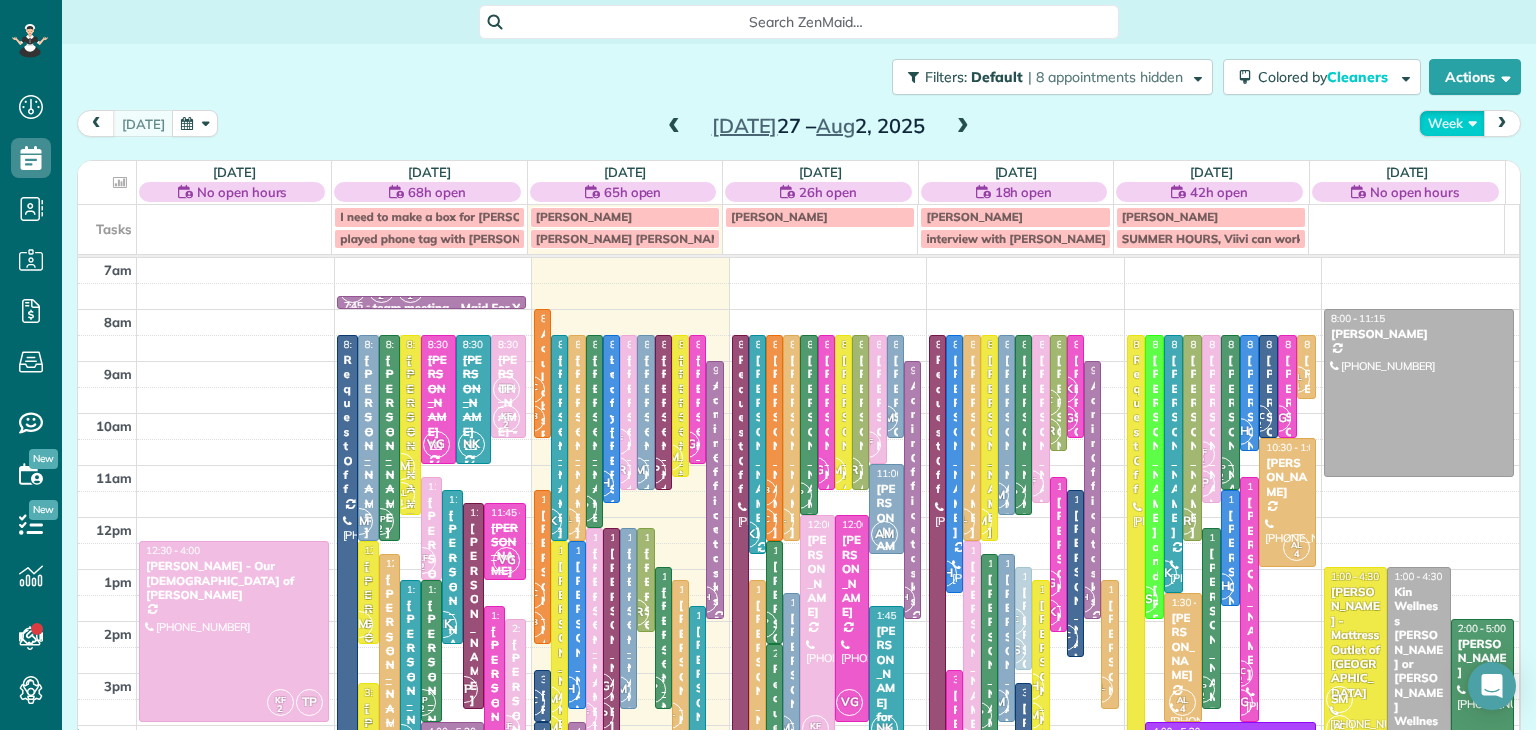 click on "Week" at bounding box center [1452, 123] 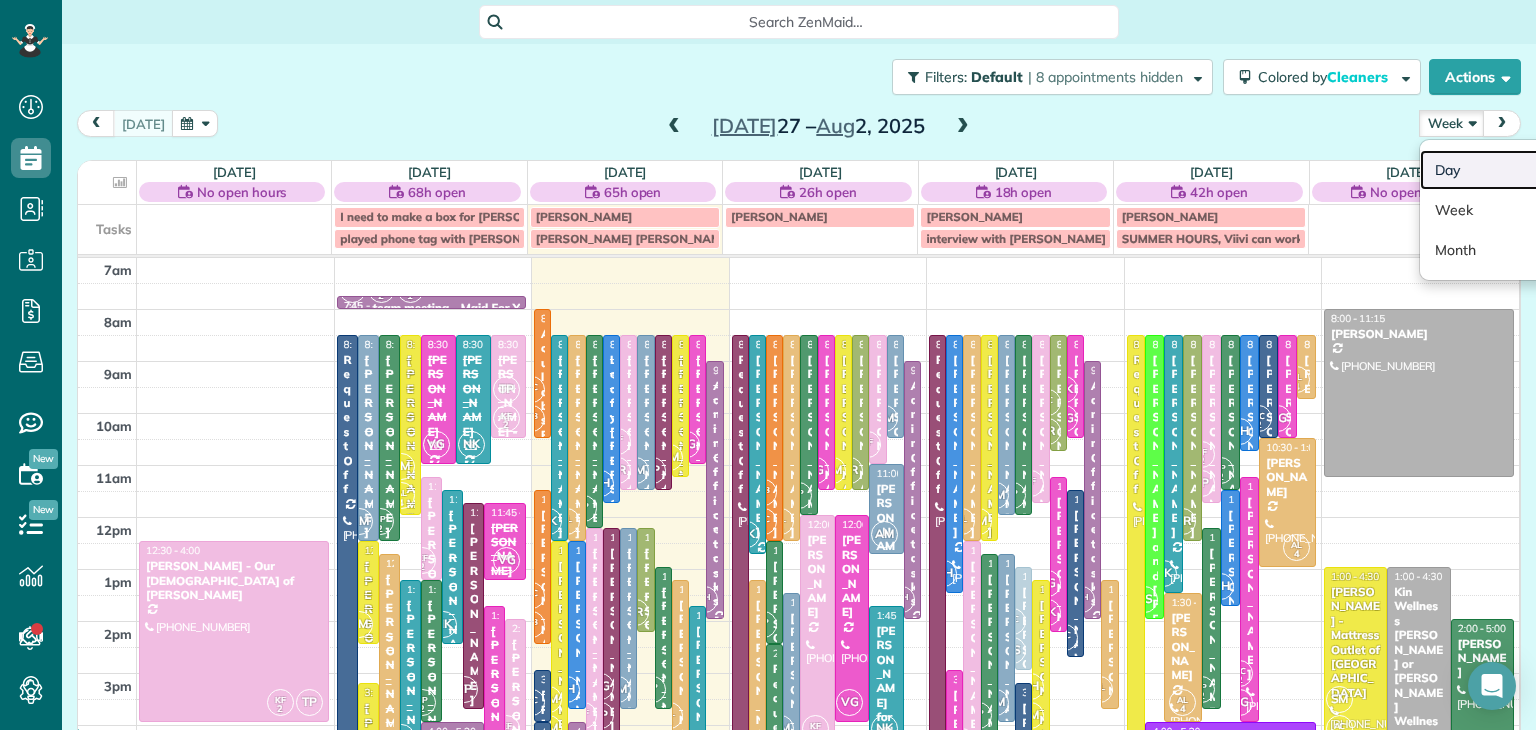 click on "Day" at bounding box center (1499, 170) 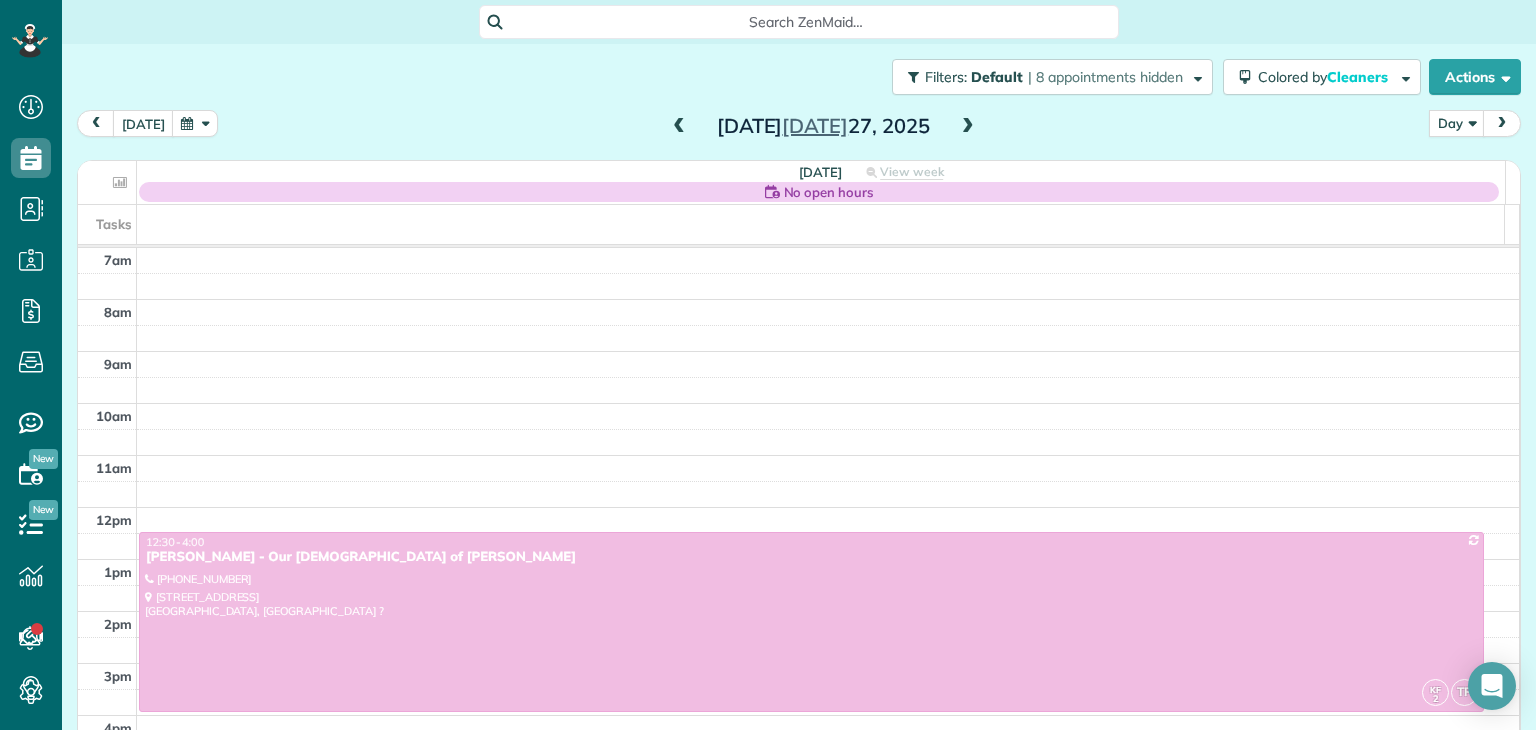 click at bounding box center [679, 127] 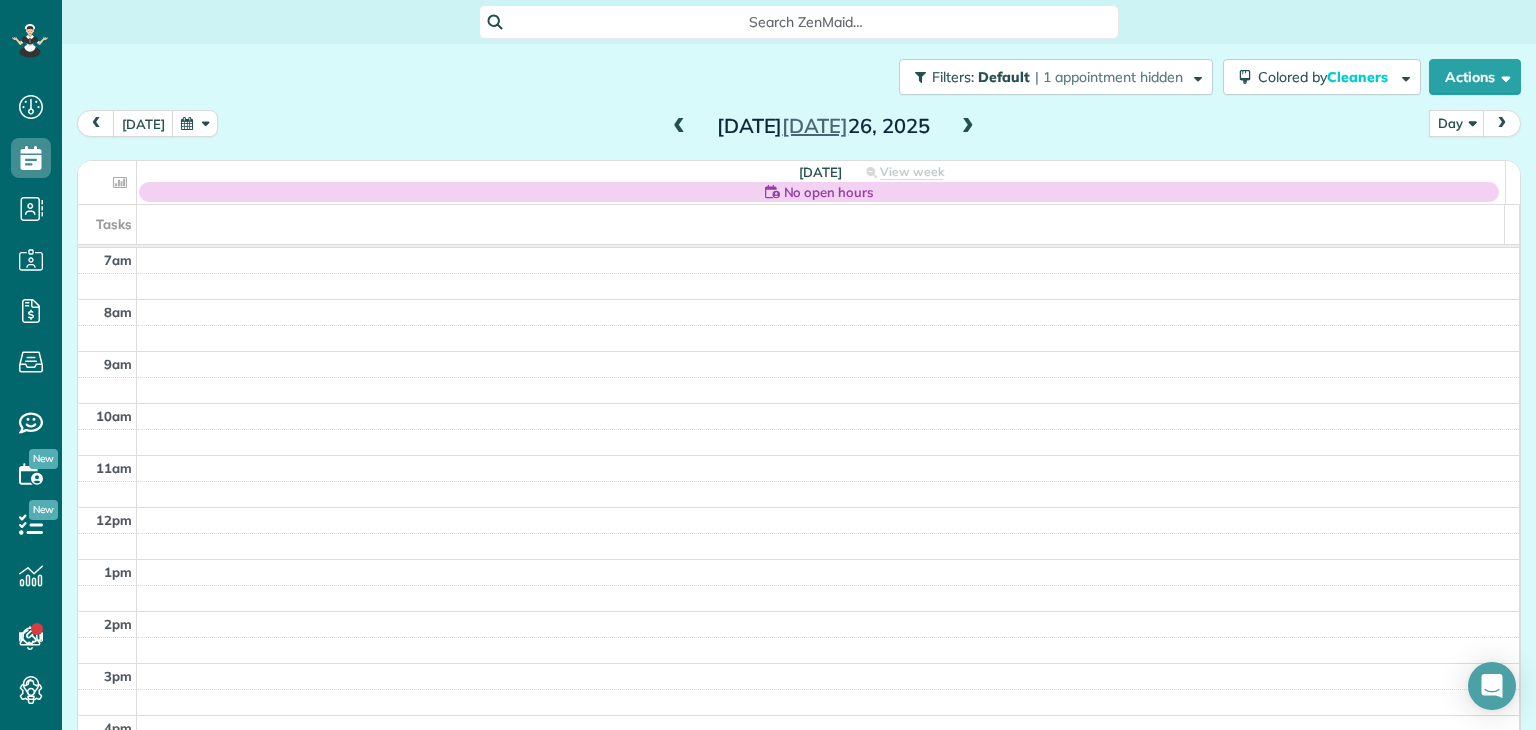 click at bounding box center (679, 127) 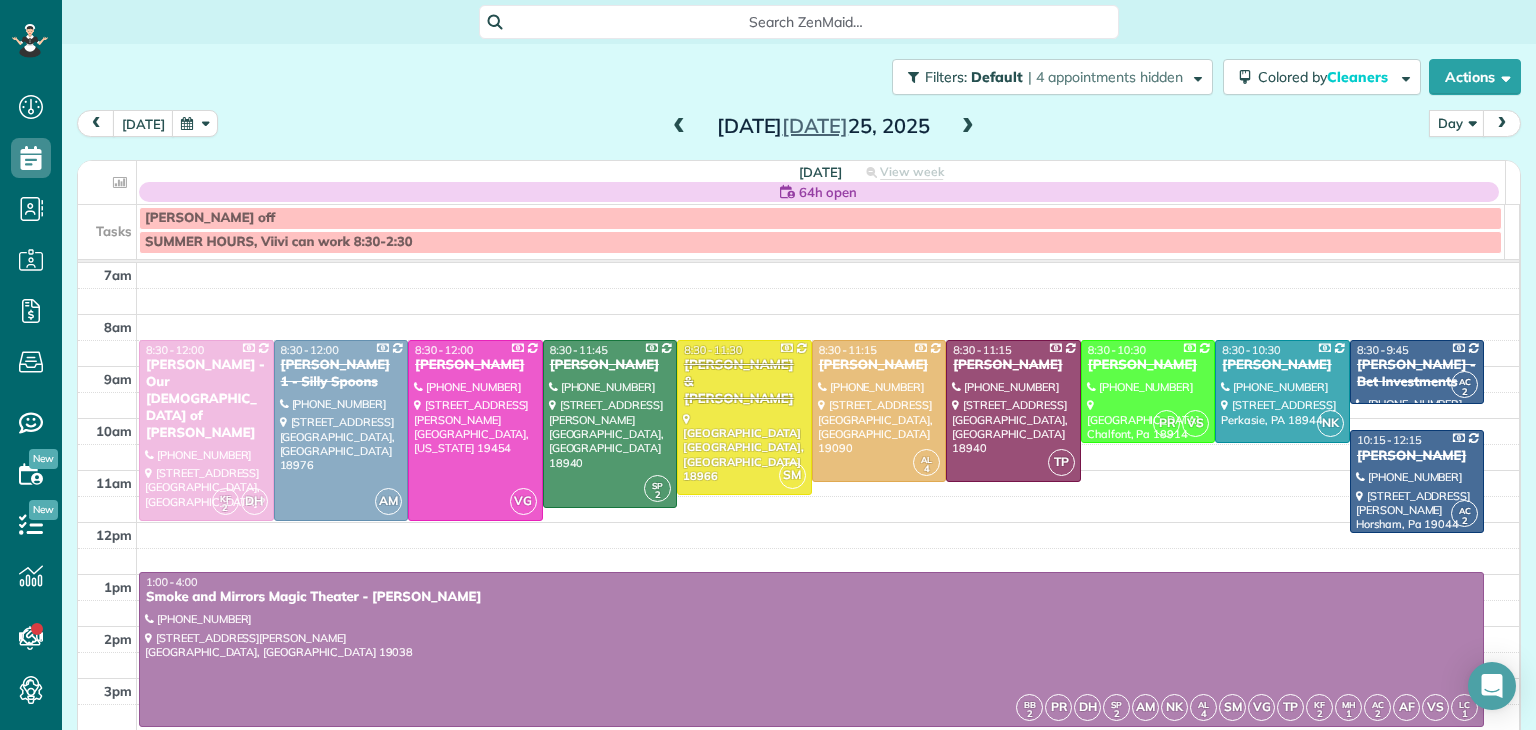 click at bounding box center (679, 127) 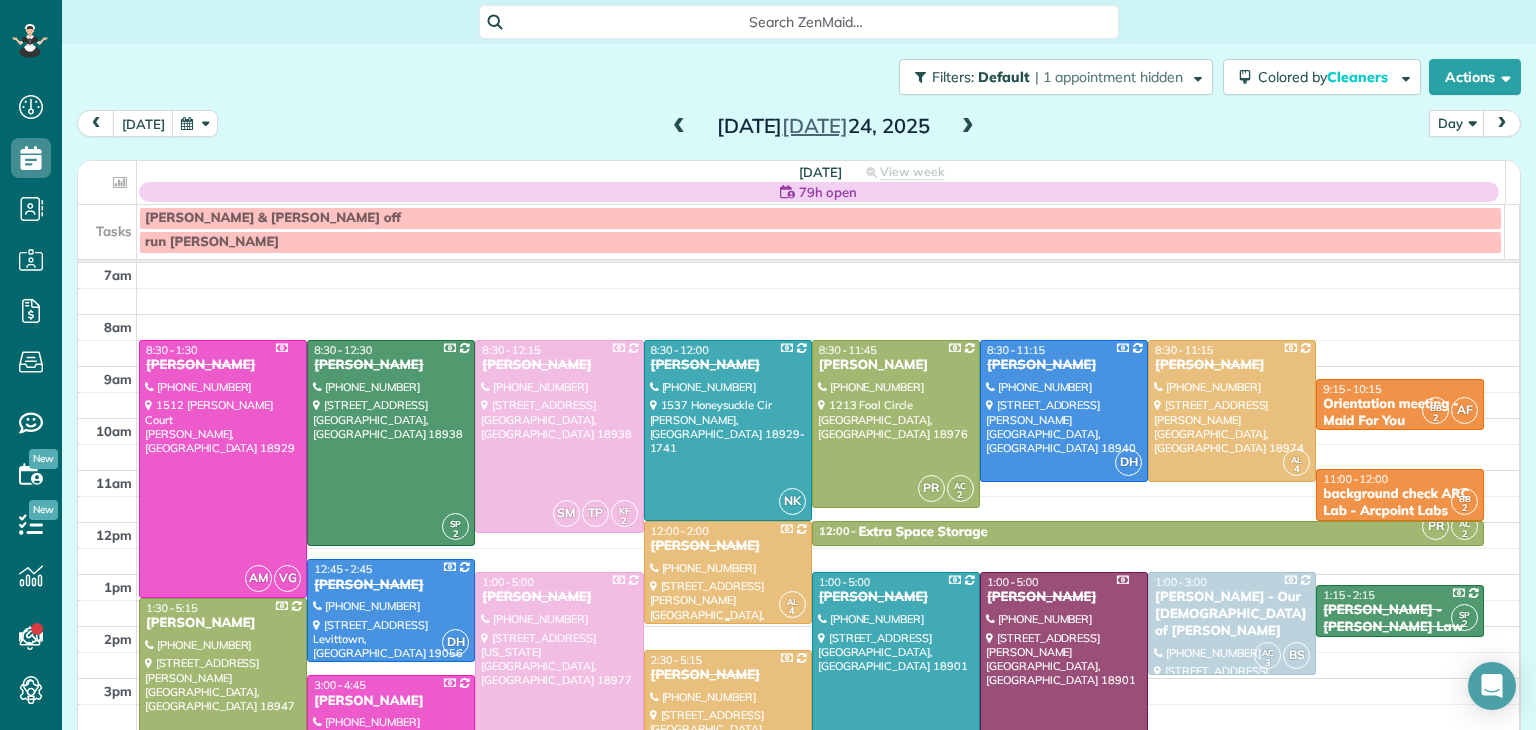 click at bounding box center (728, 572) 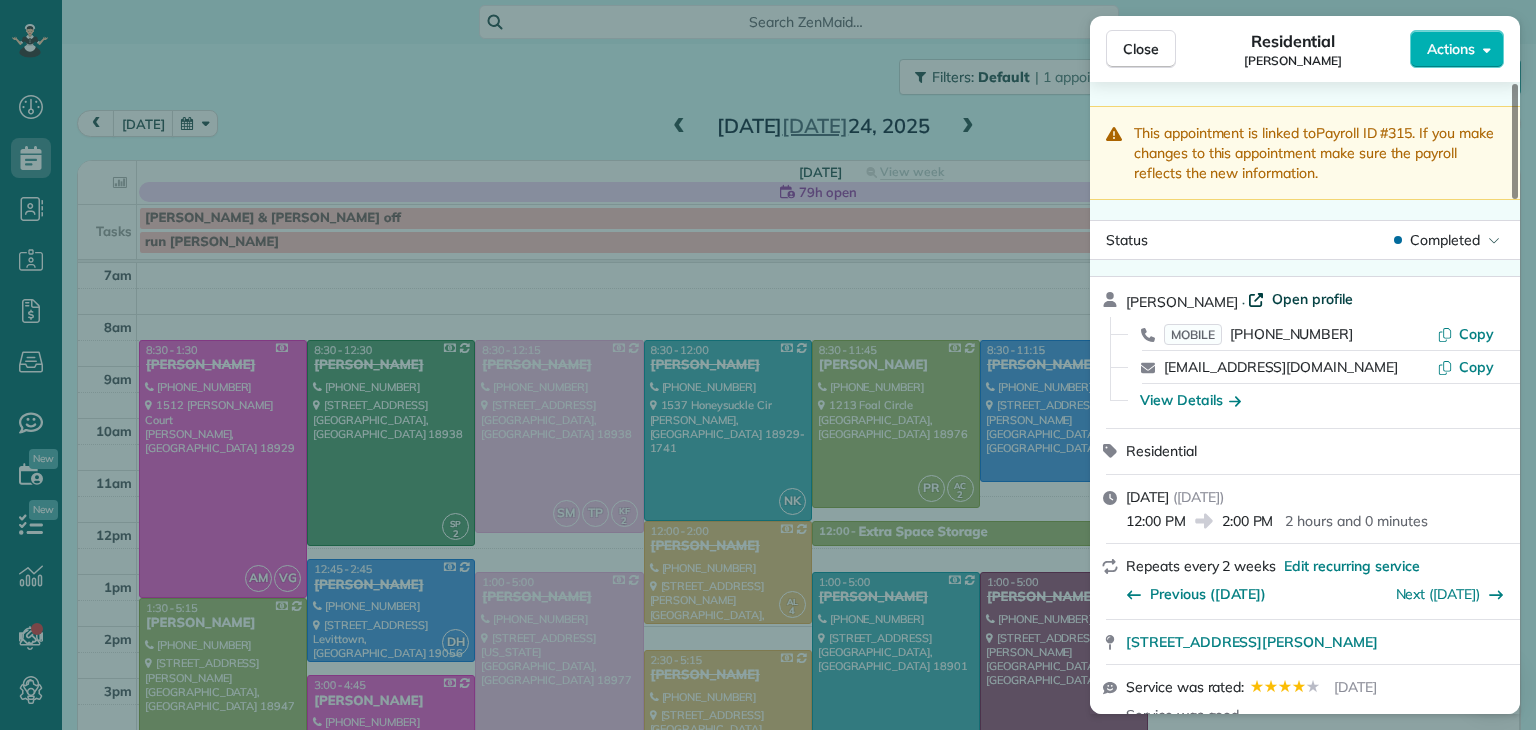 click on "Open profile" at bounding box center (1312, 299) 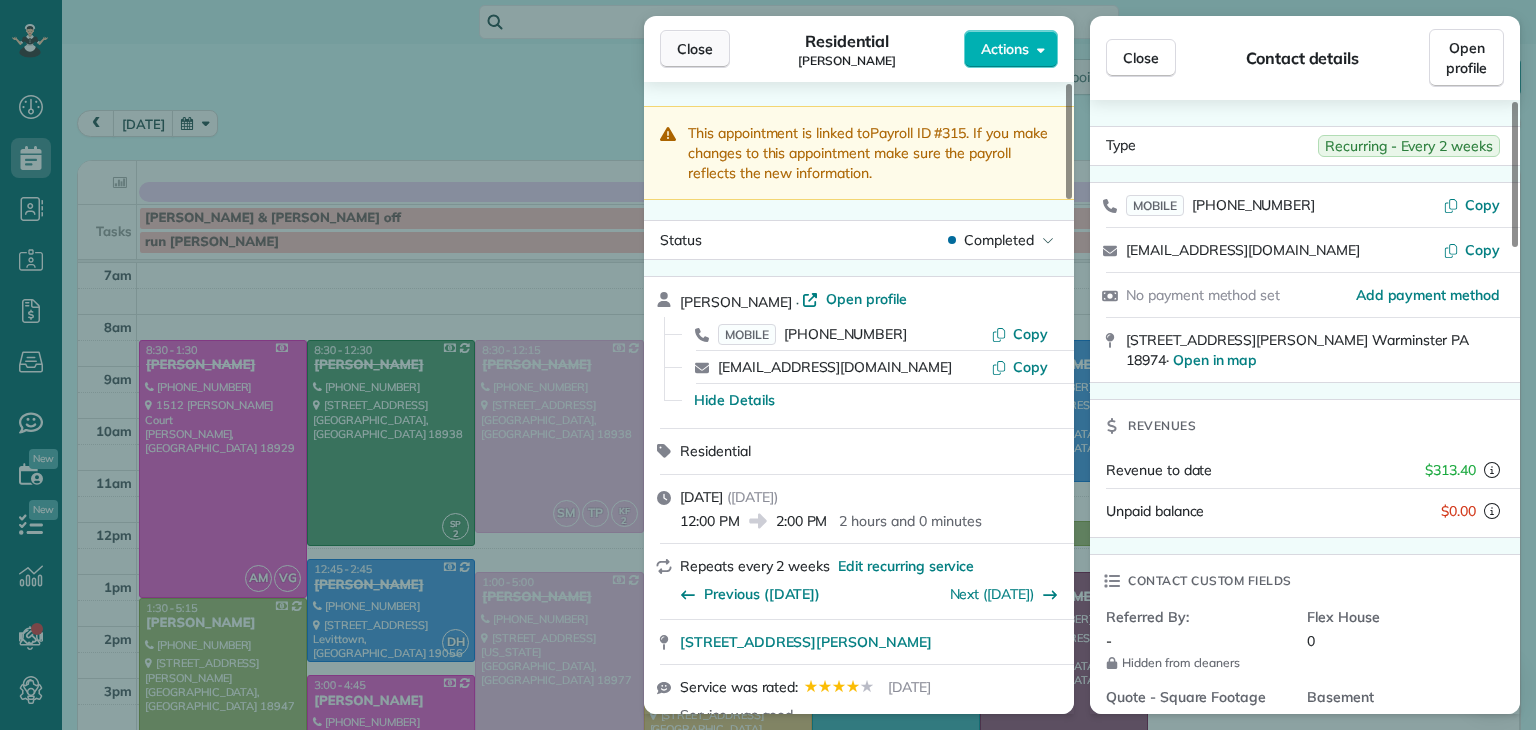 click on "Close" at bounding box center (695, 49) 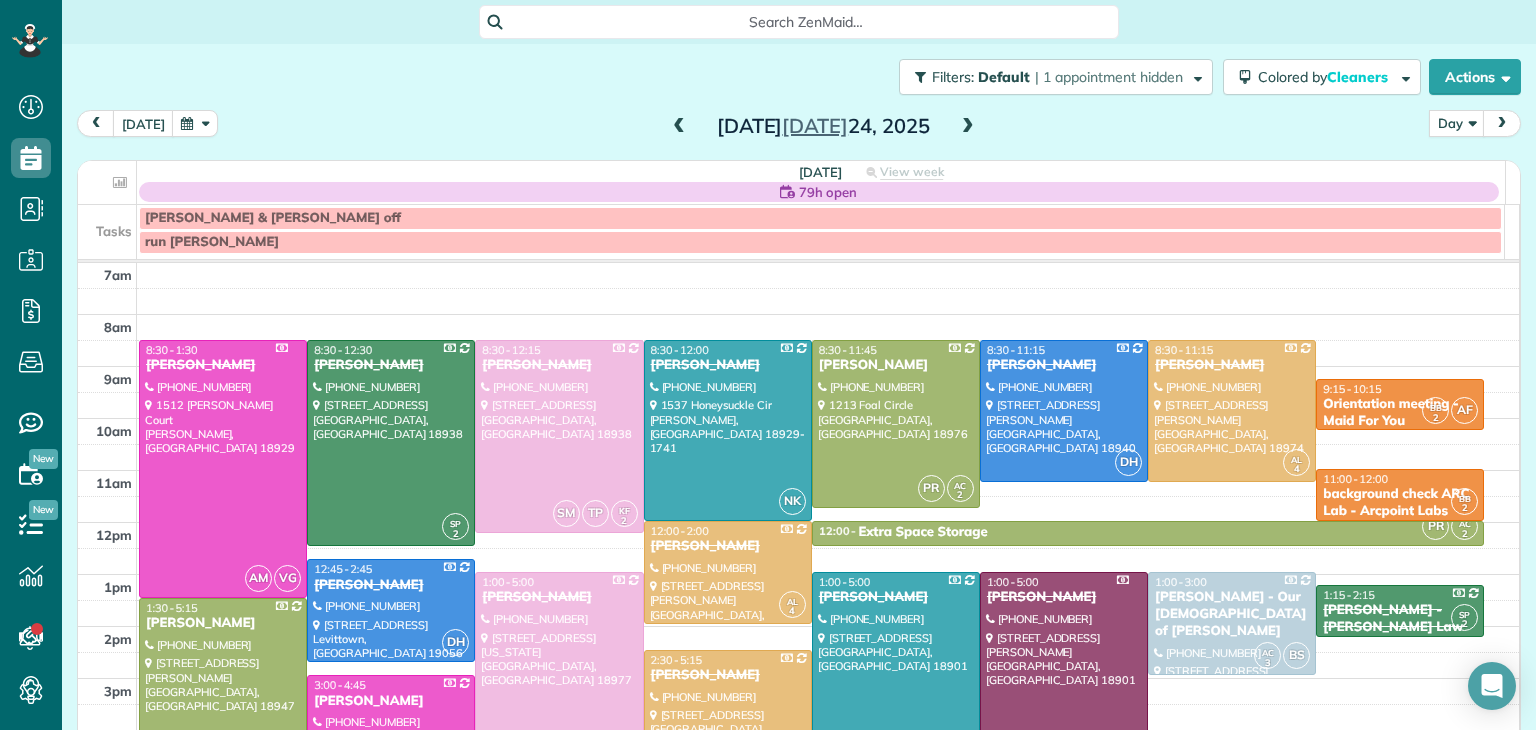 click at bounding box center (968, 127) 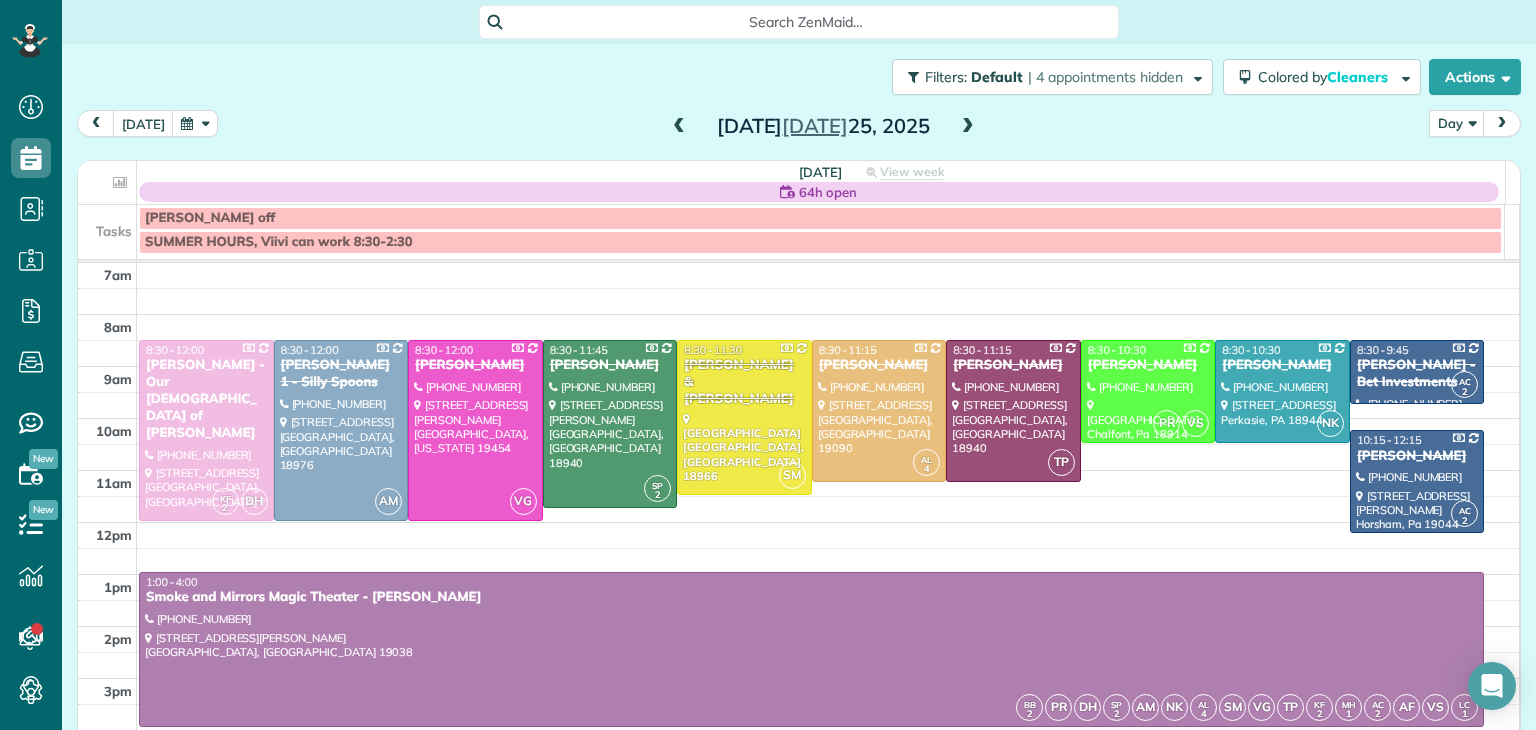 click at bounding box center (968, 127) 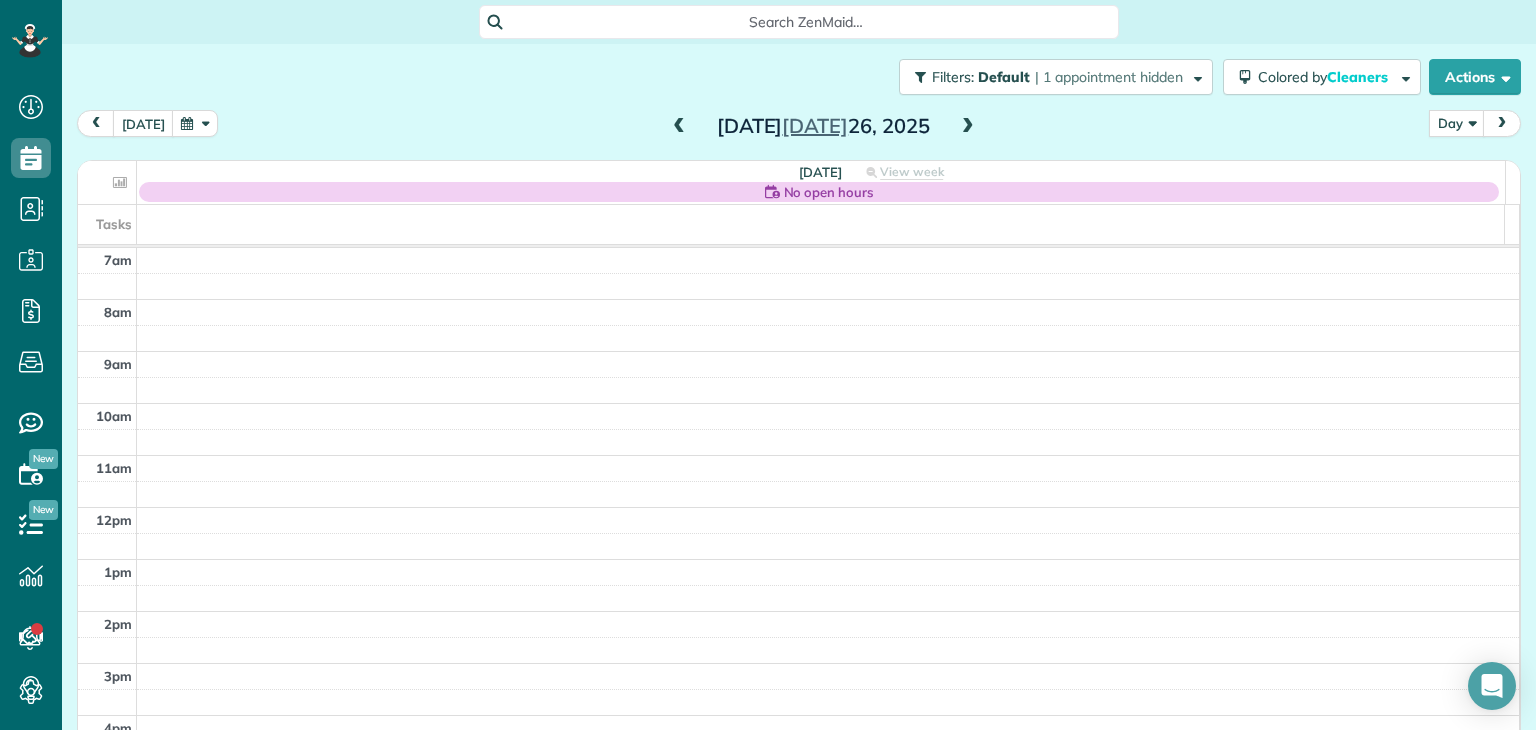 click at bounding box center (968, 127) 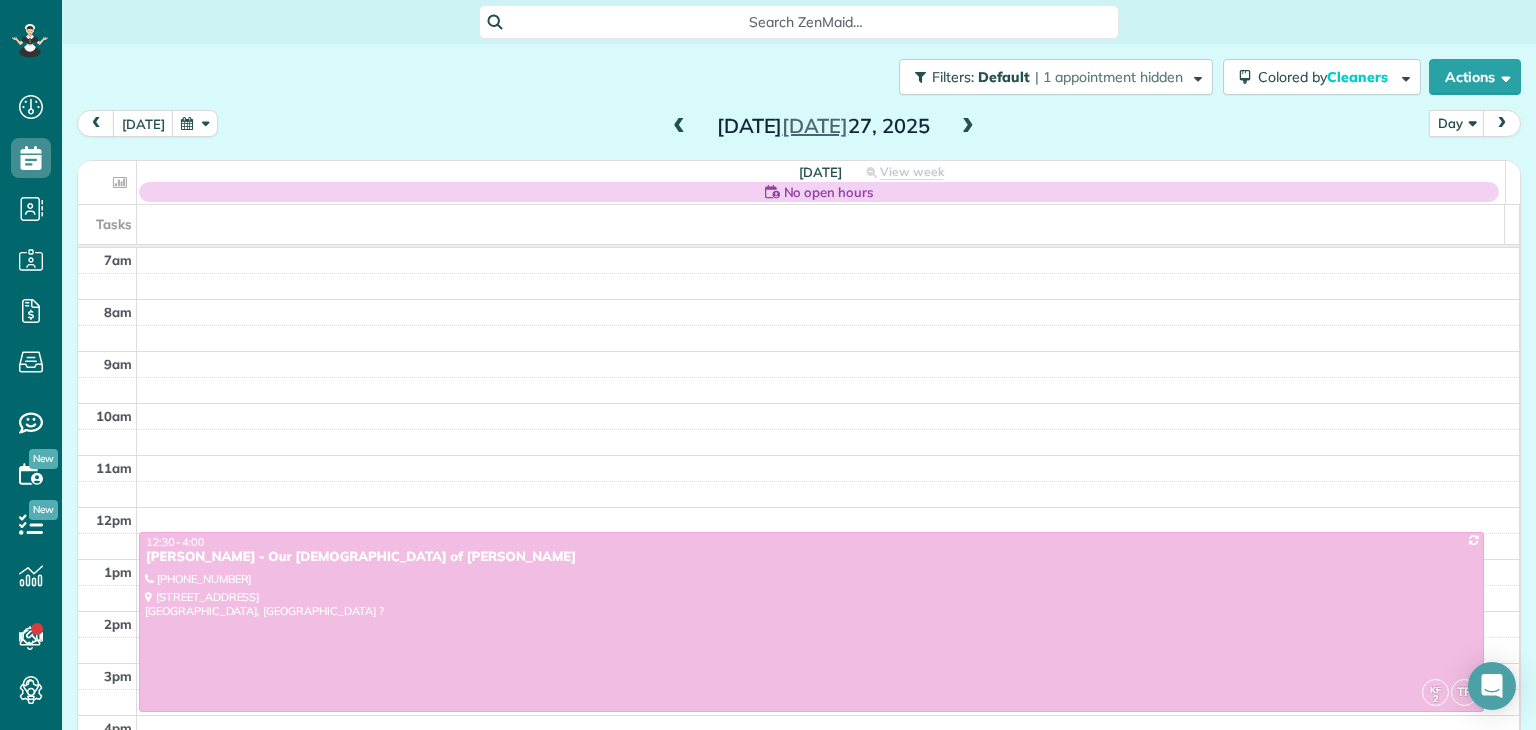 click at bounding box center [968, 127] 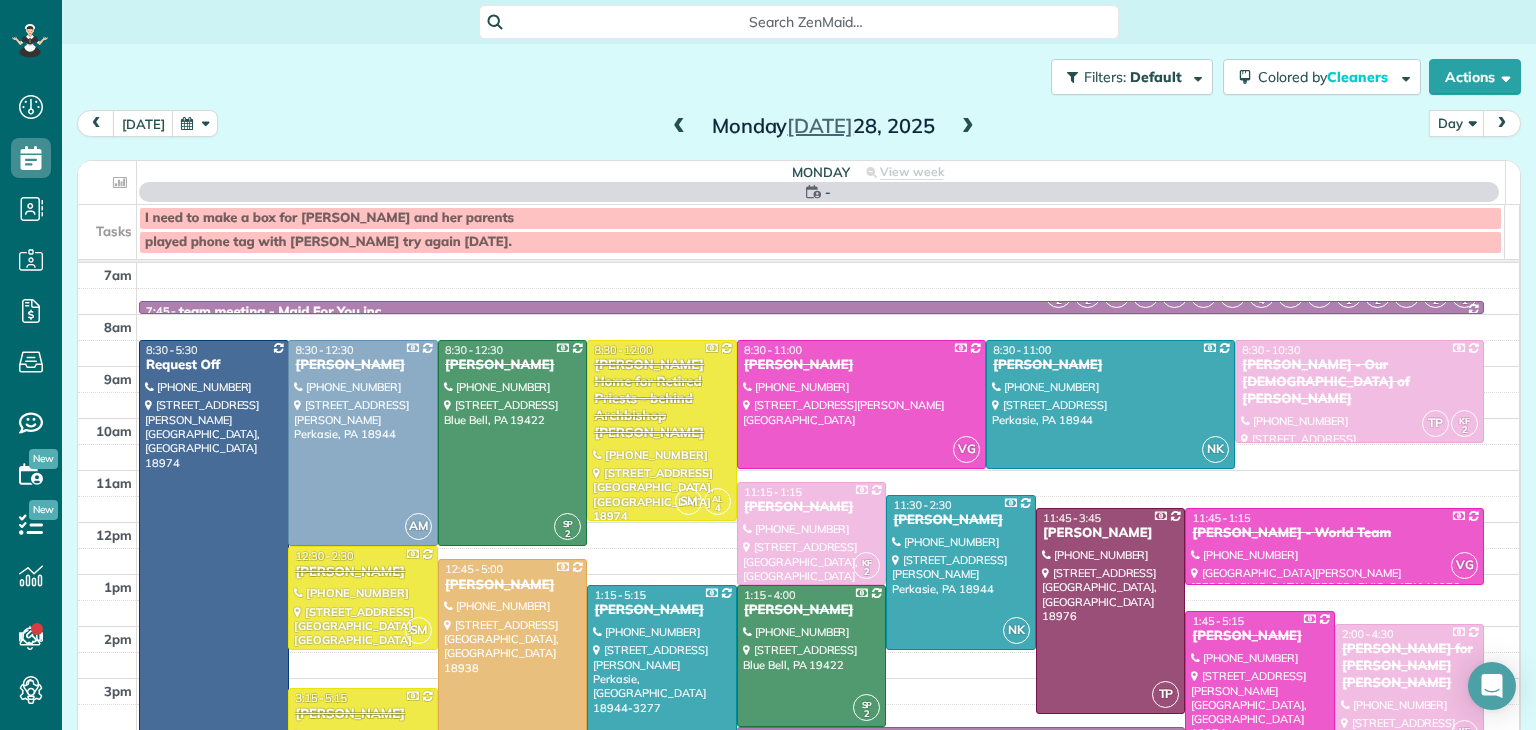 click at bounding box center (968, 127) 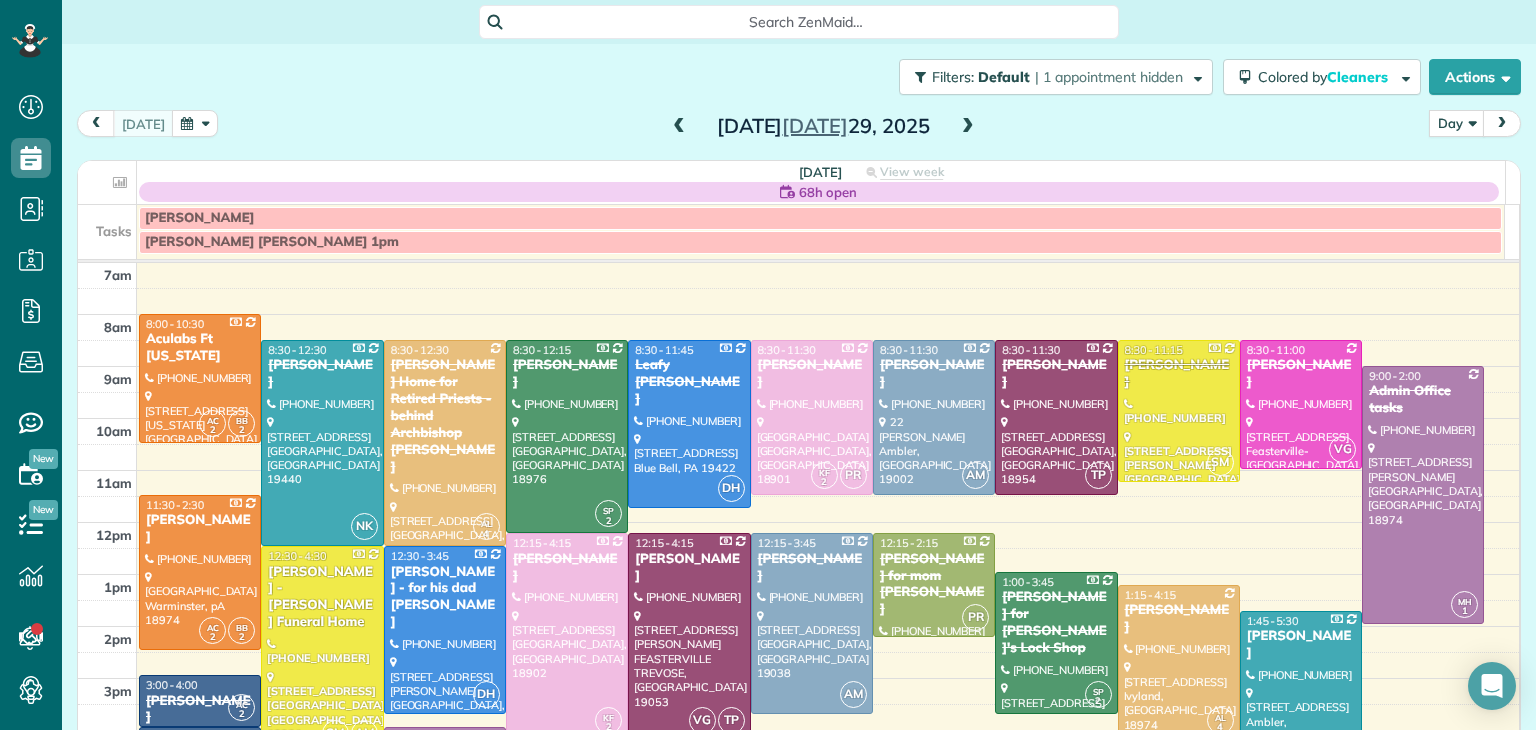 click at bounding box center (968, 127) 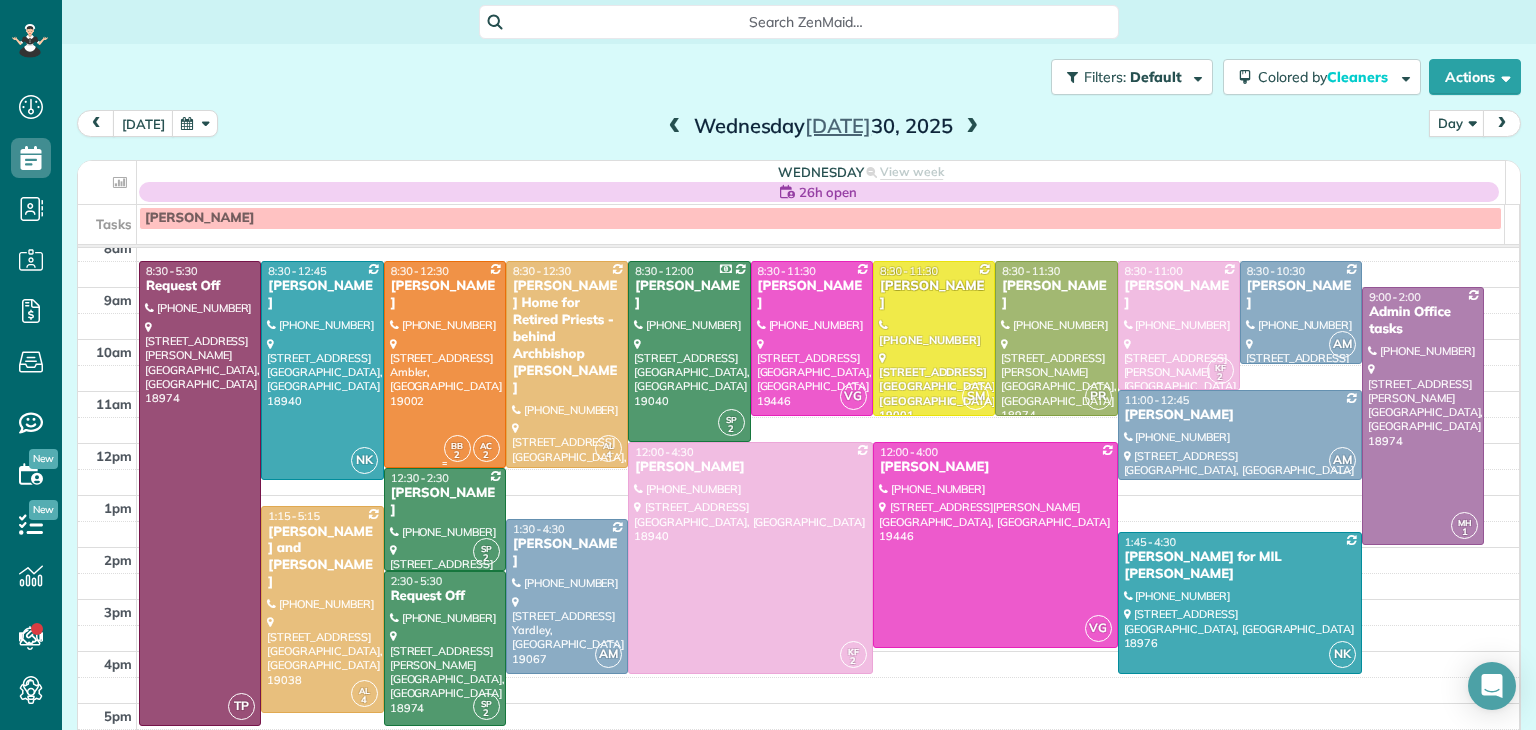 scroll, scrollTop: 66, scrollLeft: 0, axis: vertical 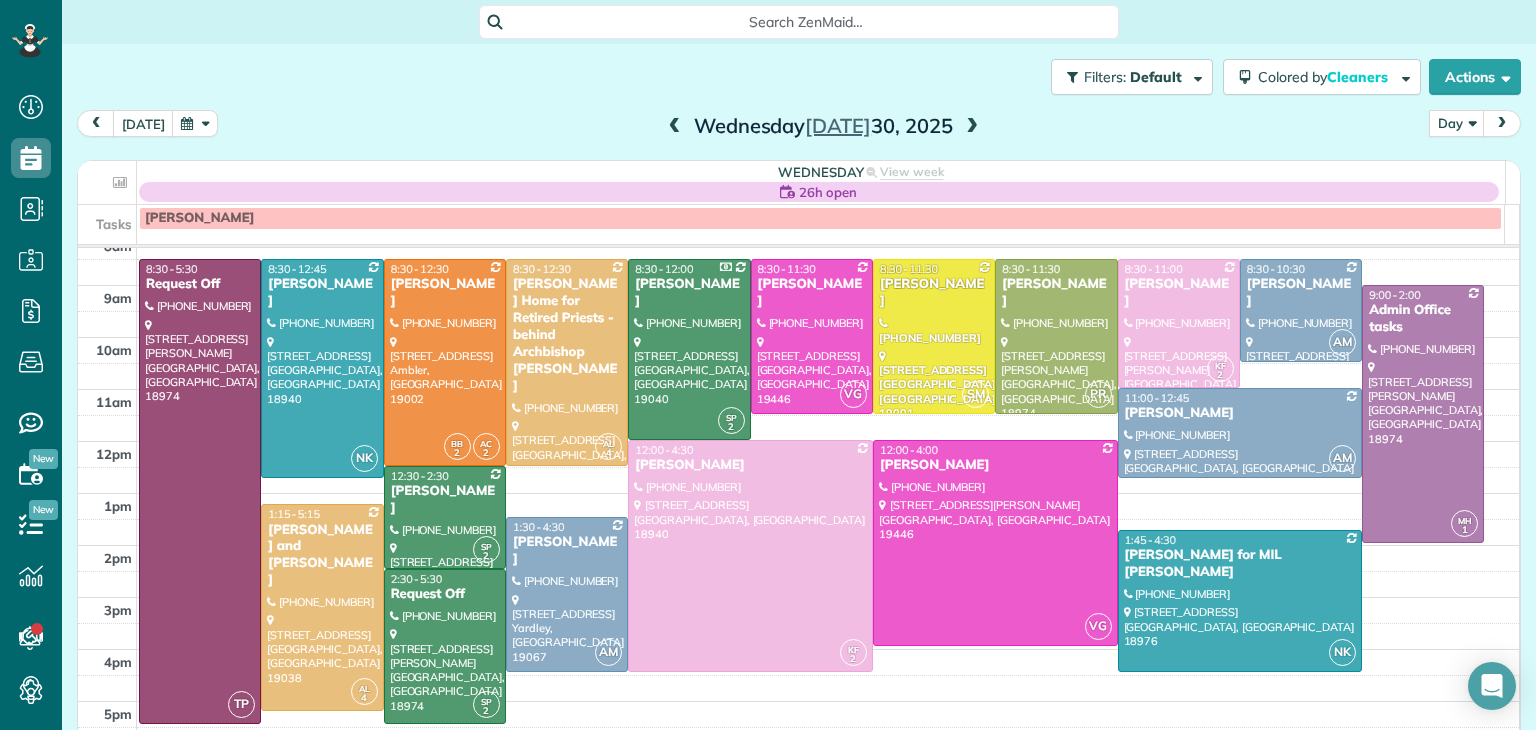 click at bounding box center (972, 127) 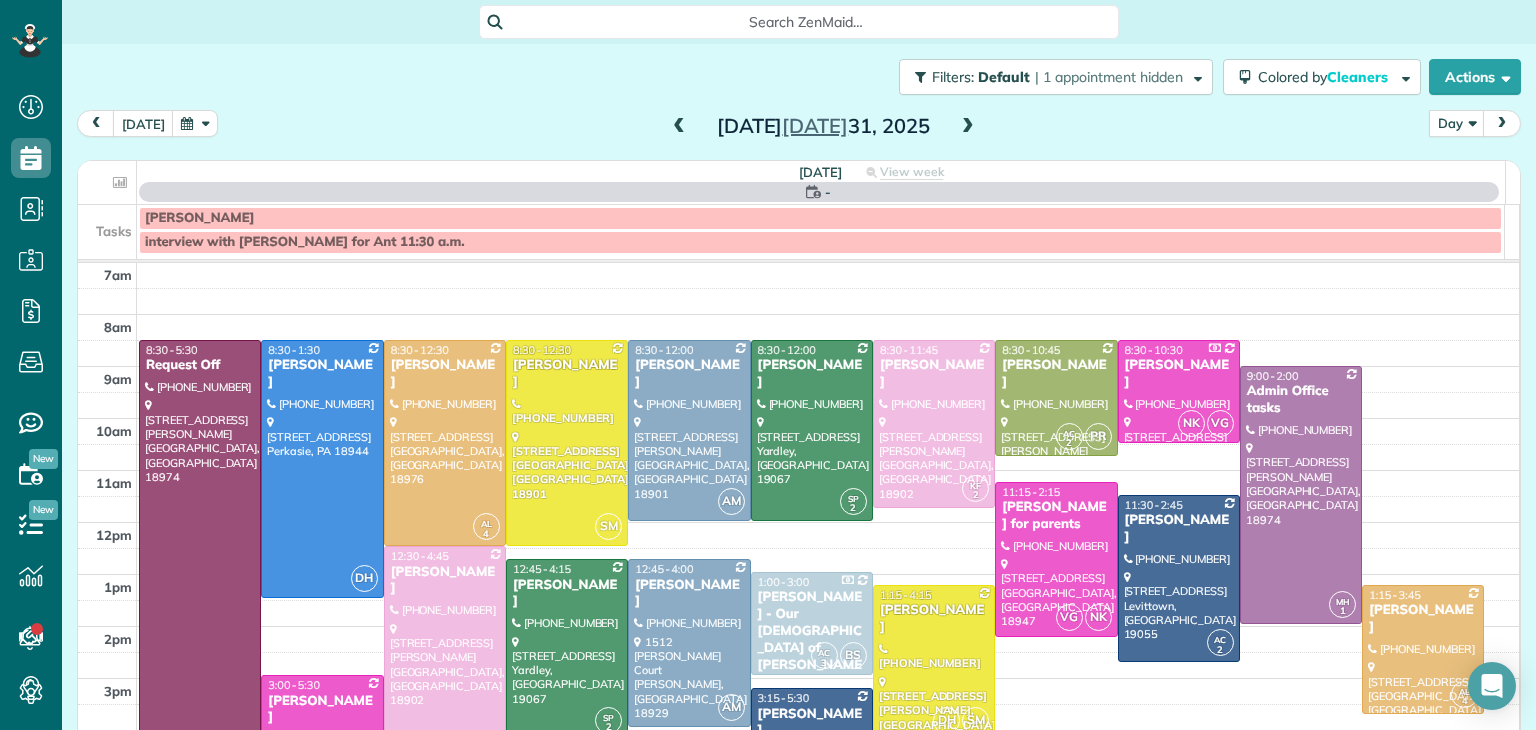 click at bounding box center [968, 127] 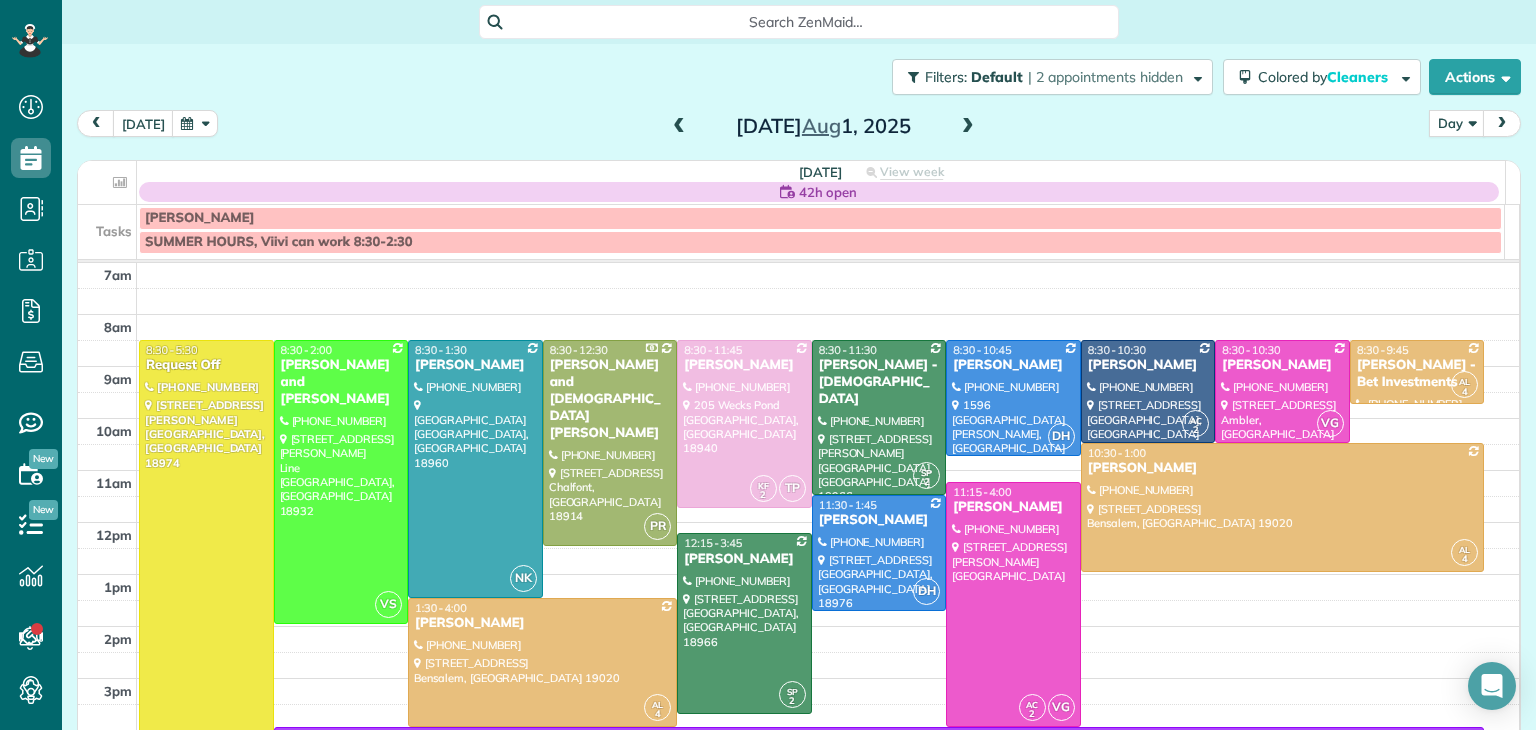 click at bounding box center [968, 127] 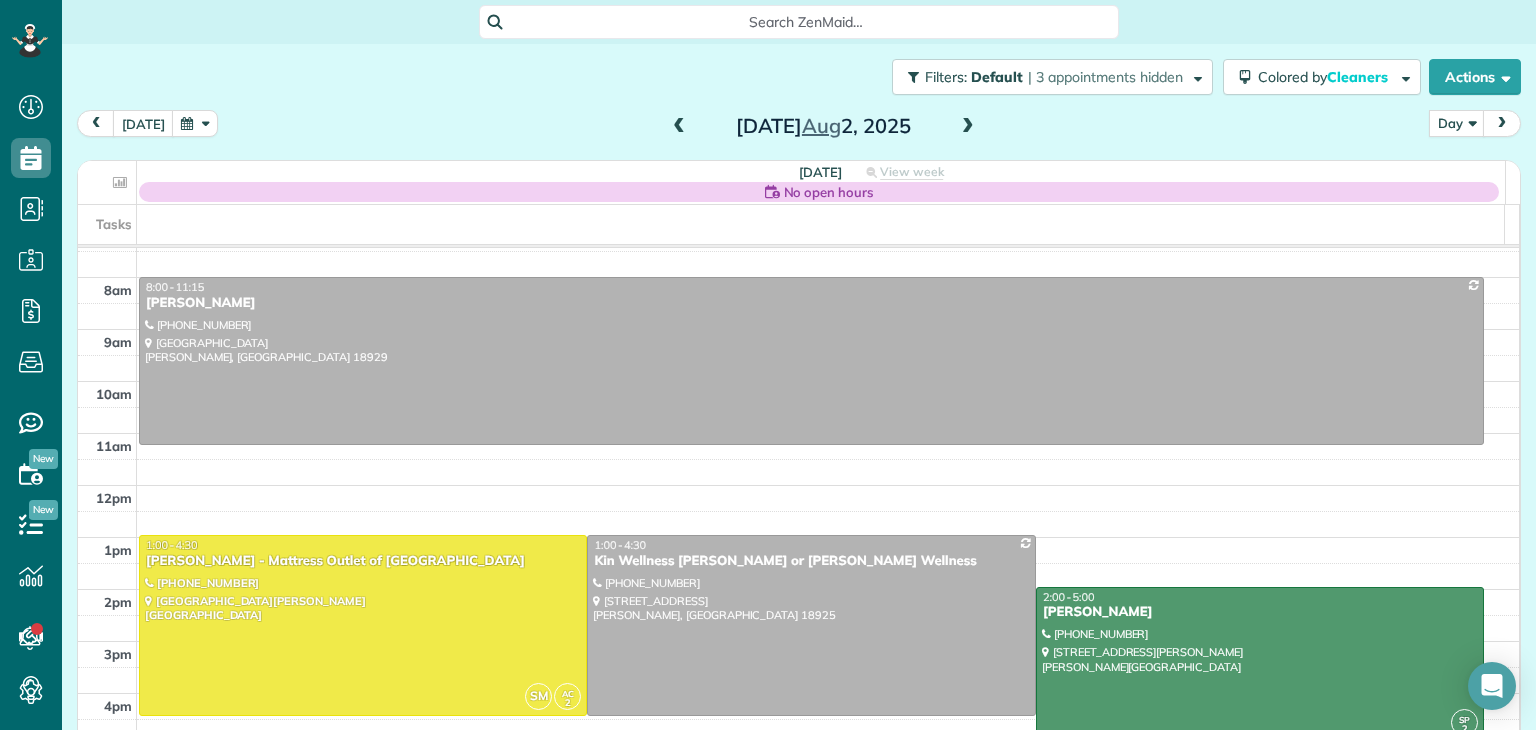 scroll, scrollTop: 21, scrollLeft: 0, axis: vertical 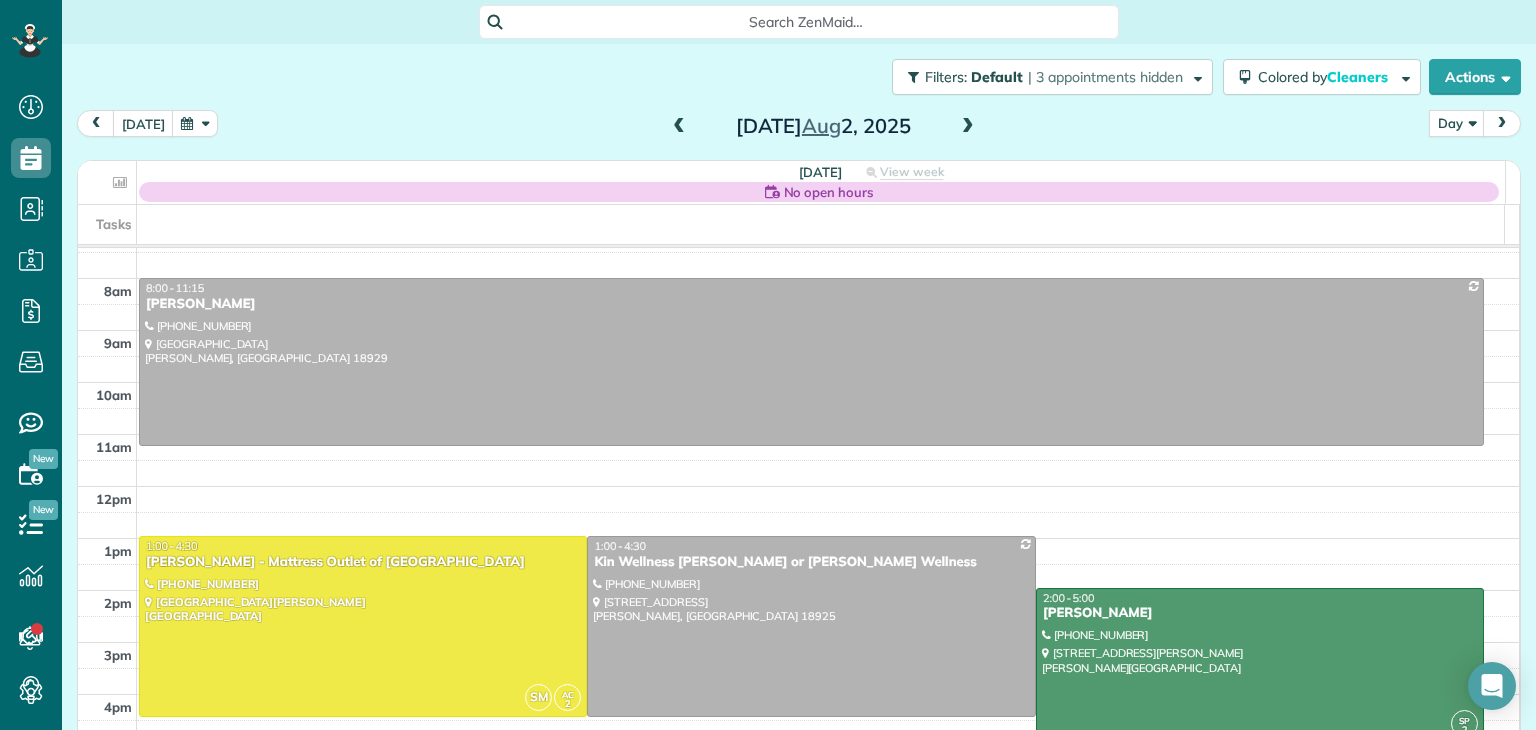 click at bounding box center (679, 127) 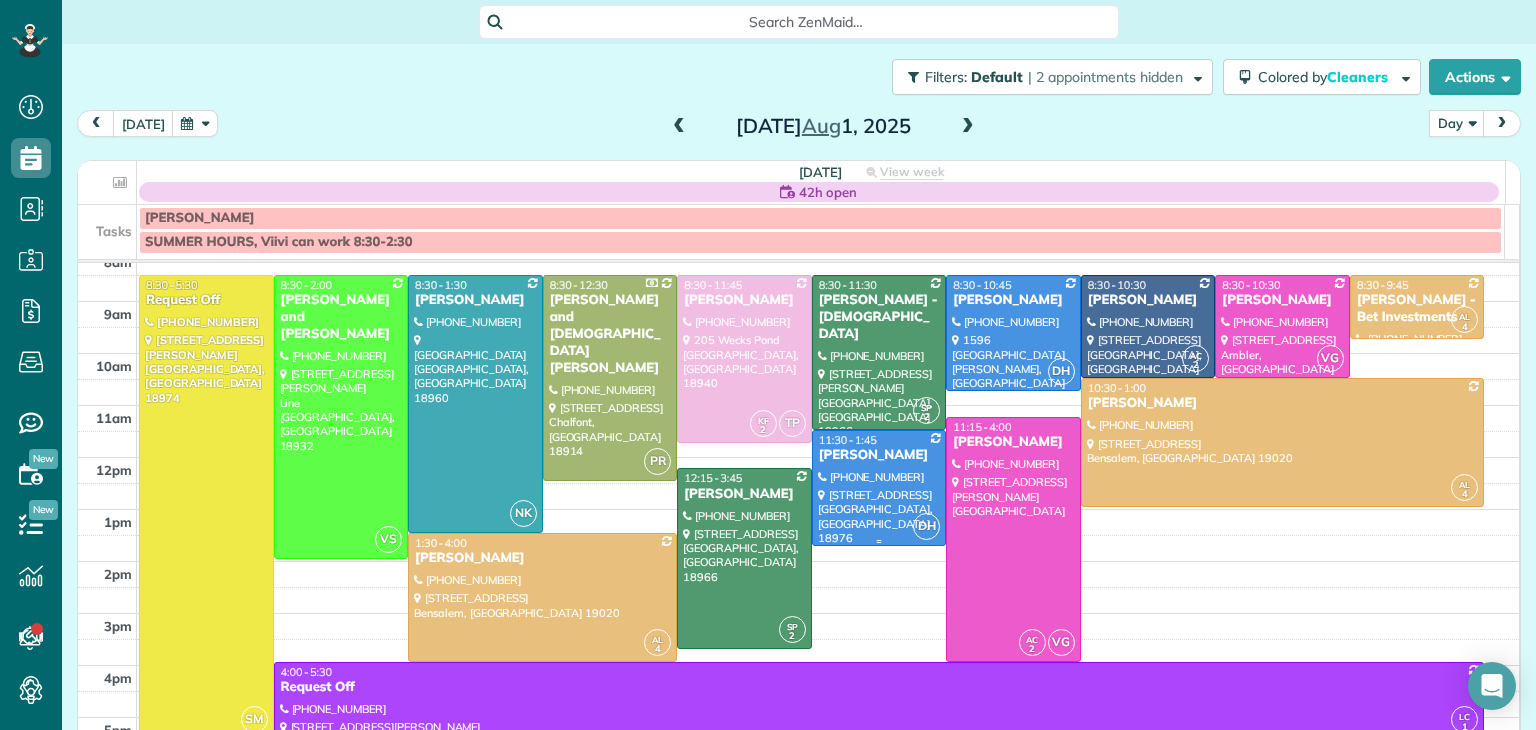 scroll, scrollTop: 67, scrollLeft: 0, axis: vertical 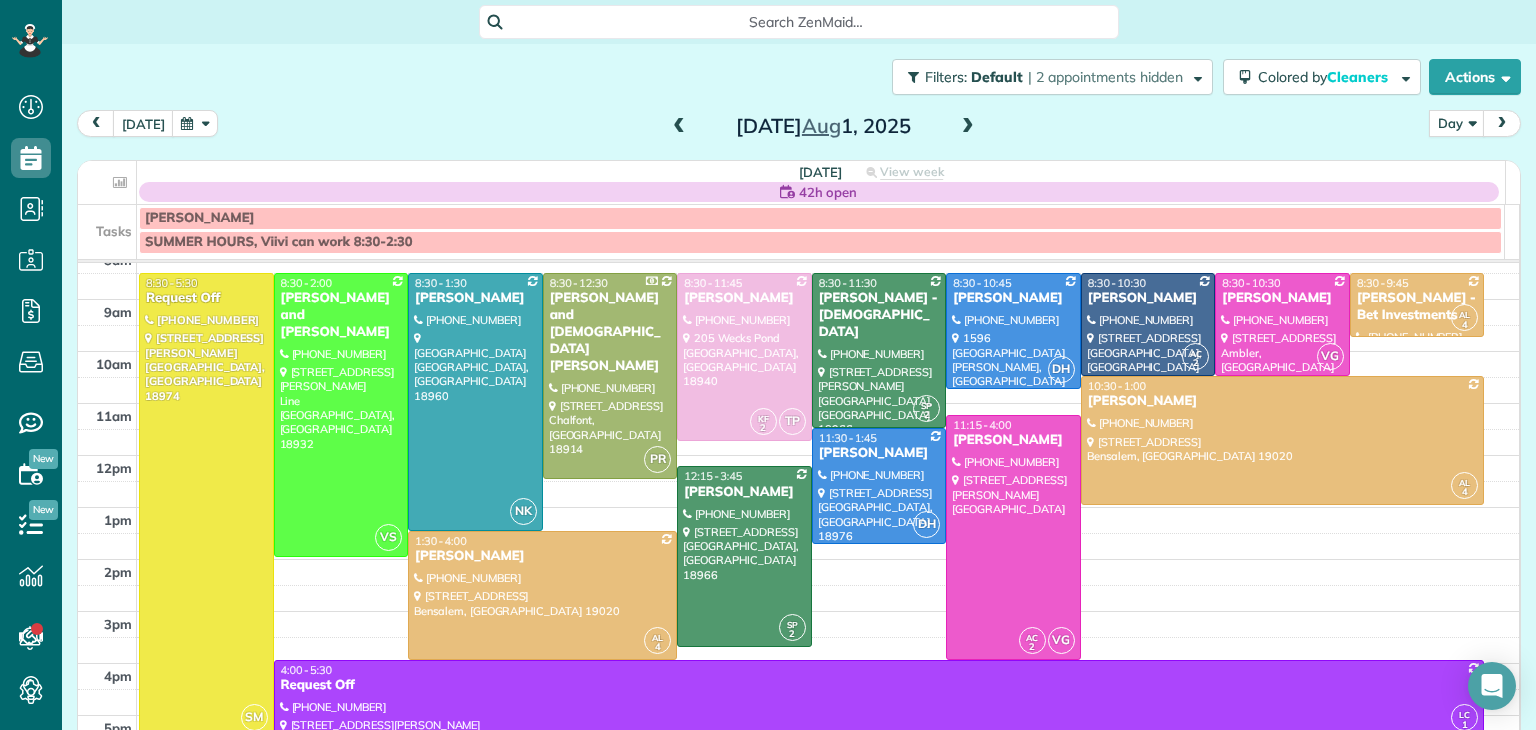 click at bounding box center (679, 127) 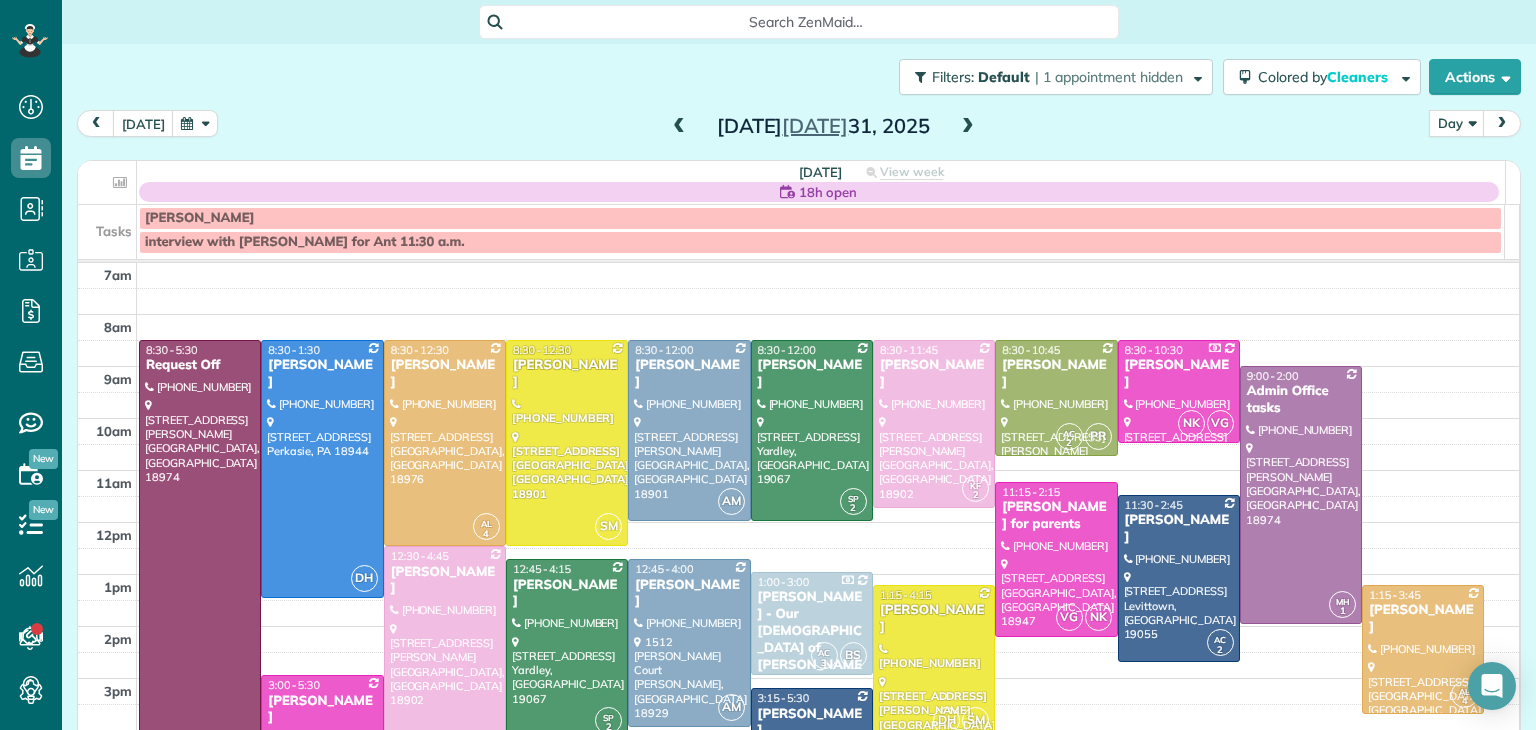 click at bounding box center (679, 127) 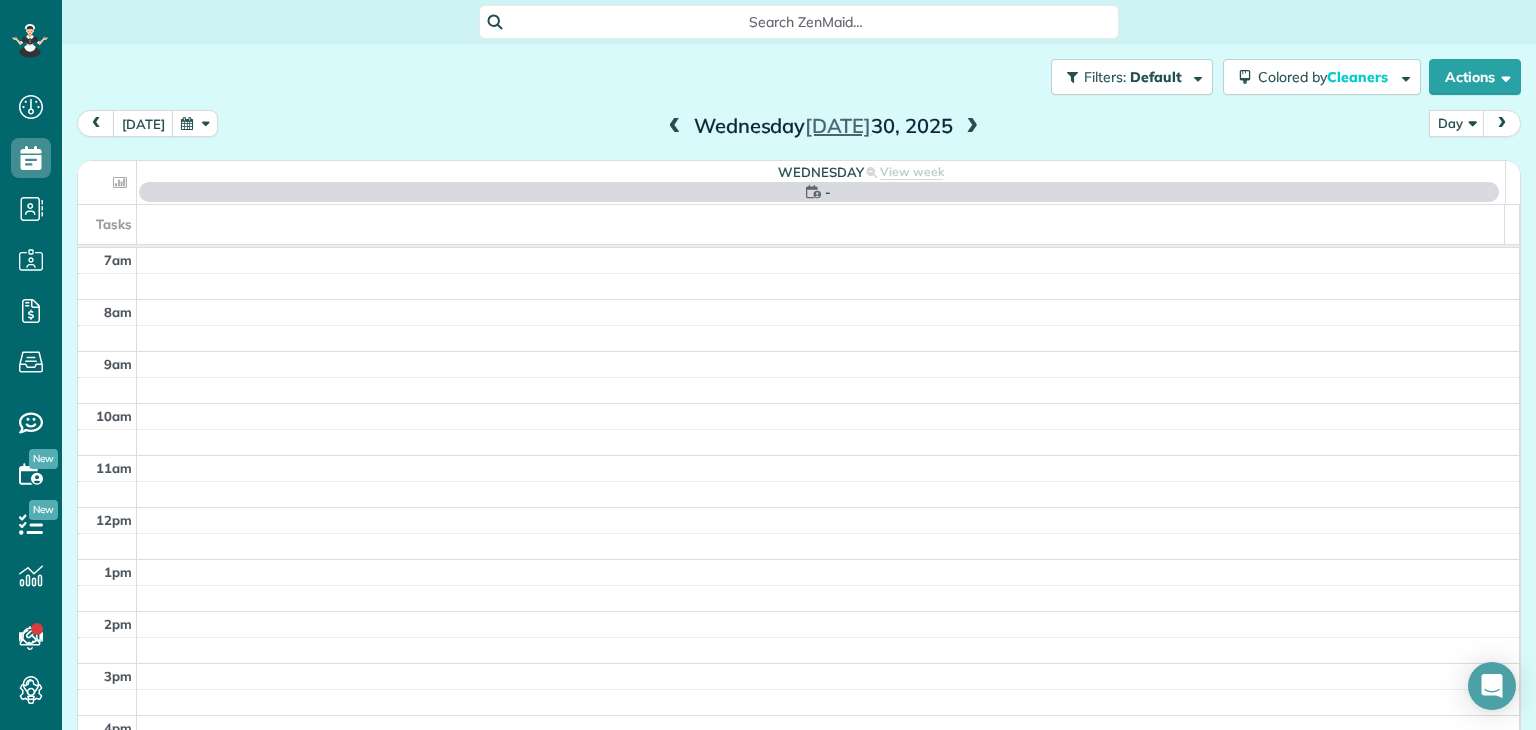 scroll, scrollTop: 0, scrollLeft: 0, axis: both 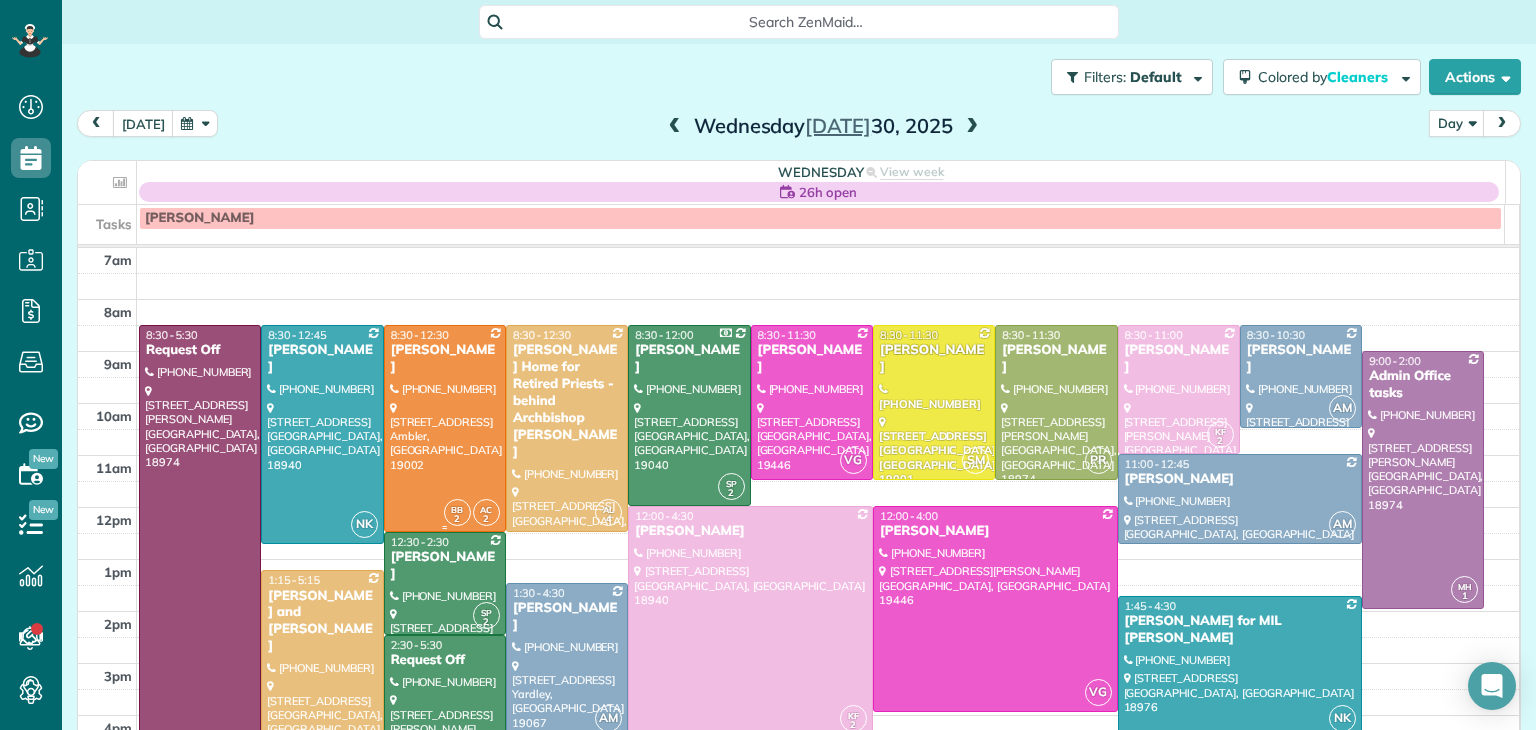 click at bounding box center (445, 428) 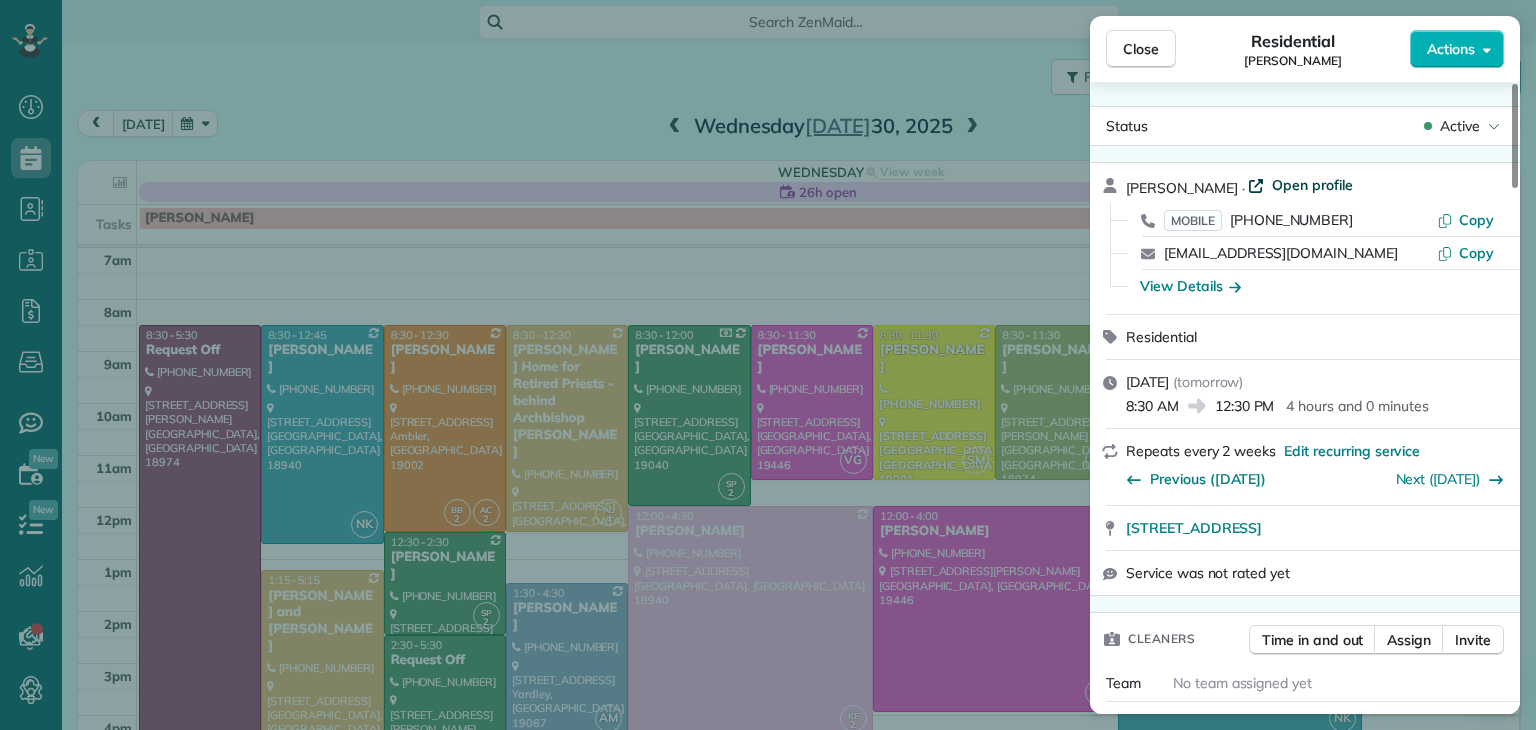 click on "Open profile" at bounding box center [1312, 185] 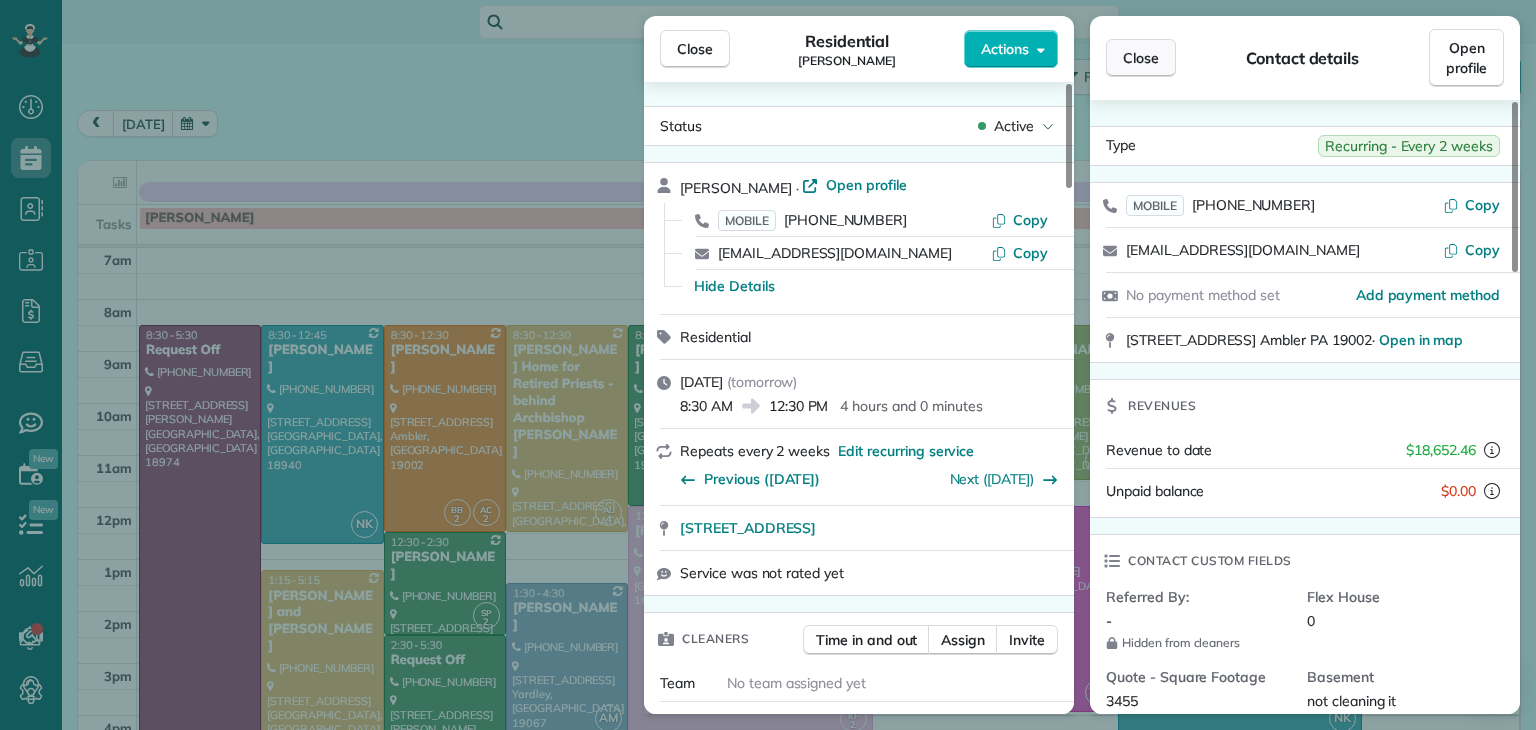 click on "Close" at bounding box center (1141, 58) 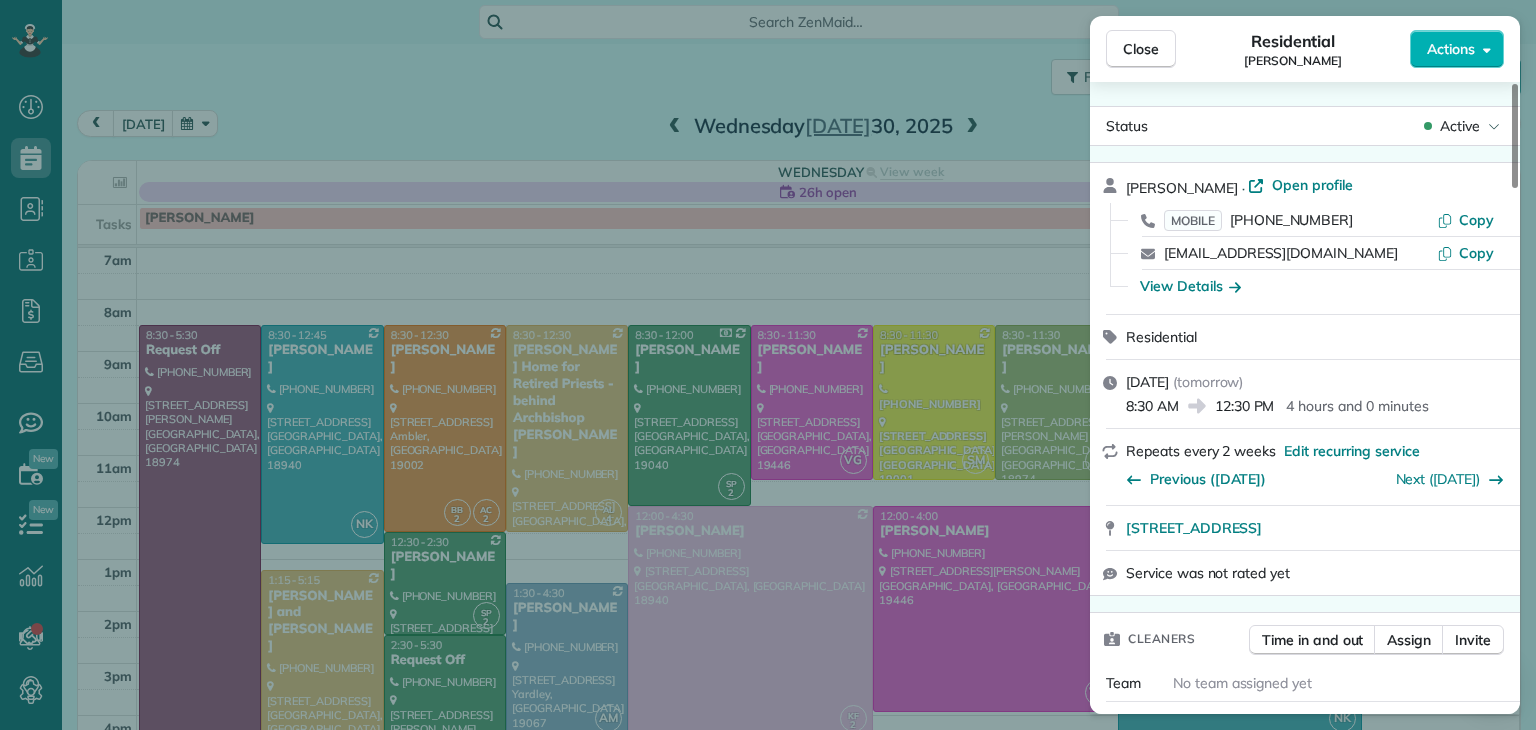 click on "Close" at bounding box center (1141, 49) 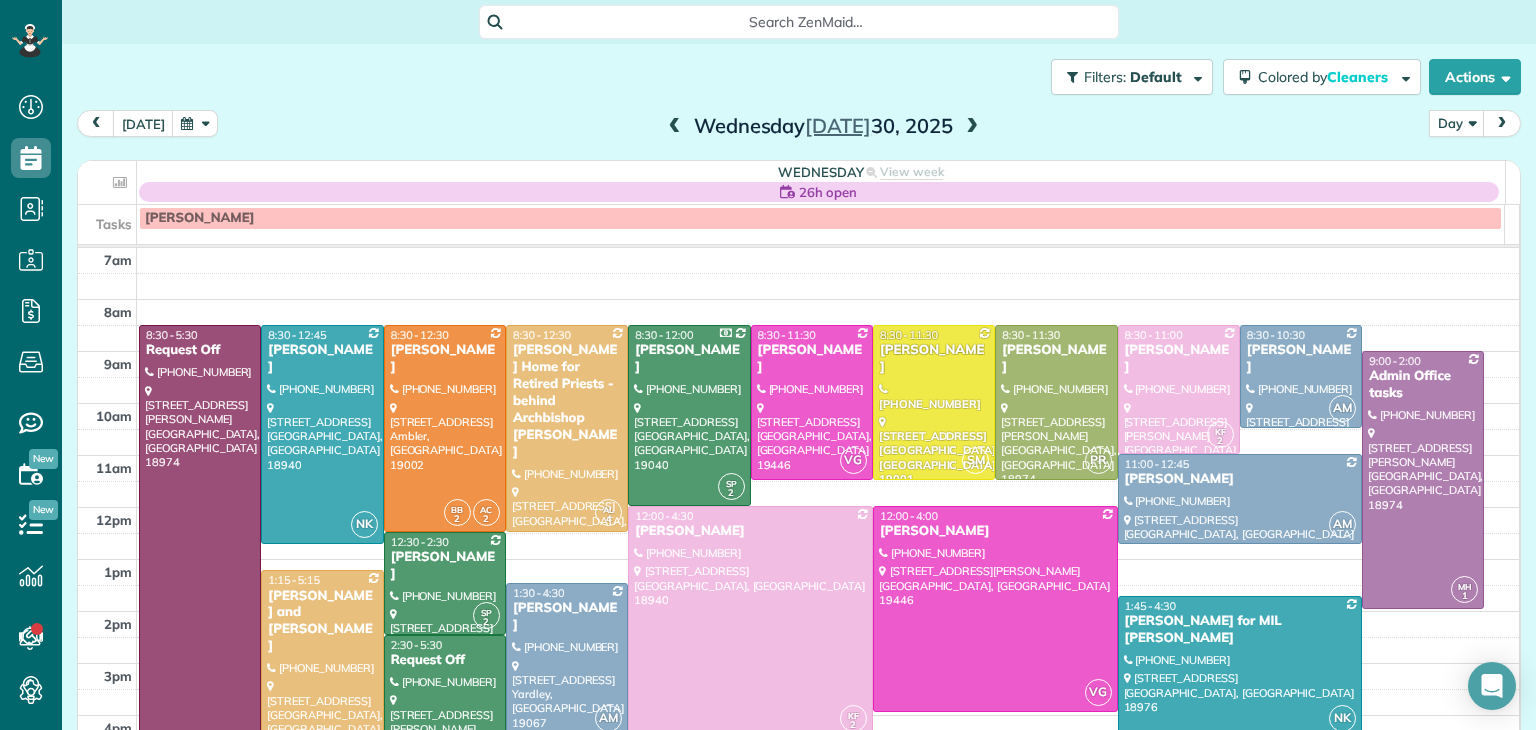 click at bounding box center (972, 127) 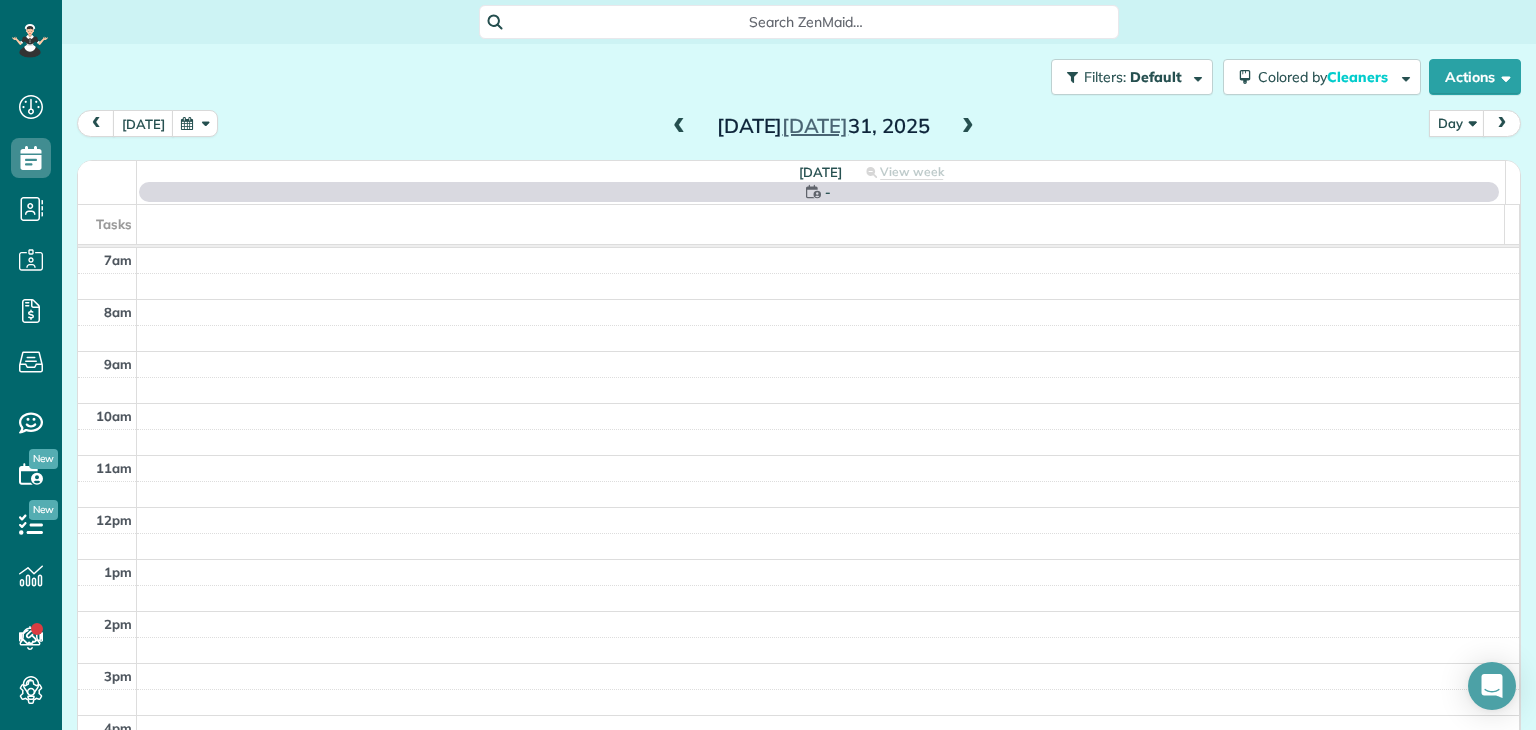 scroll, scrollTop: 0, scrollLeft: 0, axis: both 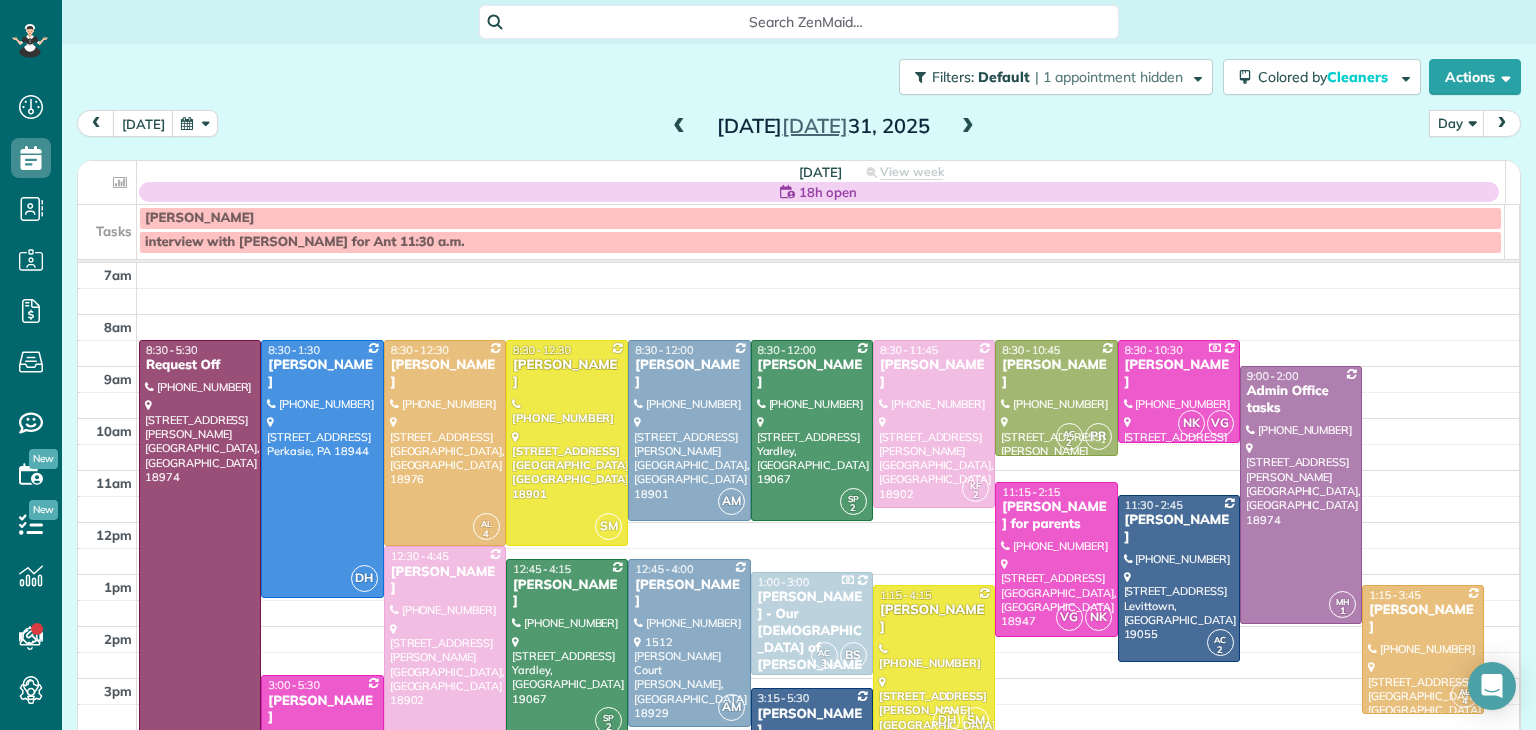 click at bounding box center [968, 127] 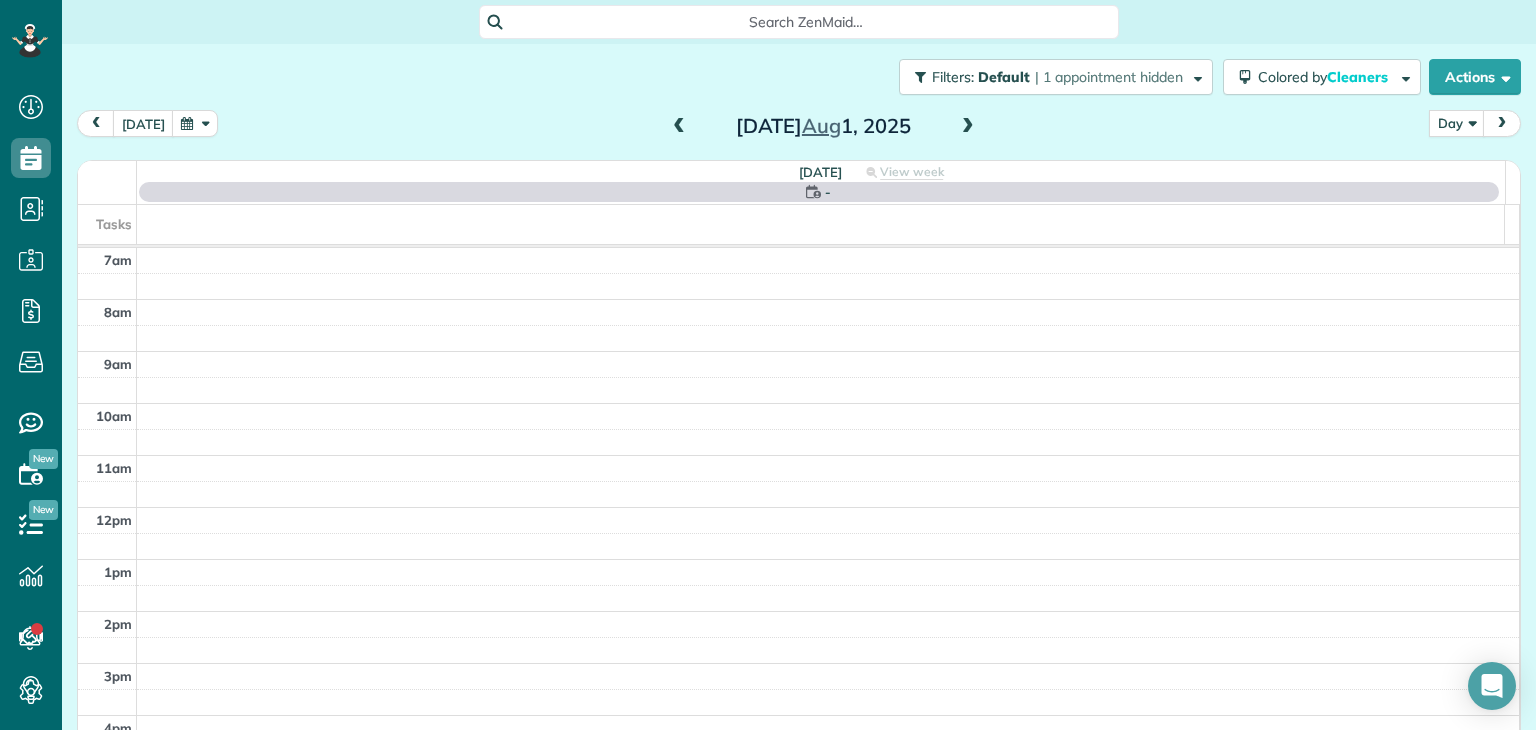 scroll, scrollTop: 0, scrollLeft: 0, axis: both 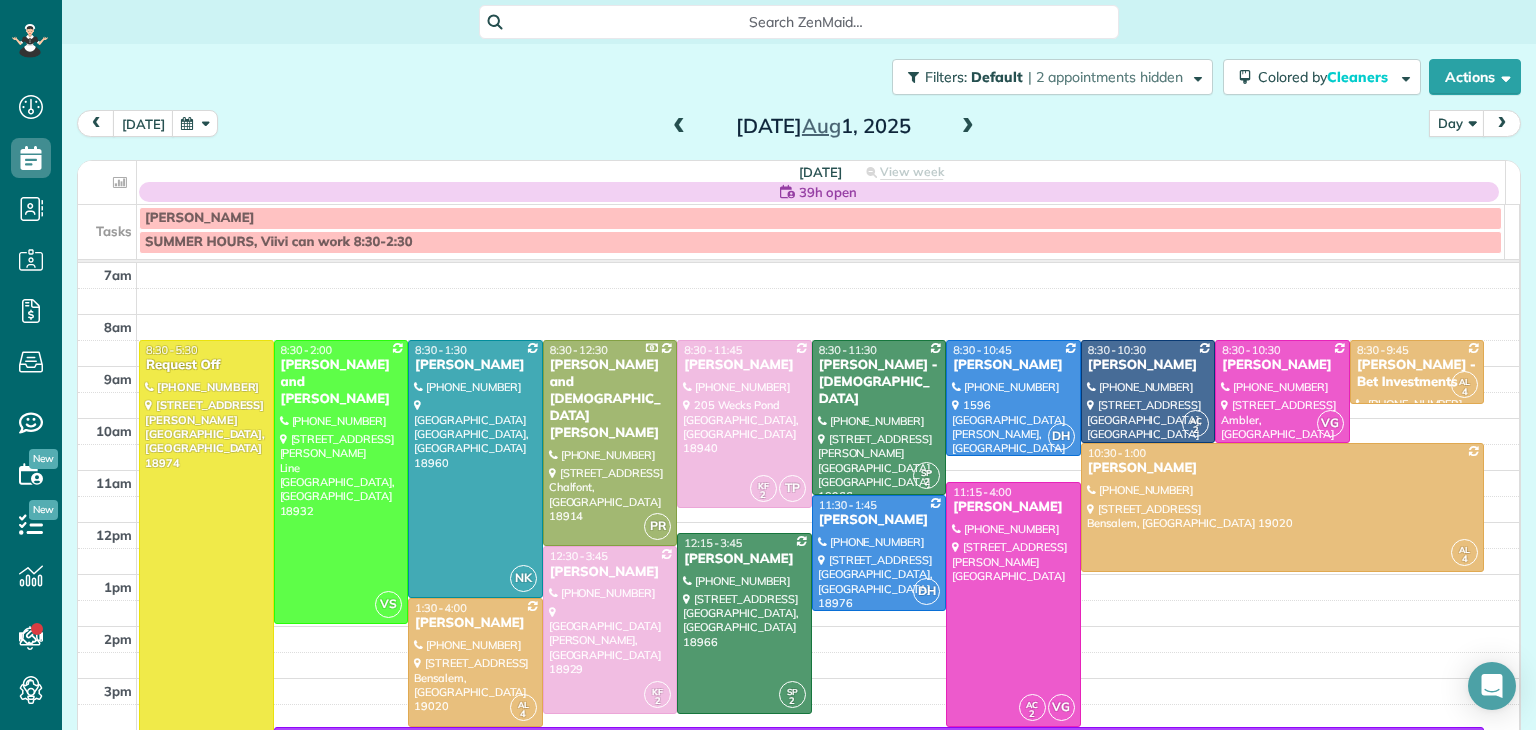 click at bounding box center (679, 127) 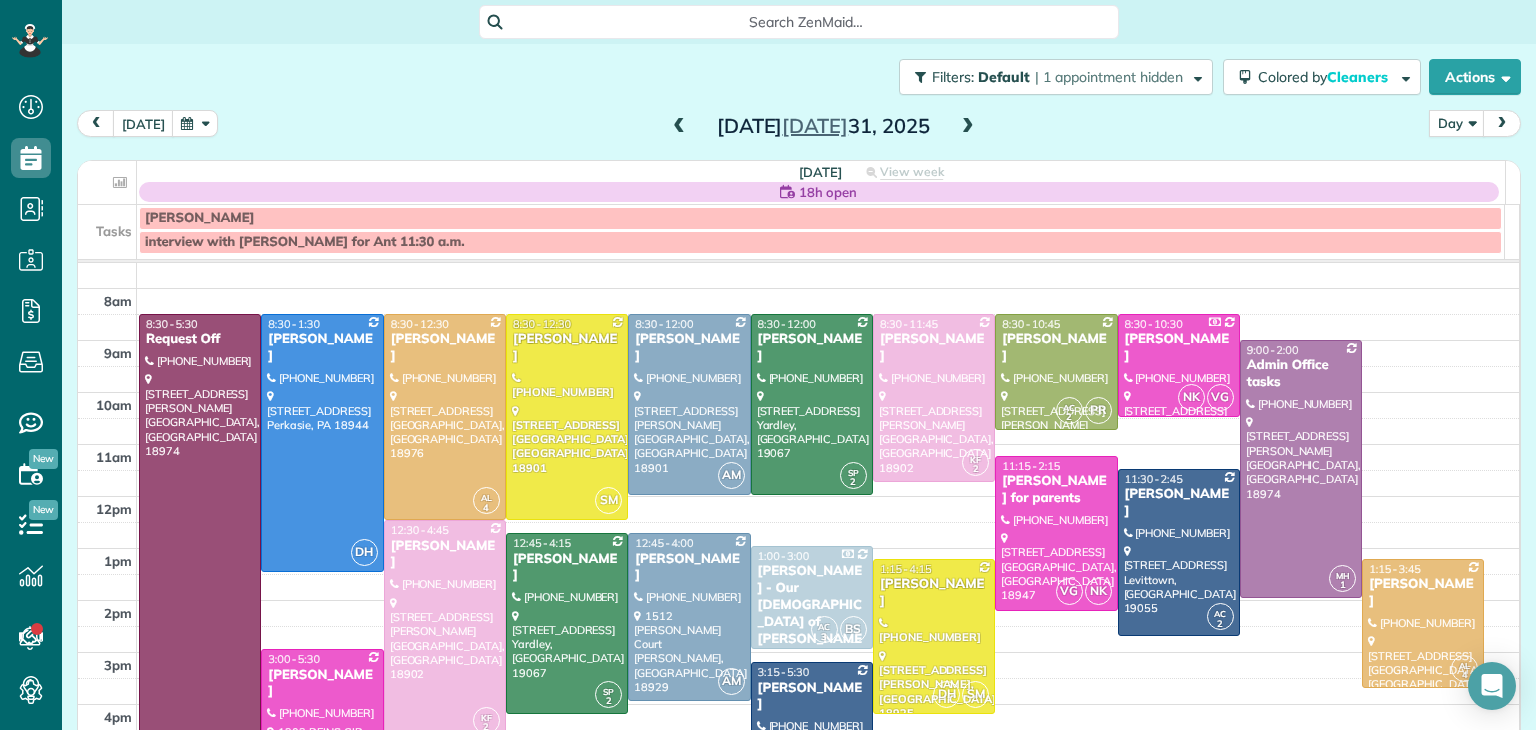 scroll, scrollTop: 26, scrollLeft: 0, axis: vertical 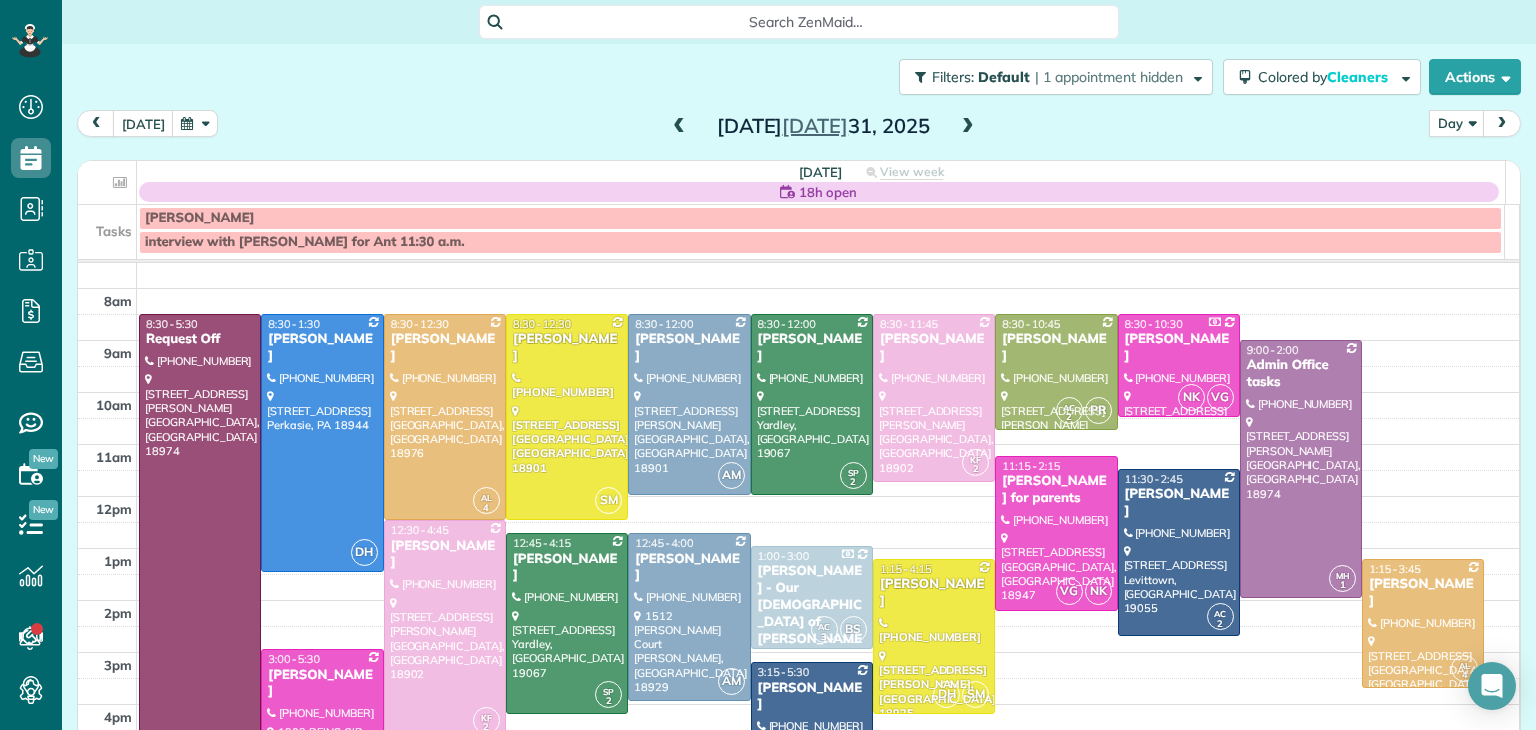 click at bounding box center [679, 127] 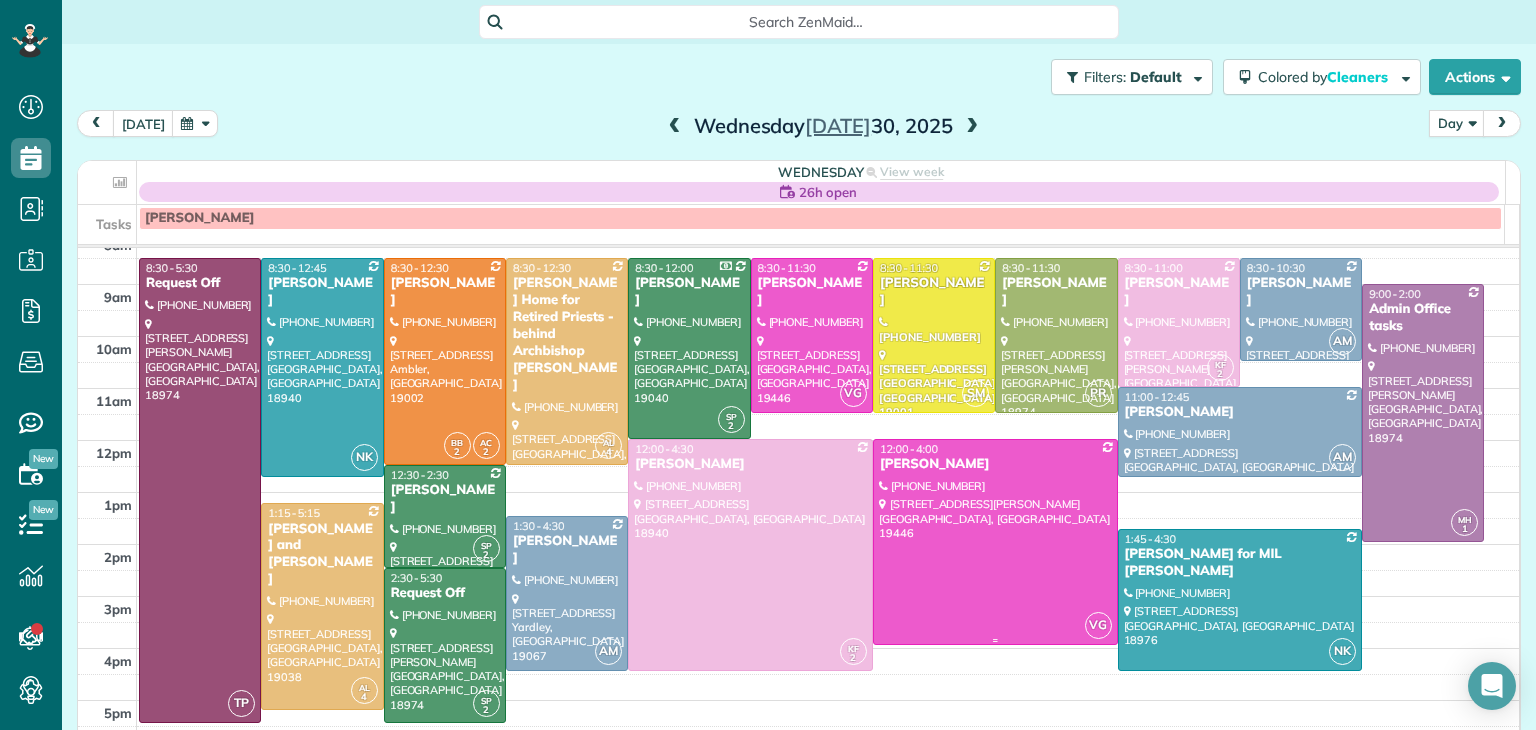 scroll, scrollTop: 68, scrollLeft: 0, axis: vertical 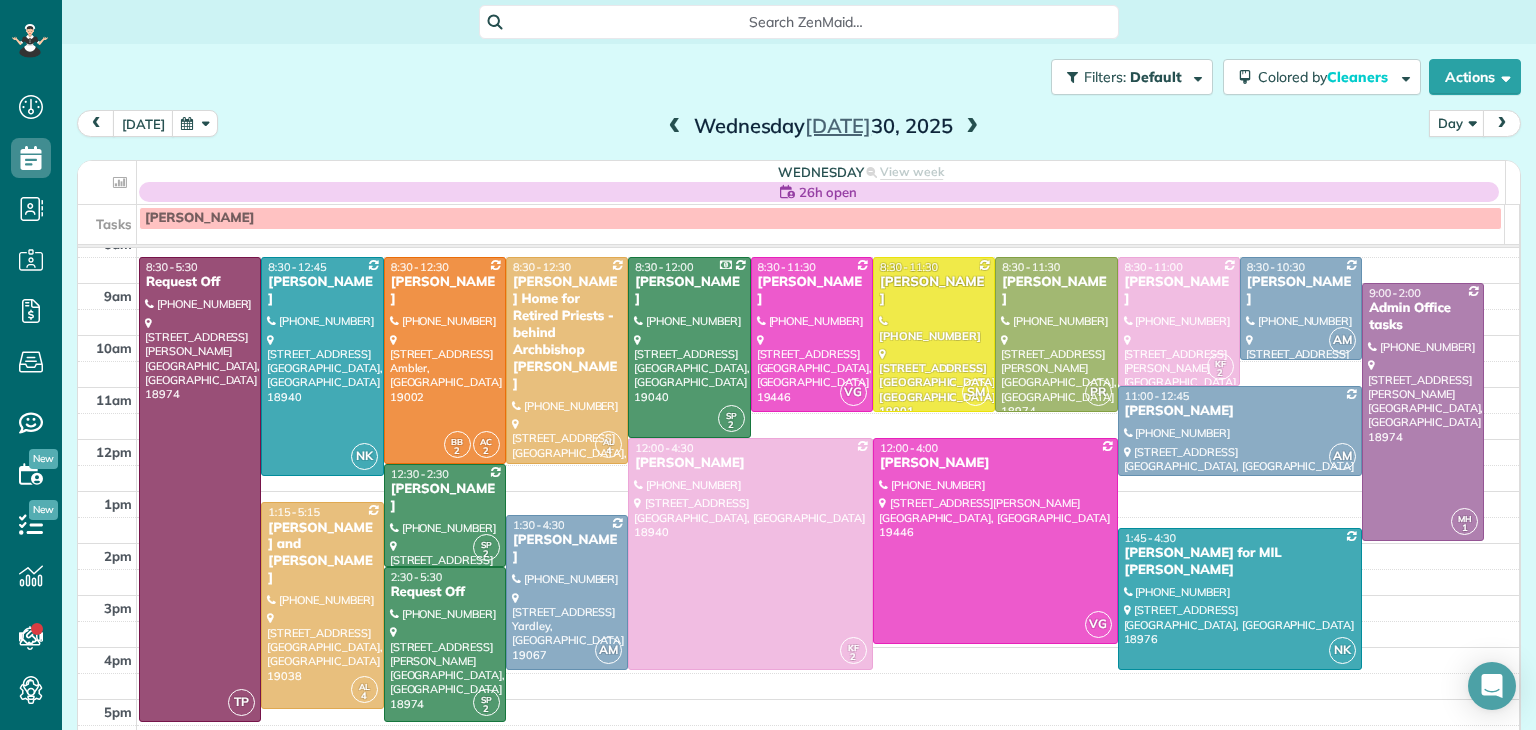 click at bounding box center [972, 127] 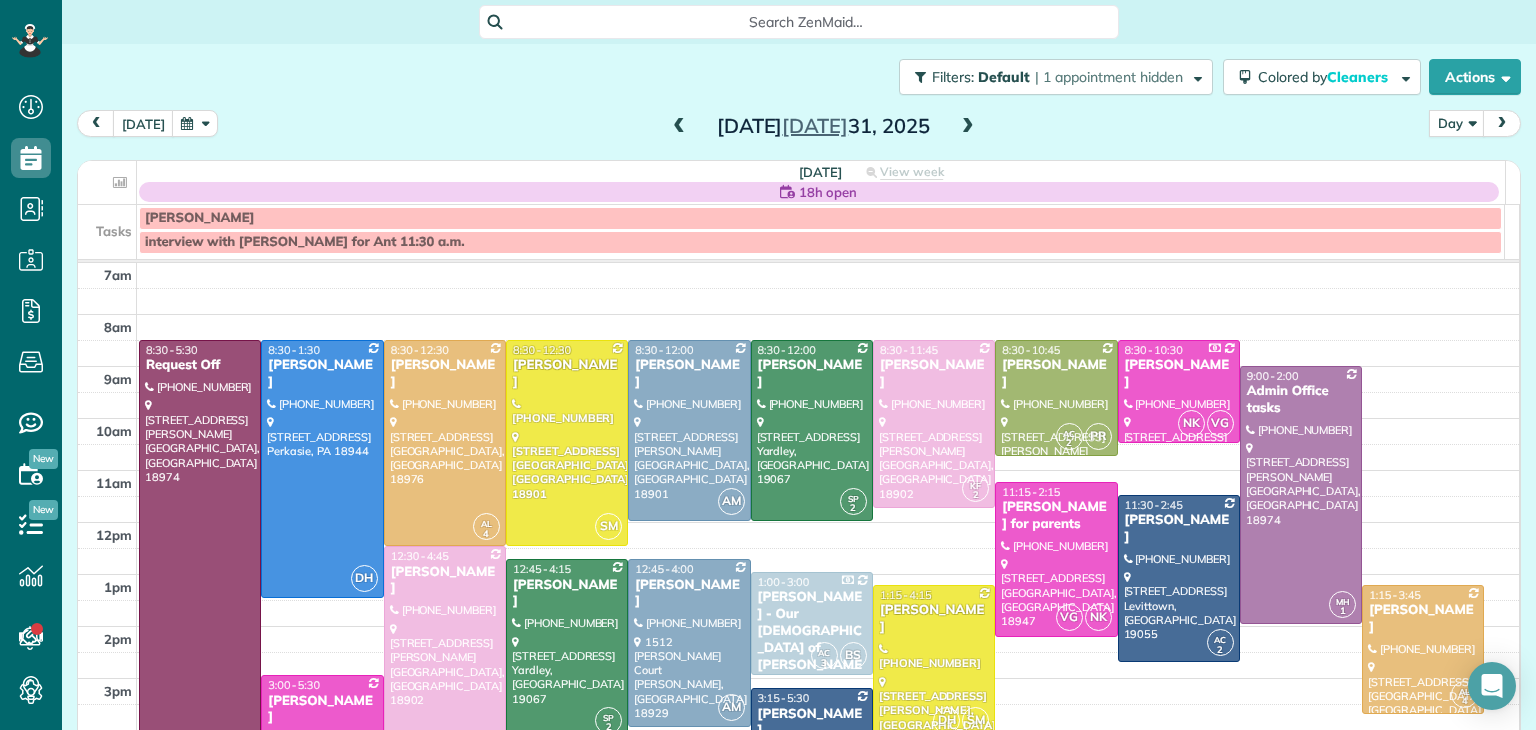 click at bounding box center [679, 127] 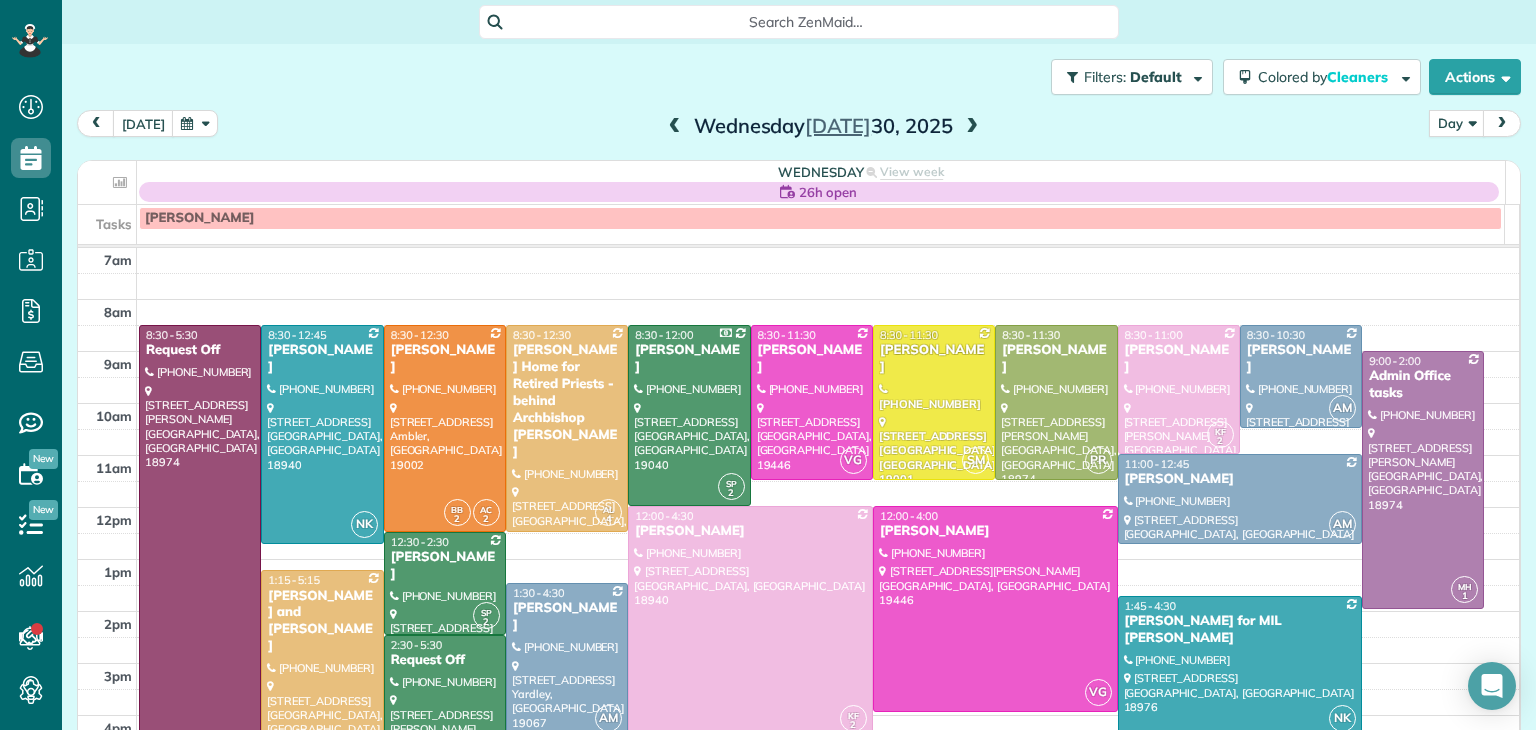 click at bounding box center (972, 127) 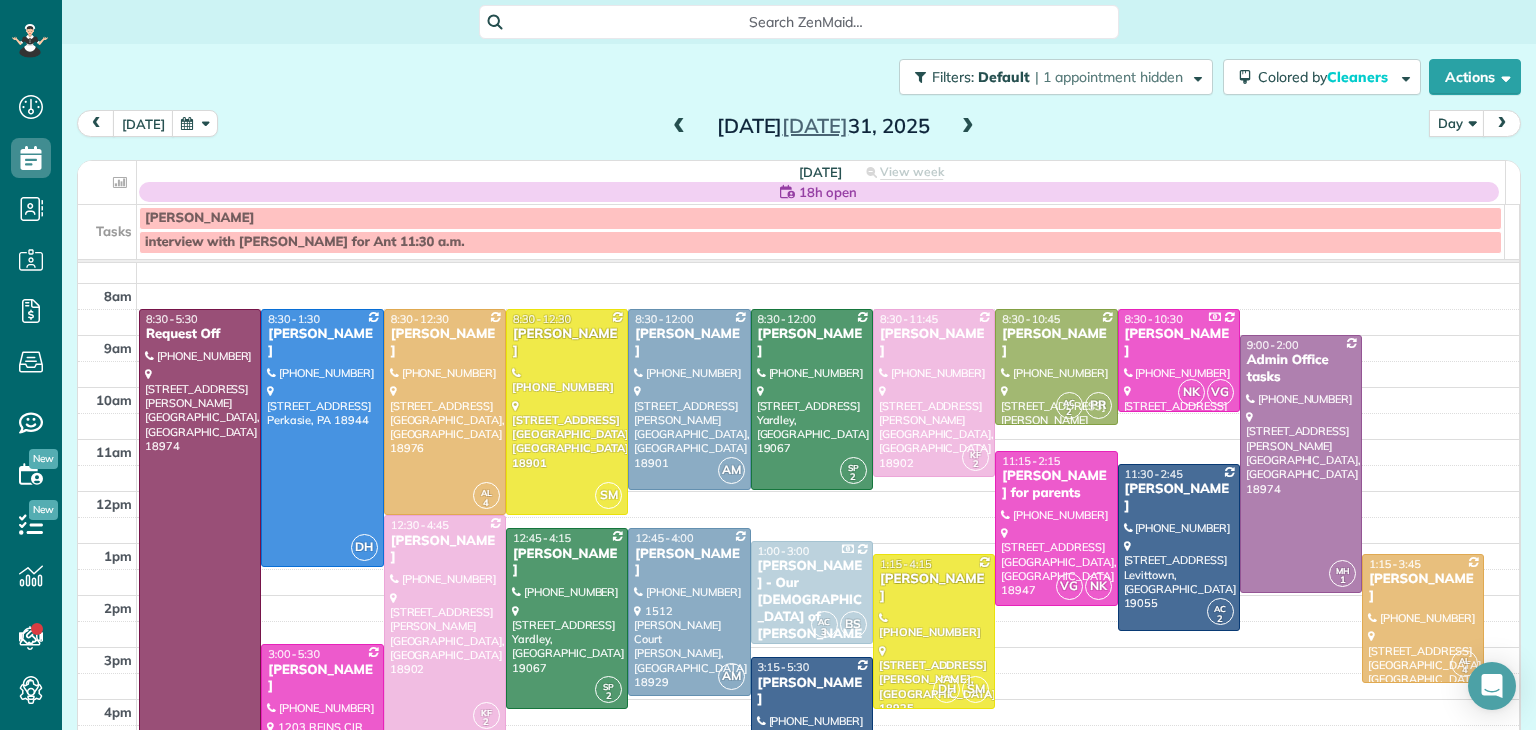 scroll, scrollTop: 28, scrollLeft: 0, axis: vertical 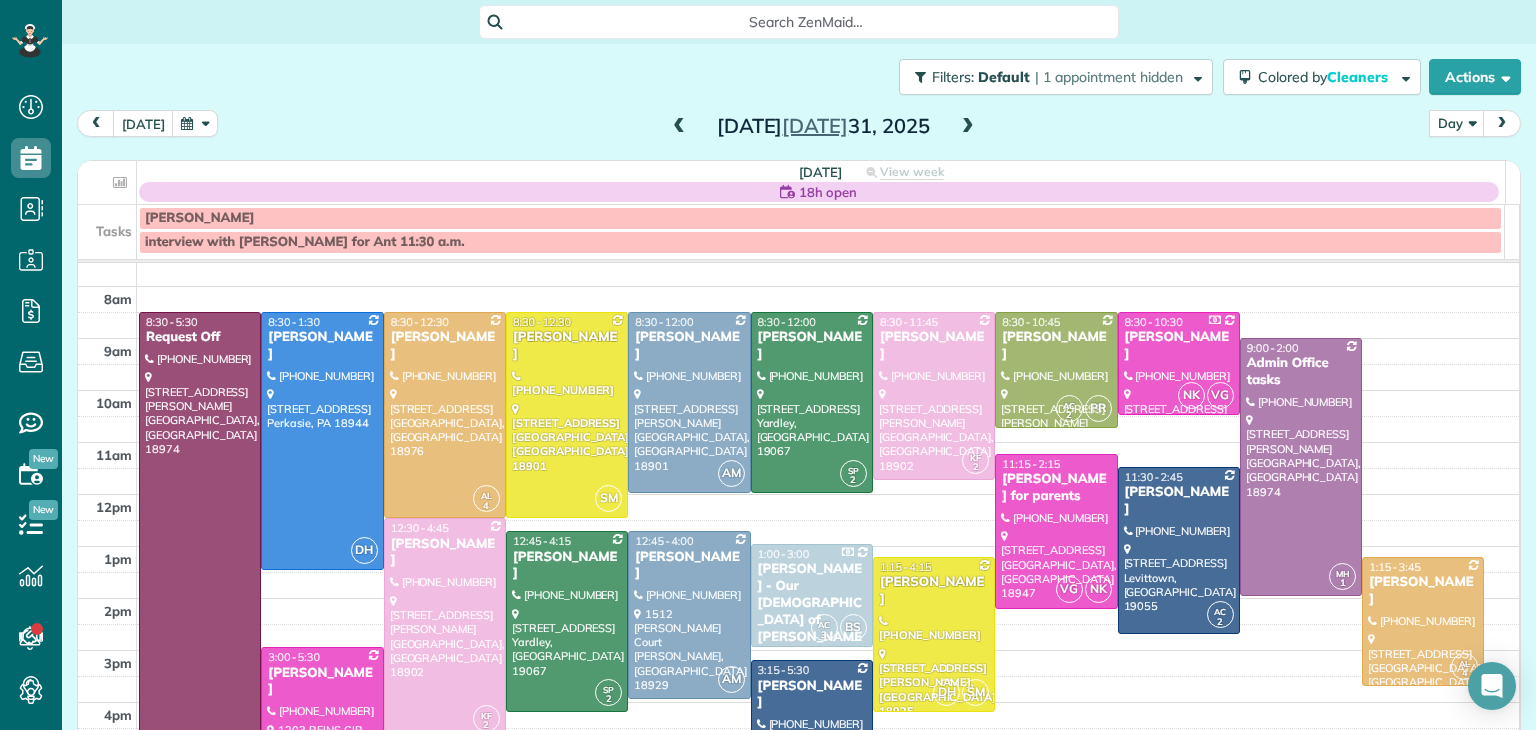 click at bounding box center [679, 127] 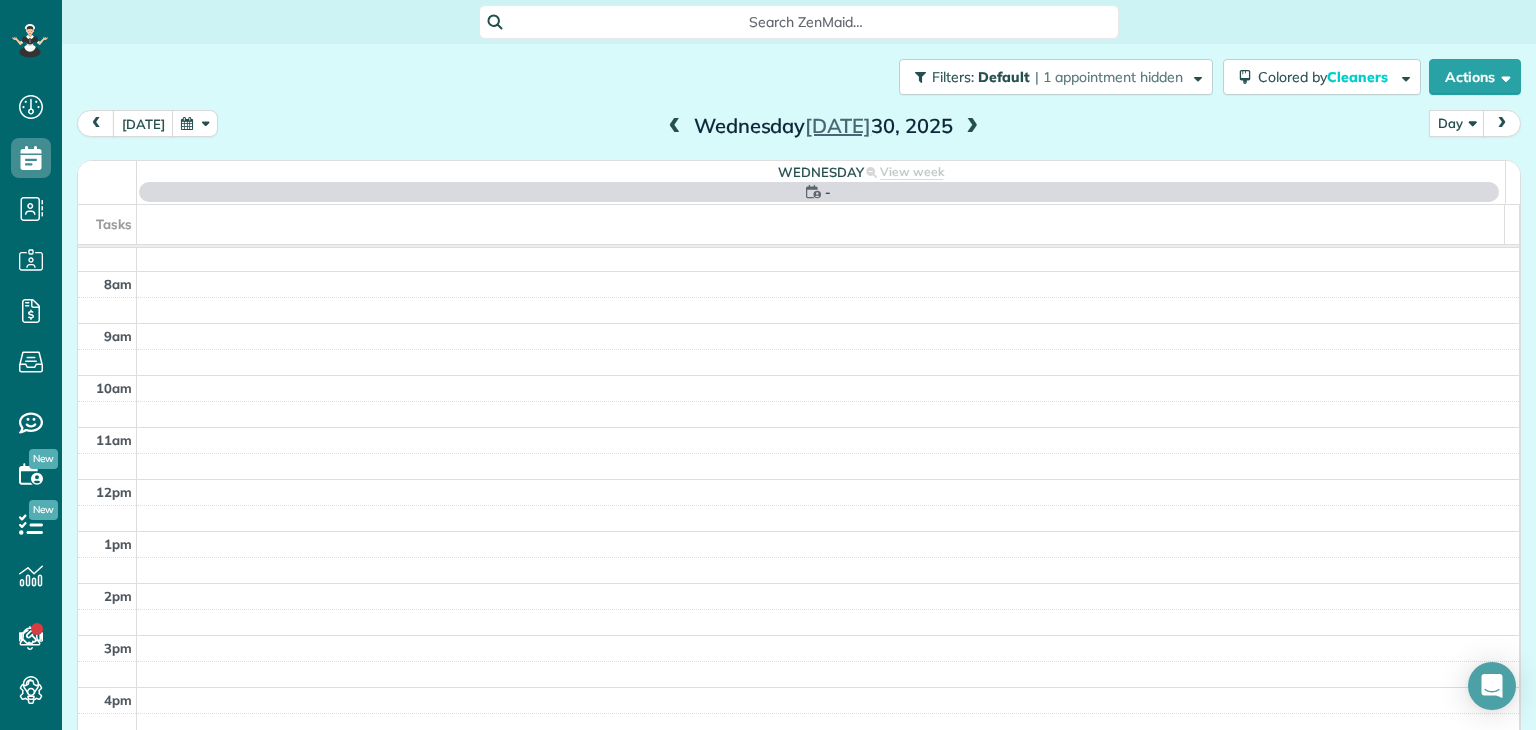 scroll, scrollTop: 0, scrollLeft: 0, axis: both 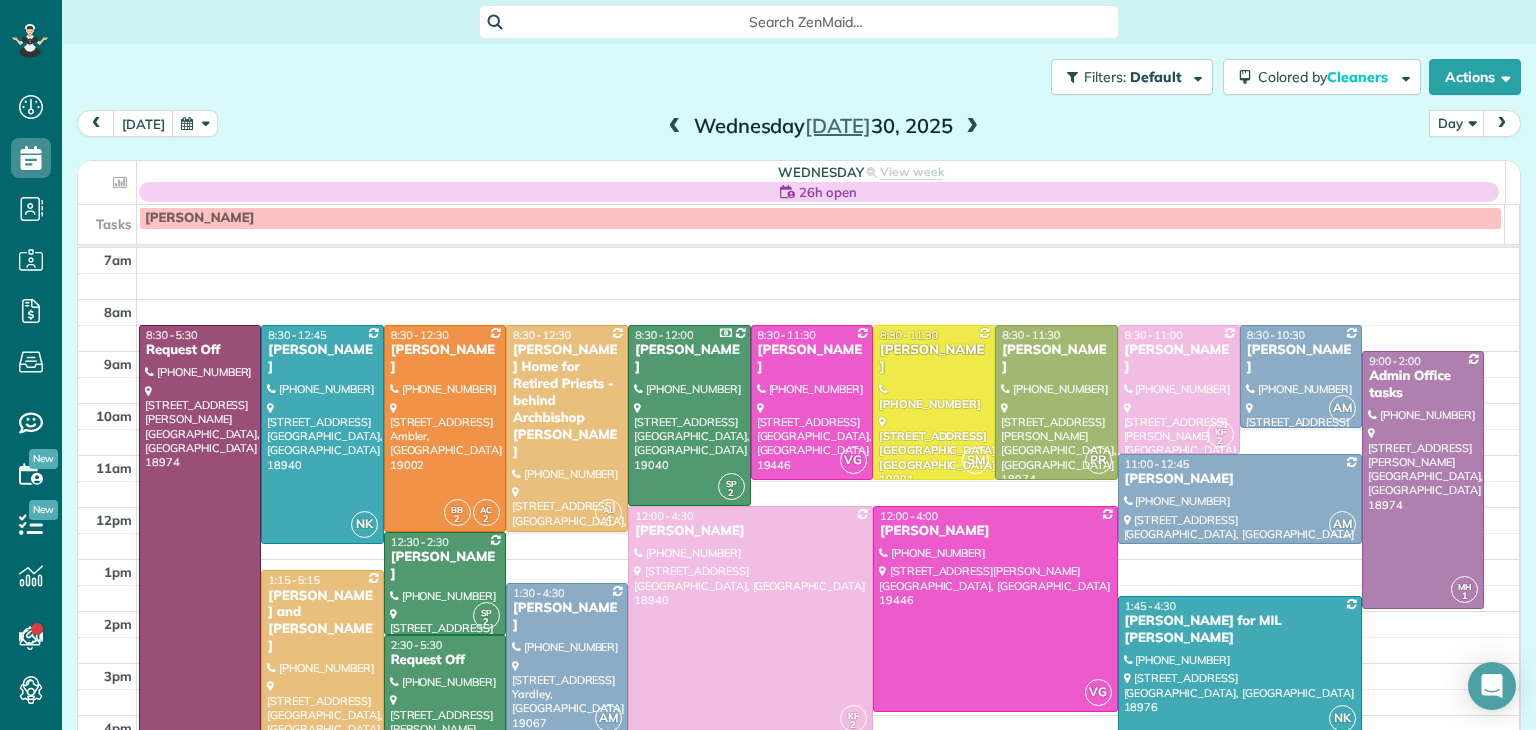 click on "Wednesday  Jul  30, 2025" at bounding box center [823, 126] 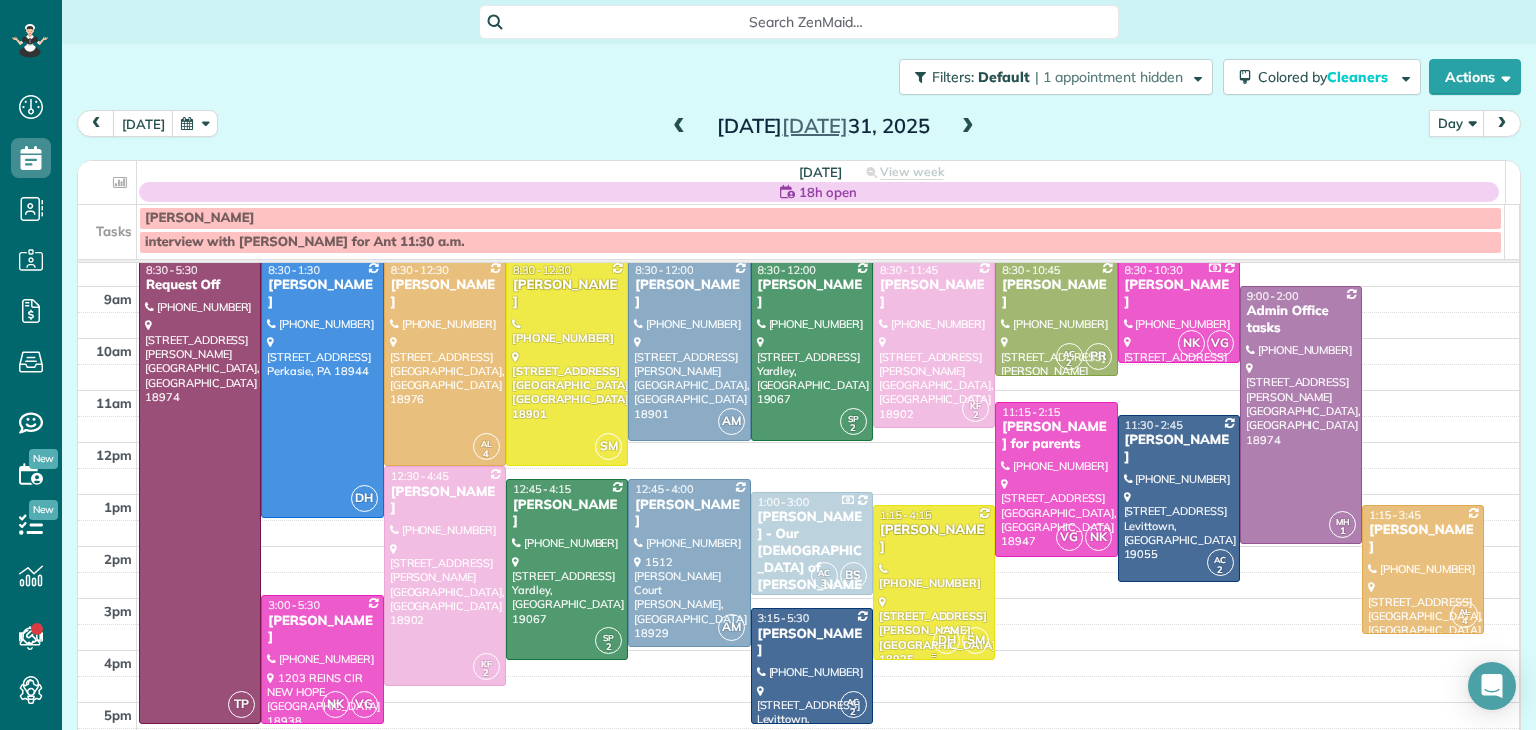 scroll, scrollTop: 81, scrollLeft: 0, axis: vertical 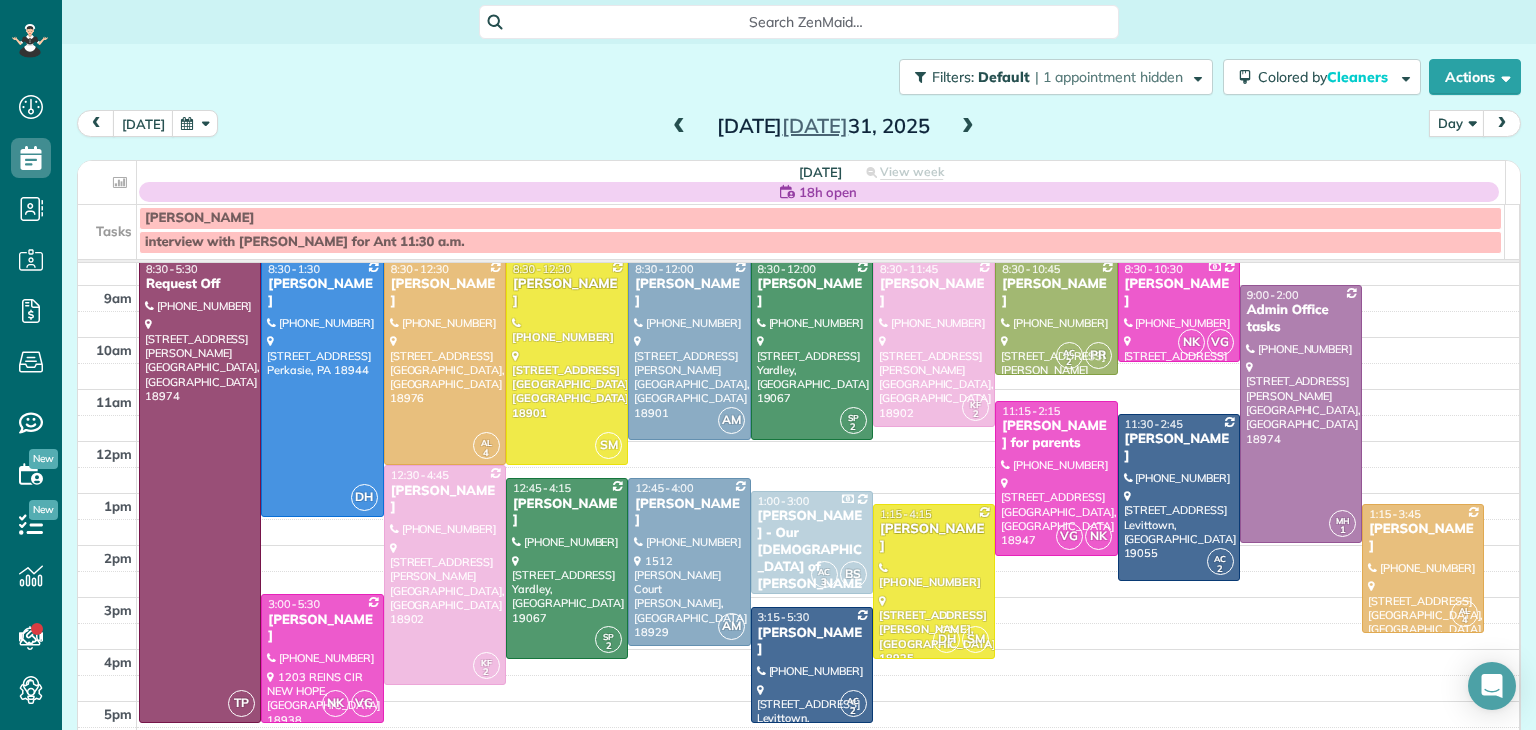 click at bounding box center [968, 127] 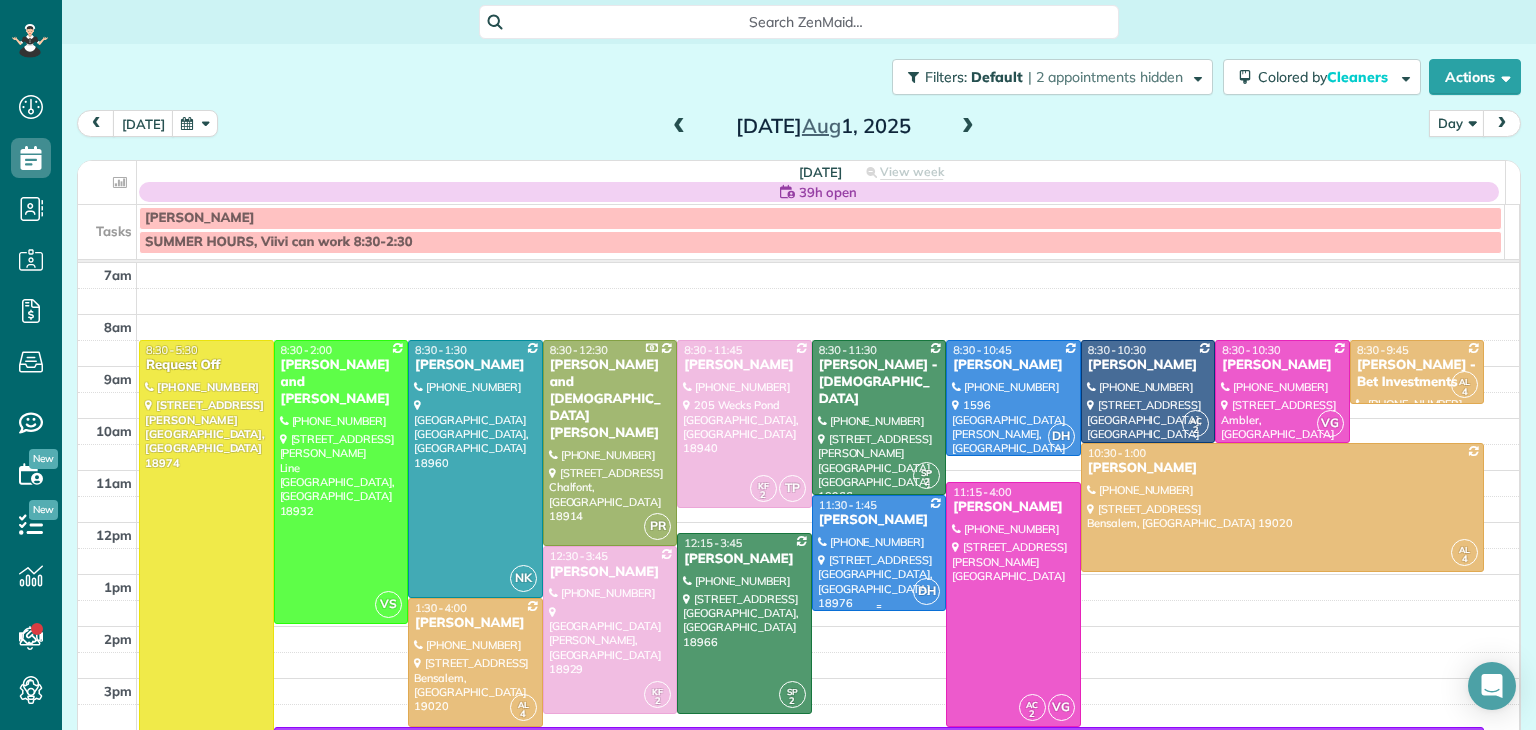 scroll, scrollTop: 36, scrollLeft: 0, axis: vertical 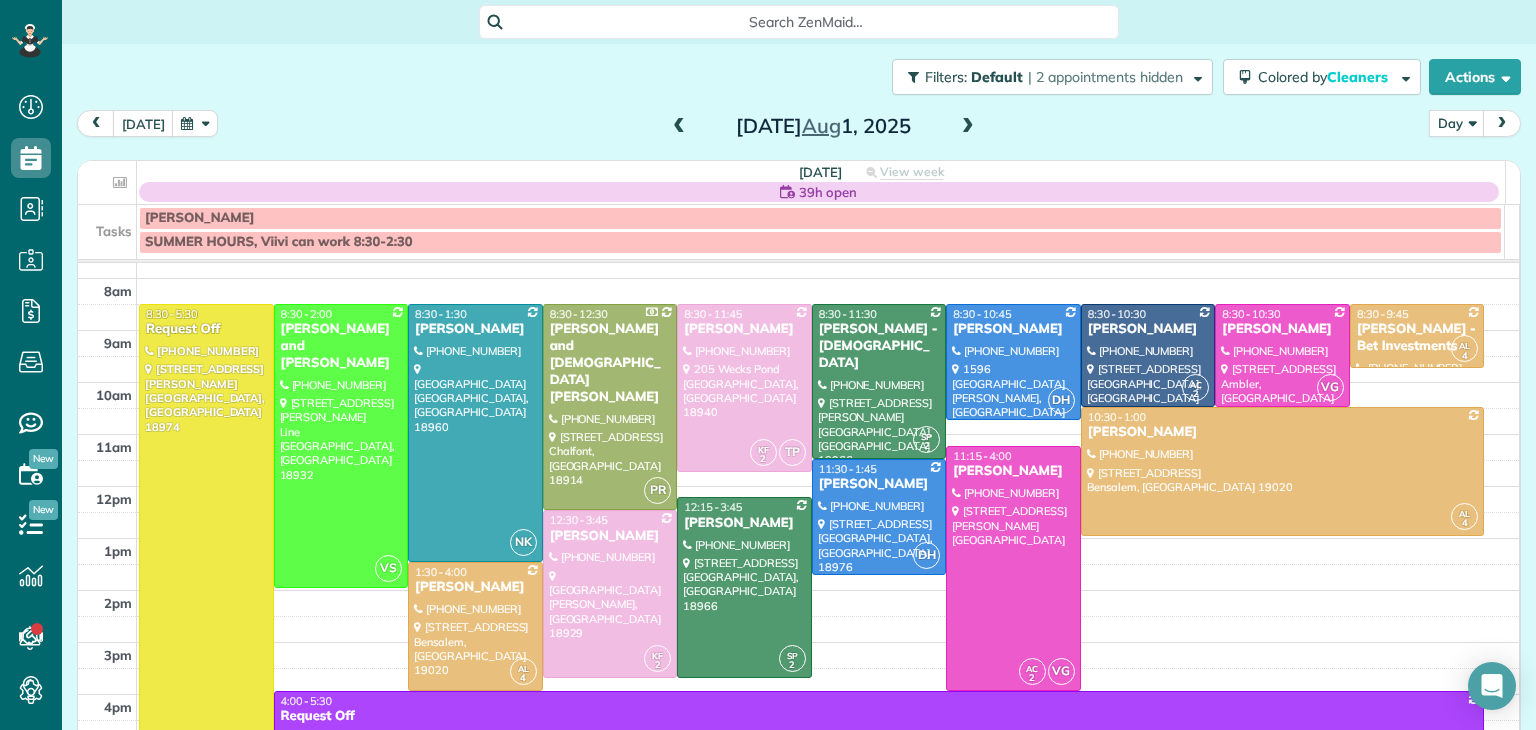 click at bounding box center (968, 127) 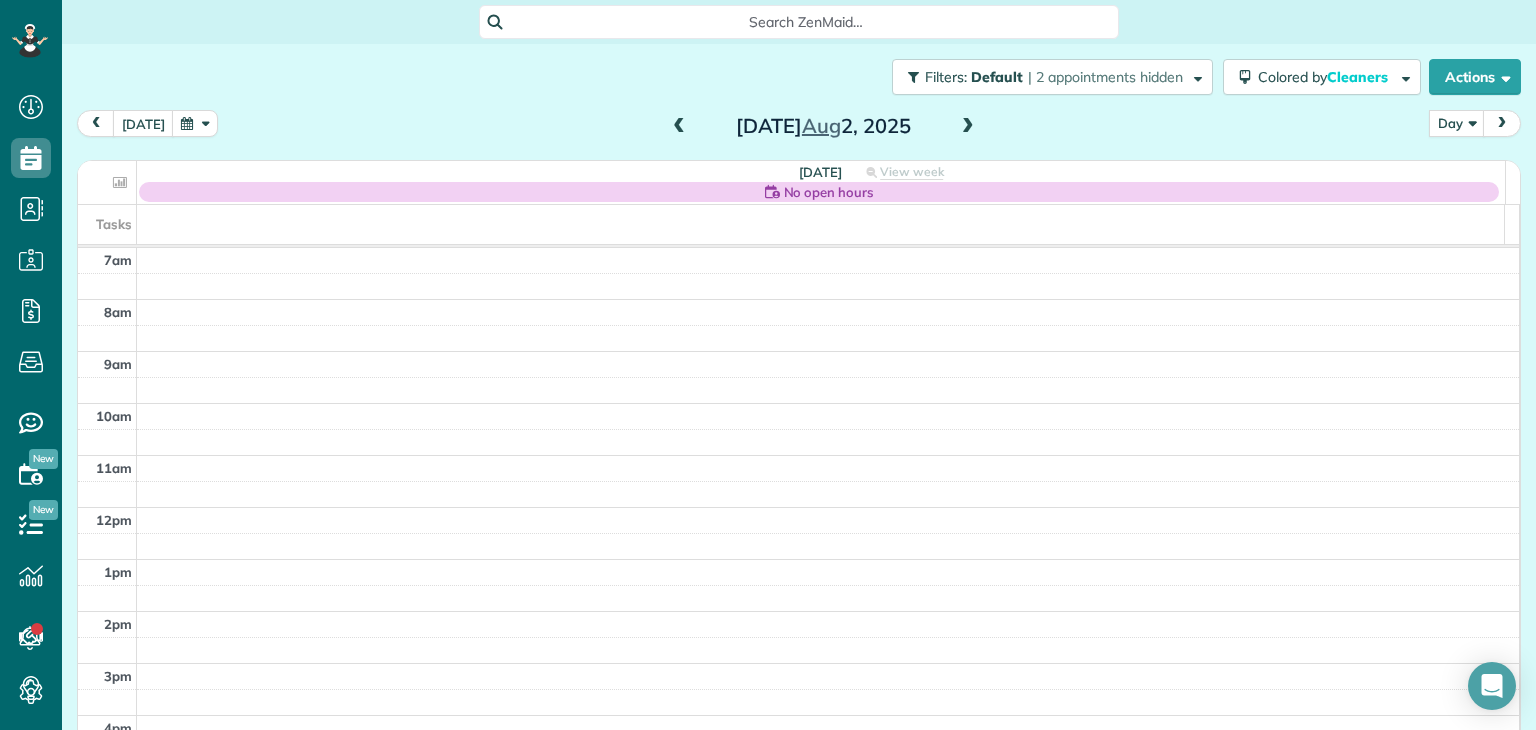 click at bounding box center [968, 127] 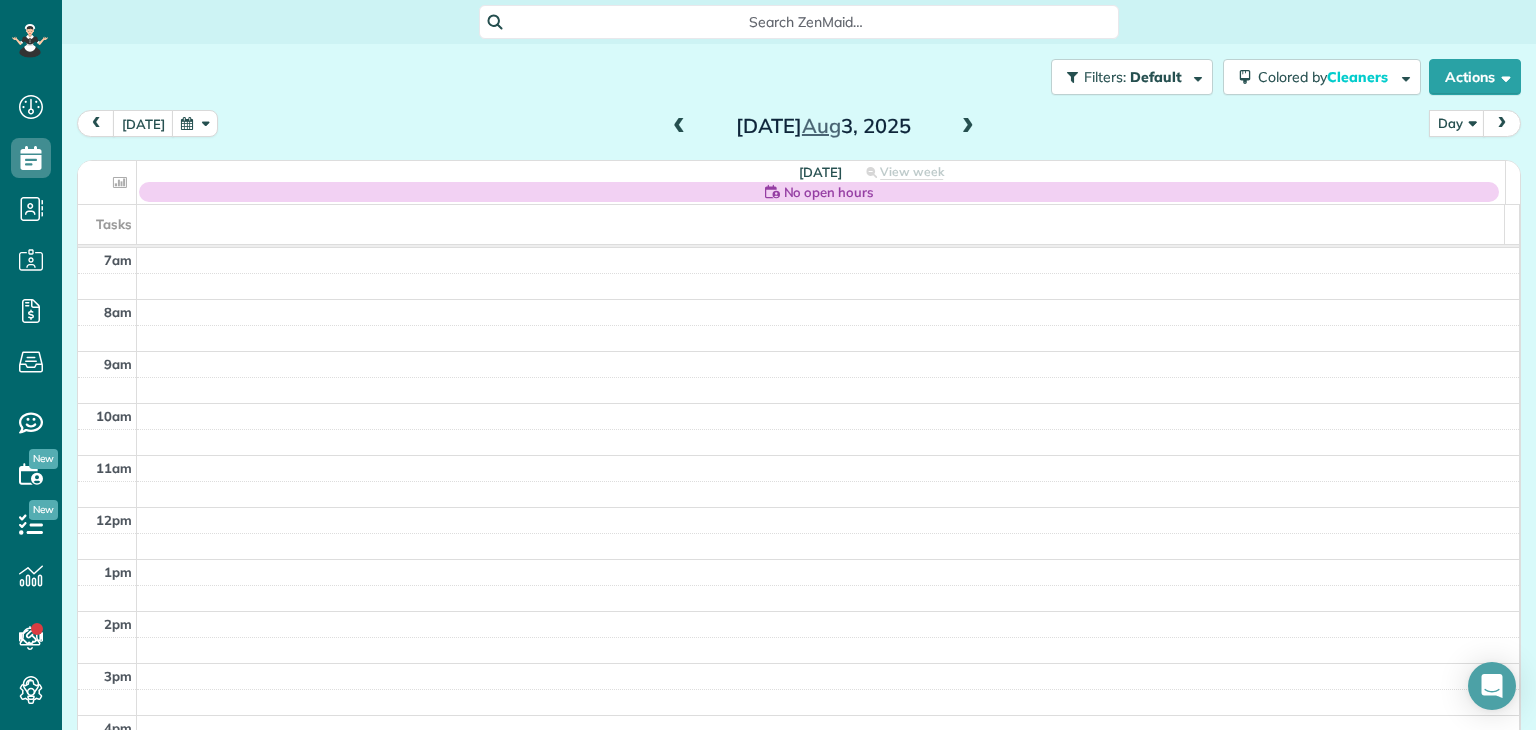 click at bounding box center (968, 127) 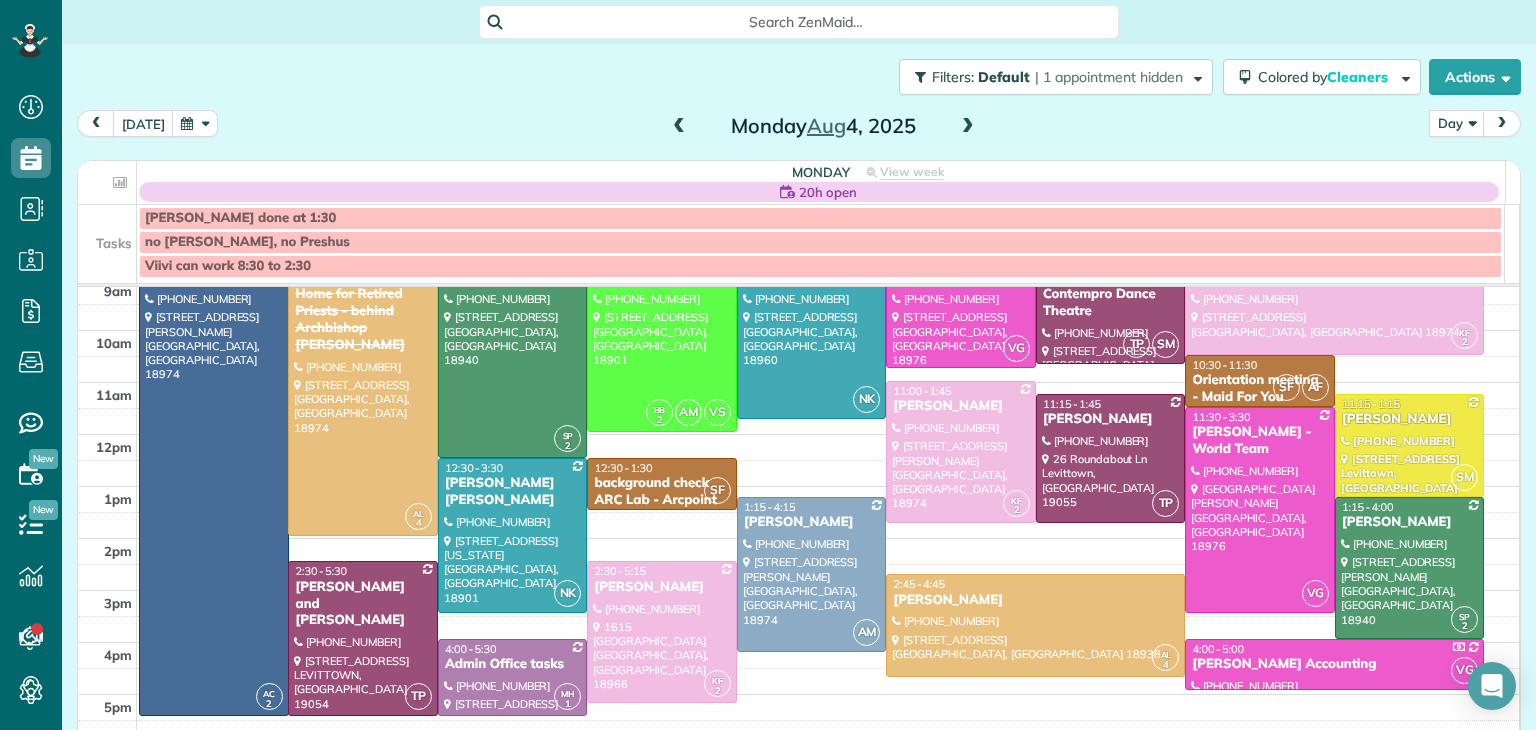 scroll, scrollTop: 108, scrollLeft: 0, axis: vertical 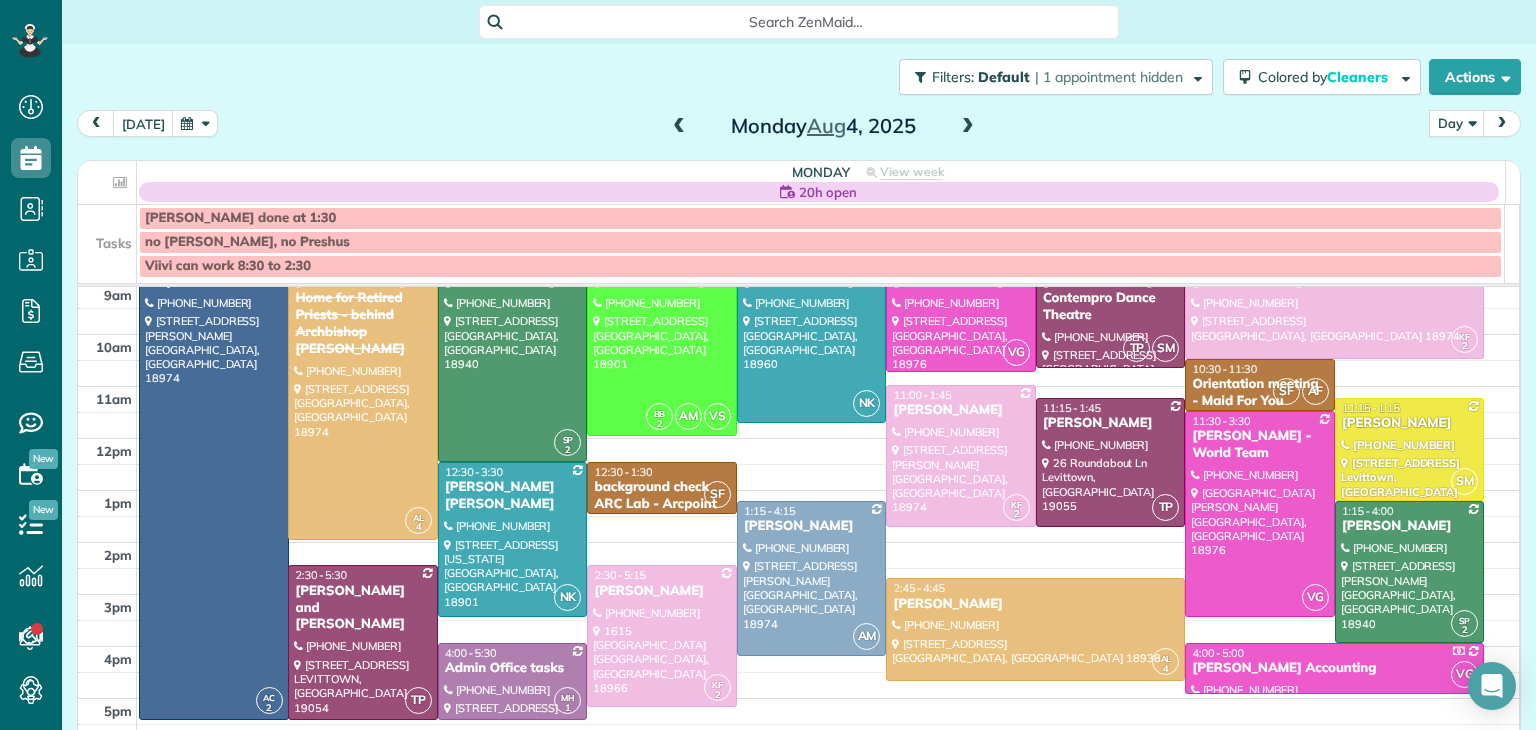 click at bounding box center [968, 127] 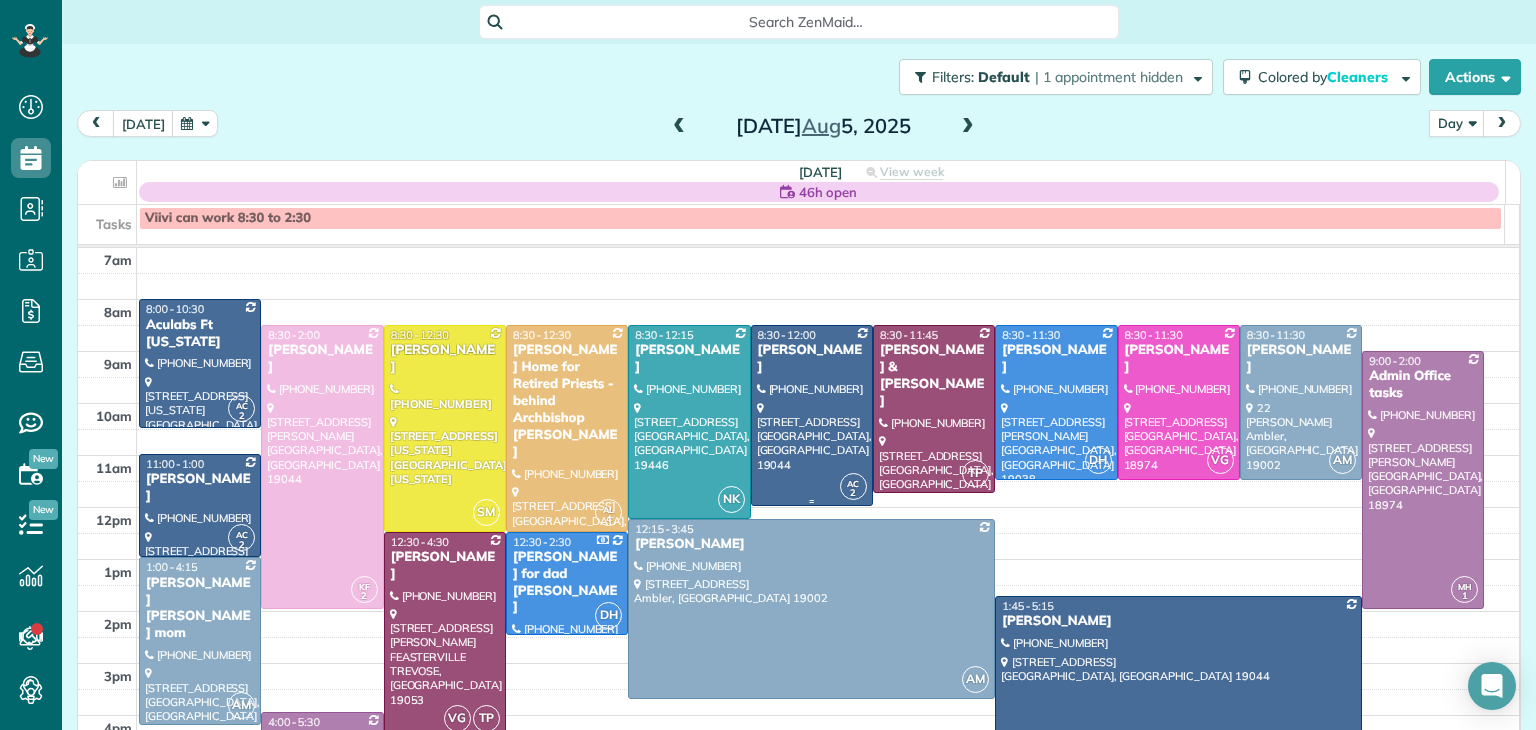 click at bounding box center (812, 415) 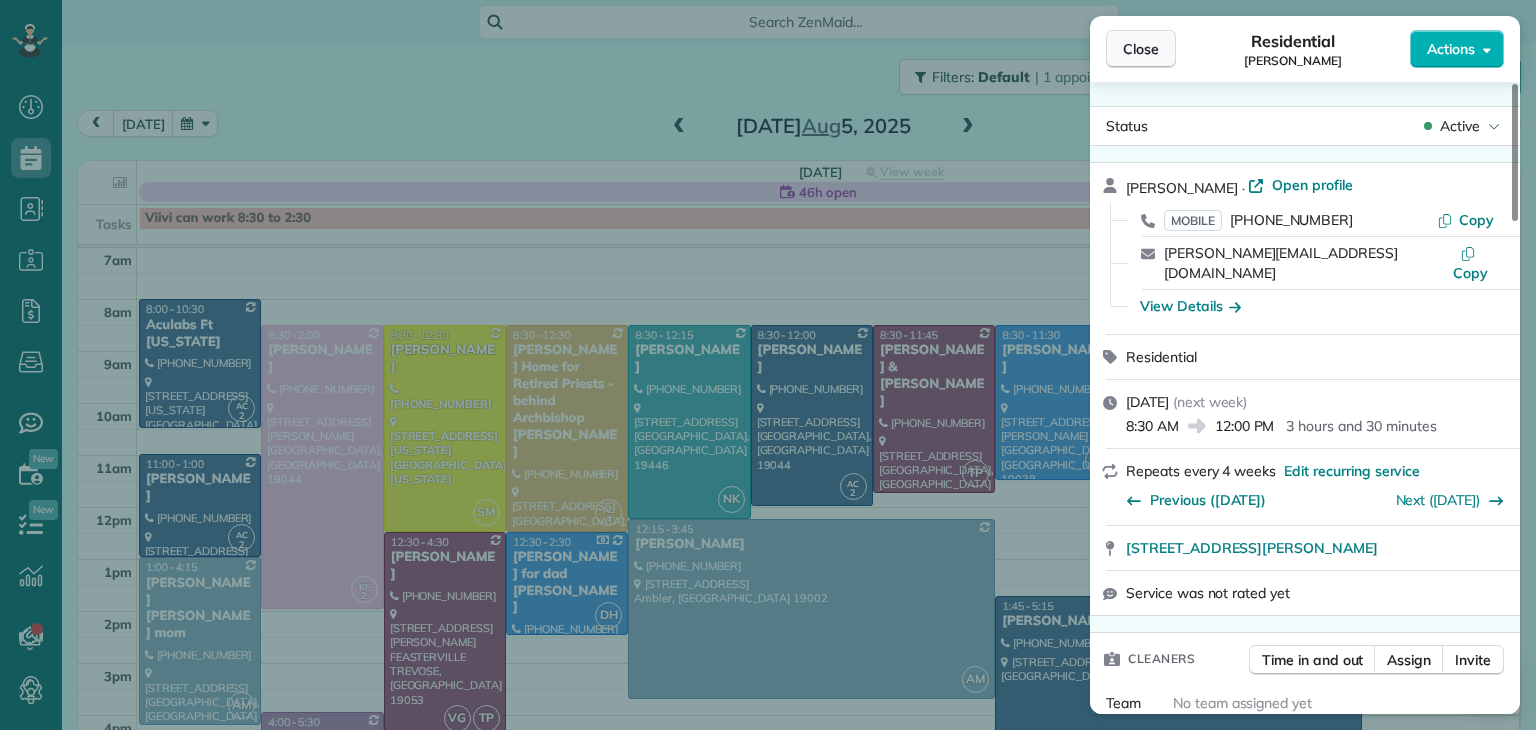 click on "Close" at bounding box center [1141, 49] 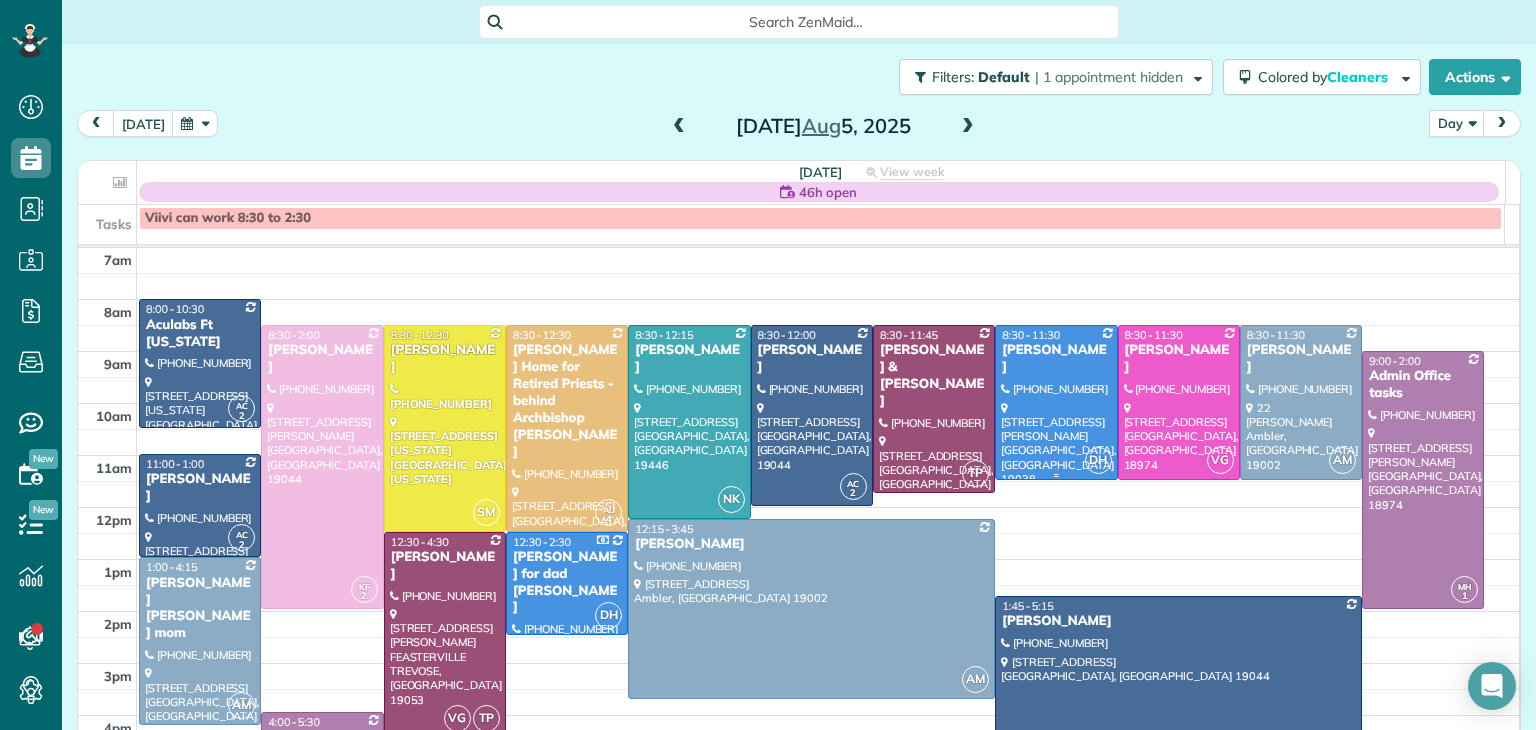 click at bounding box center (1056, 402) 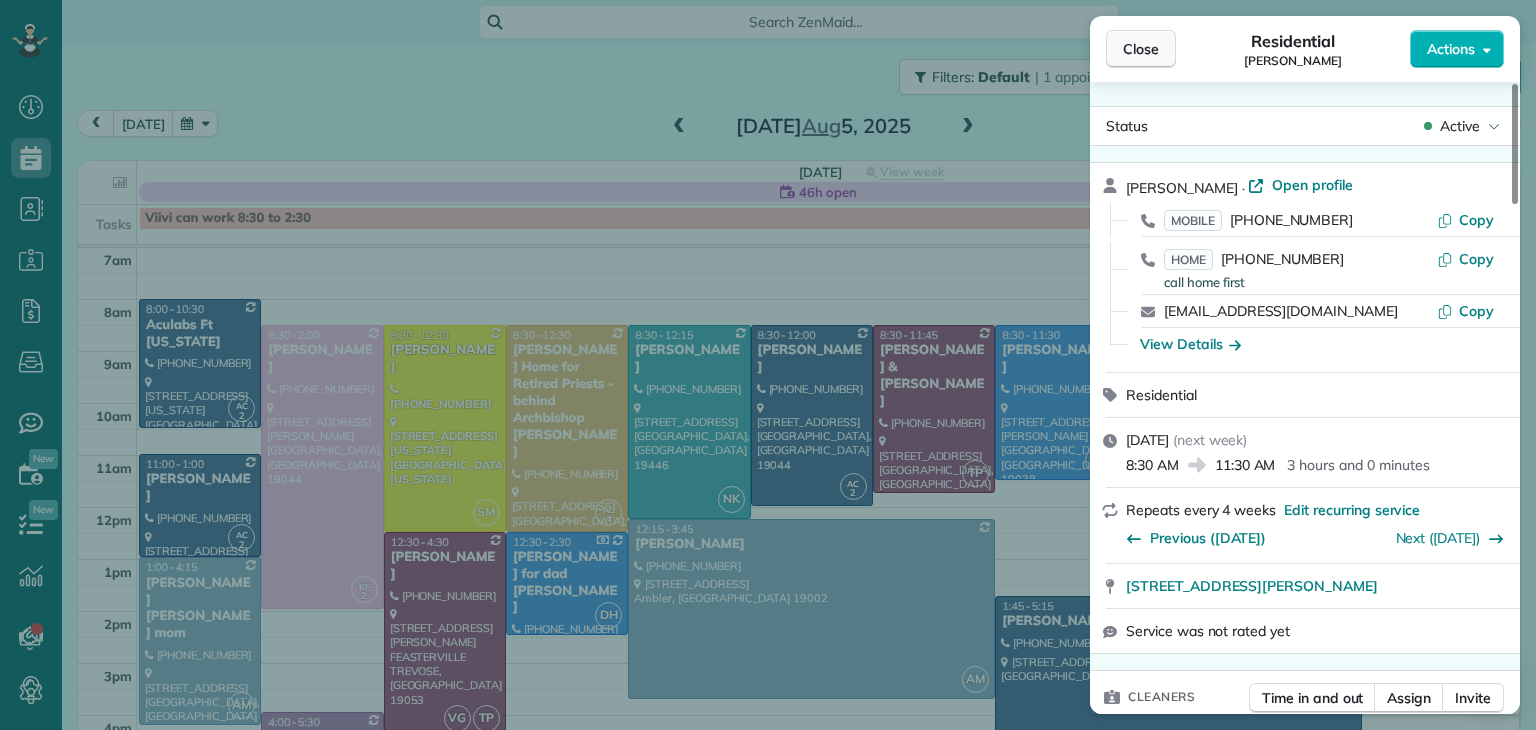 click on "Close" at bounding box center (1141, 49) 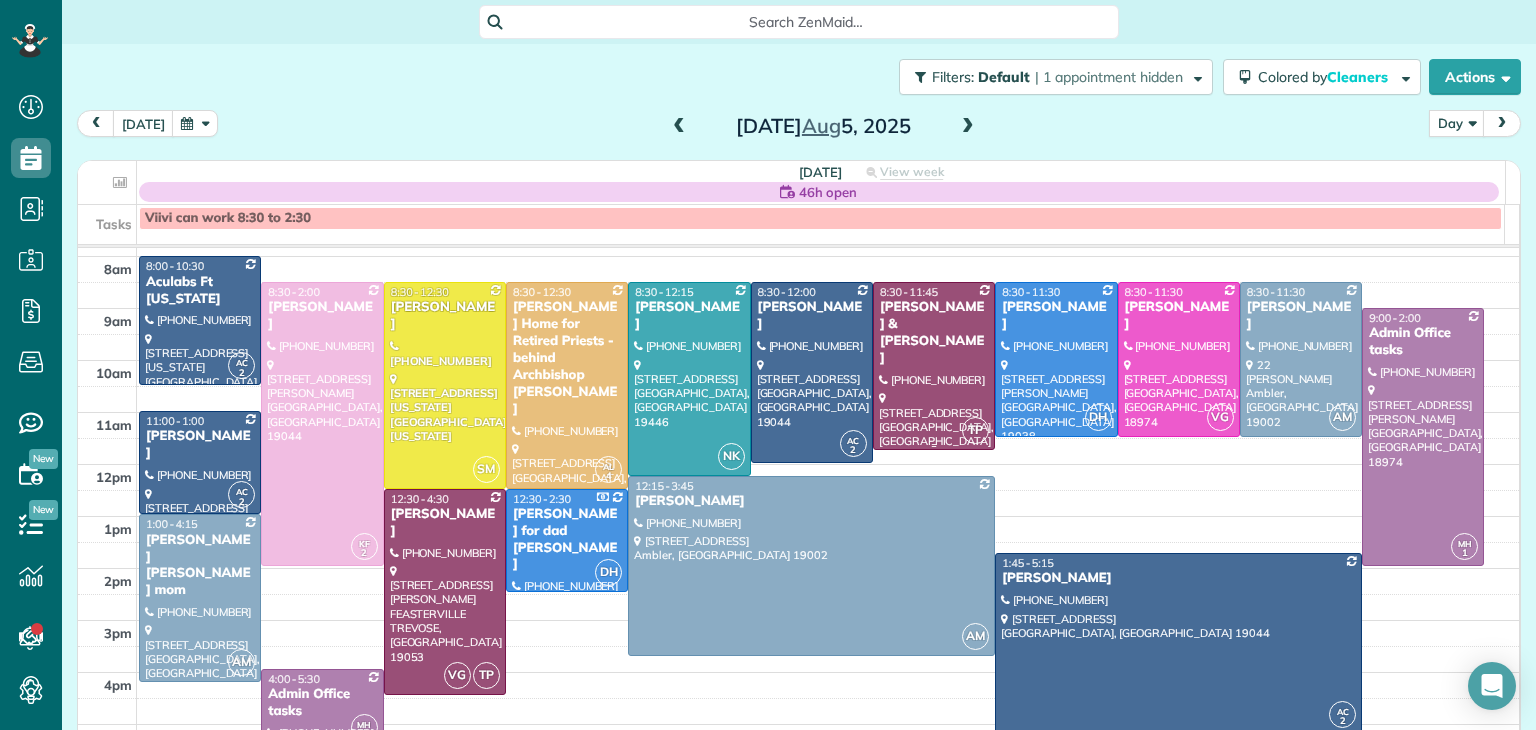 scroll, scrollTop: 44, scrollLeft: 0, axis: vertical 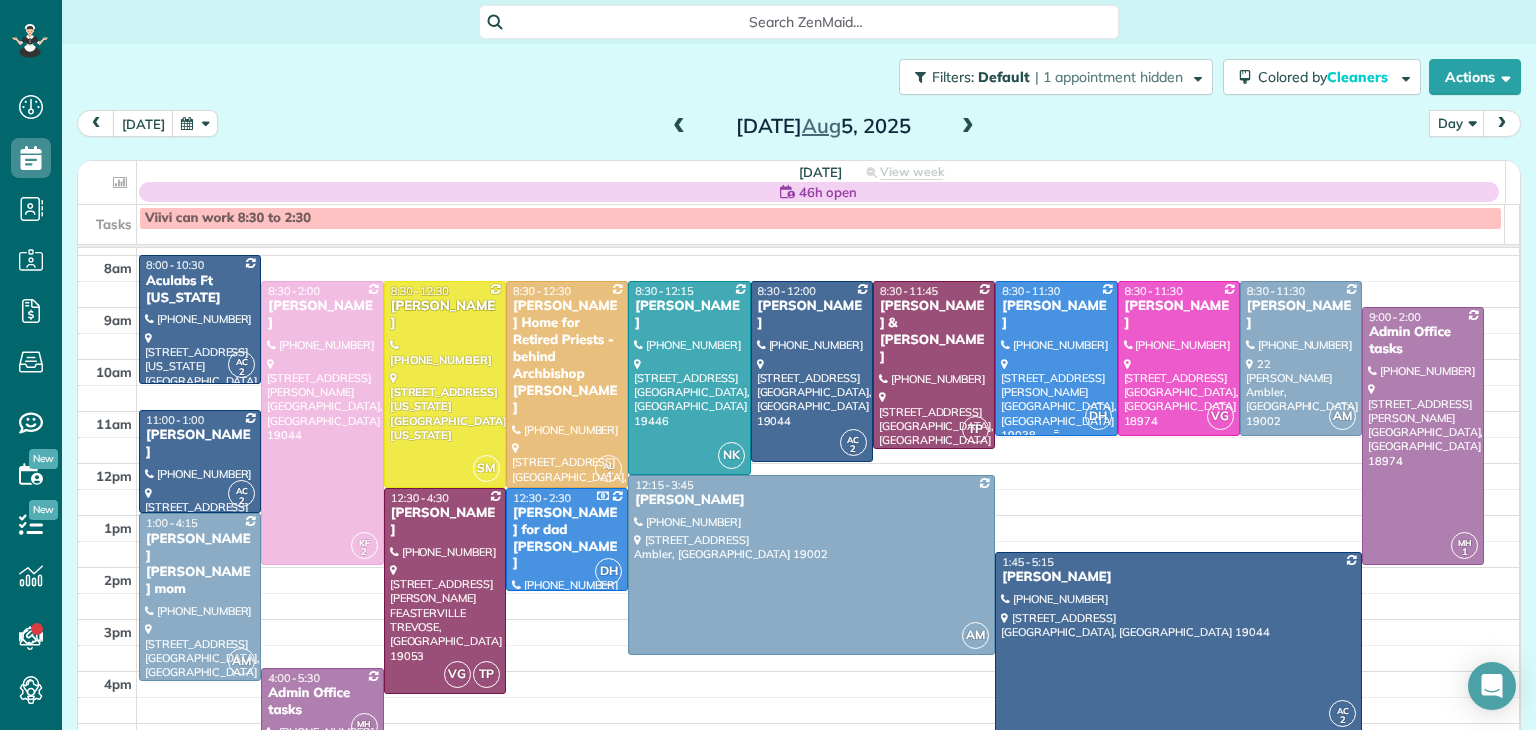 click at bounding box center [1056, 358] 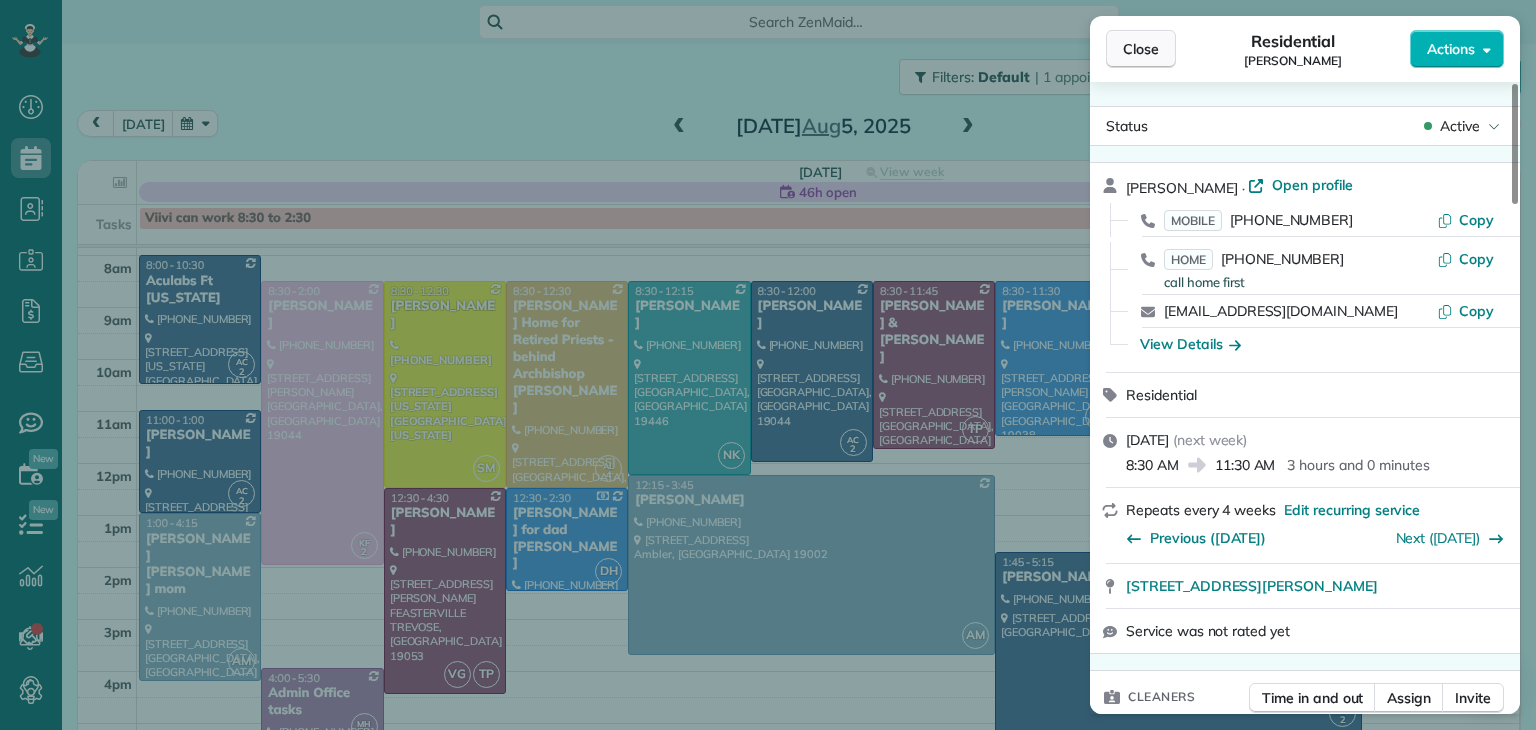 click on "Close" at bounding box center [1141, 49] 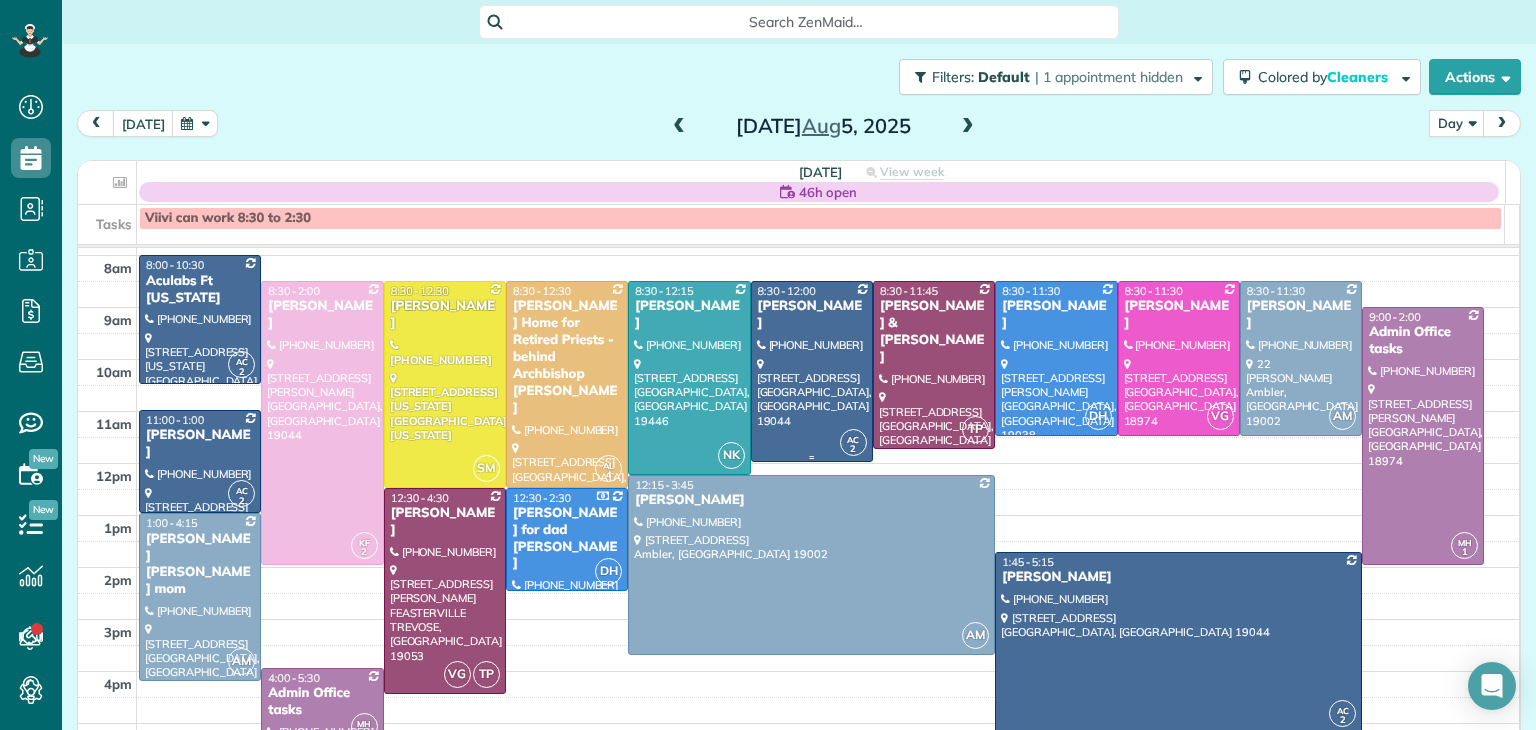 click at bounding box center (812, 371) 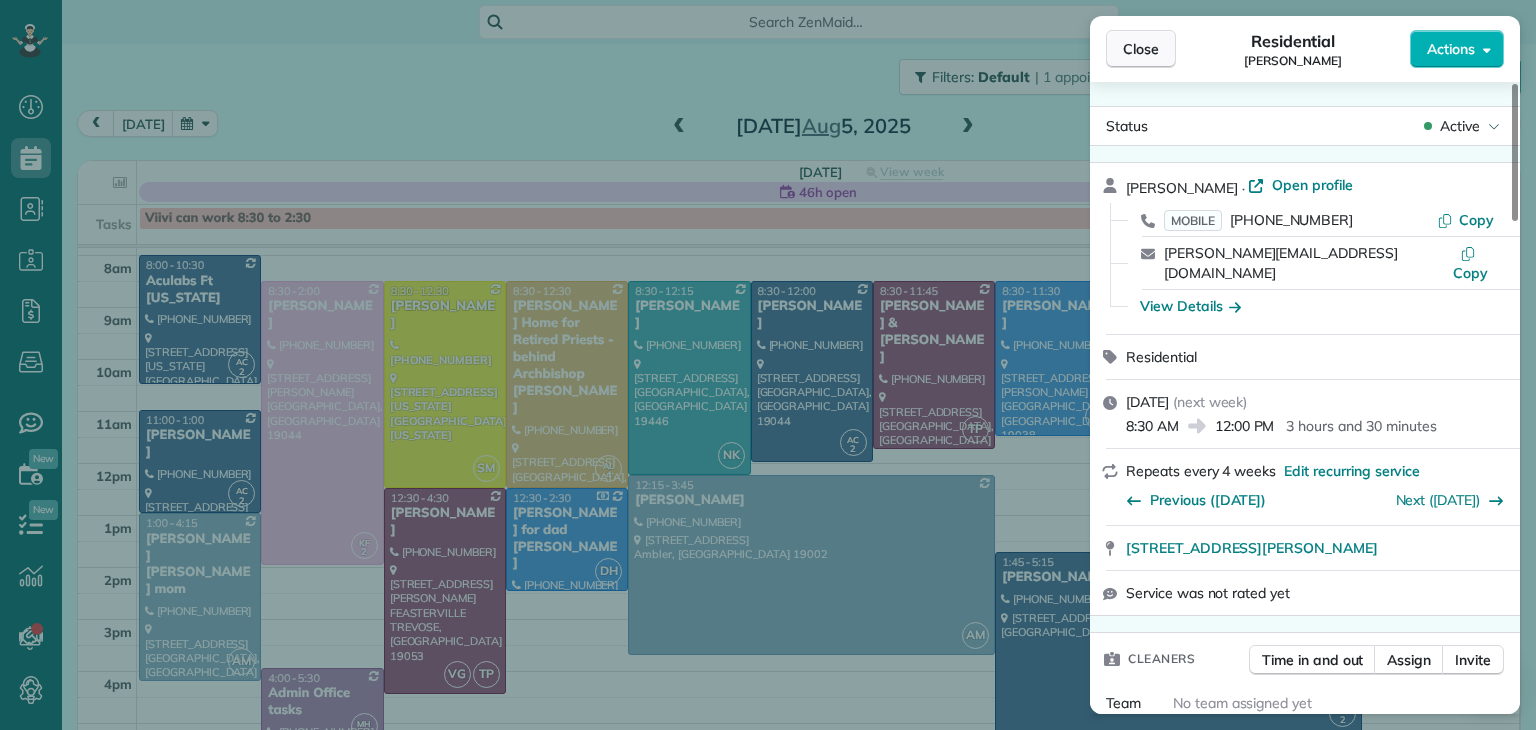 click on "Close" at bounding box center [1141, 49] 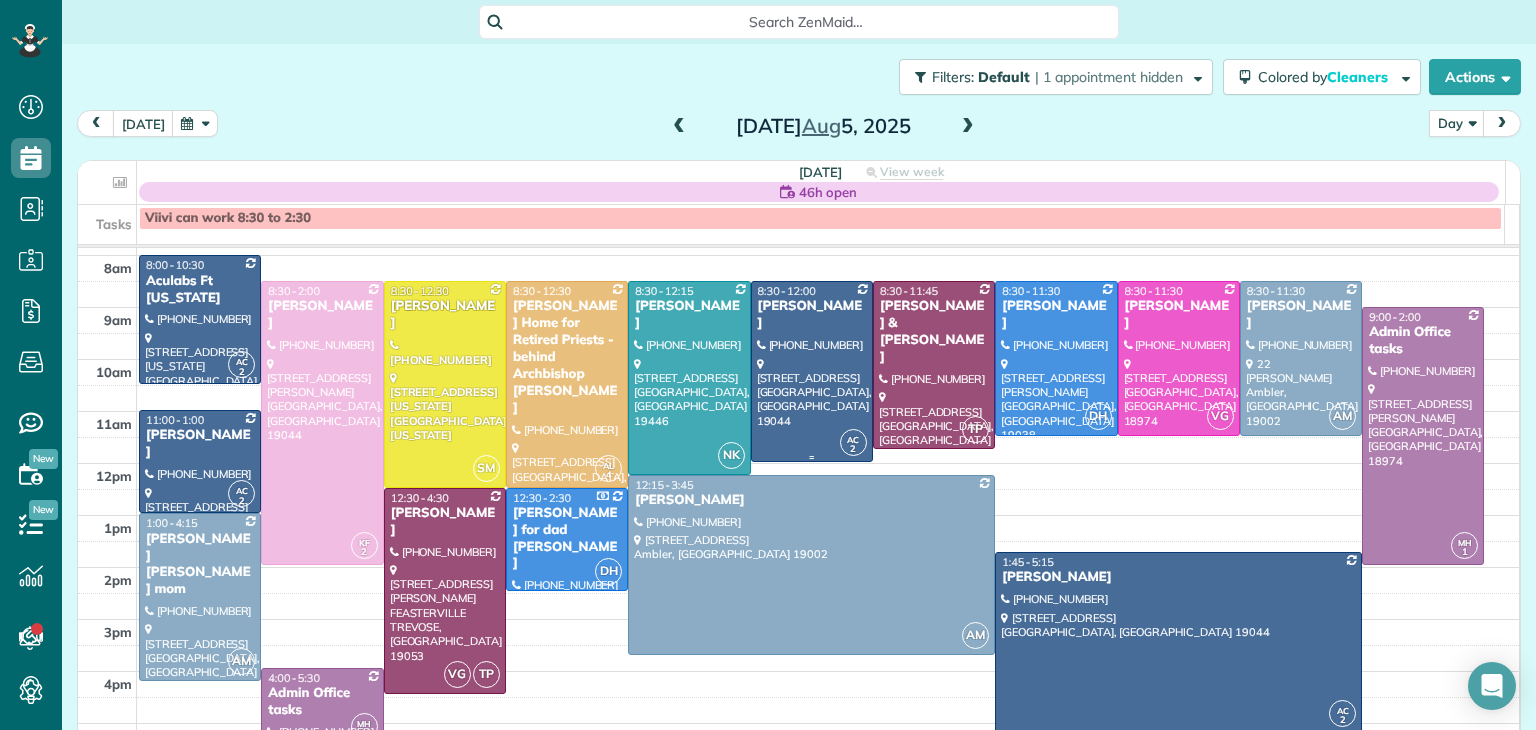 click at bounding box center (812, 371) 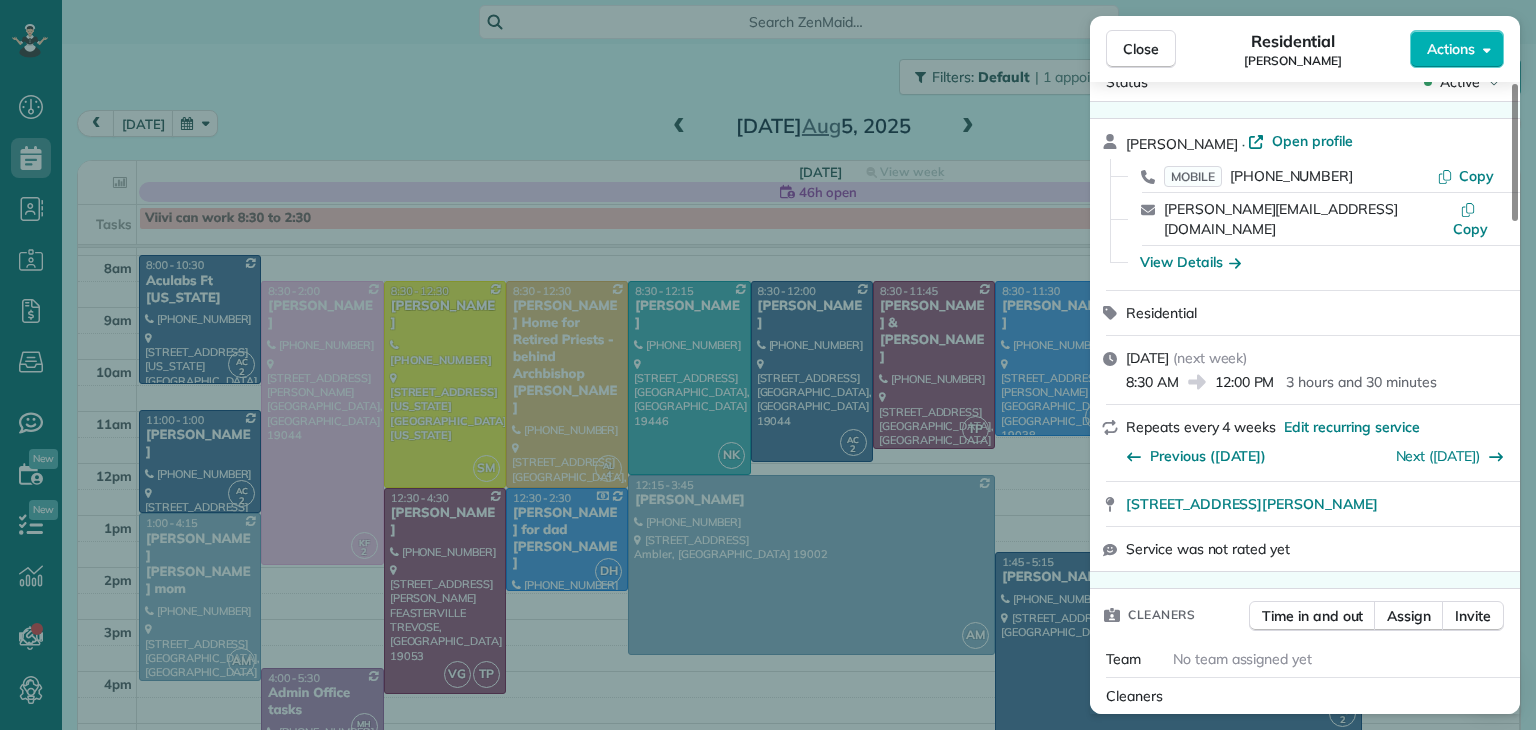 scroll, scrollTop: 0, scrollLeft: 0, axis: both 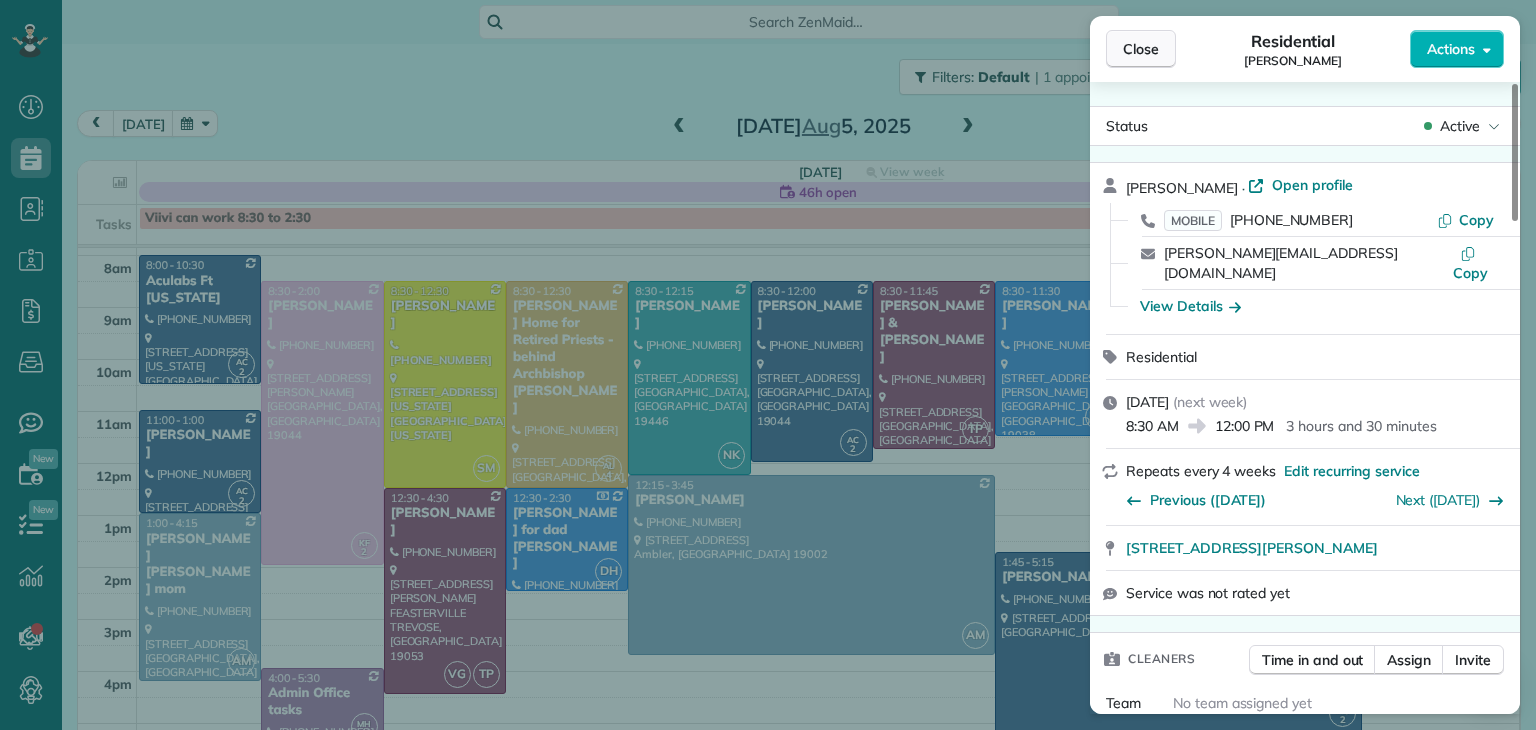 click on "Close" at bounding box center [1141, 49] 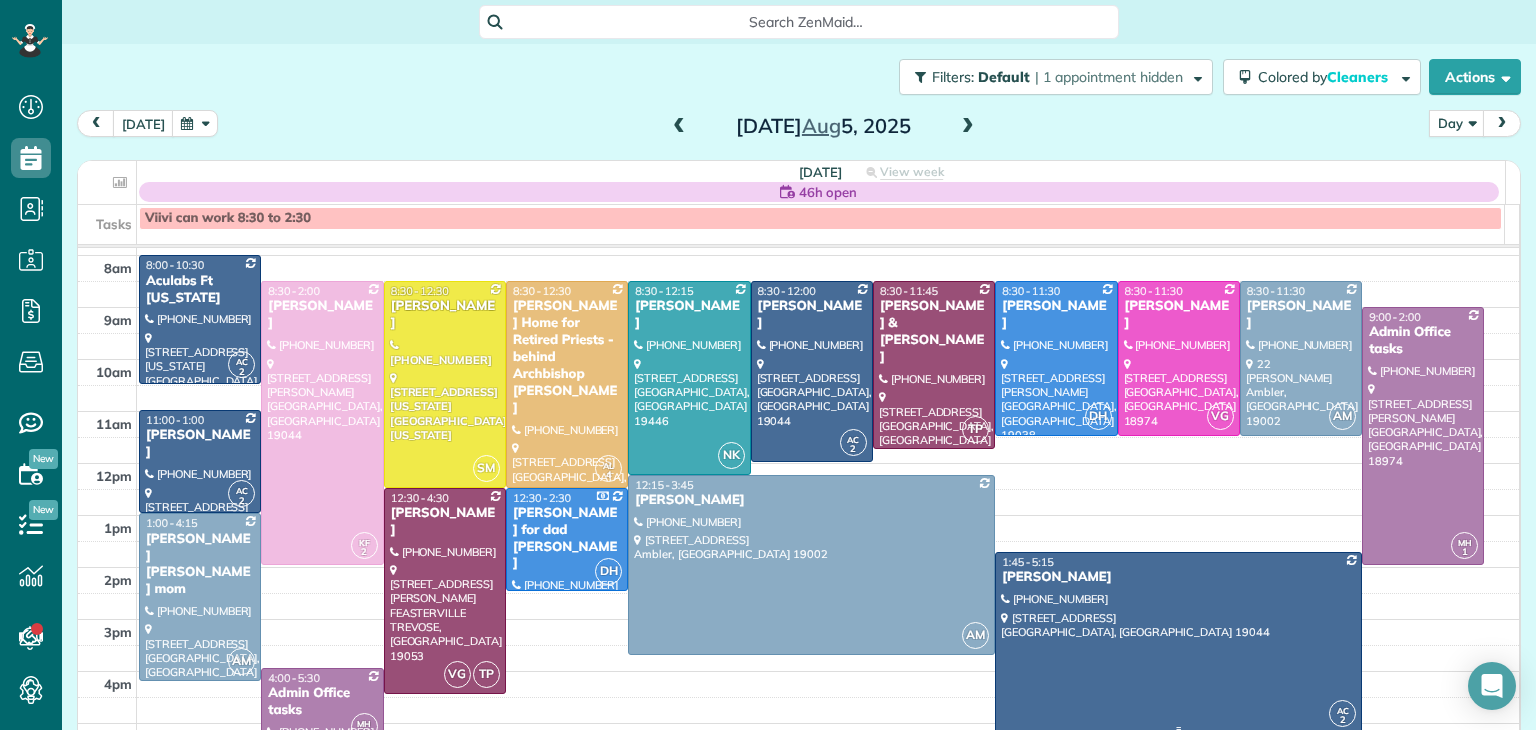 scroll, scrollTop: 54, scrollLeft: 0, axis: vertical 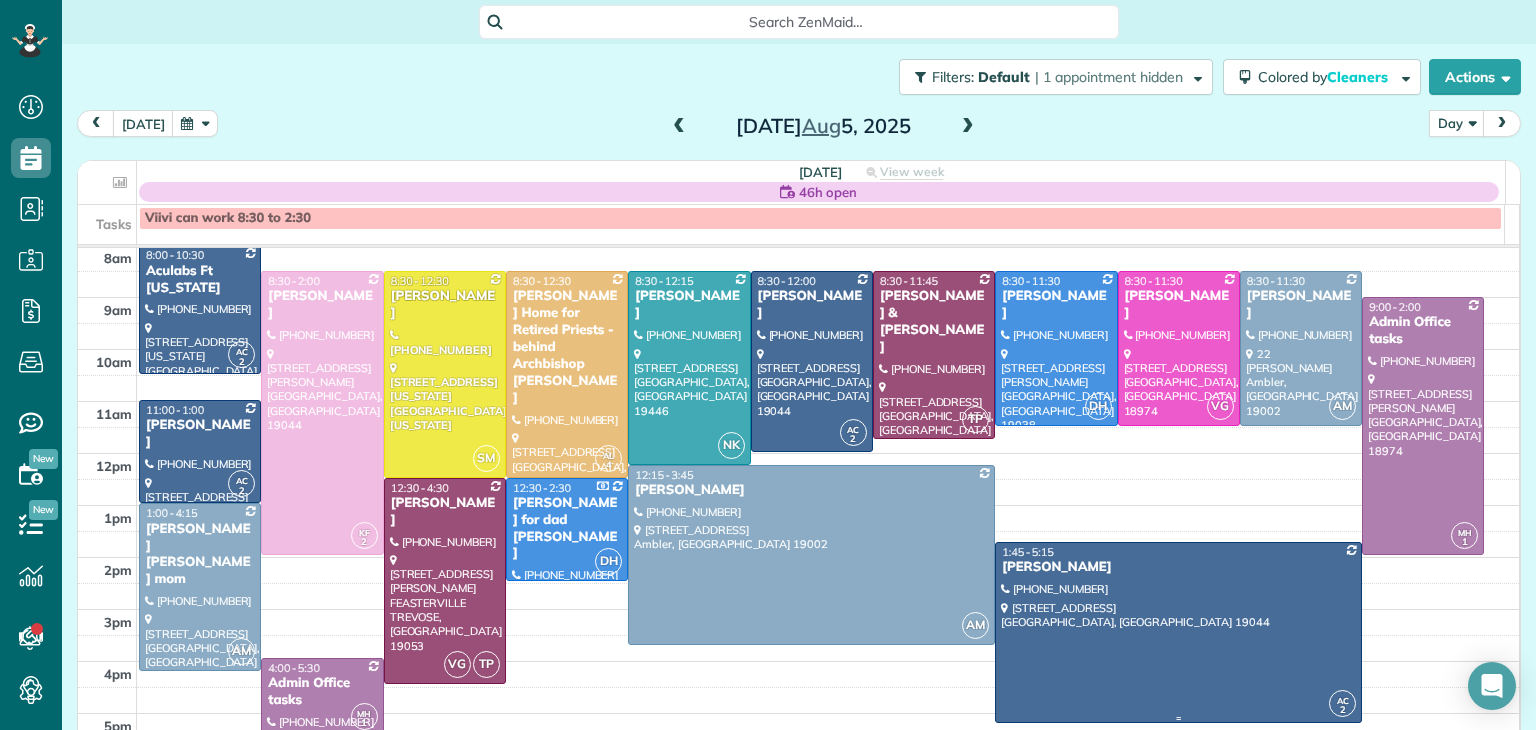 click at bounding box center (1178, 632) 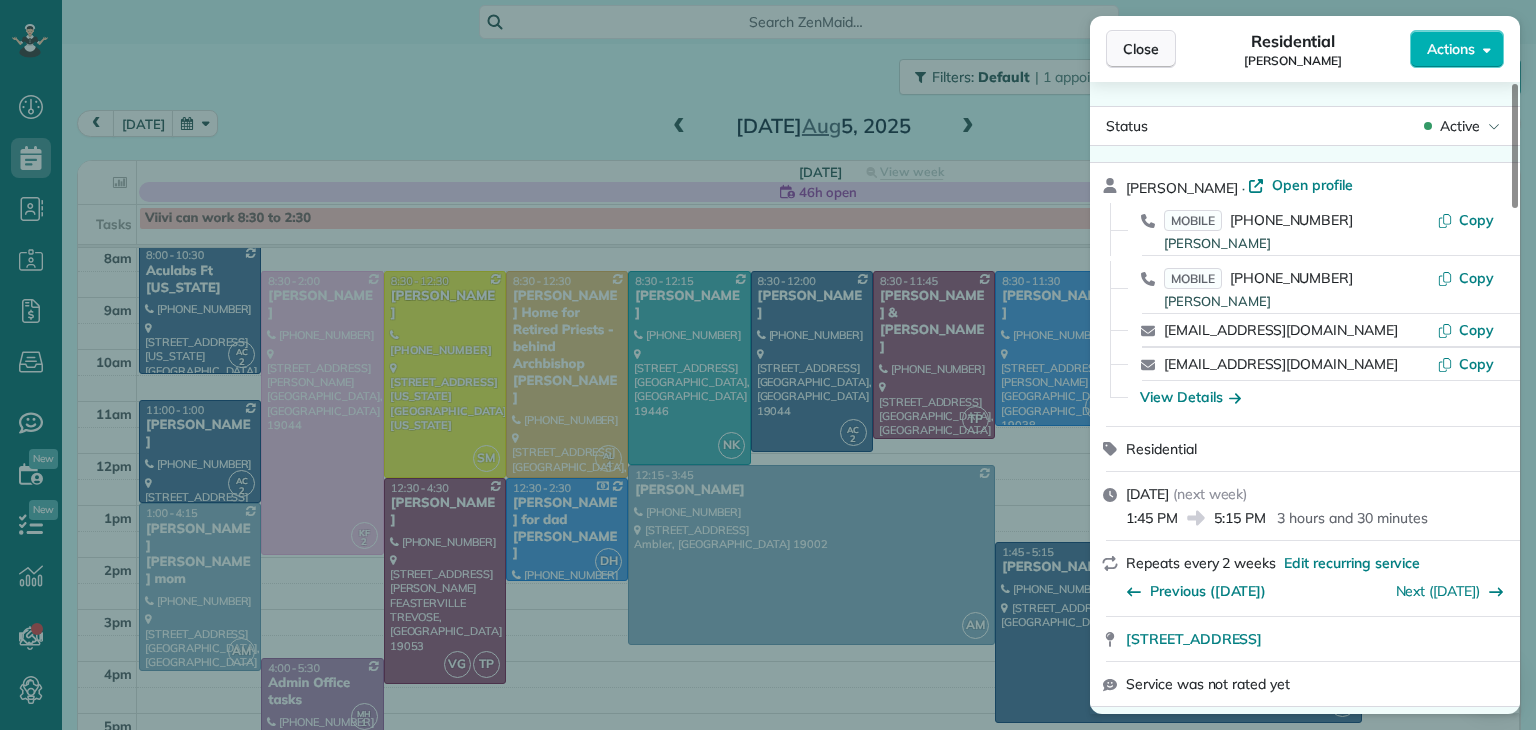 click on "Close" at bounding box center [1141, 49] 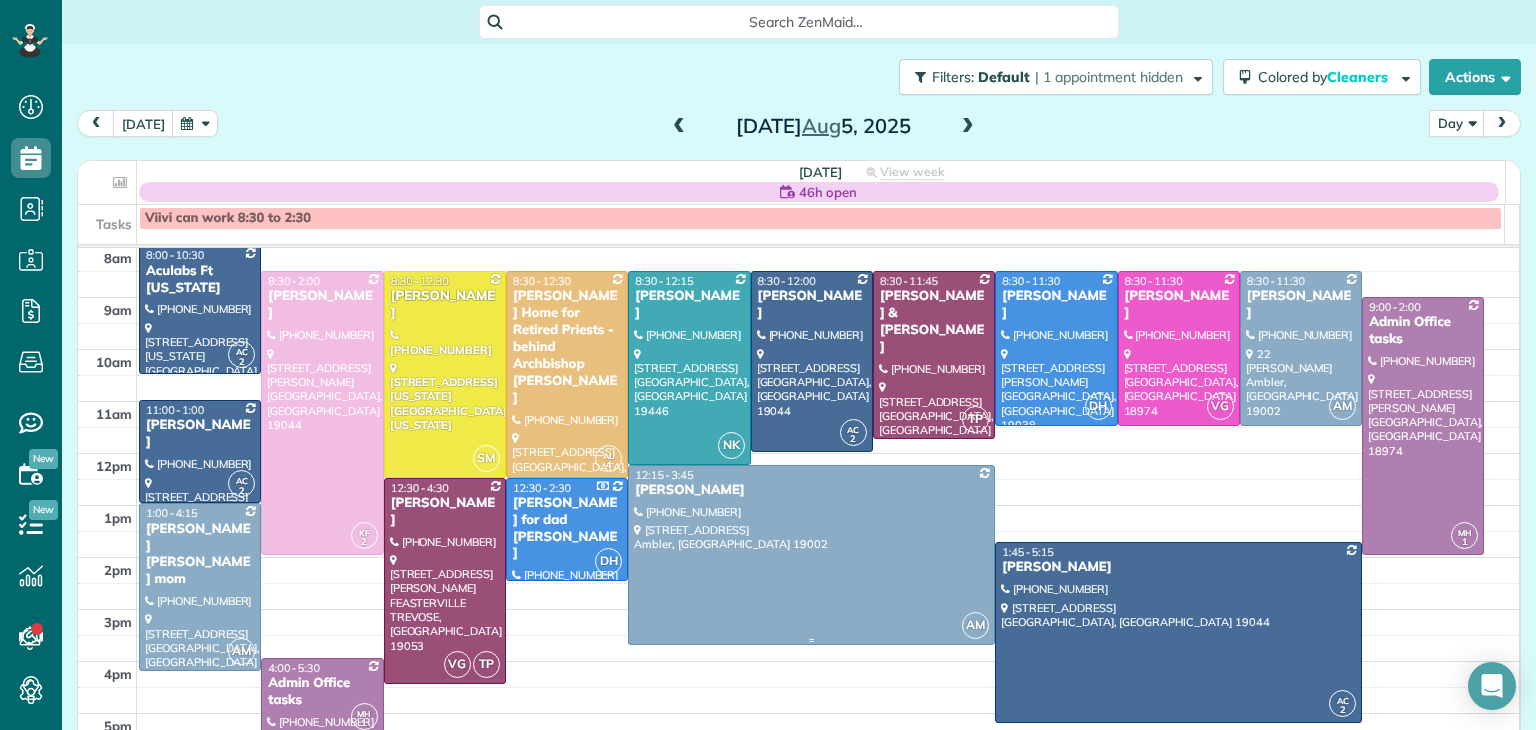click at bounding box center (811, 555) 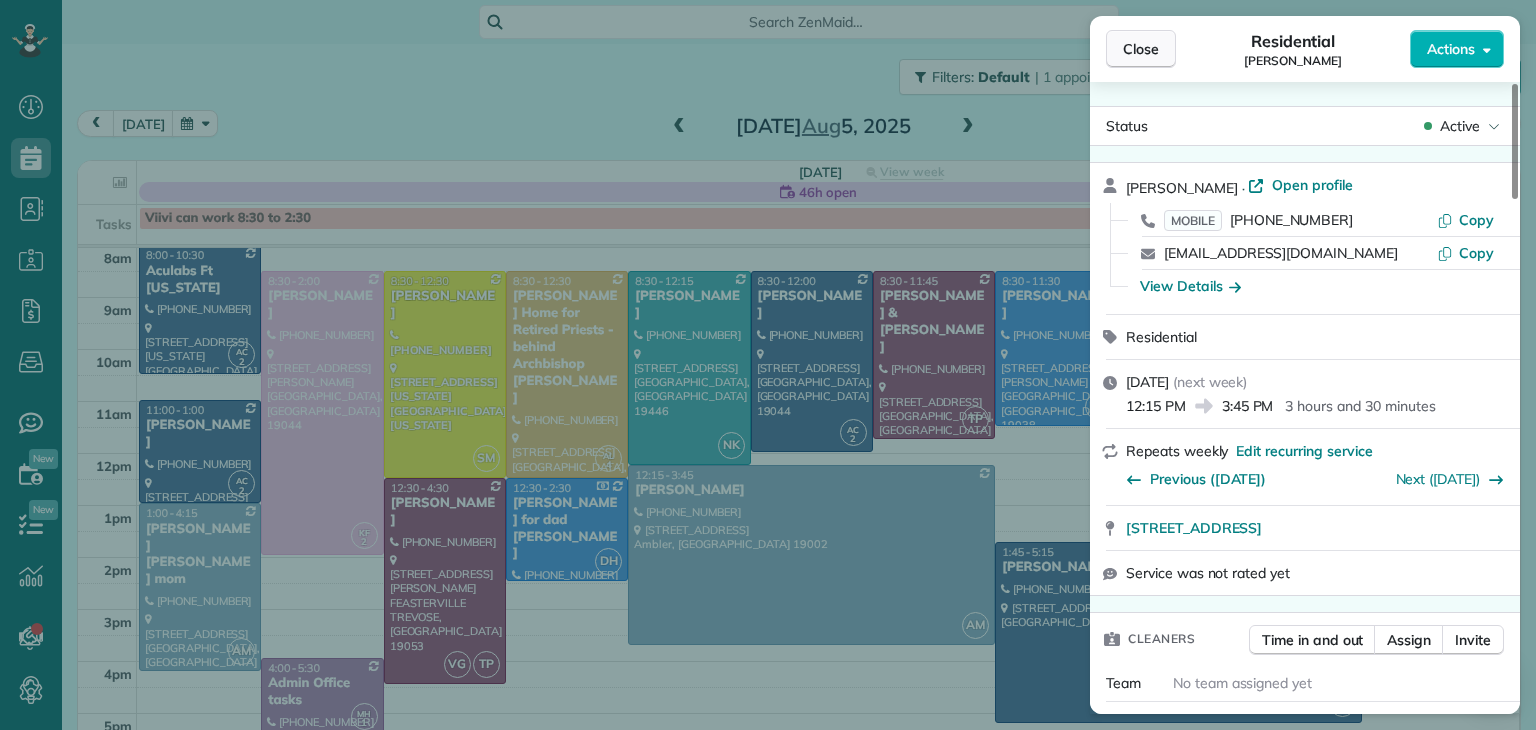 click on "Close" at bounding box center (1141, 49) 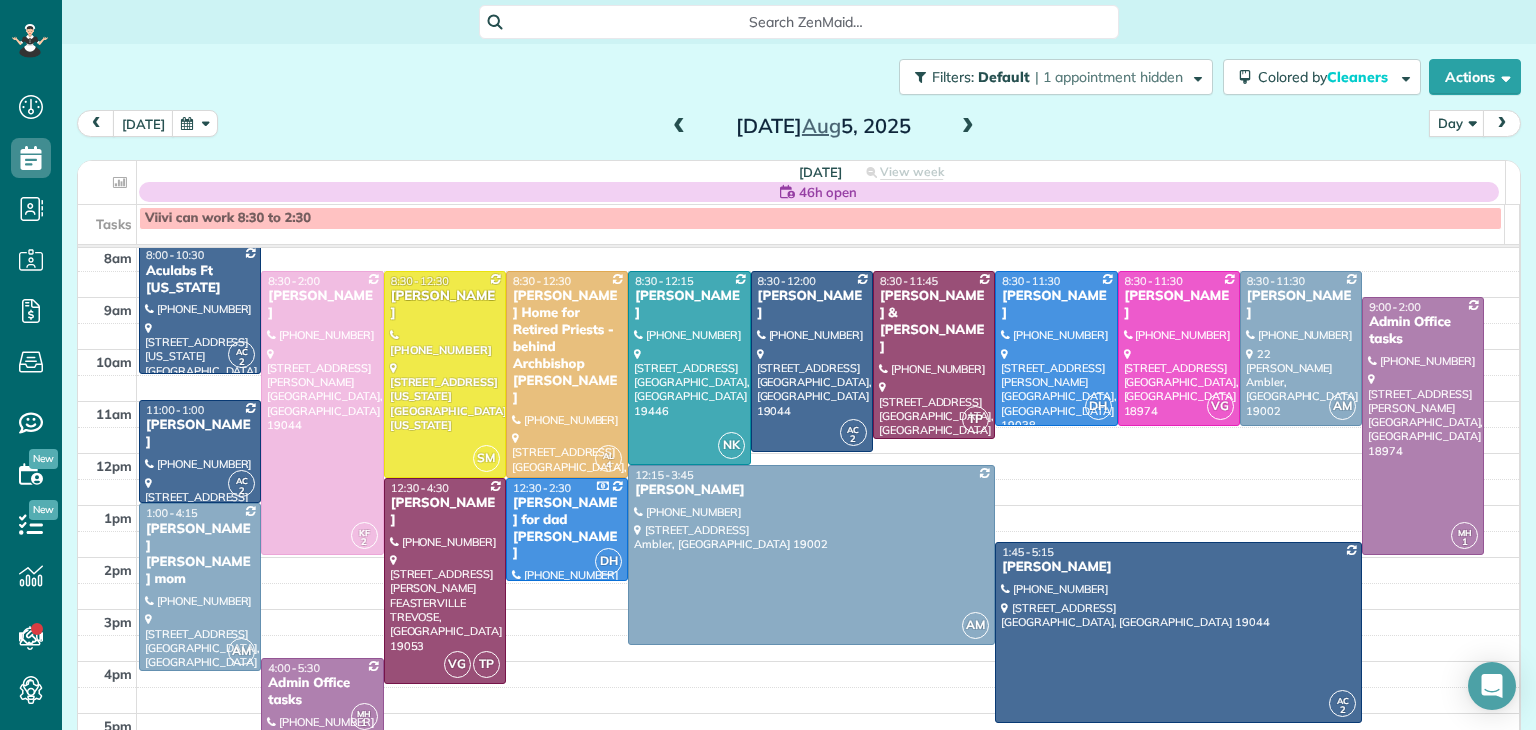 click at bounding box center (679, 127) 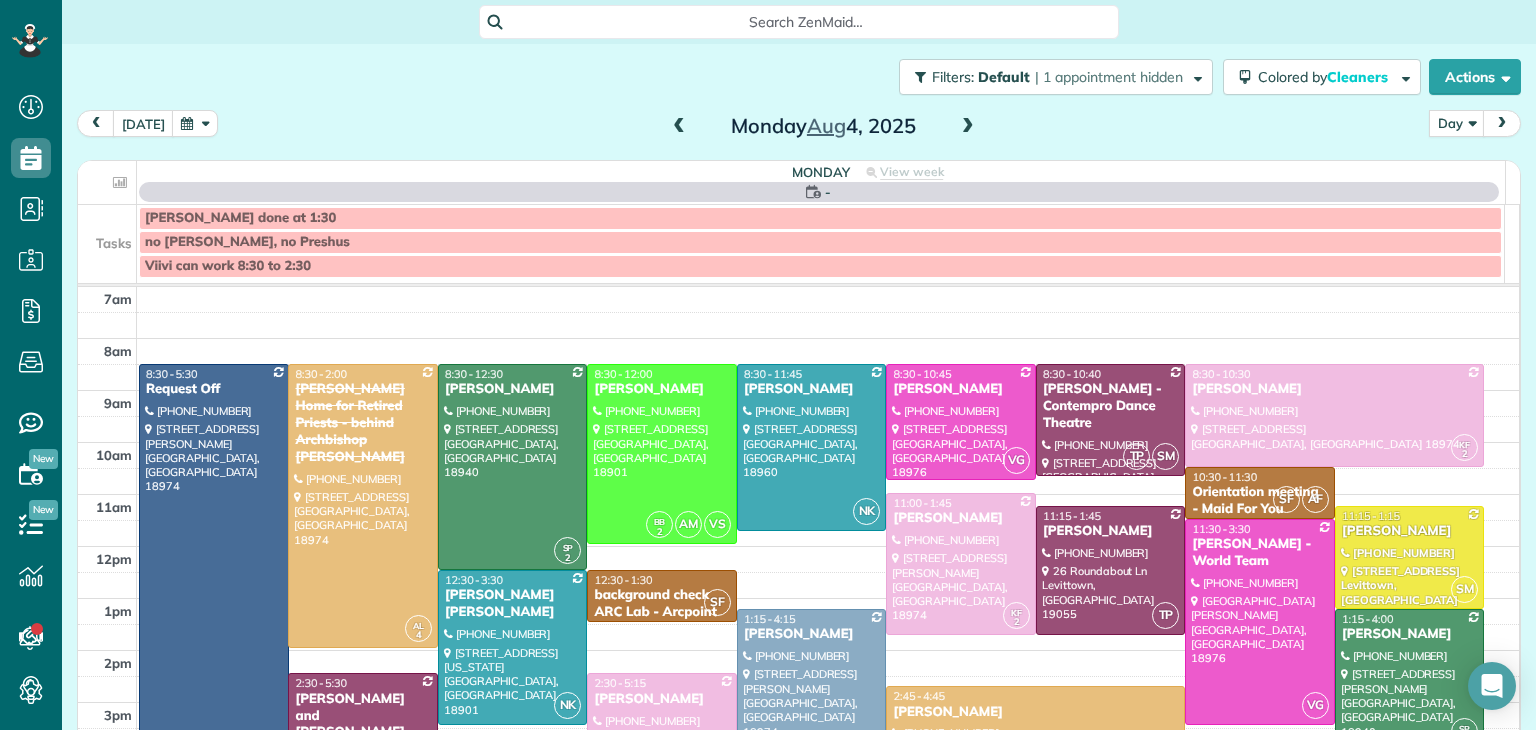 click at bounding box center (679, 127) 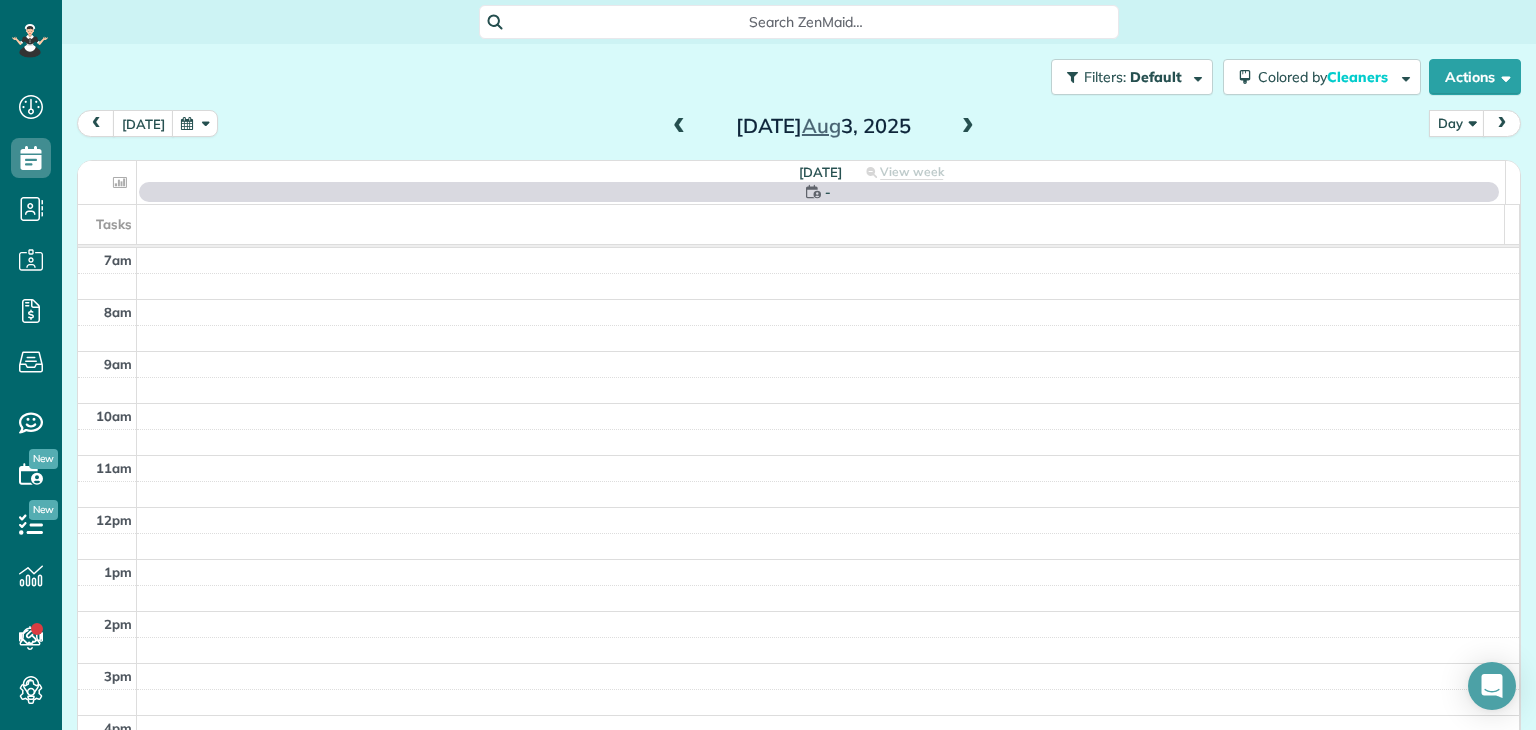 click at bounding box center (679, 127) 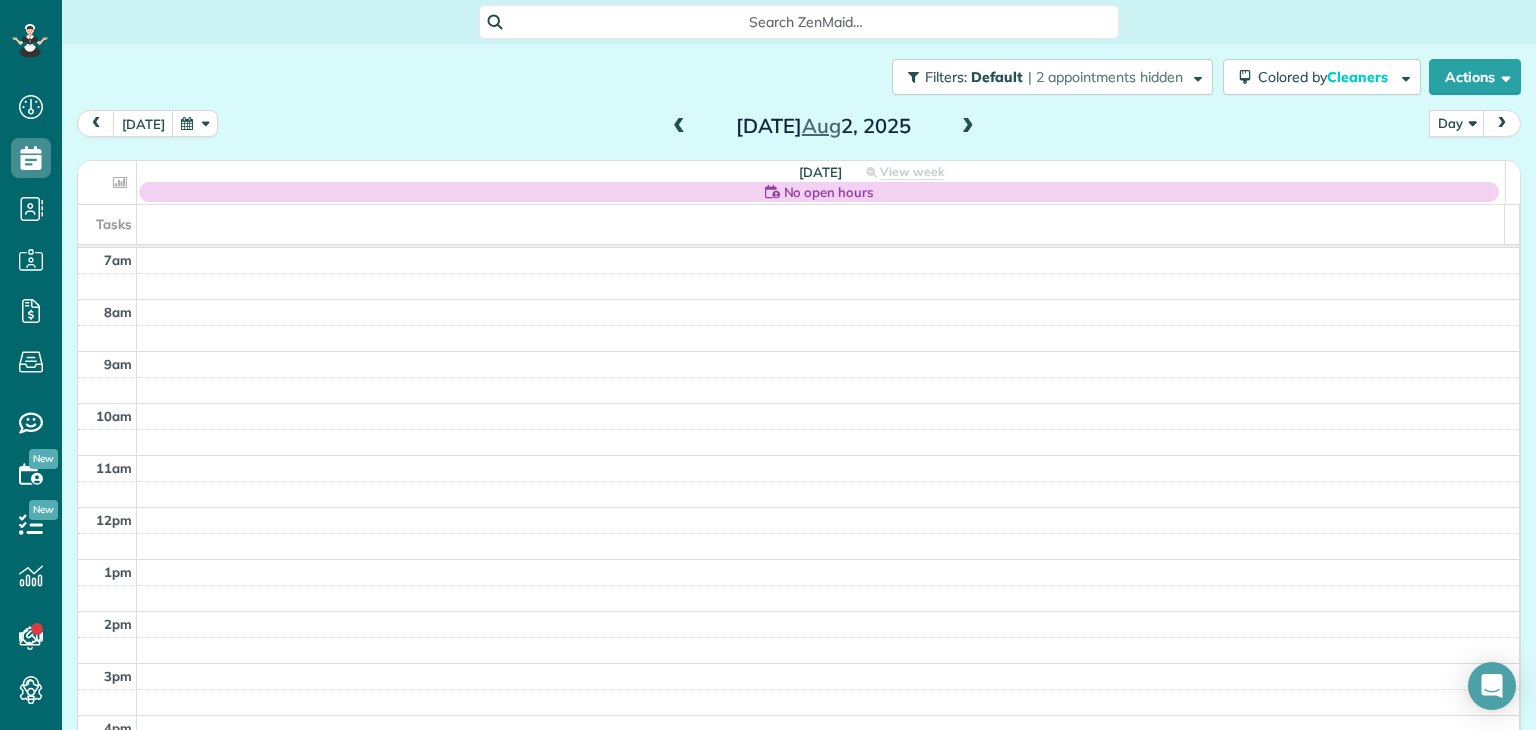 click at bounding box center (968, 127) 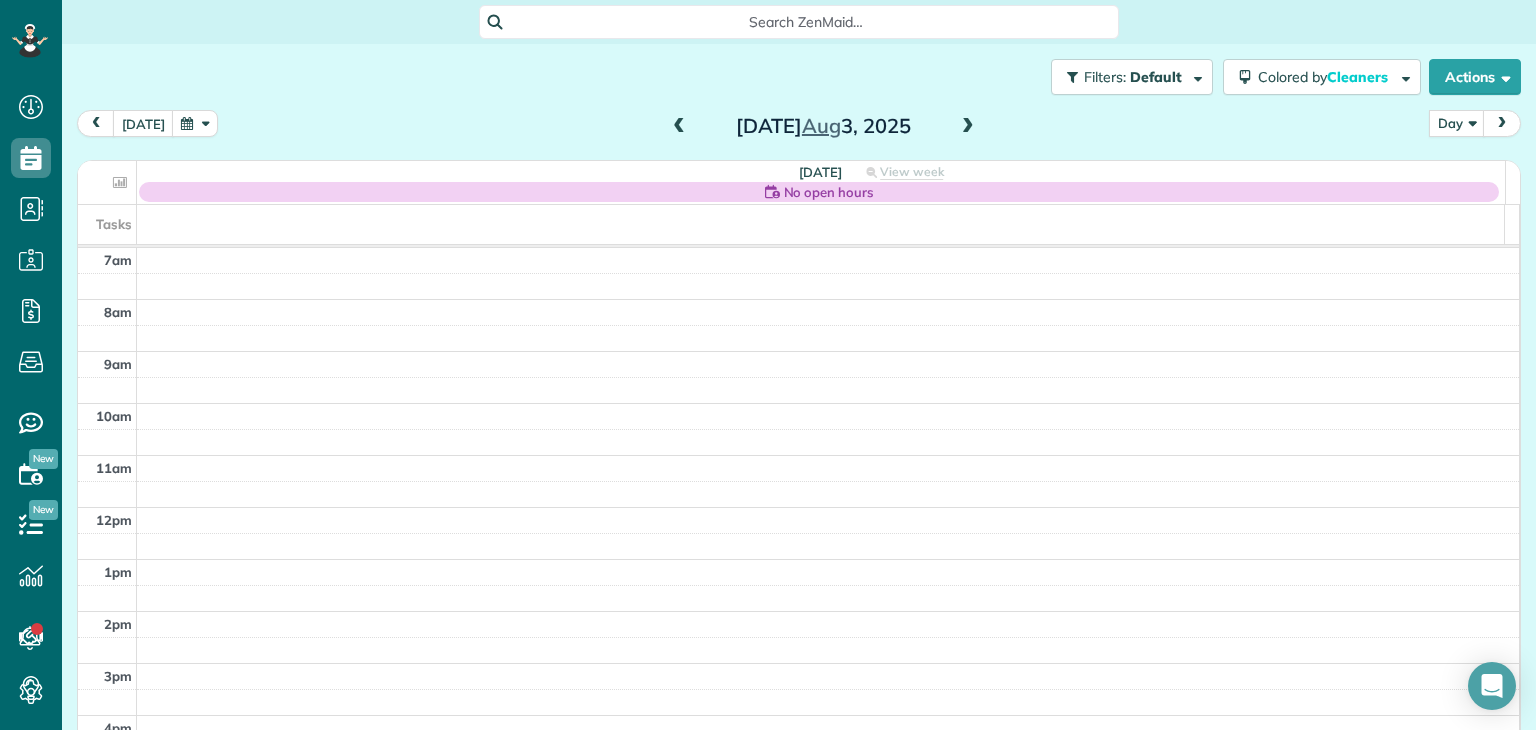click at bounding box center (968, 127) 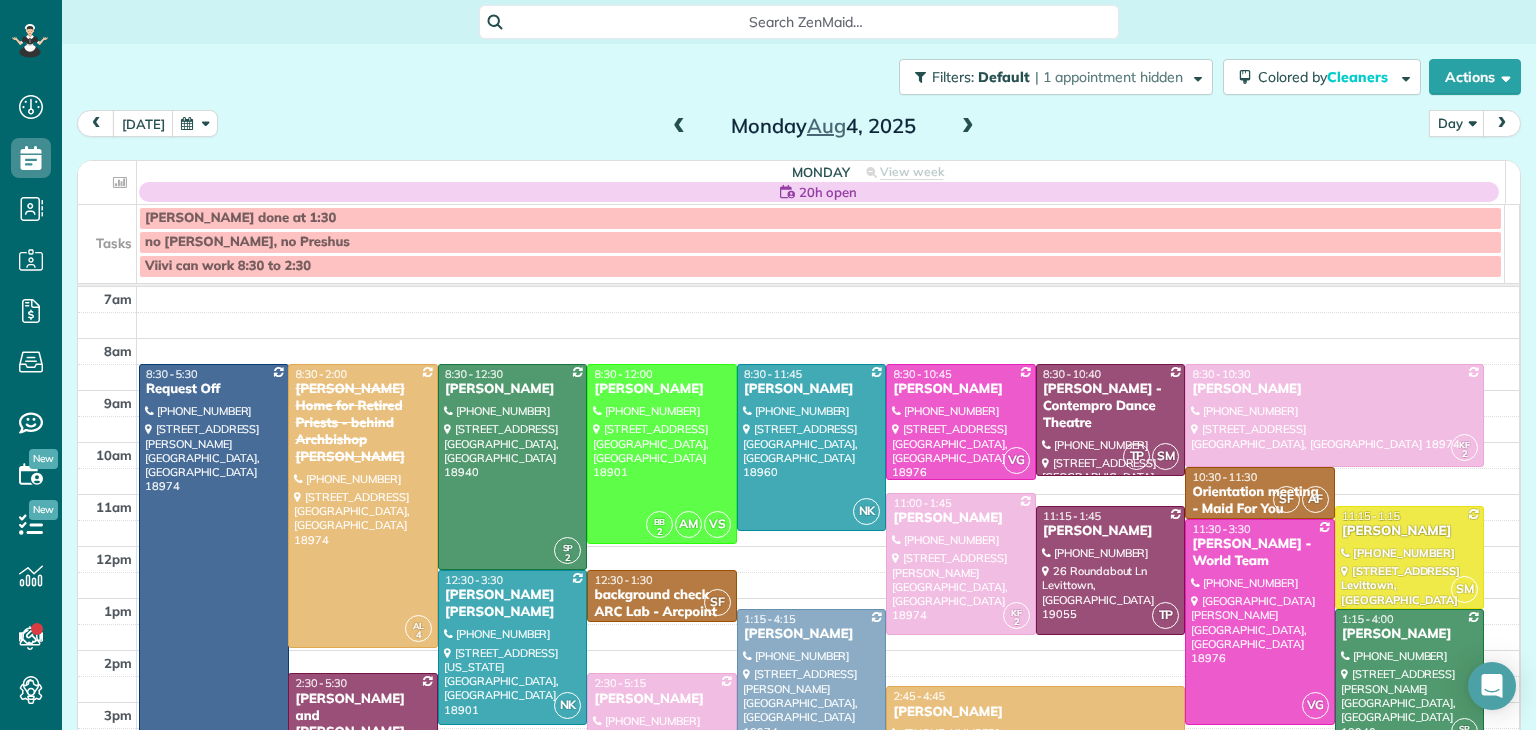click at bounding box center (968, 127) 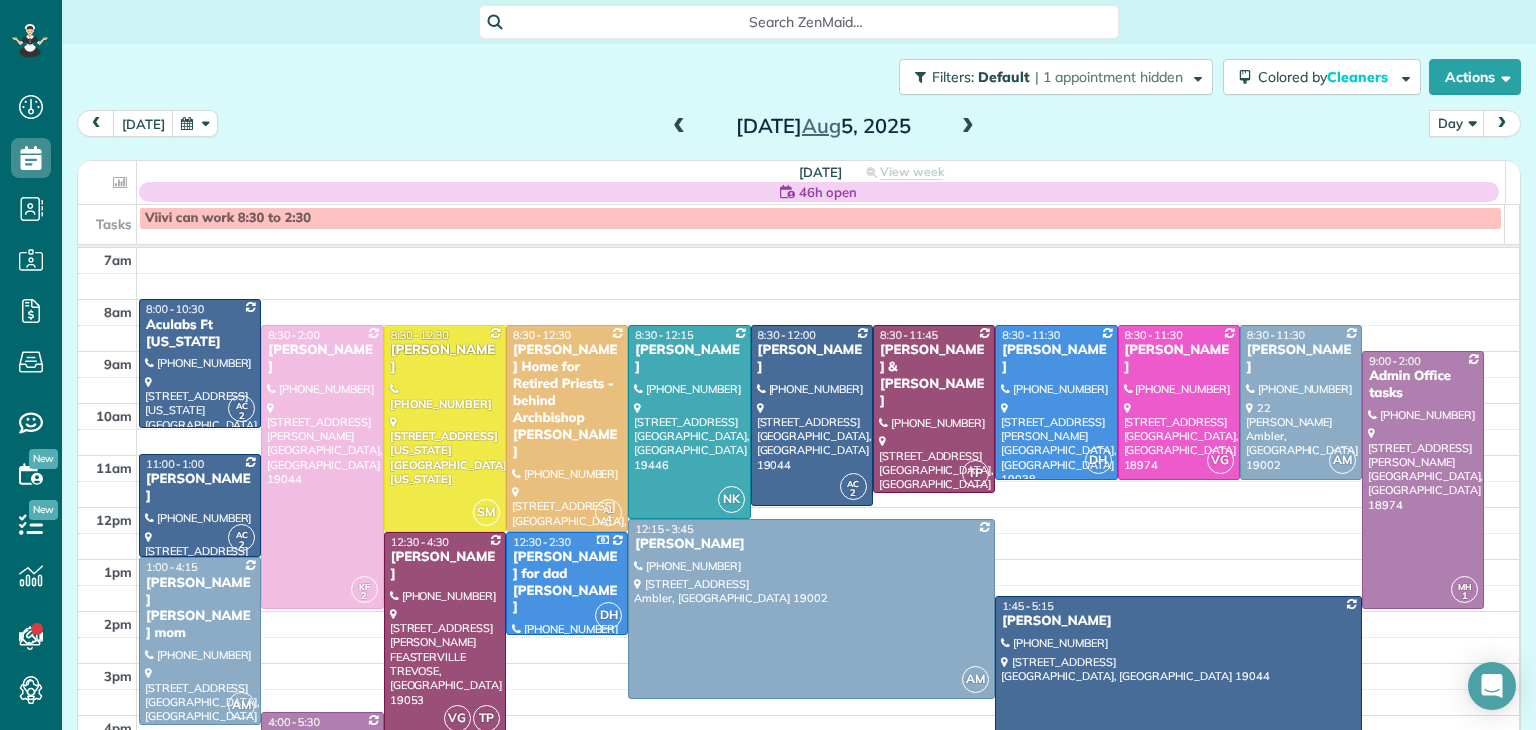 click at bounding box center [968, 127] 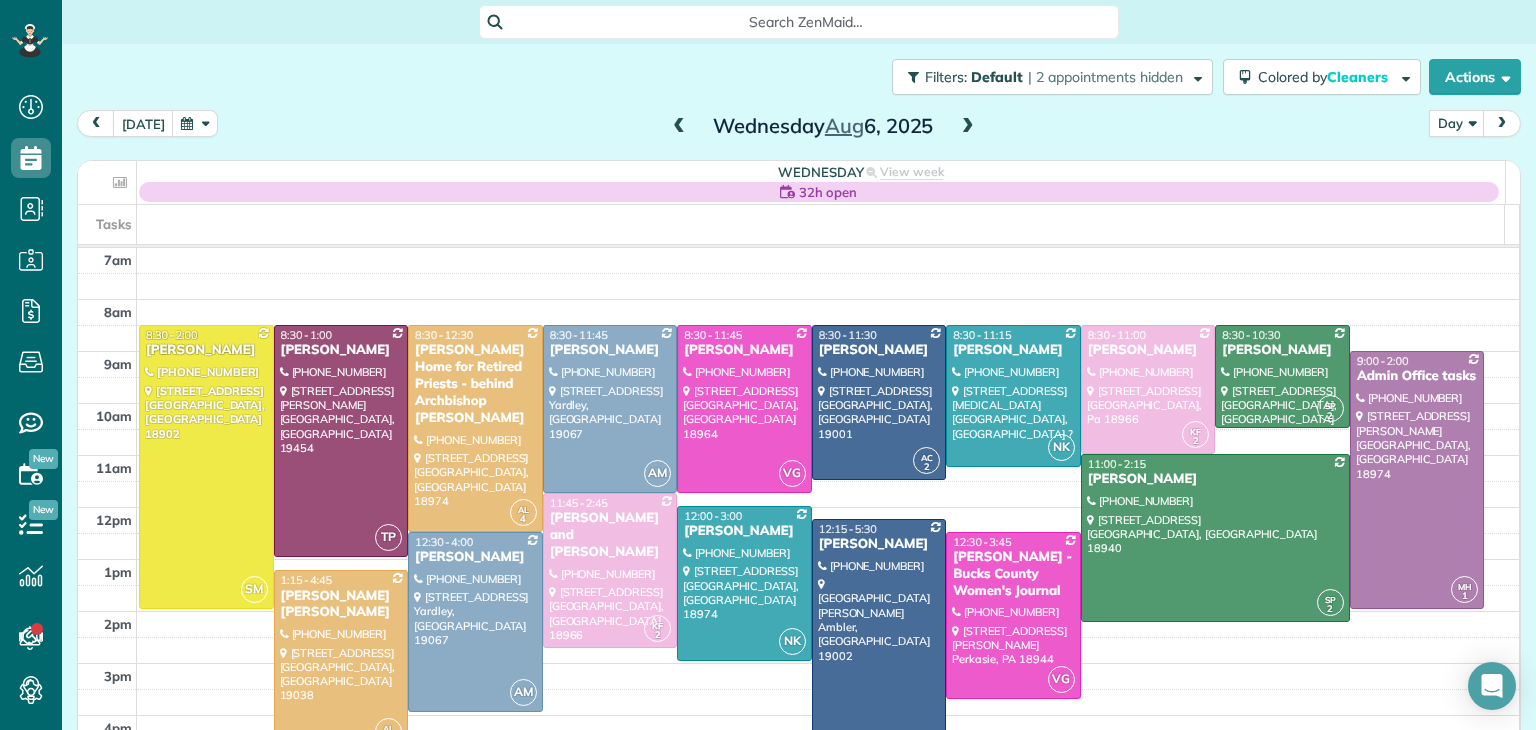 click at bounding box center (679, 127) 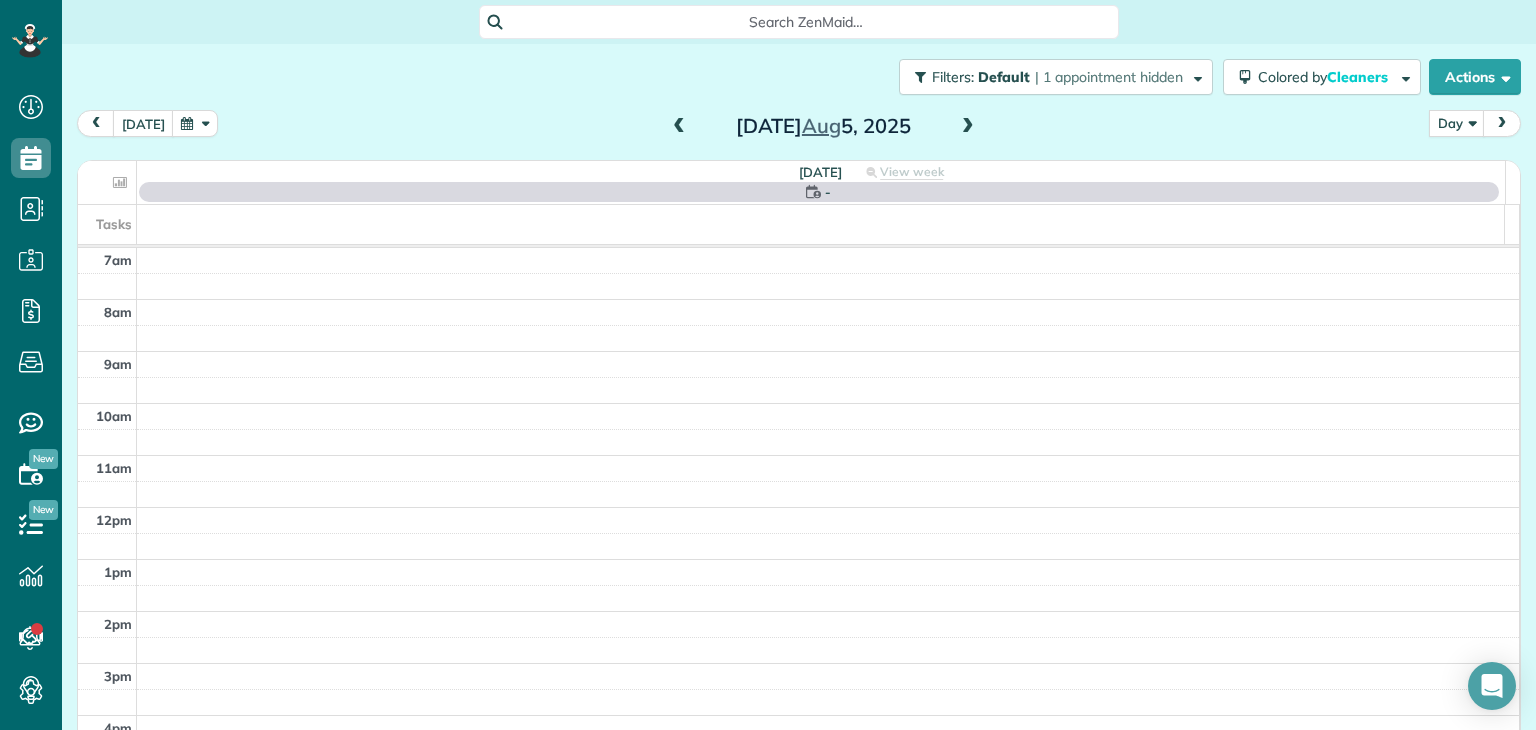 click at bounding box center [679, 127] 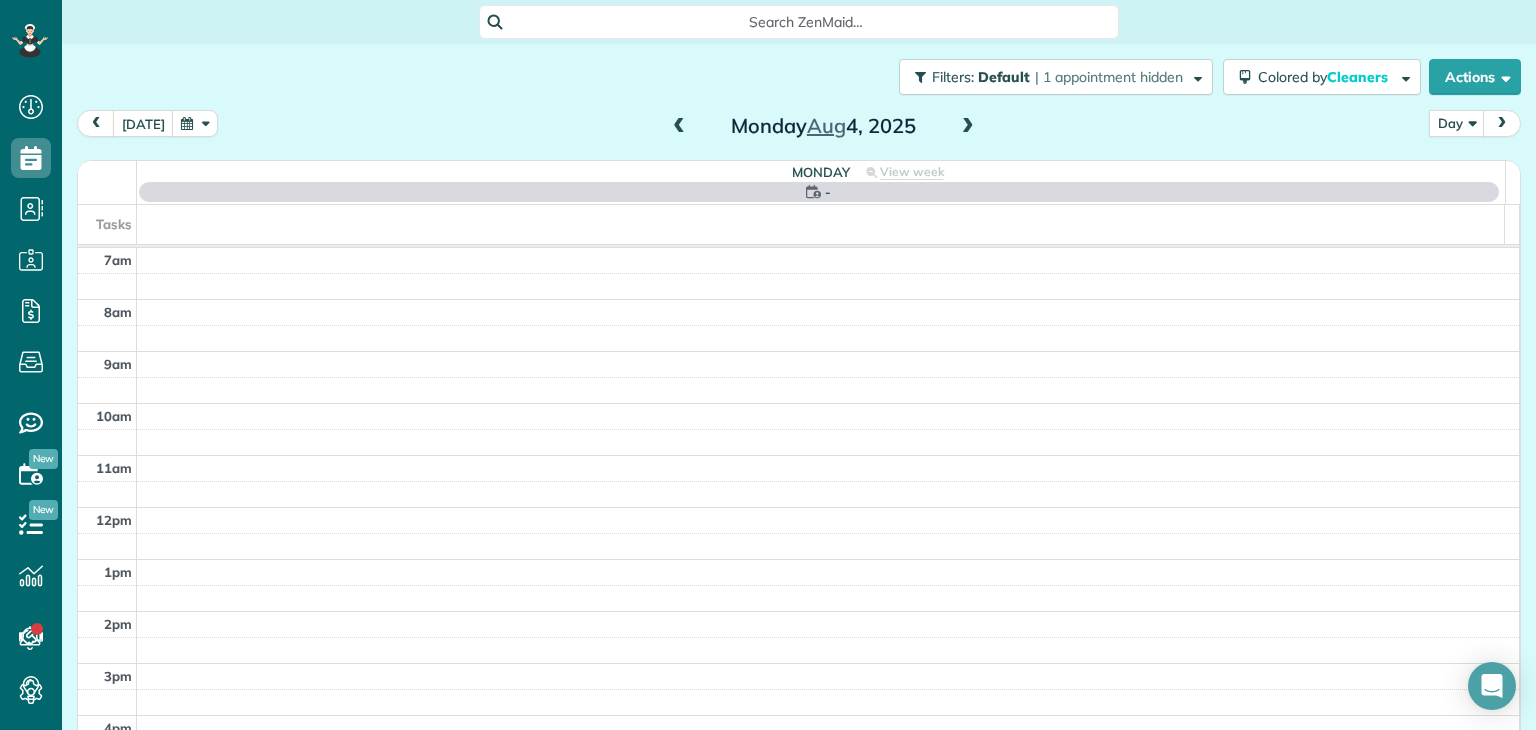 scroll, scrollTop: 0, scrollLeft: 0, axis: both 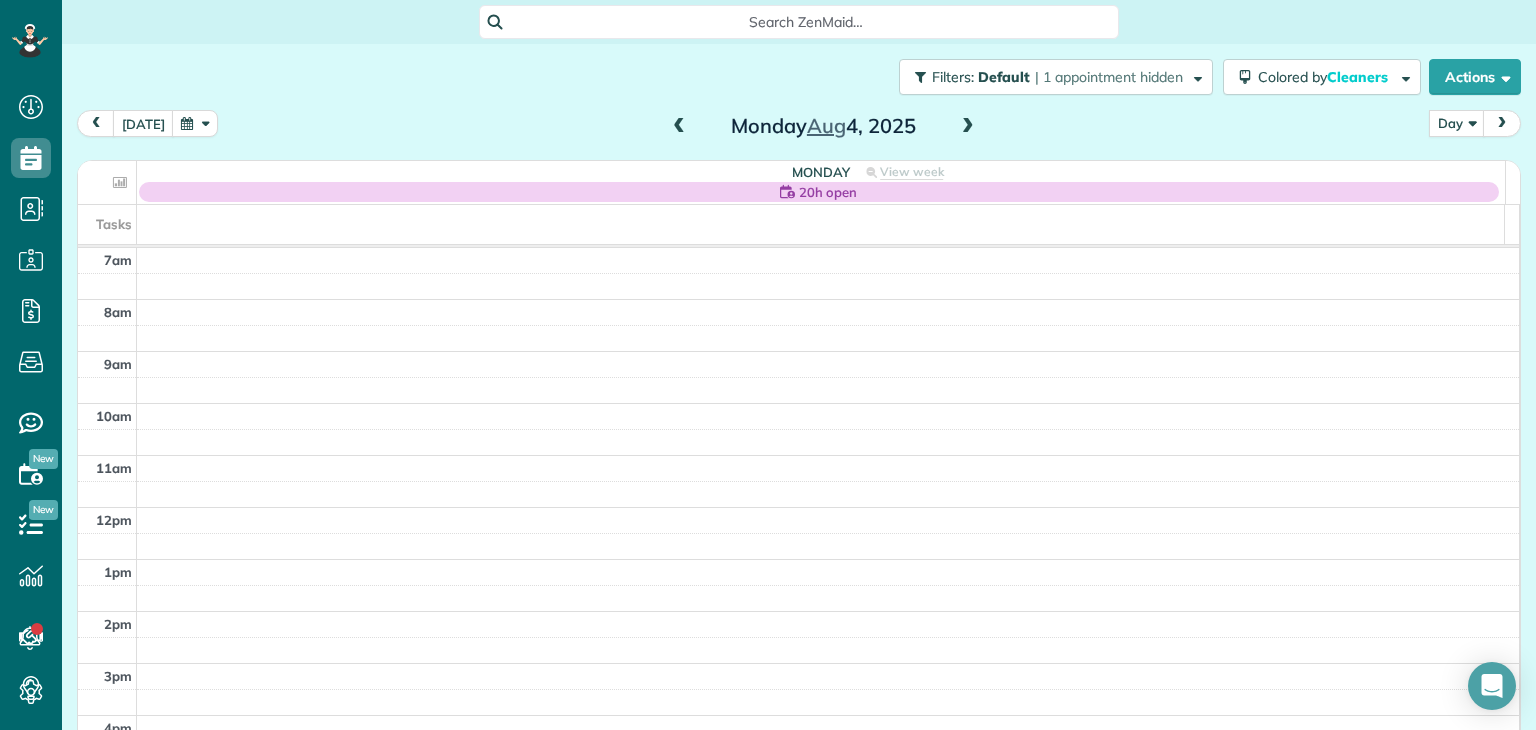 click at bounding box center [679, 127] 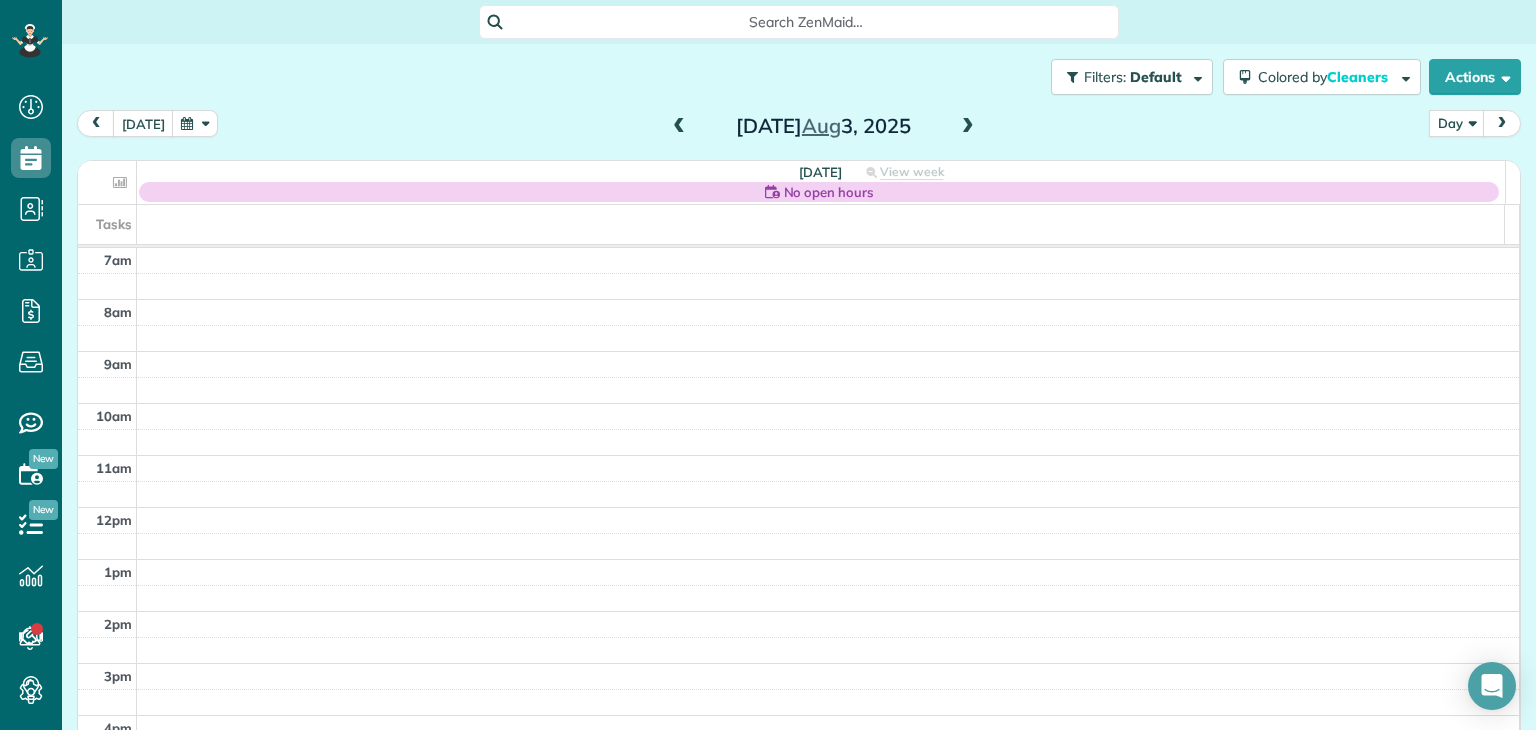click at bounding box center [679, 127] 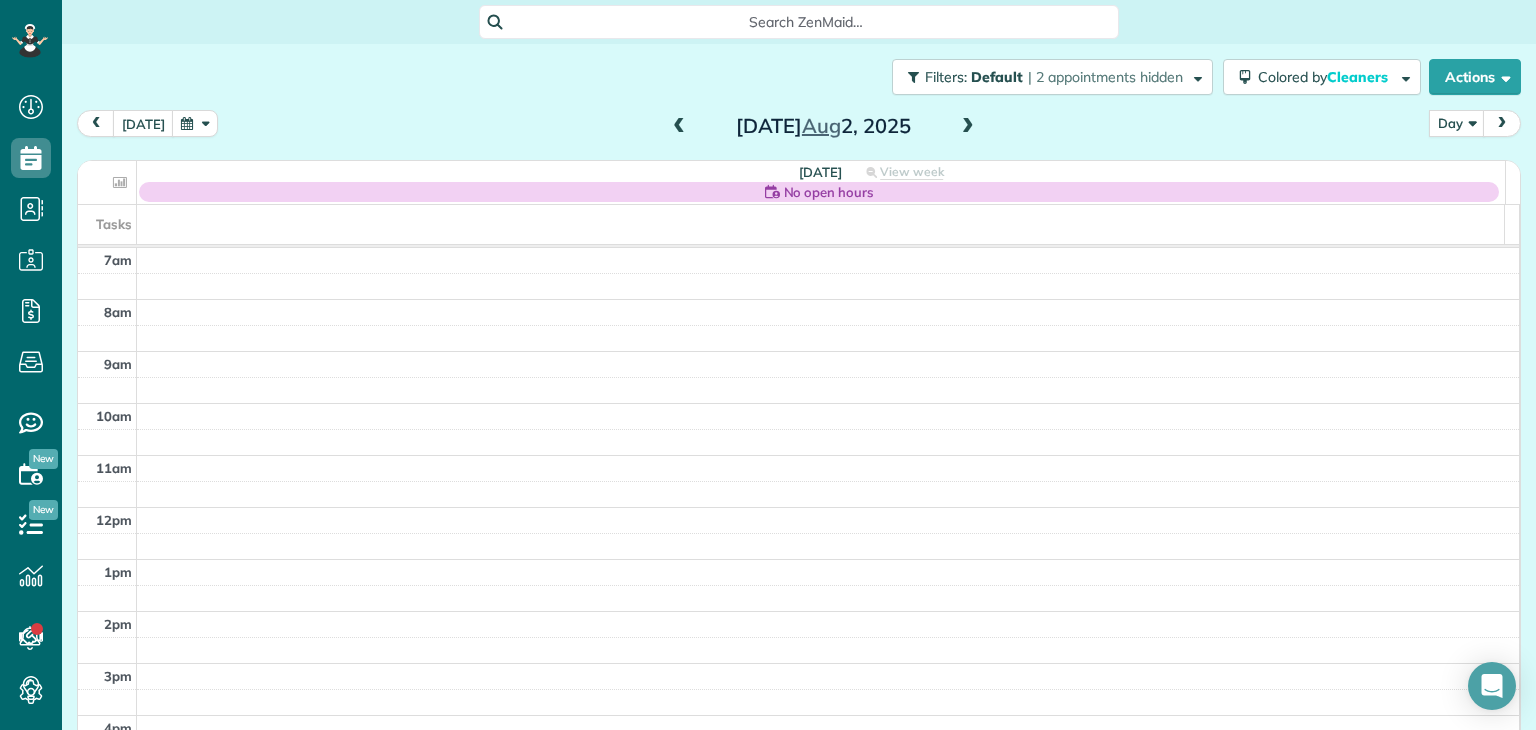 click at bounding box center [679, 127] 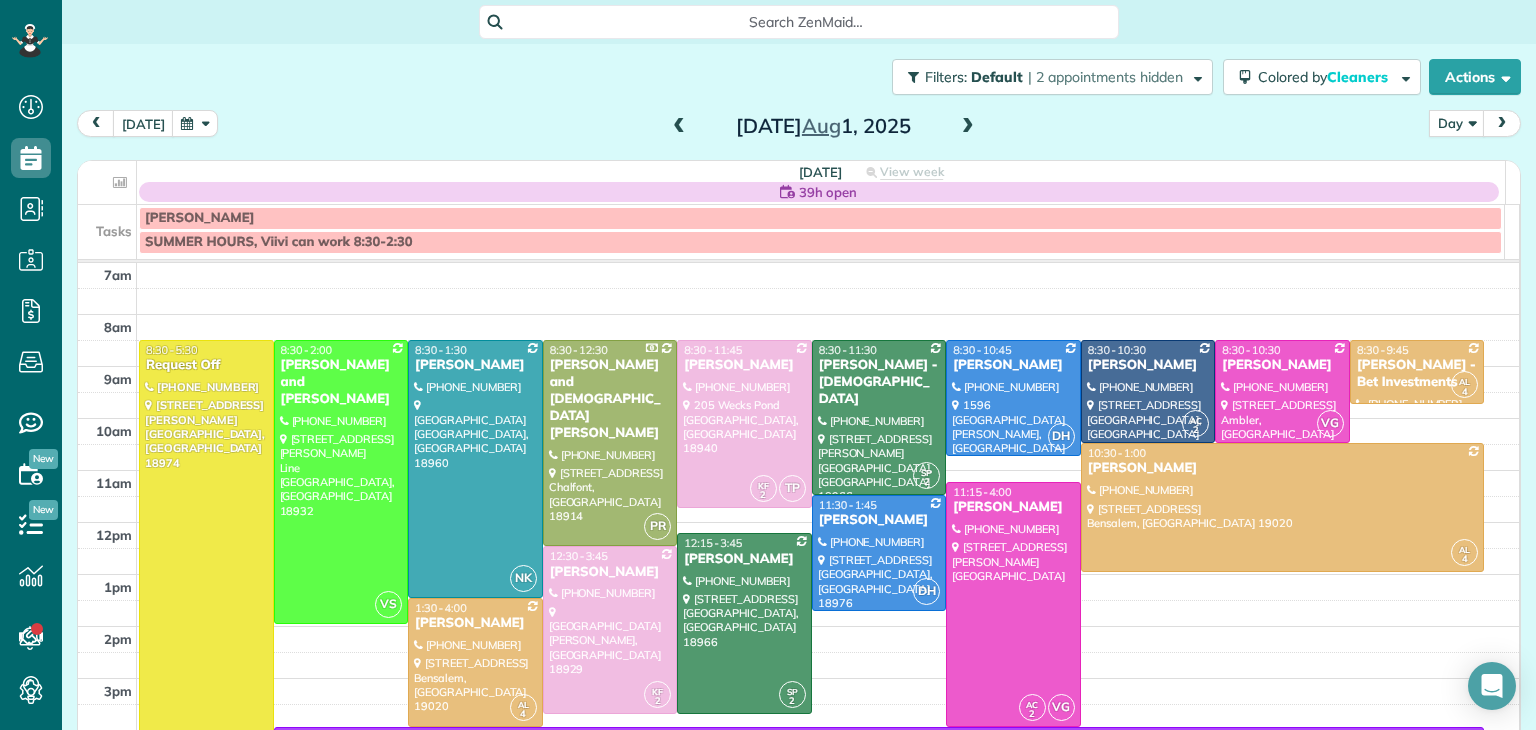 click at bounding box center [679, 127] 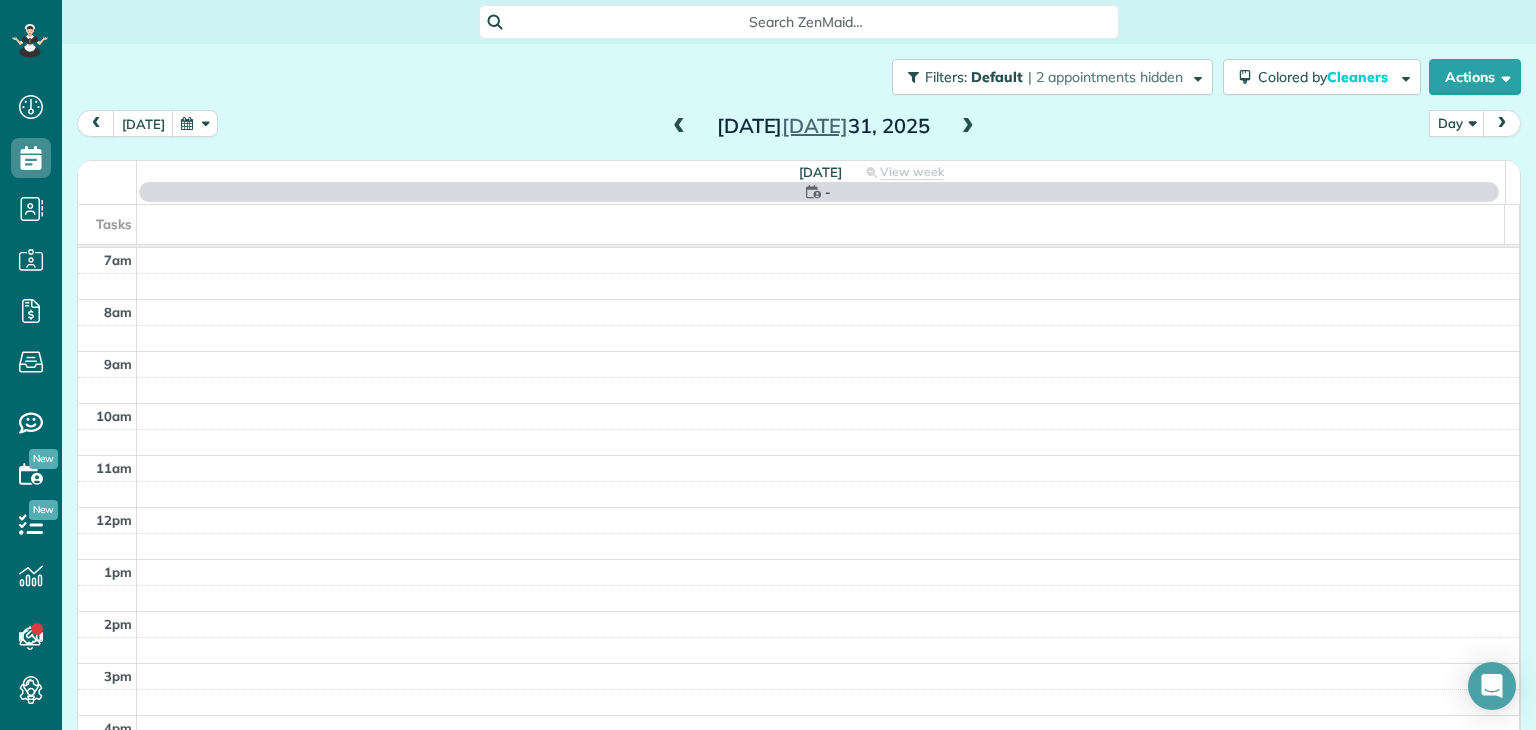 click at bounding box center (679, 127) 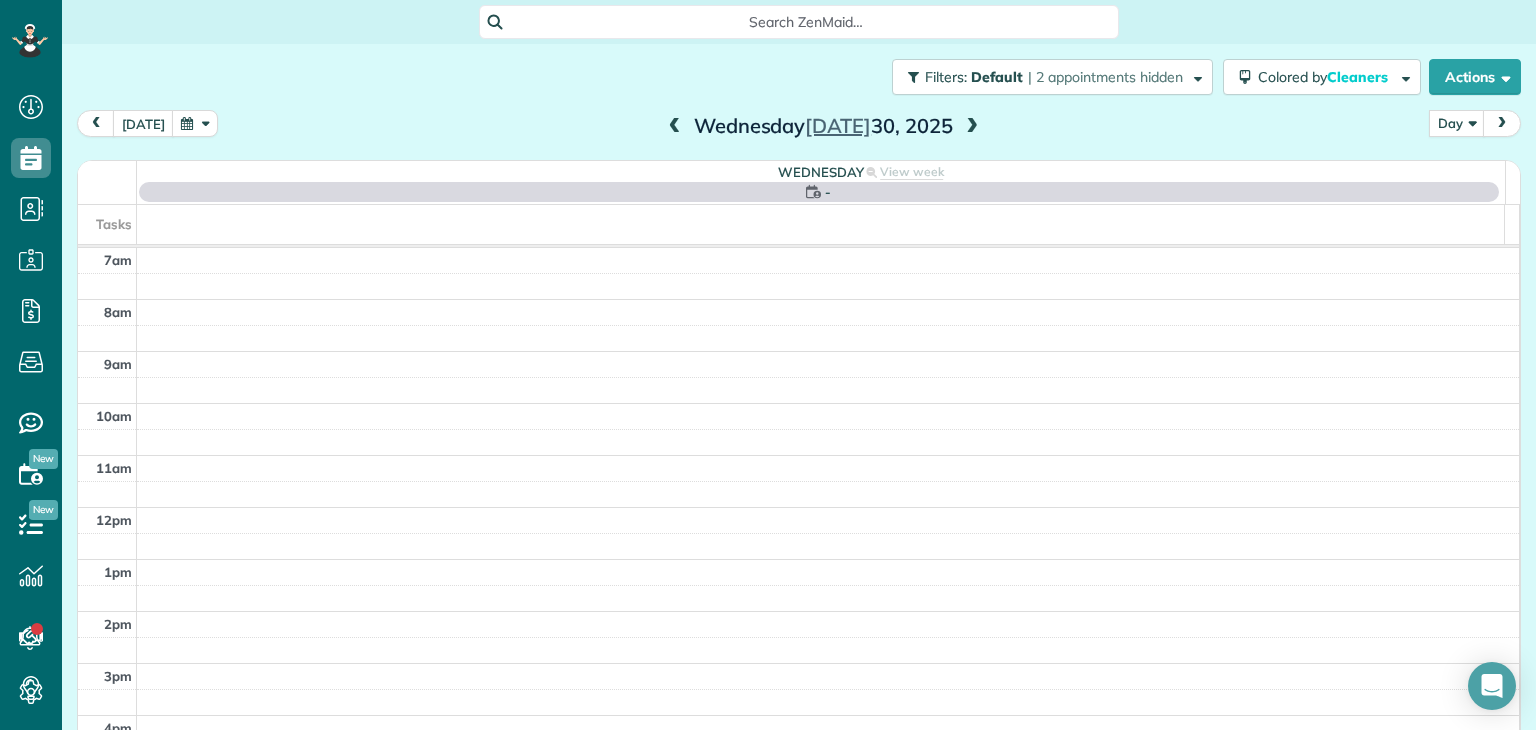 scroll, scrollTop: 0, scrollLeft: 0, axis: both 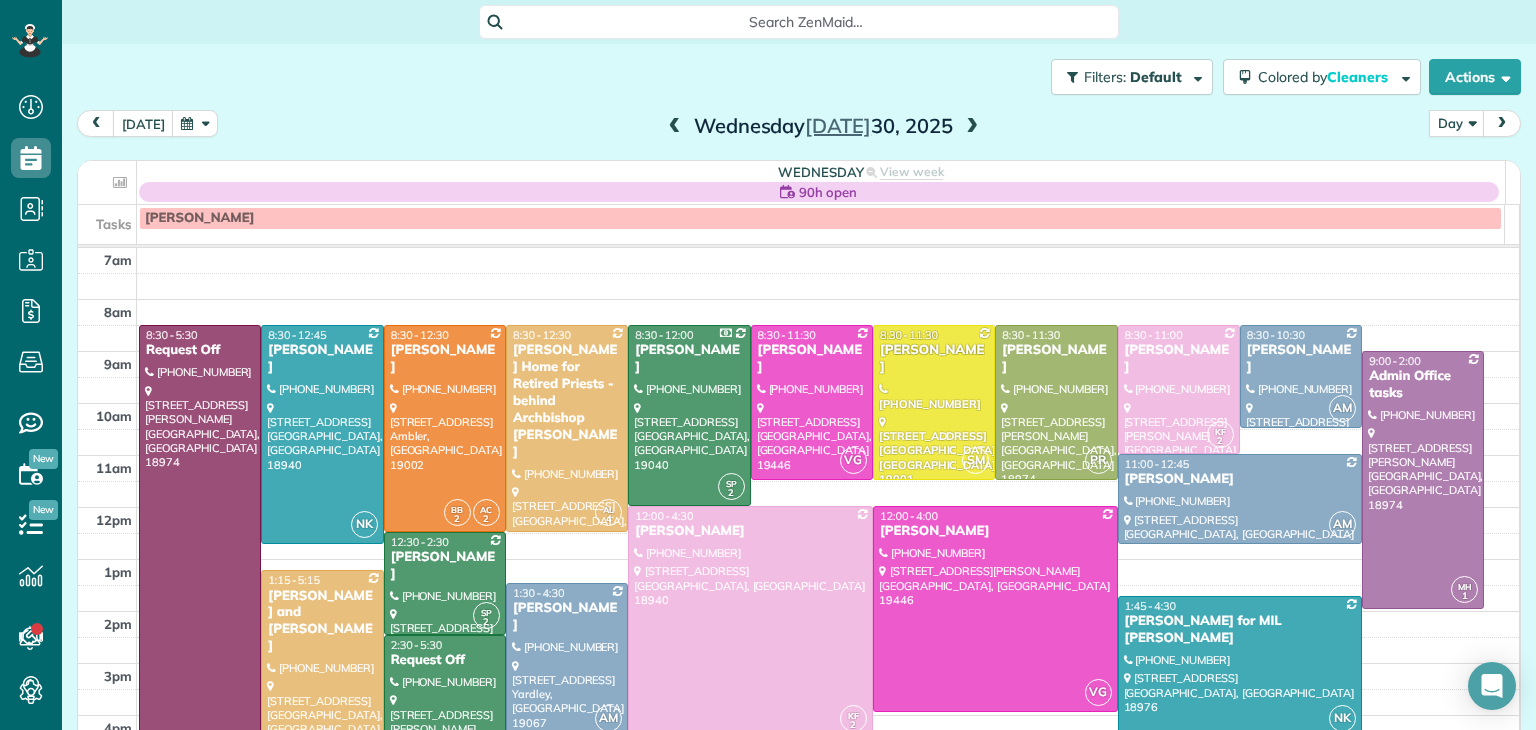 click at bounding box center (972, 127) 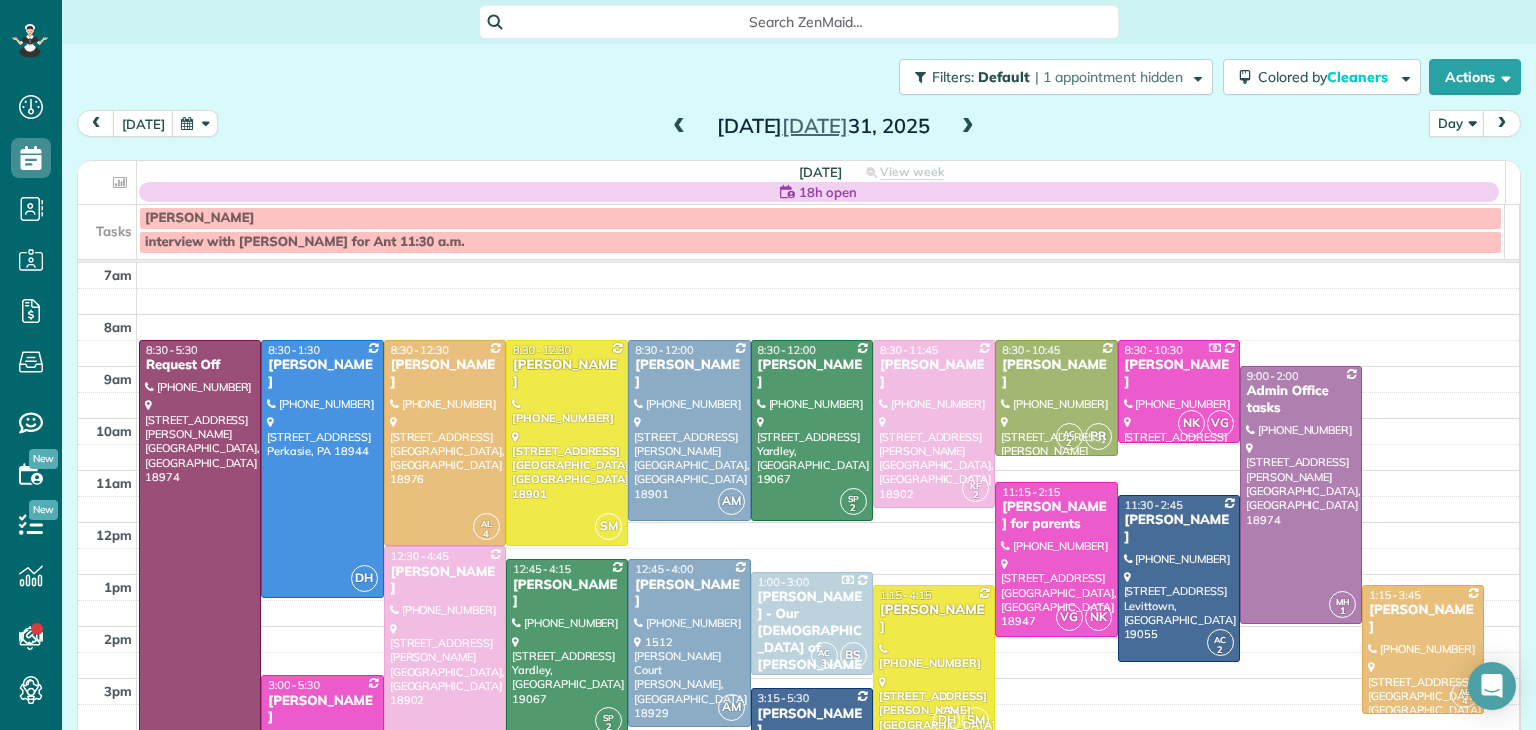 click at bounding box center [968, 127] 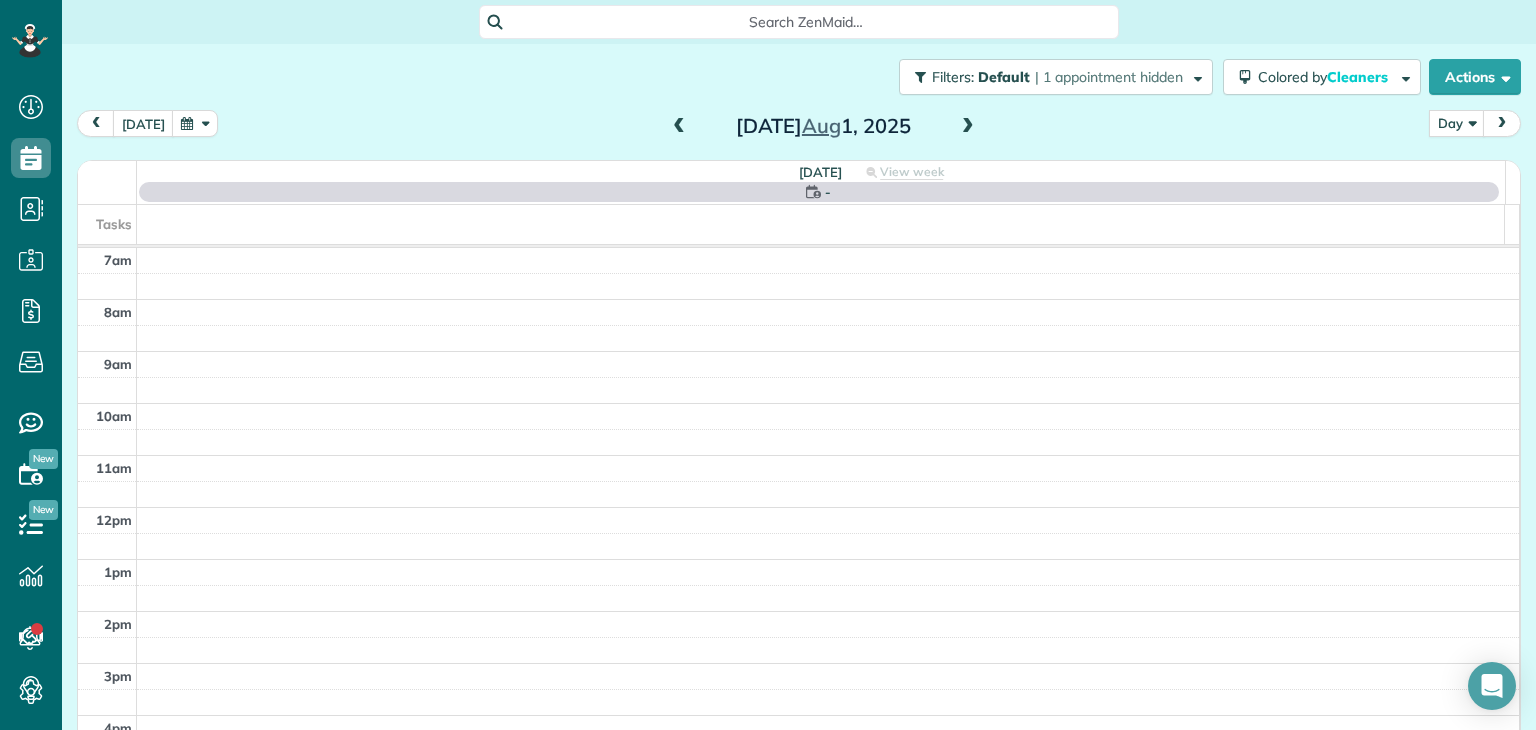 scroll, scrollTop: 0, scrollLeft: 0, axis: both 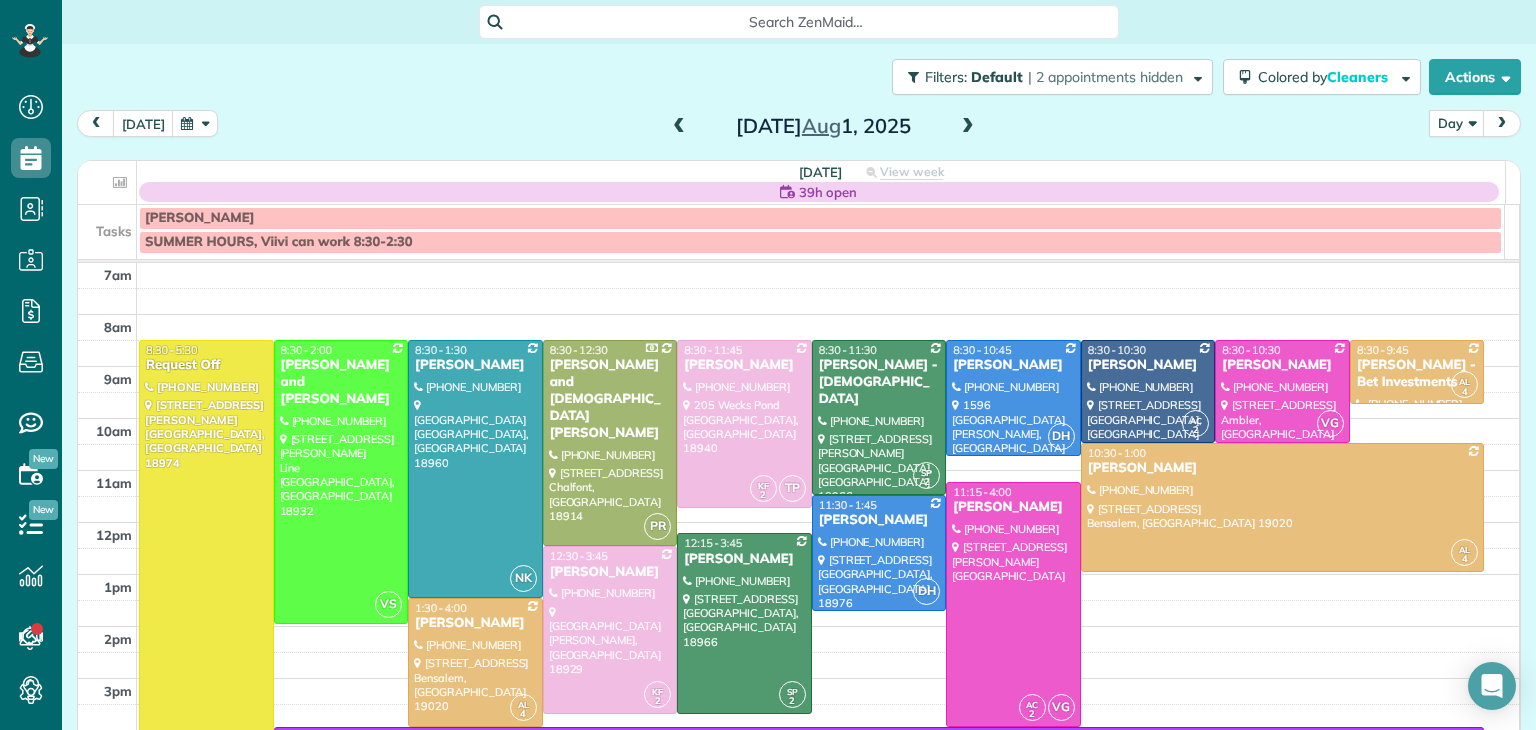 click at bounding box center [968, 127] 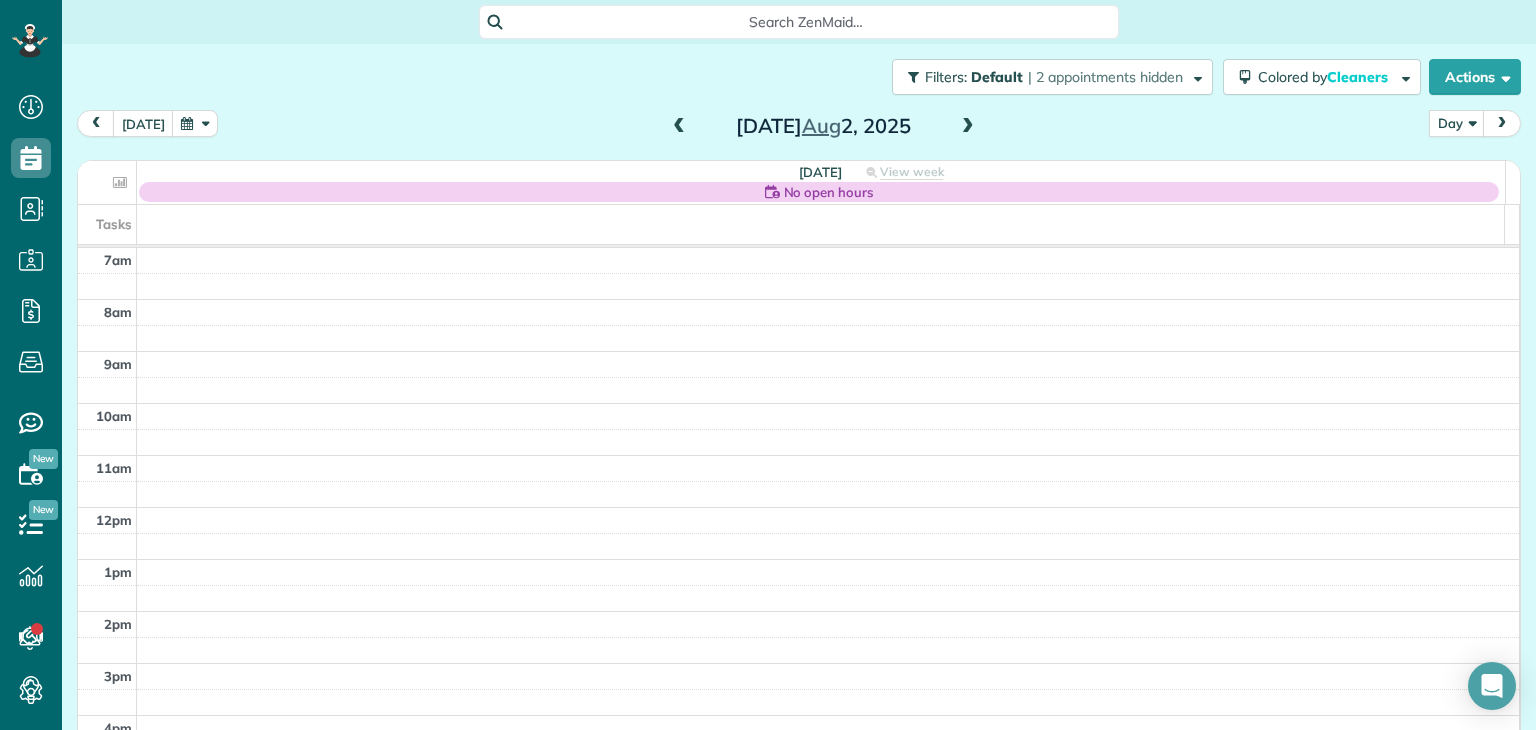 click at bounding box center (968, 127) 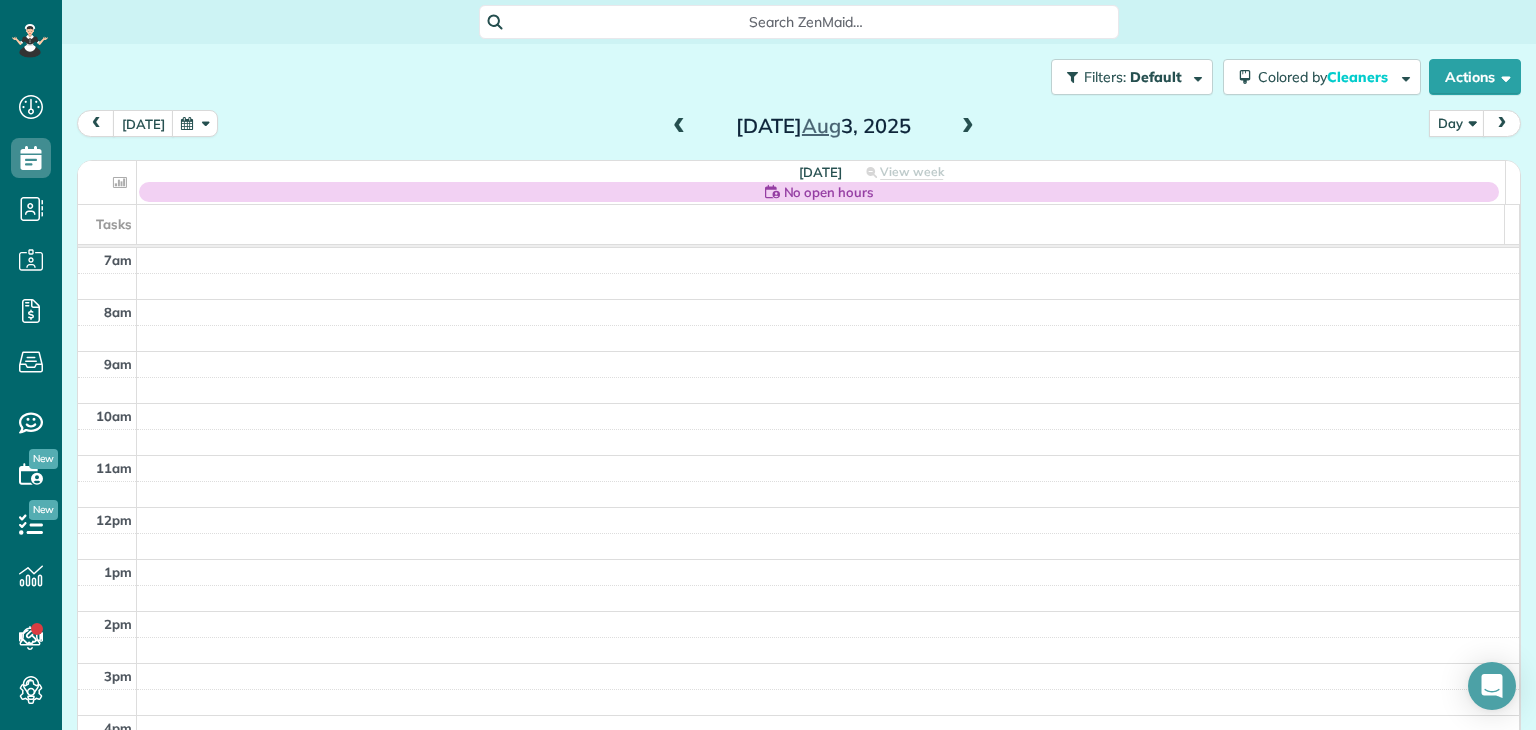 click at bounding box center (968, 127) 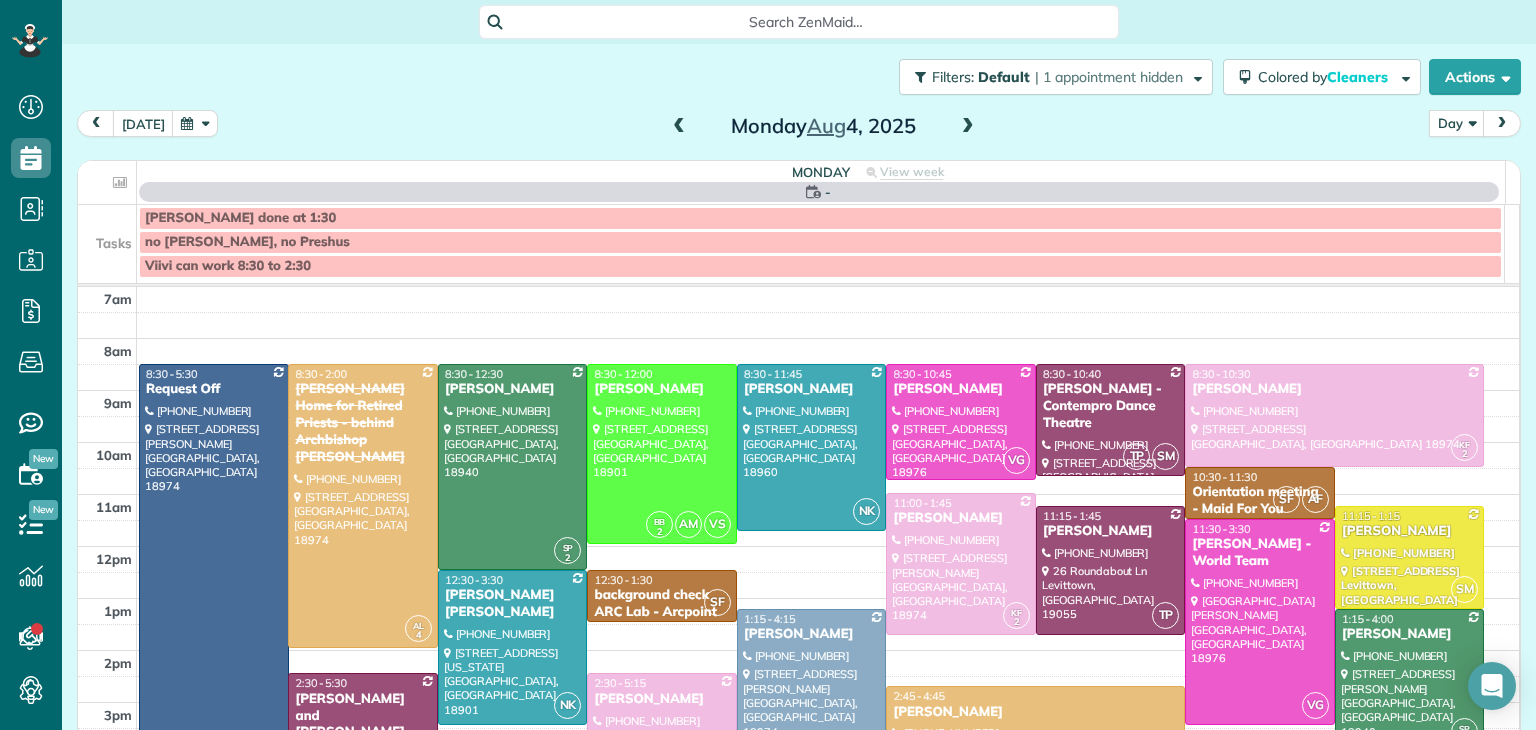 scroll, scrollTop: 0, scrollLeft: 0, axis: both 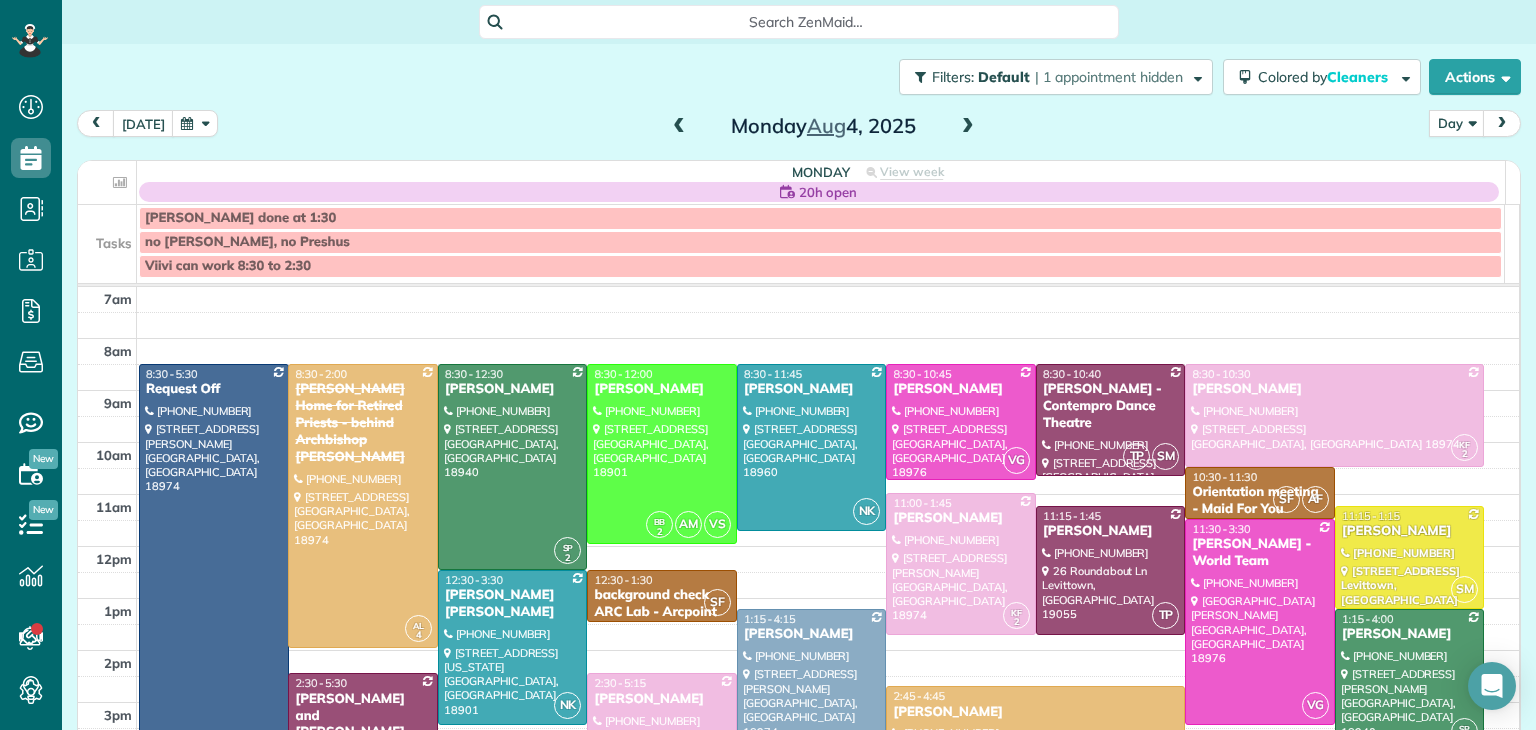 click at bounding box center (968, 127) 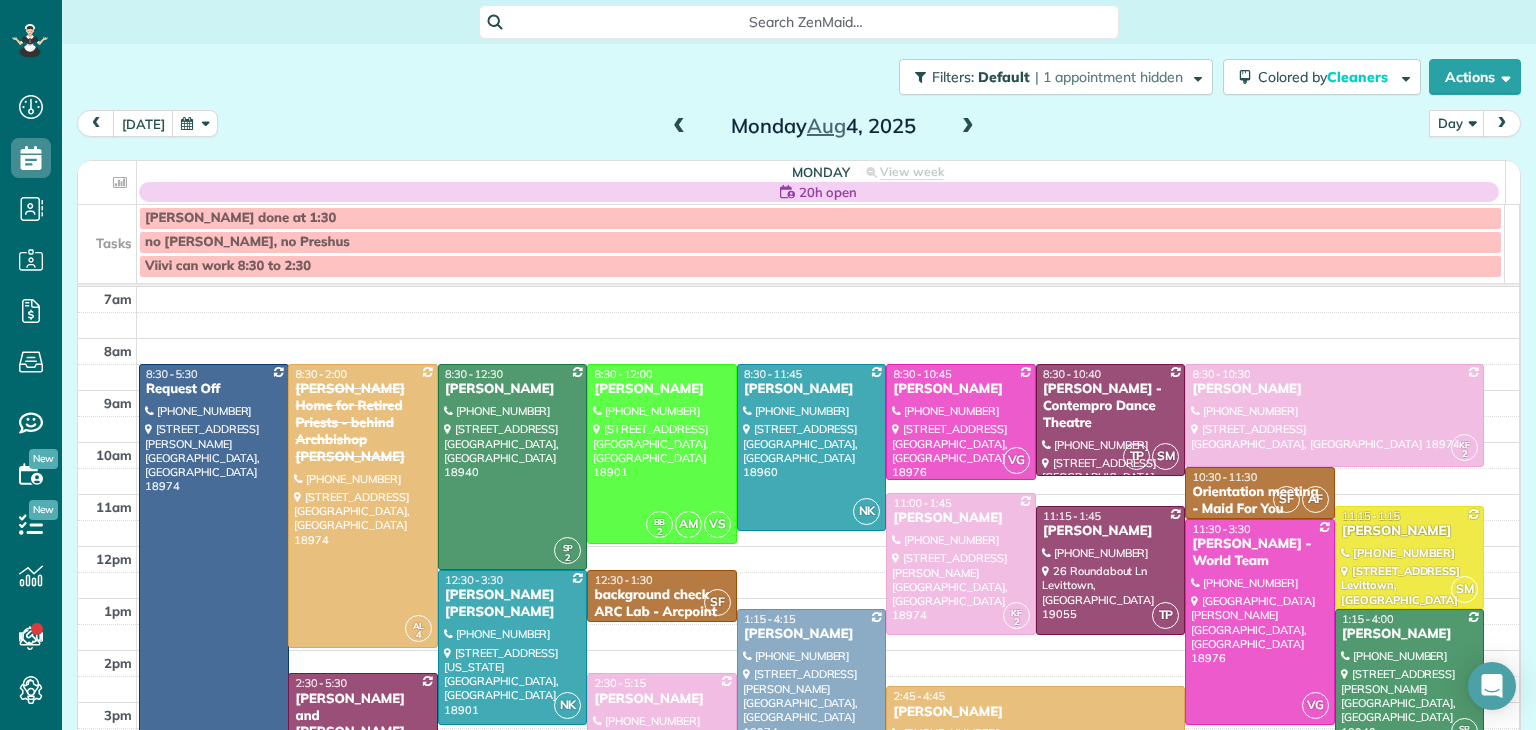 scroll, scrollTop: 0, scrollLeft: 0, axis: both 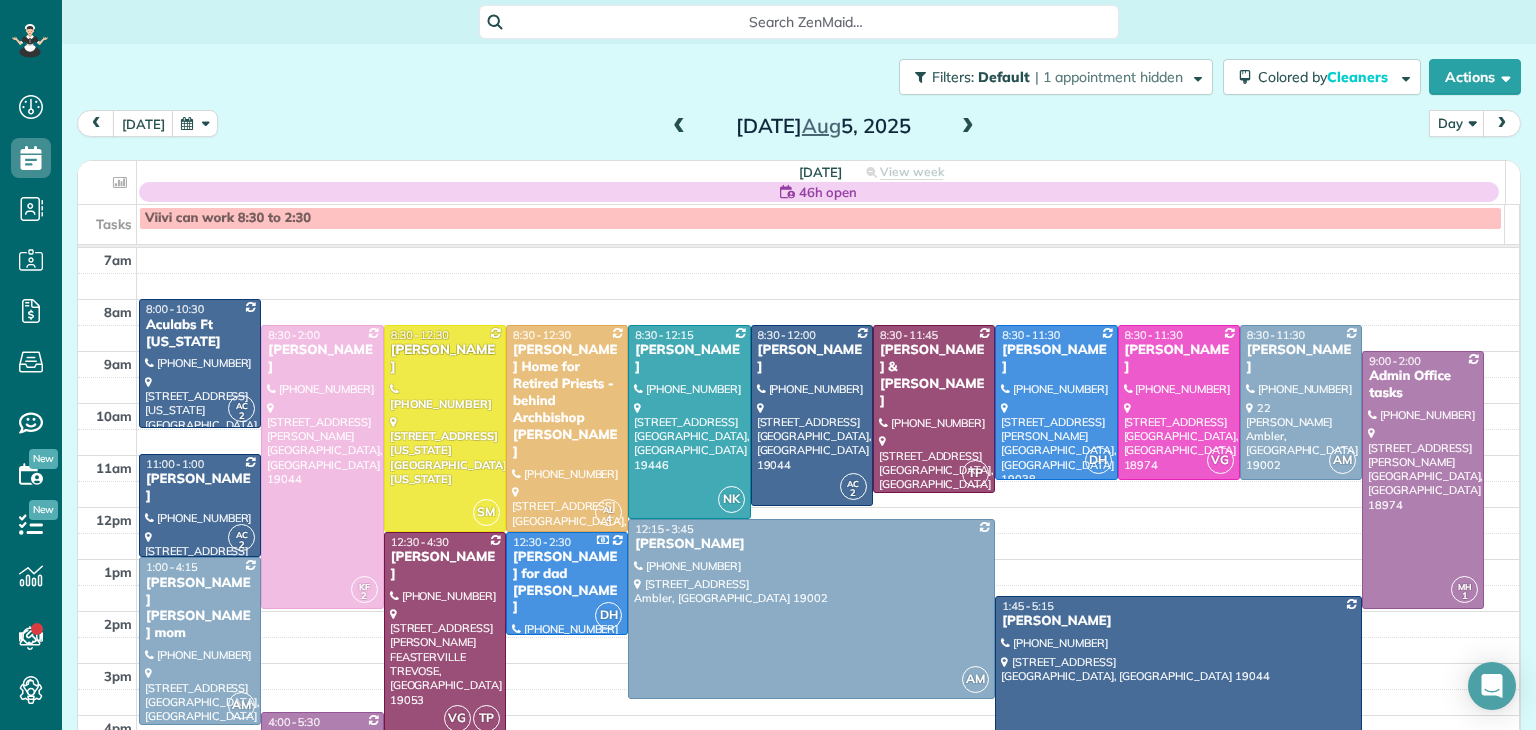 click on "[PERSON_NAME]" at bounding box center (1178, 621) 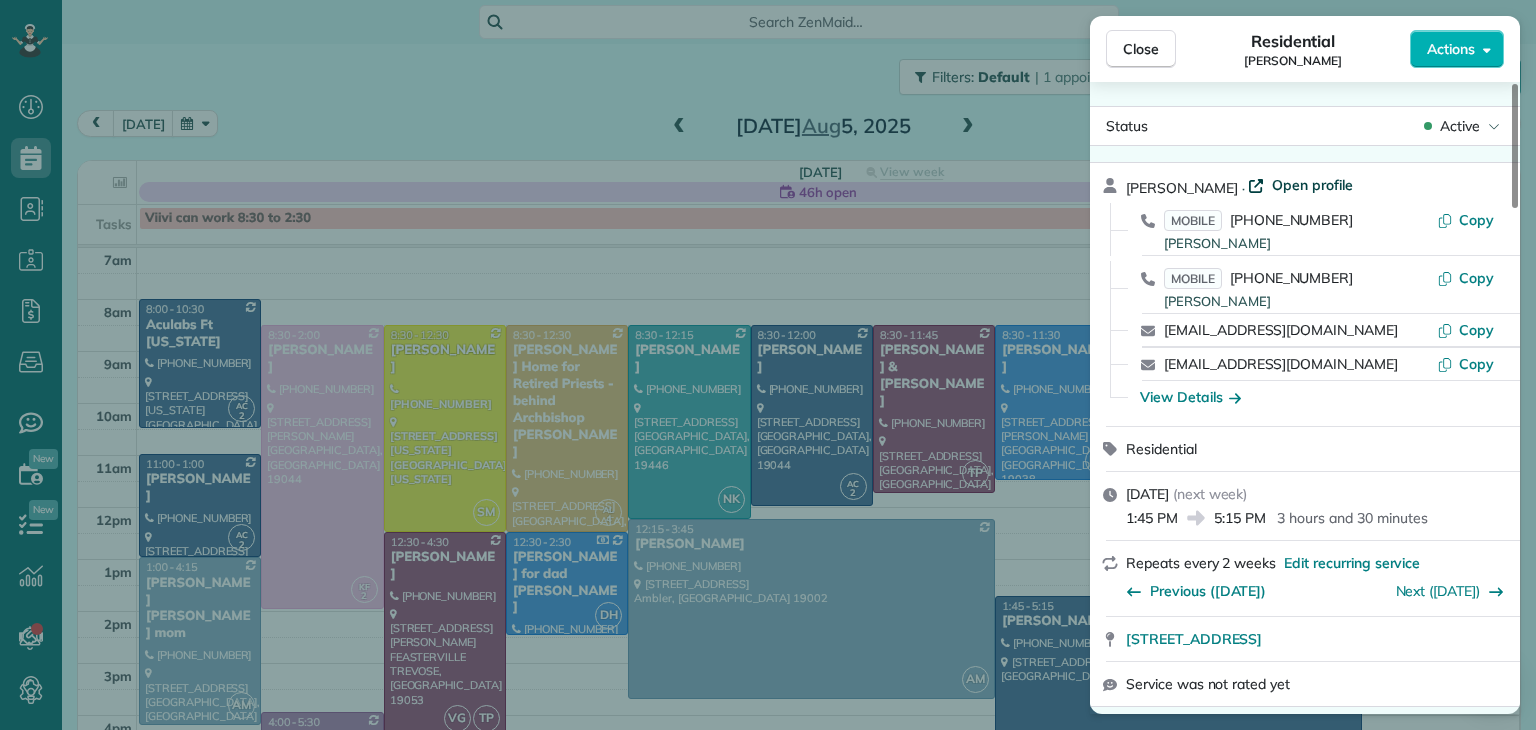 click on "Open profile" at bounding box center [1312, 185] 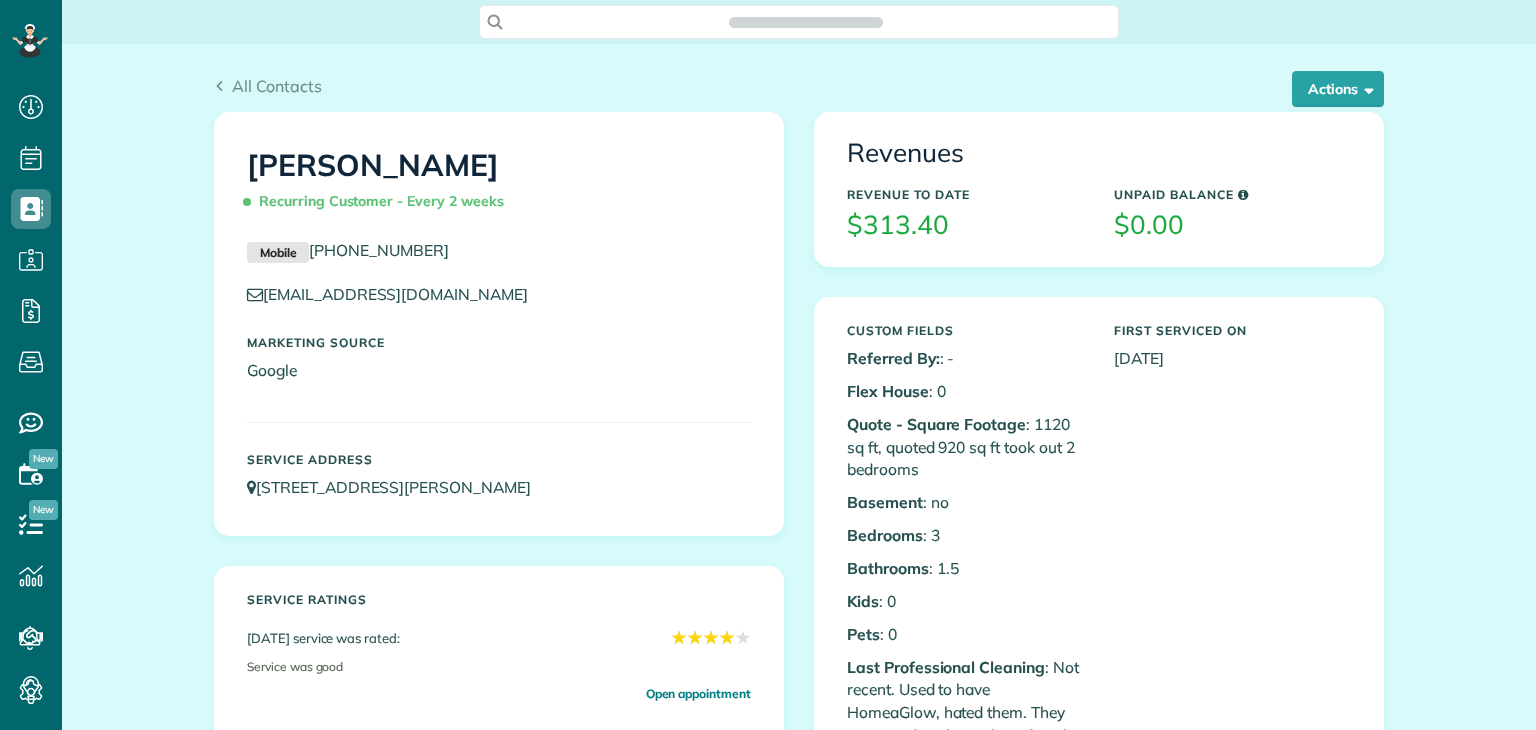 scroll, scrollTop: 0, scrollLeft: 0, axis: both 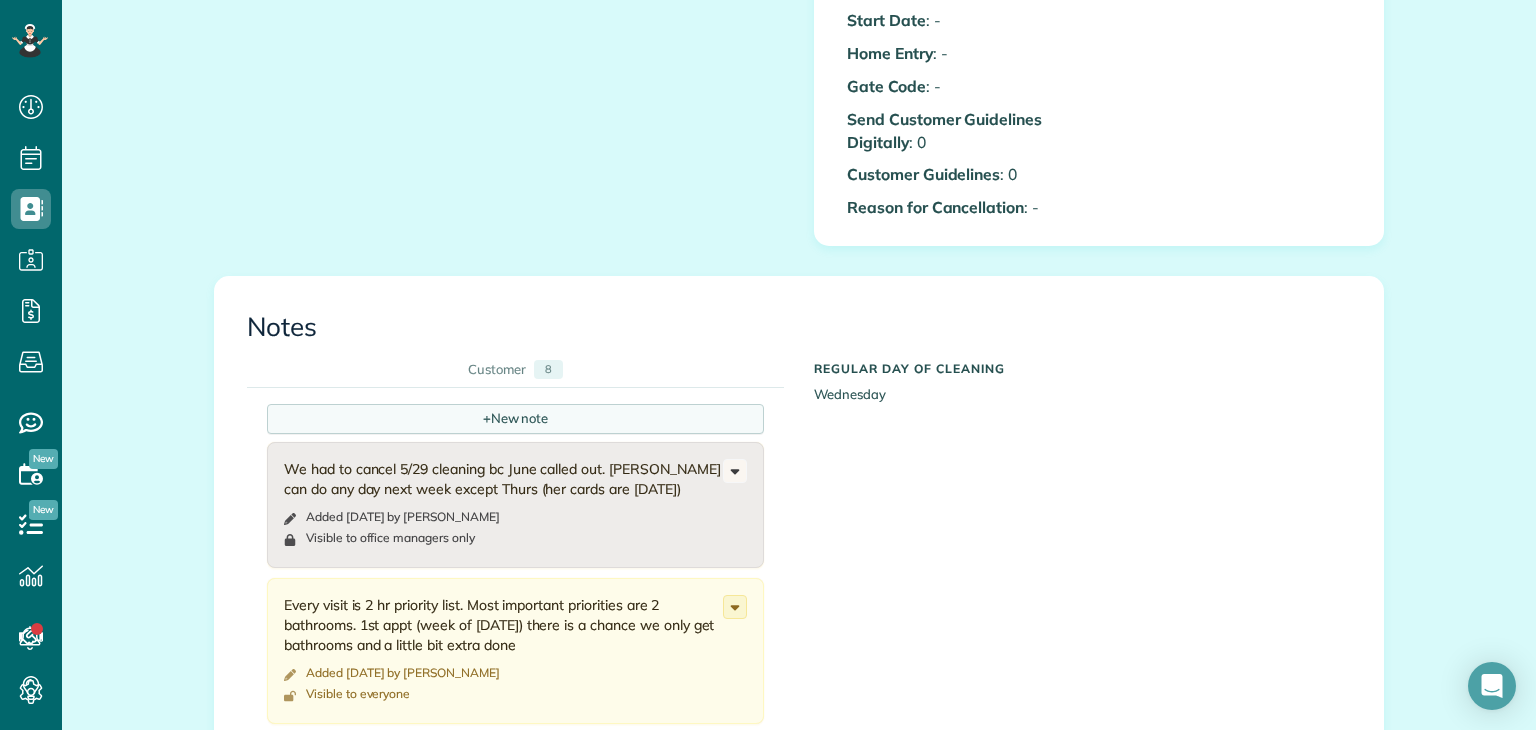 click on "+
New note" at bounding box center (515, 419) 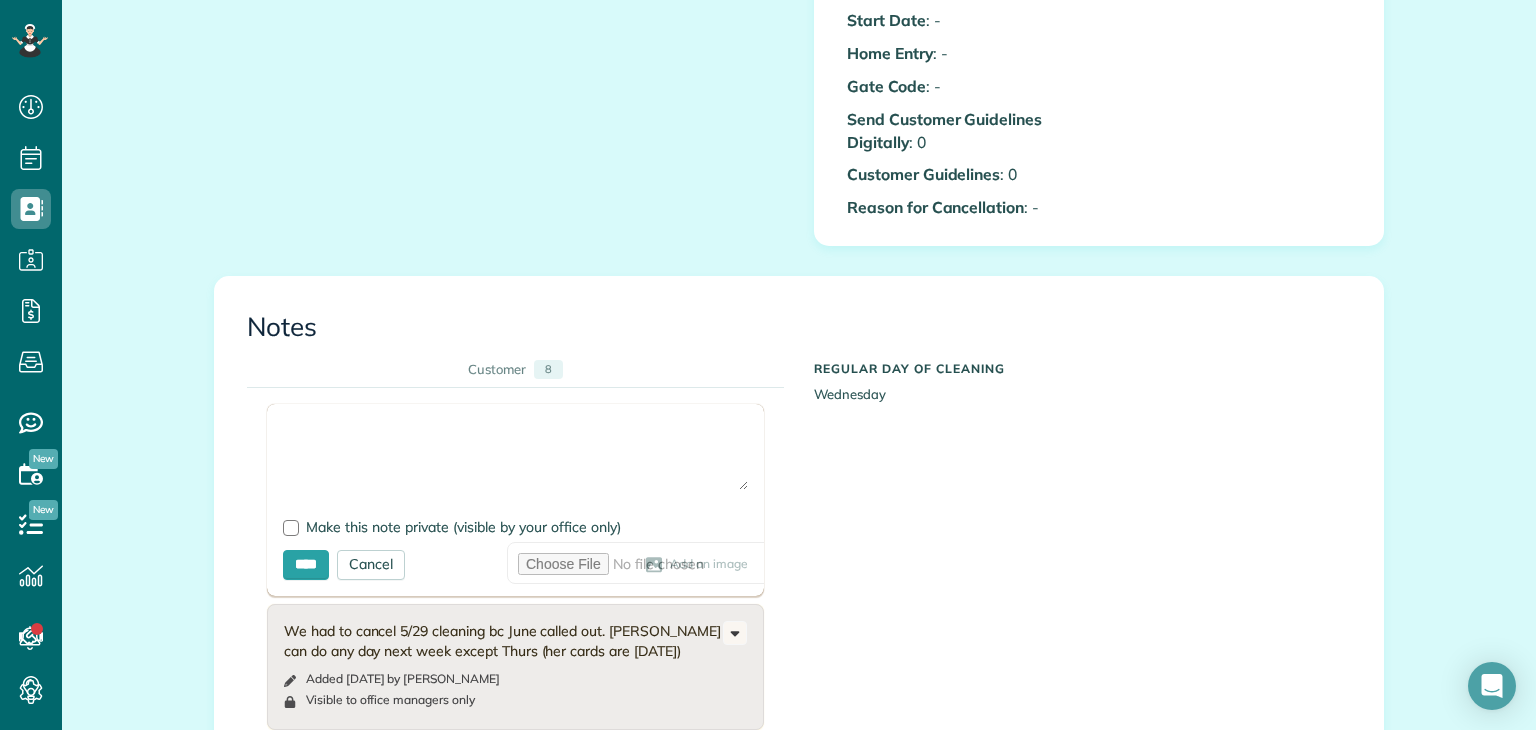 click at bounding box center (515, 455) 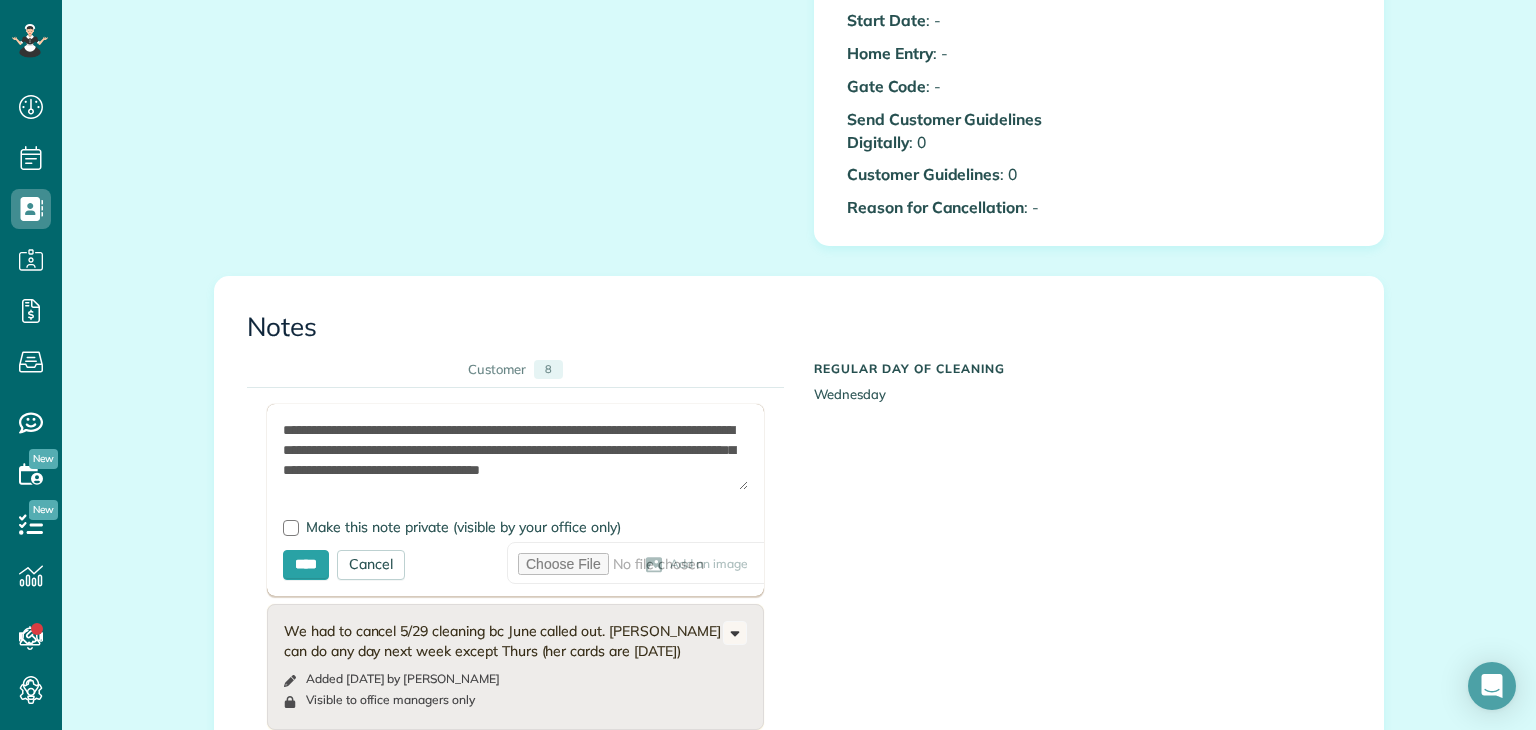 scroll, scrollTop: 8, scrollLeft: 0, axis: vertical 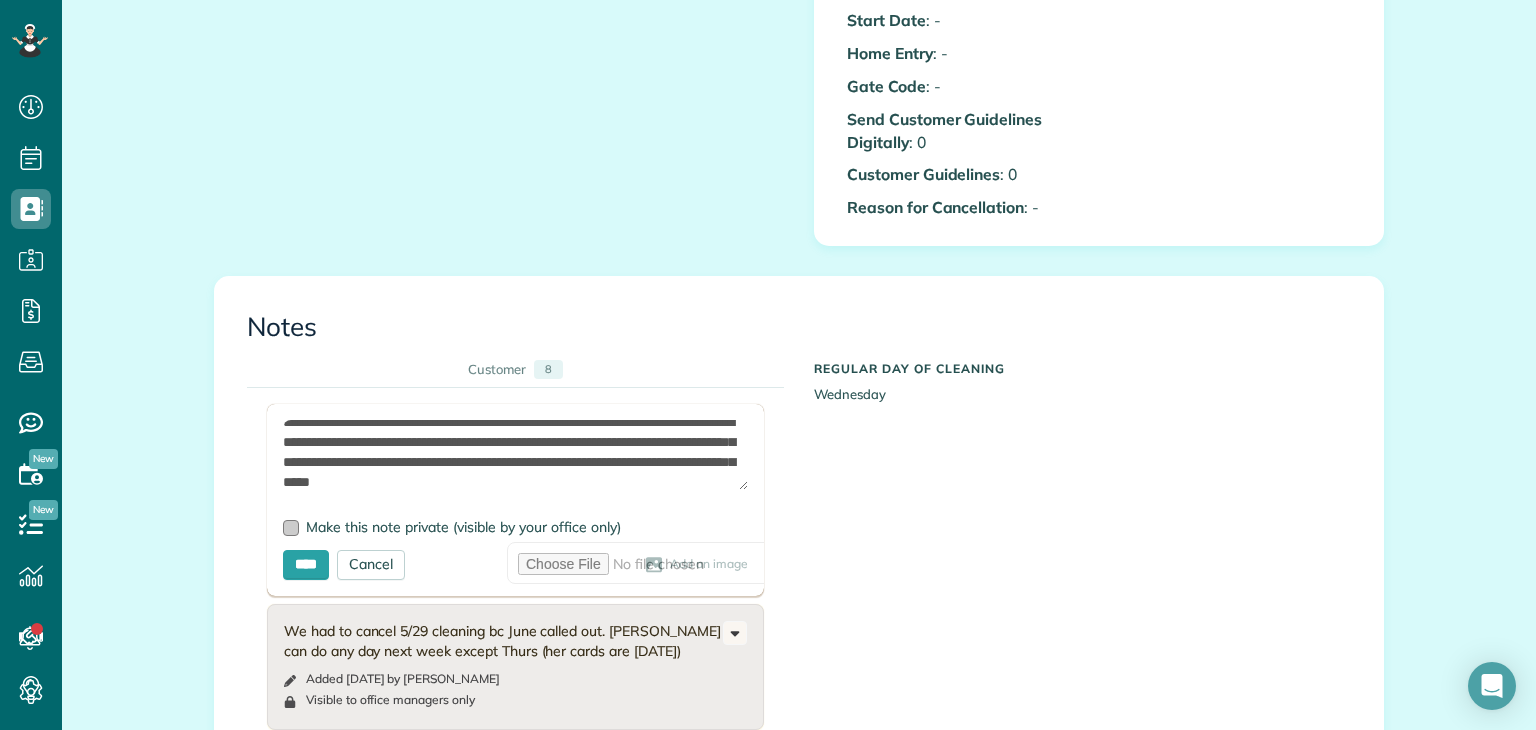 type on "**********" 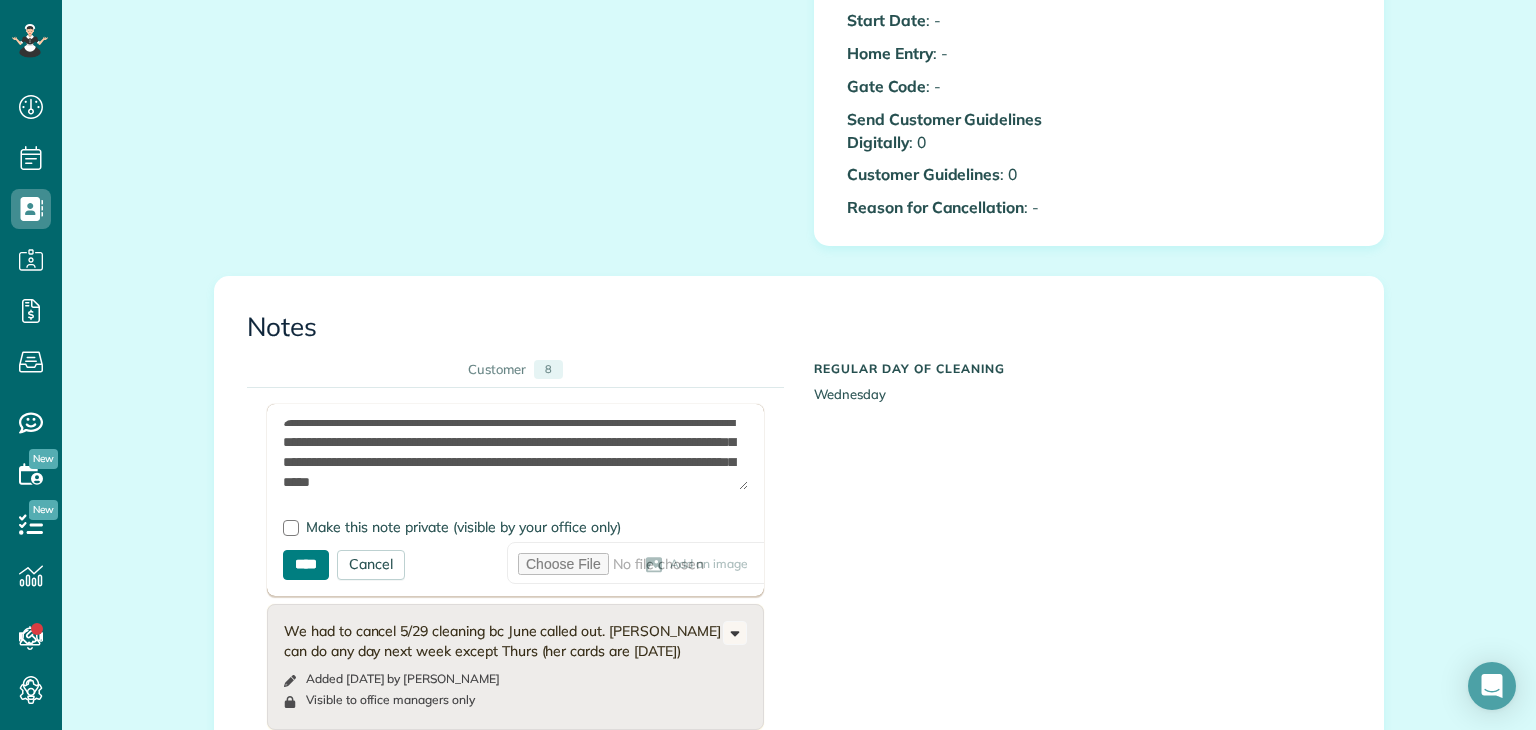 click on "****" at bounding box center (306, 565) 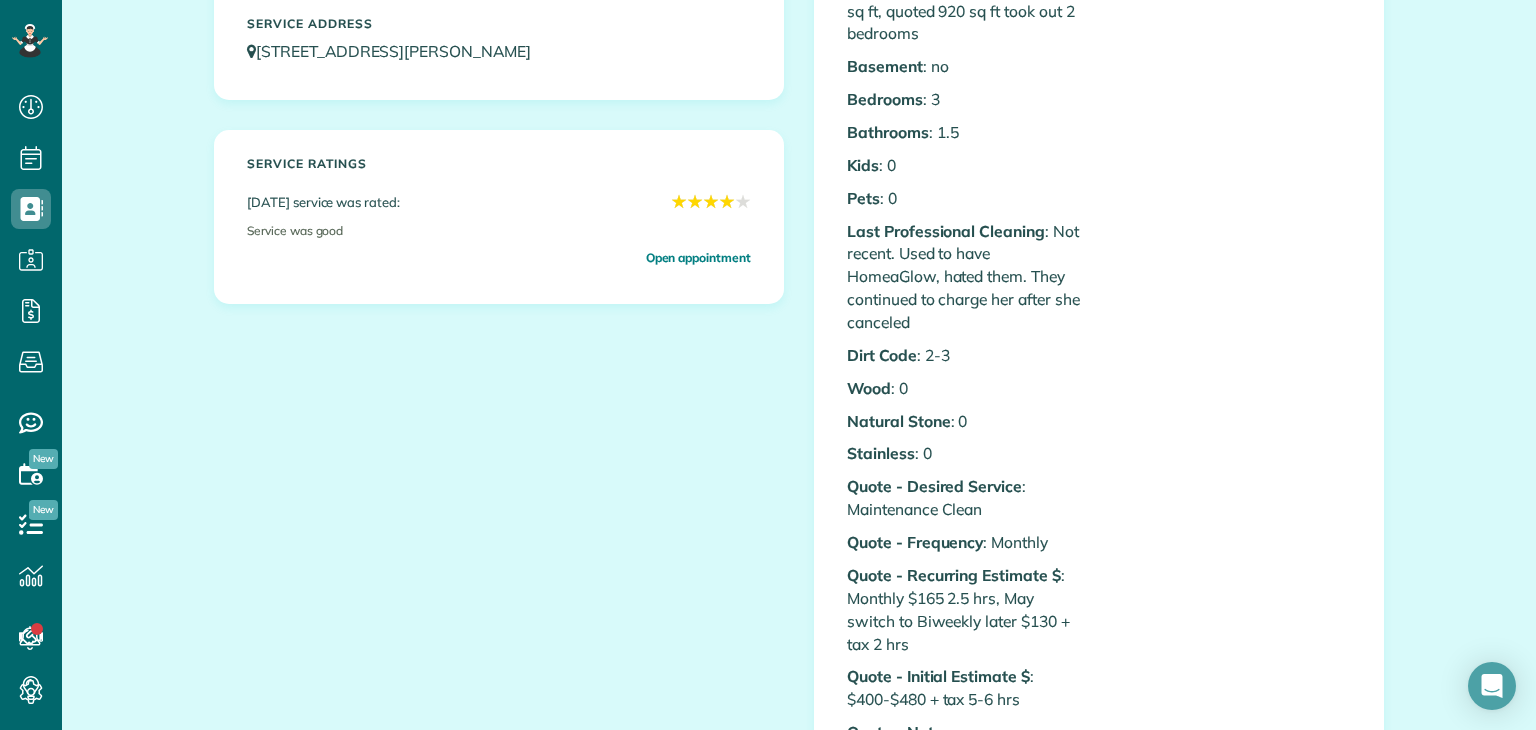 scroll, scrollTop: 0, scrollLeft: 0, axis: both 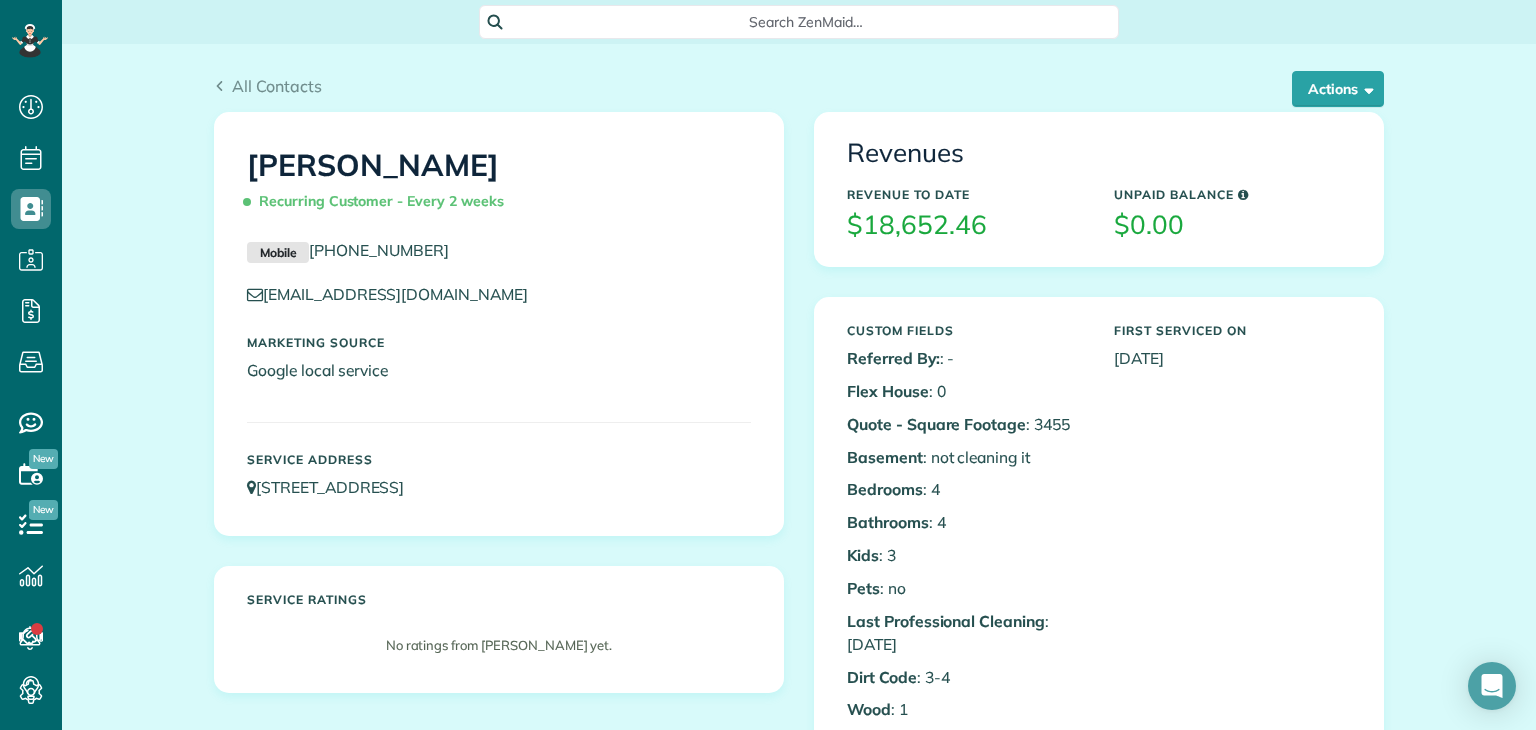 drag, startPoint x: 560, startPoint y: 501, endPoint x: 241, endPoint y: 497, distance: 319.0251 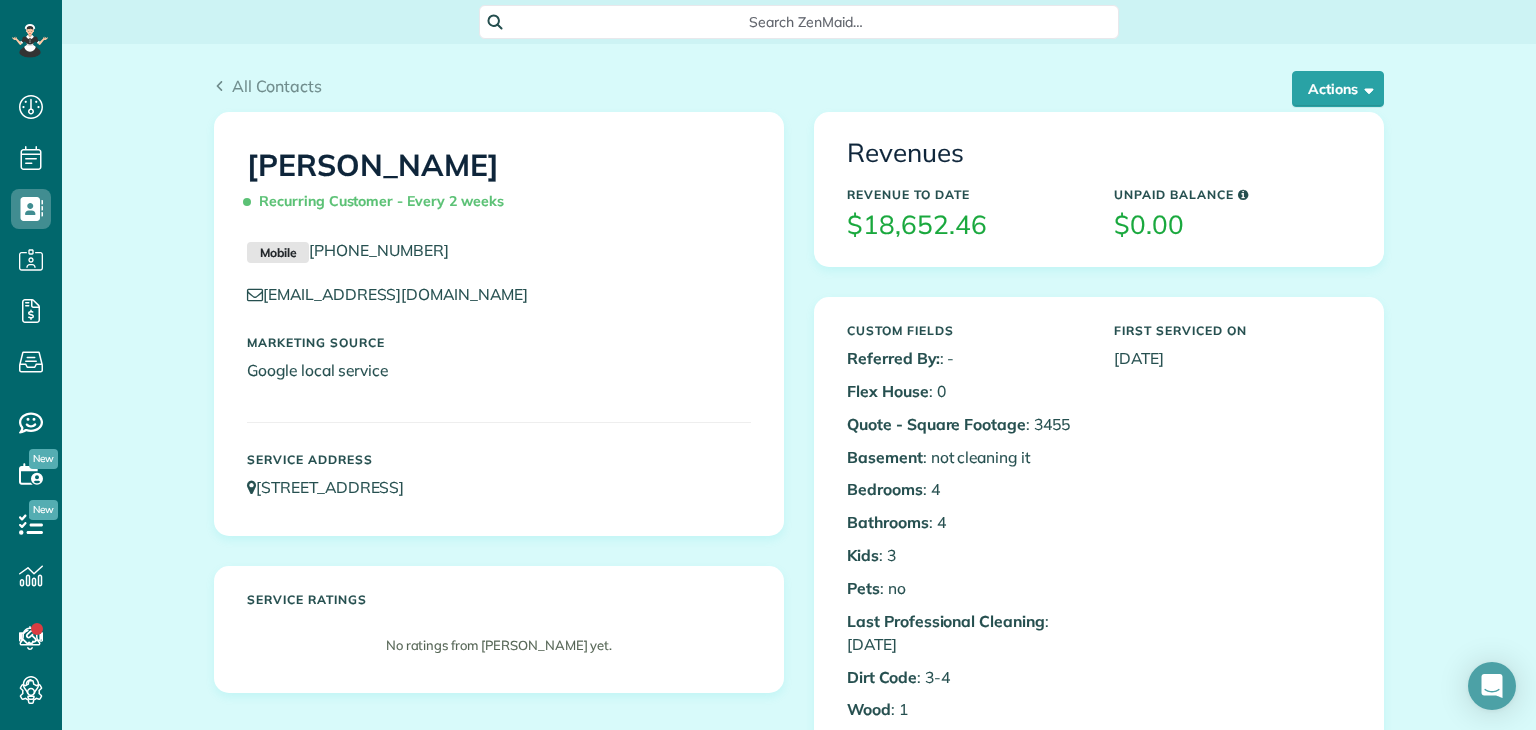 click on "Service Address
200 Fairway Road Ambler PA 19002" at bounding box center (499, 476) 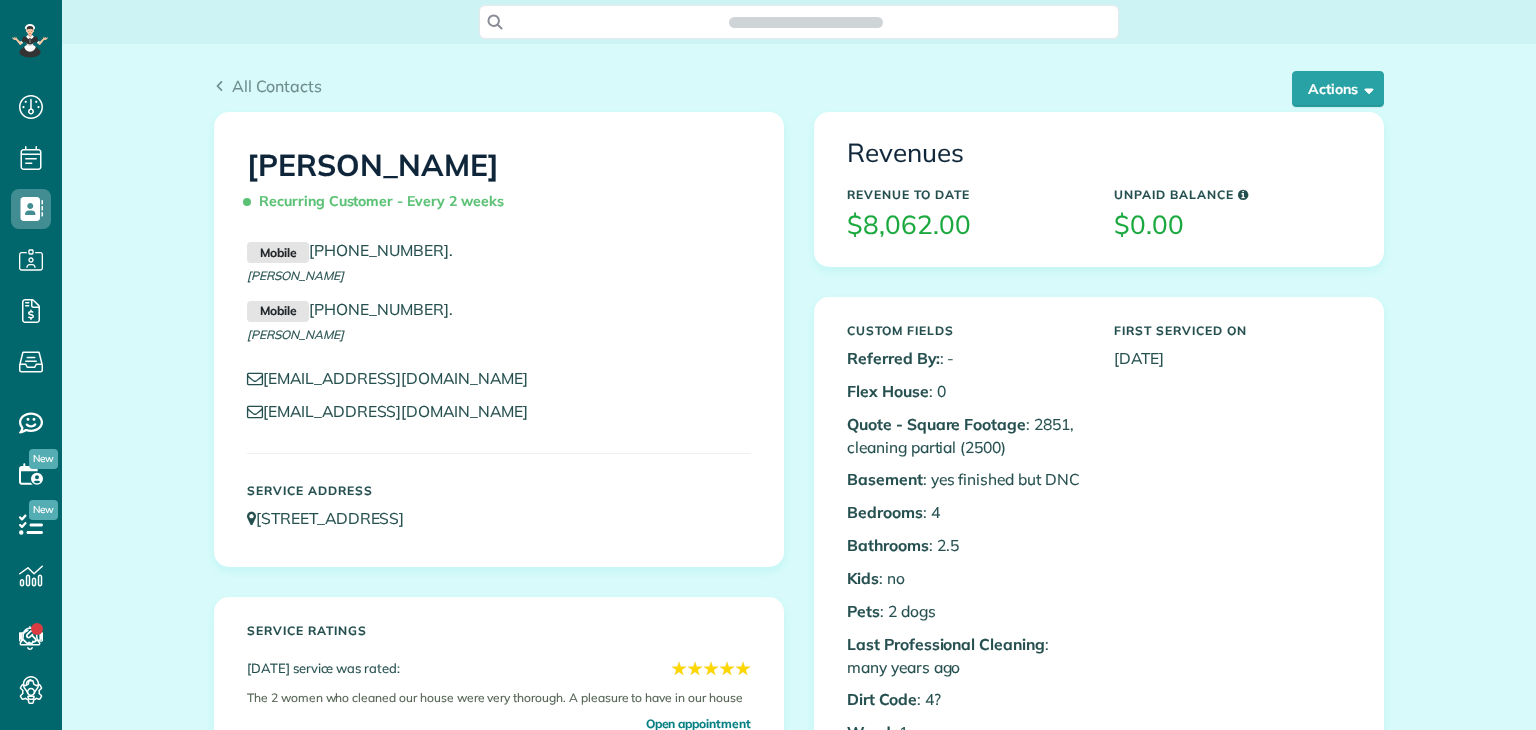 scroll, scrollTop: 0, scrollLeft: 0, axis: both 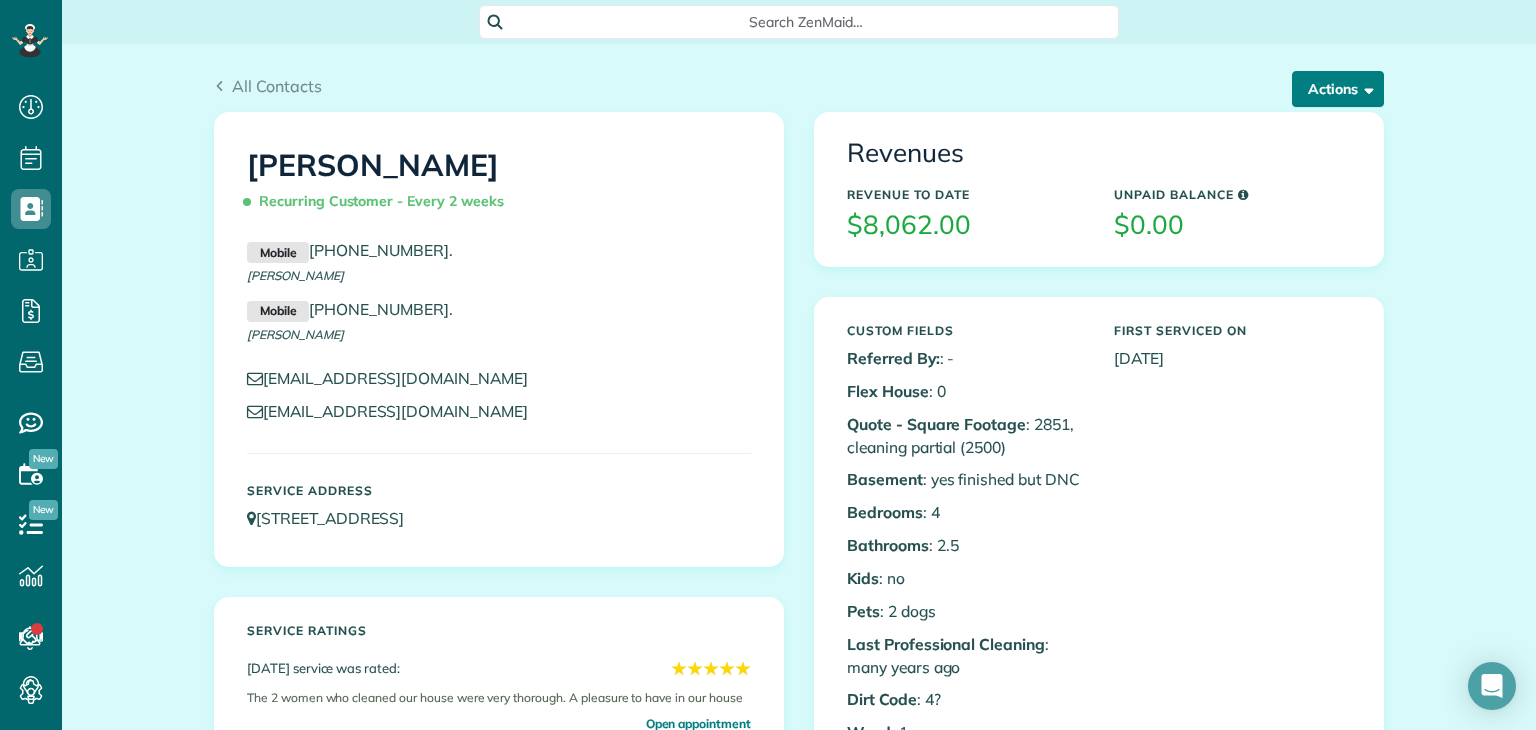 click on "Actions" at bounding box center (1338, 89) 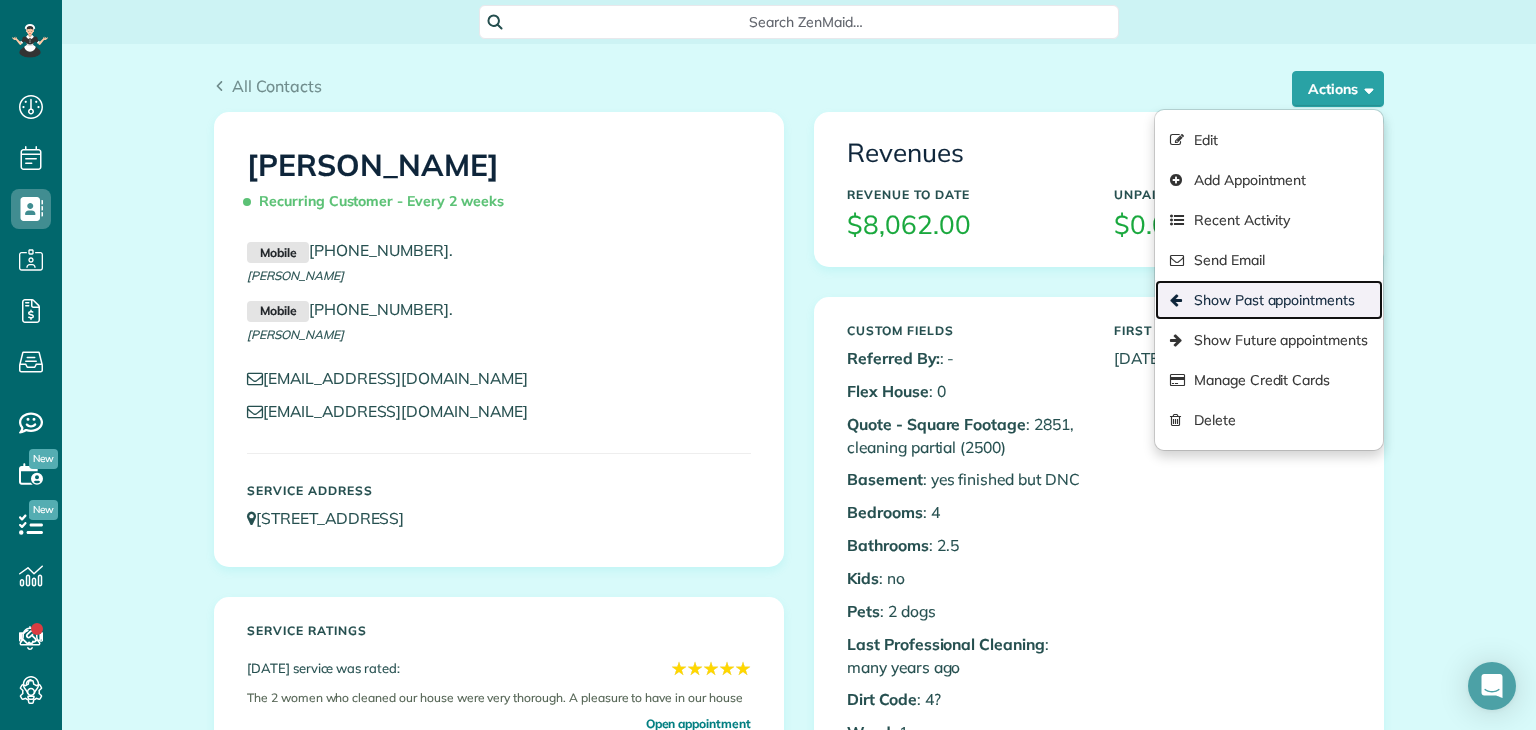 click on "Show Past appointments" at bounding box center [1269, 300] 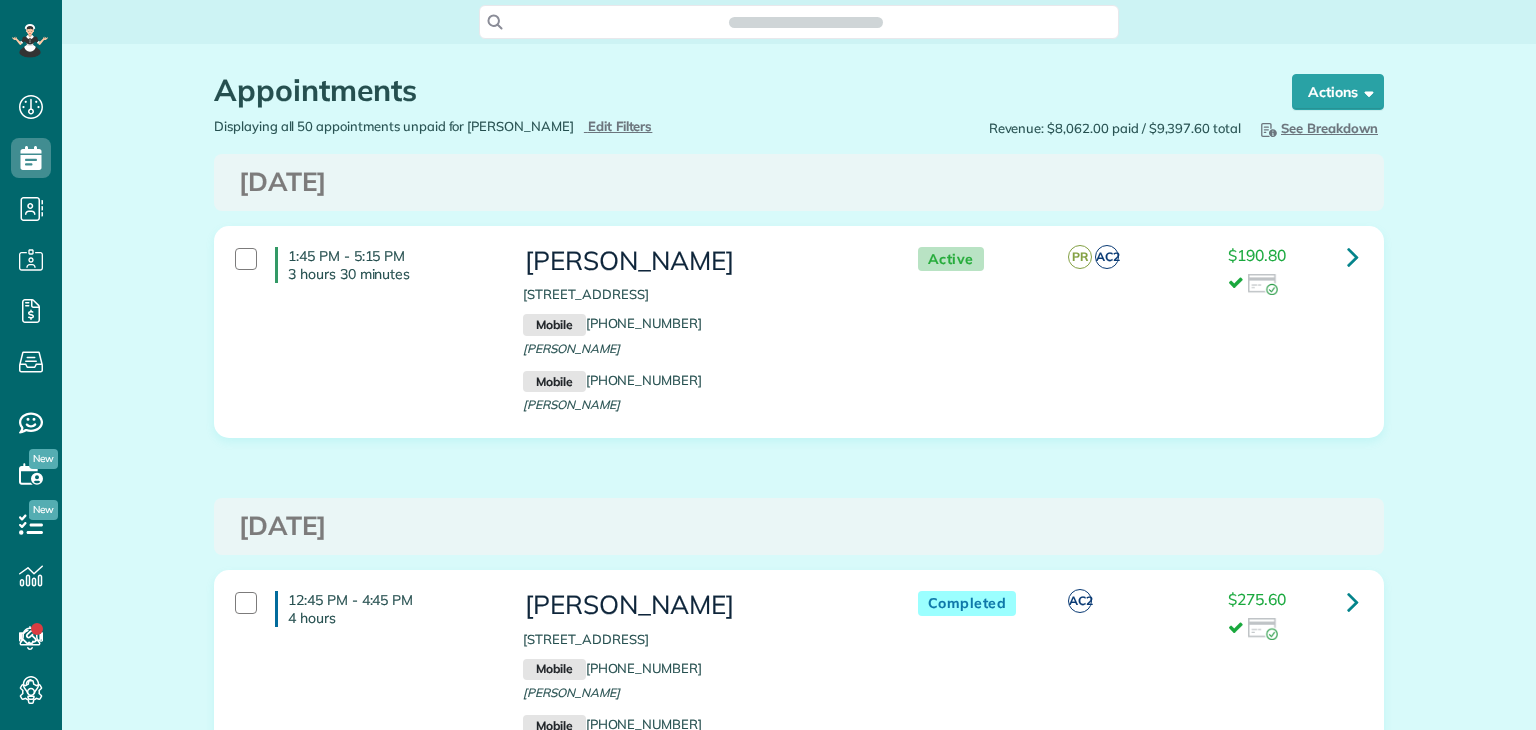 scroll, scrollTop: 0, scrollLeft: 0, axis: both 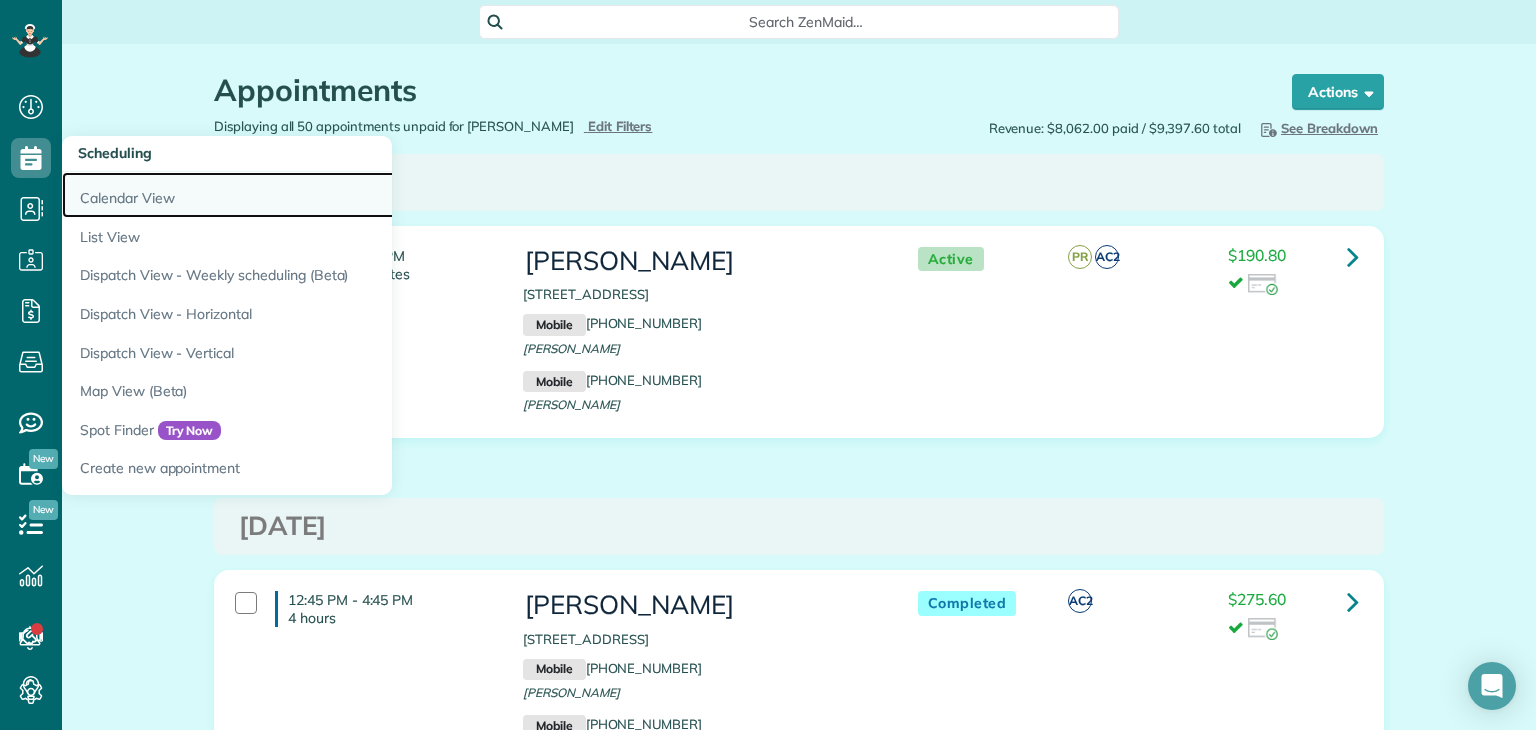 click on "Calendar View" at bounding box center (312, 195) 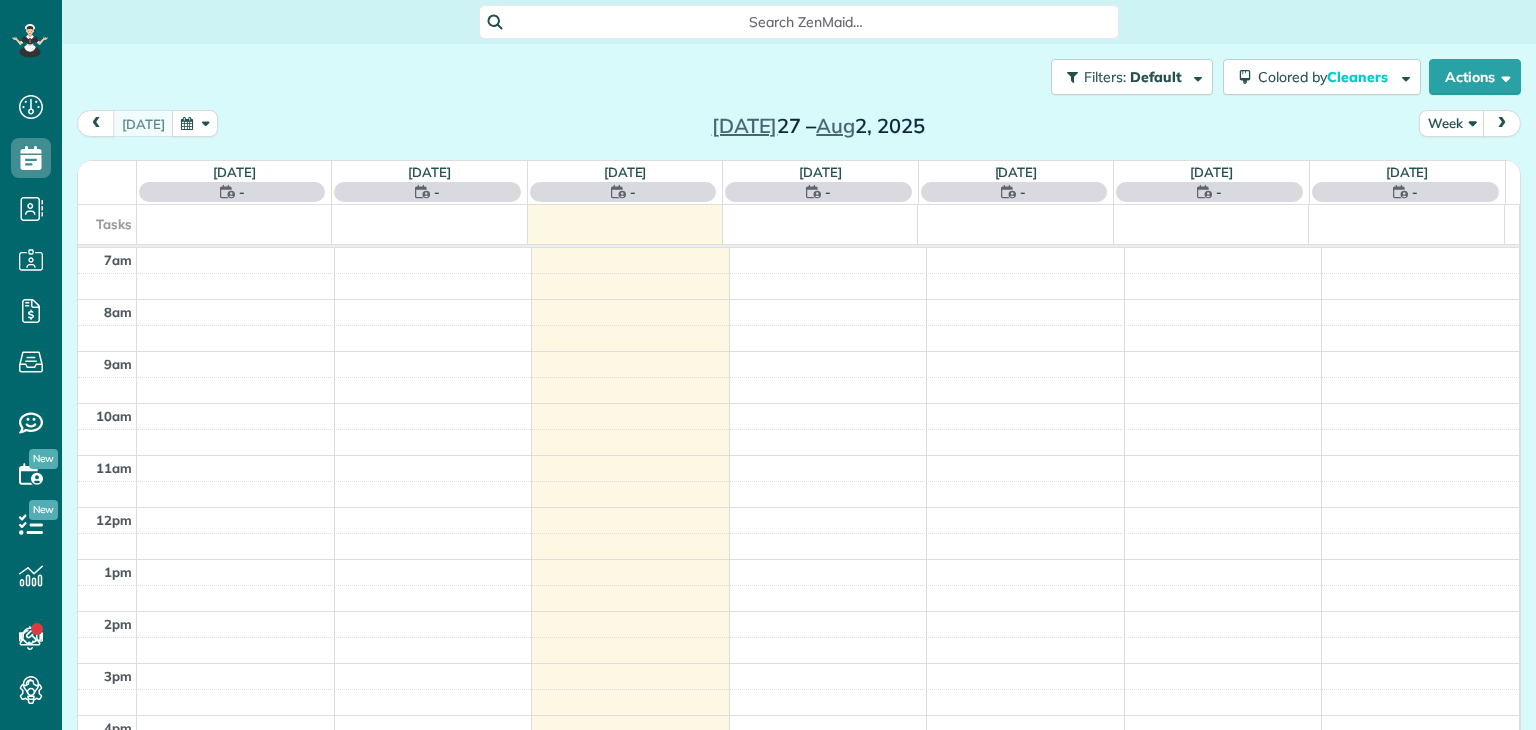 scroll, scrollTop: 0, scrollLeft: 0, axis: both 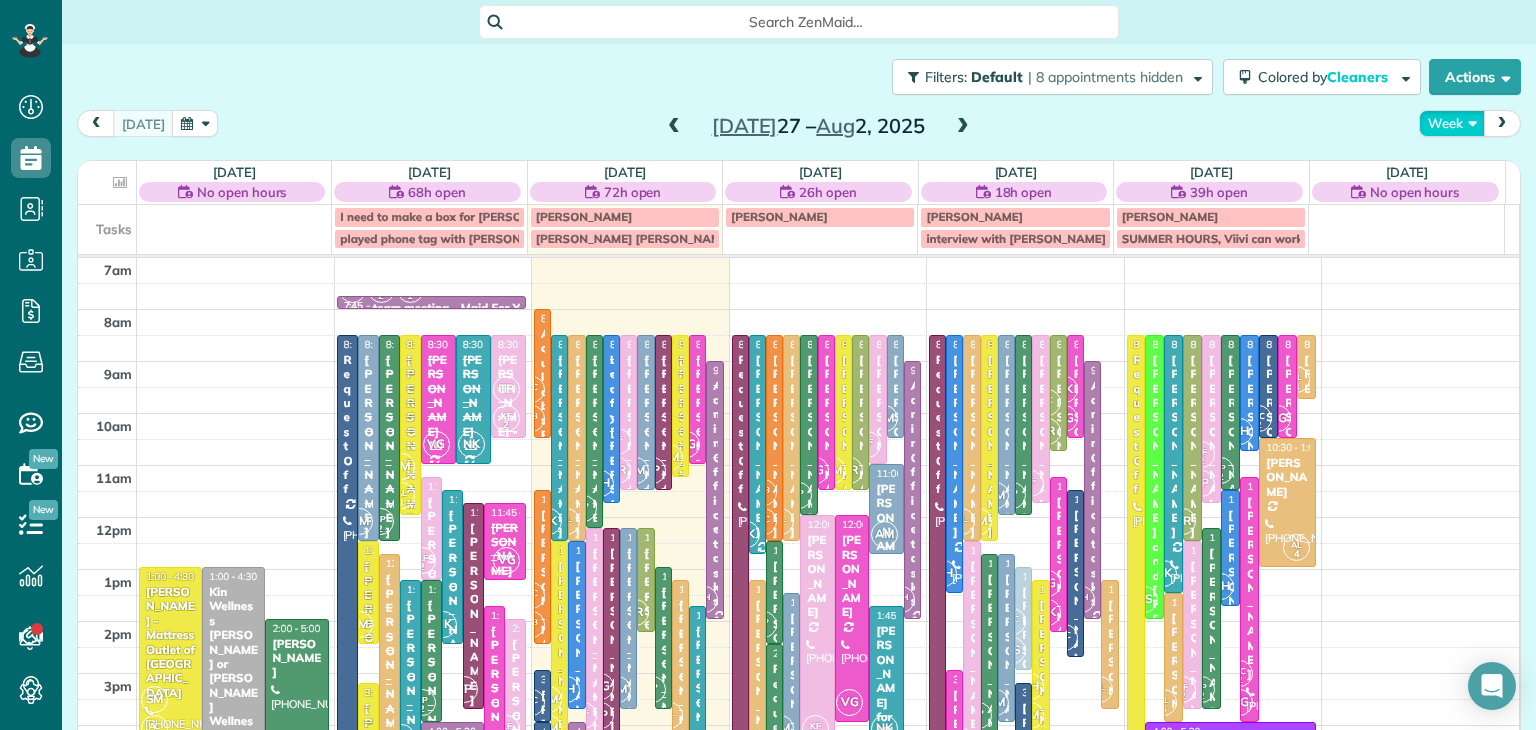 click on "Week" at bounding box center [1452, 123] 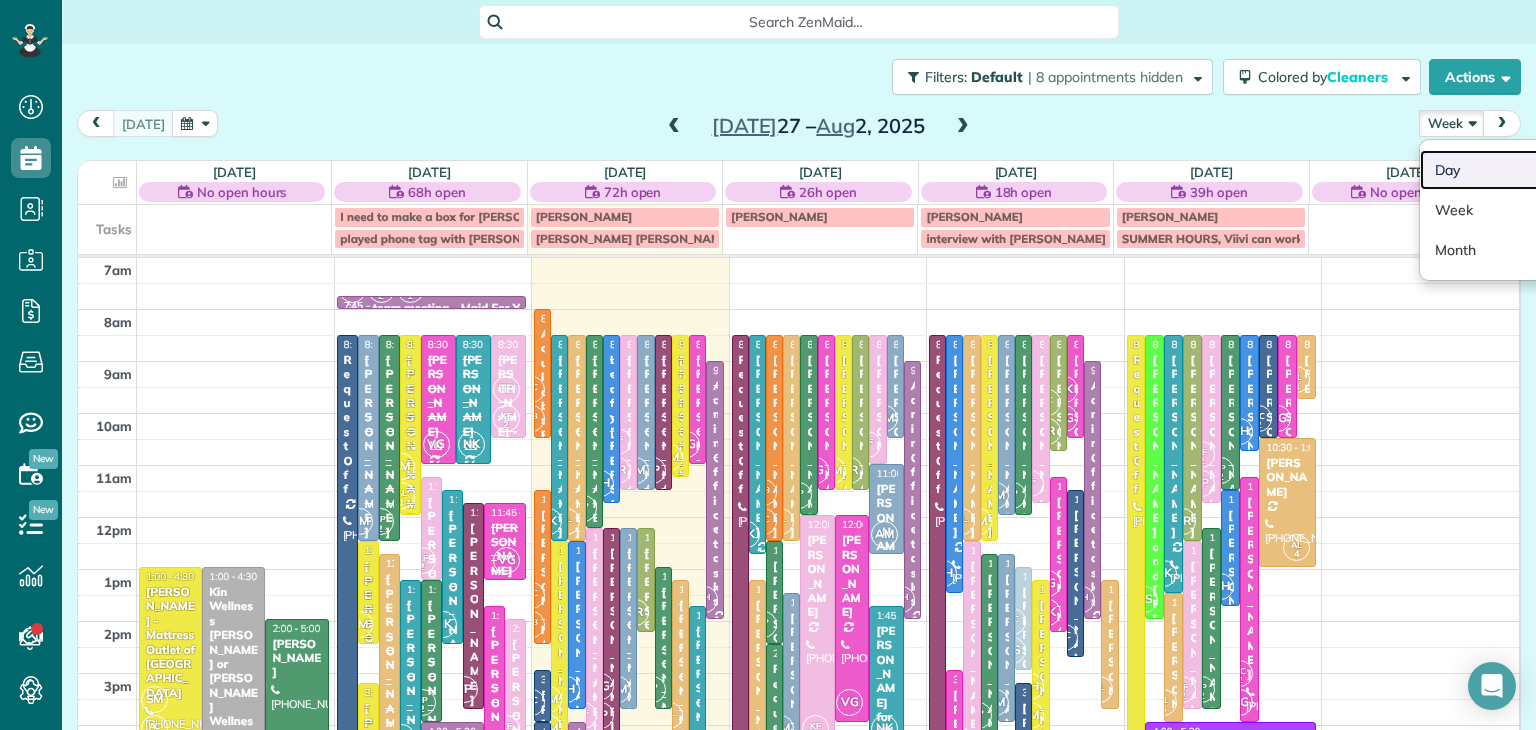 click on "Day" at bounding box center (1499, 170) 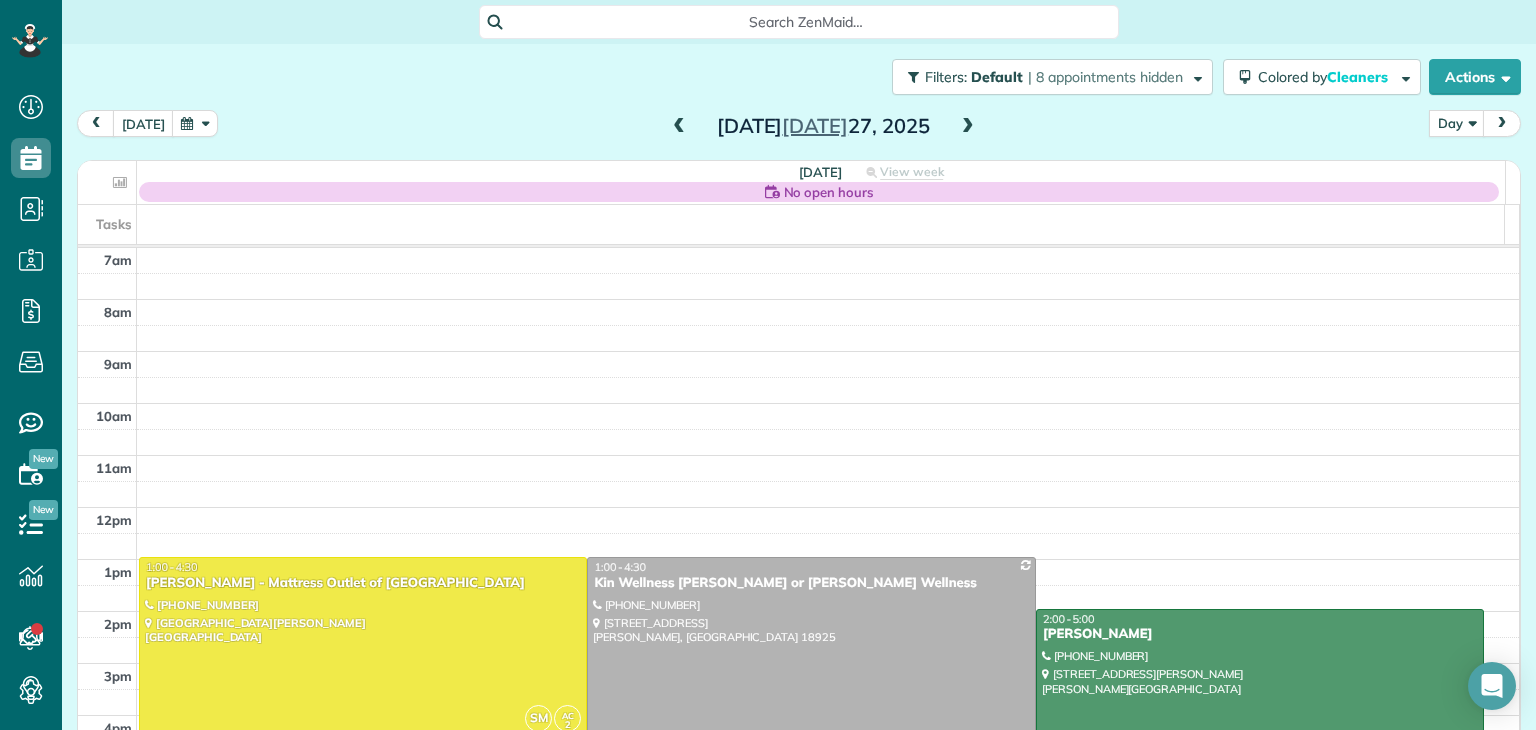 click at bounding box center (968, 127) 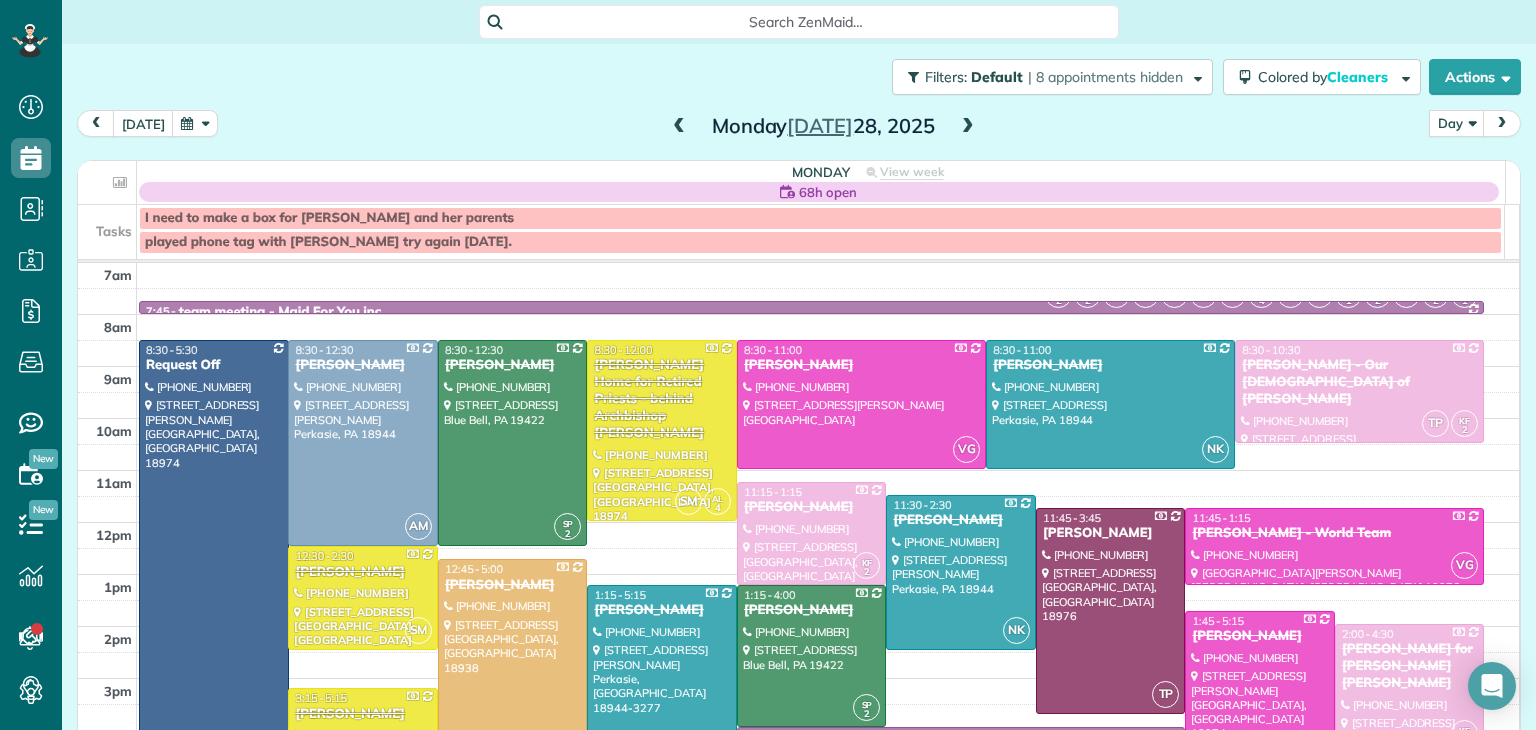 click at bounding box center (968, 127) 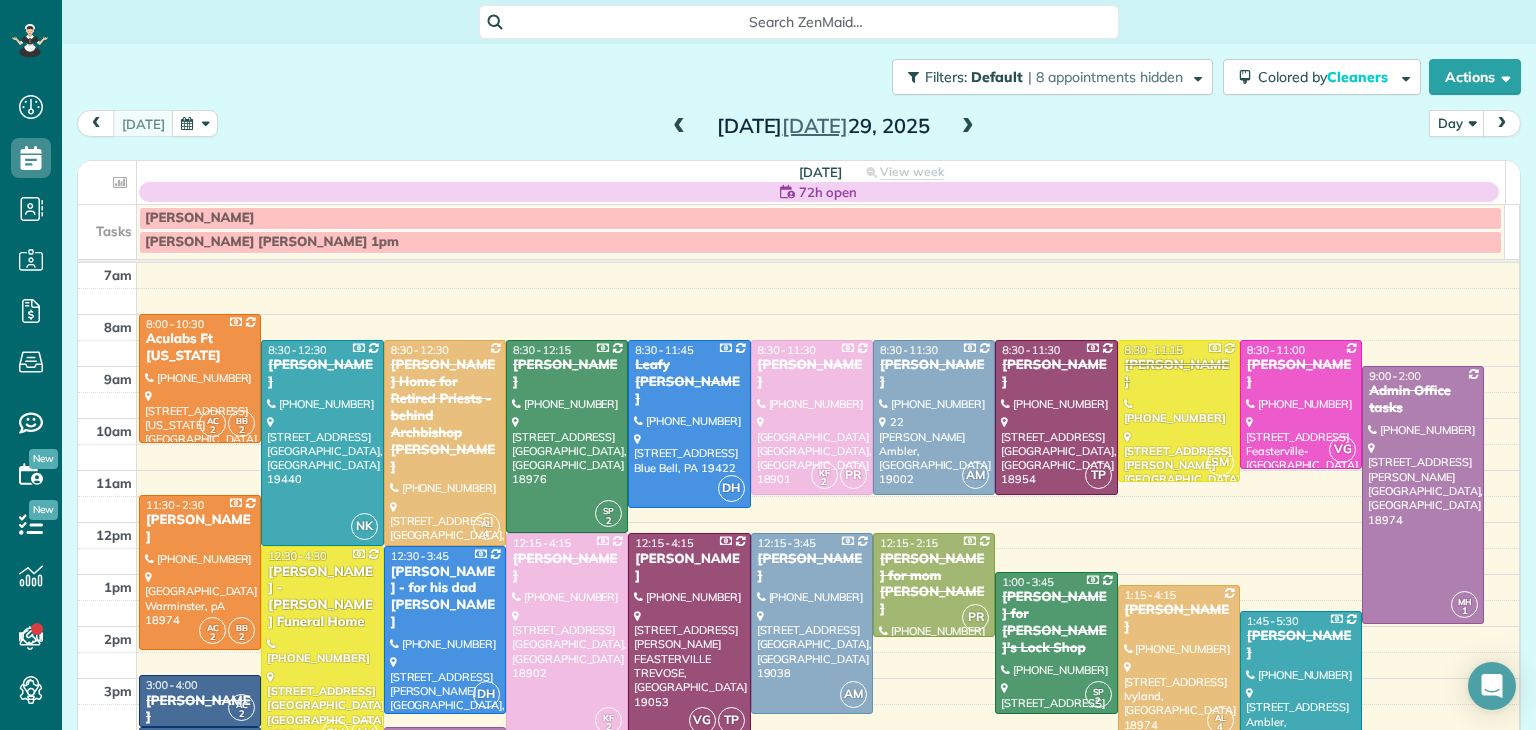 click at bounding box center (968, 127) 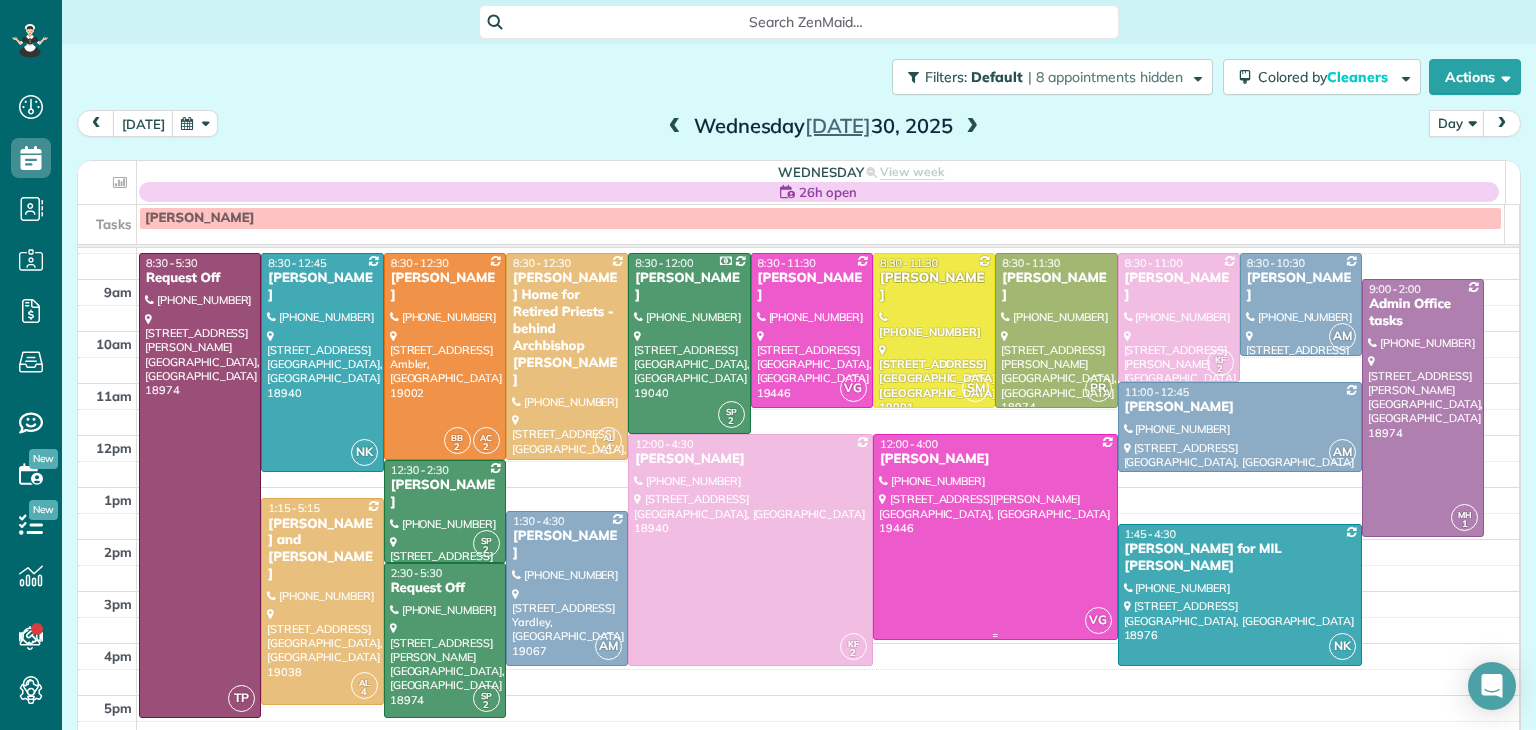 scroll, scrollTop: 75, scrollLeft: 0, axis: vertical 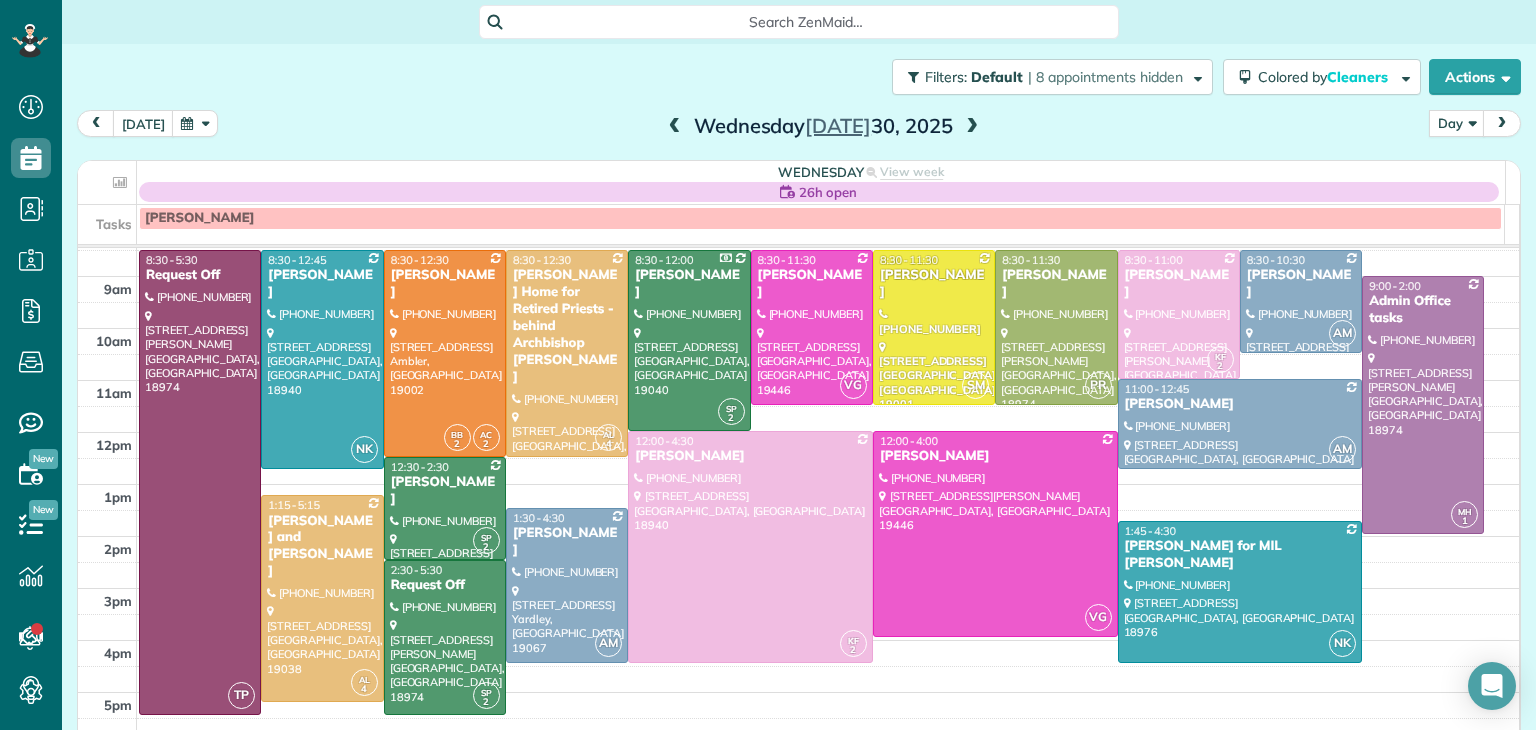 click at bounding box center [972, 127] 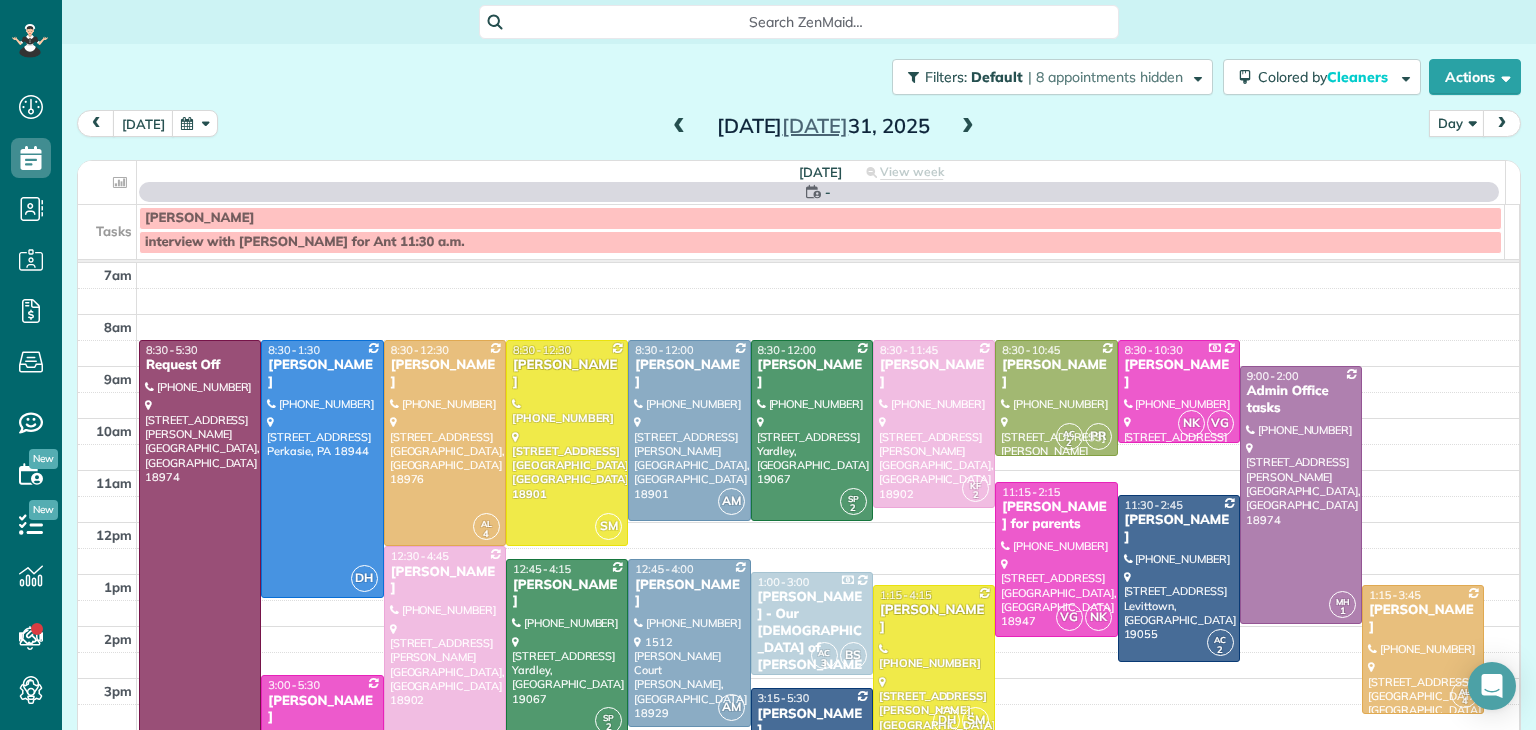 click at bounding box center [968, 127] 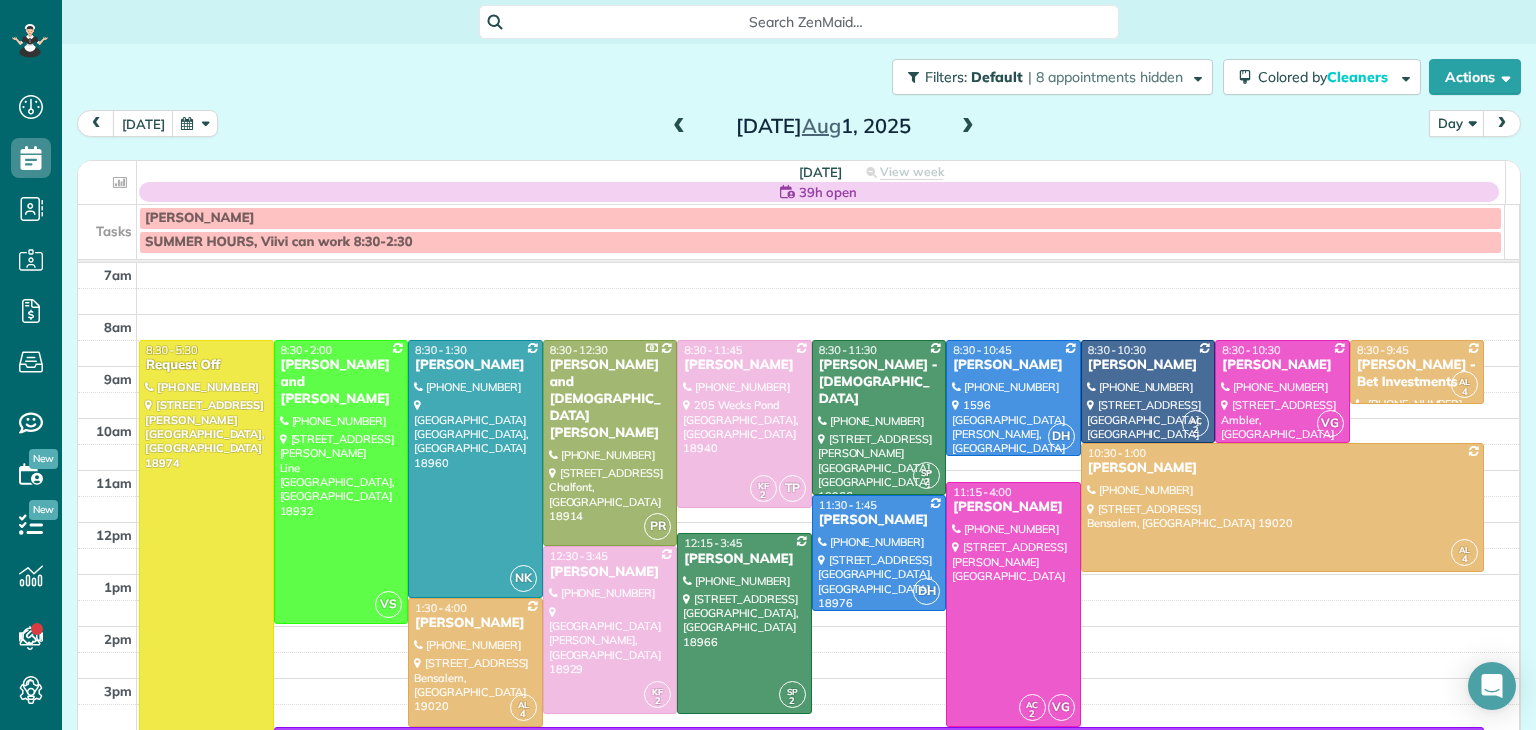 click at bounding box center [968, 127] 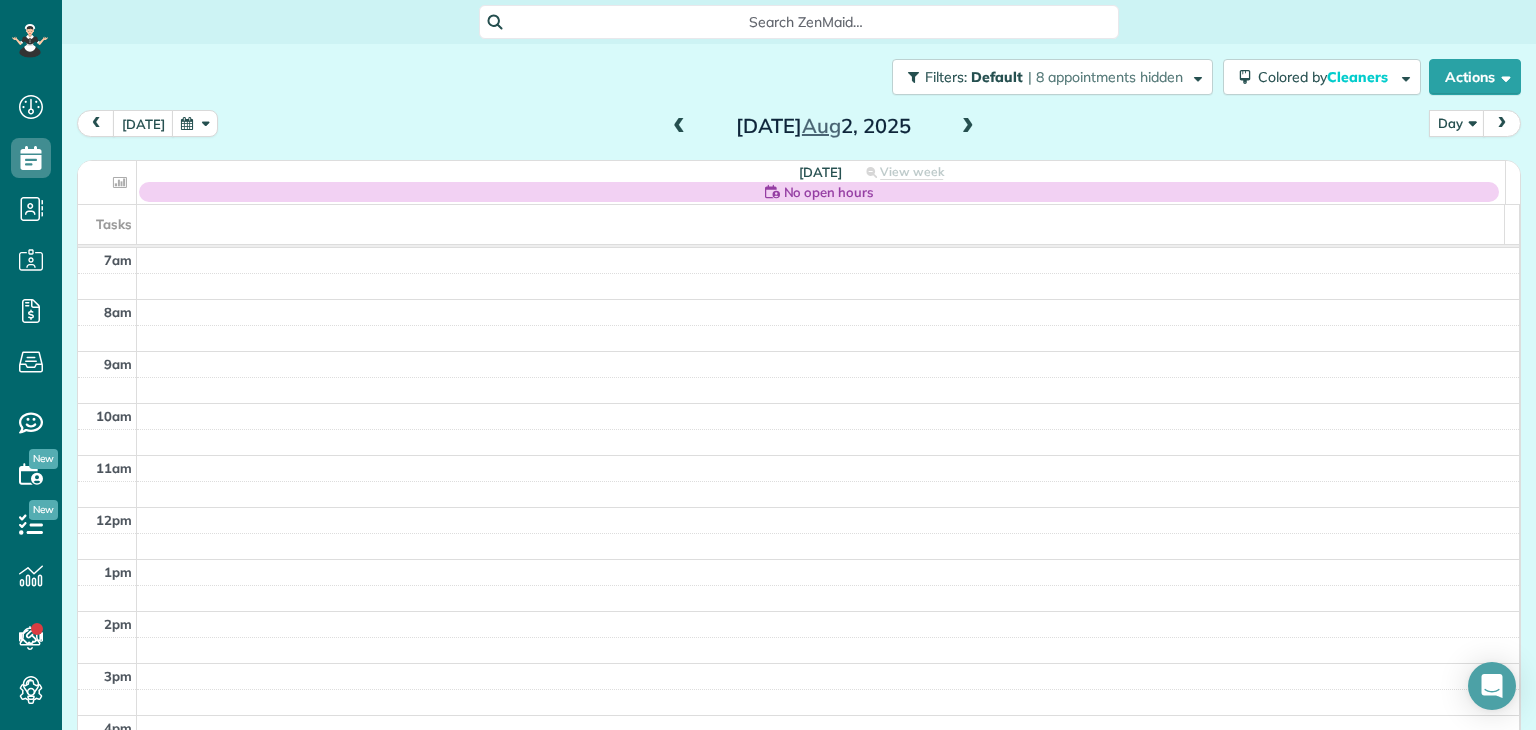 click at bounding box center [968, 127] 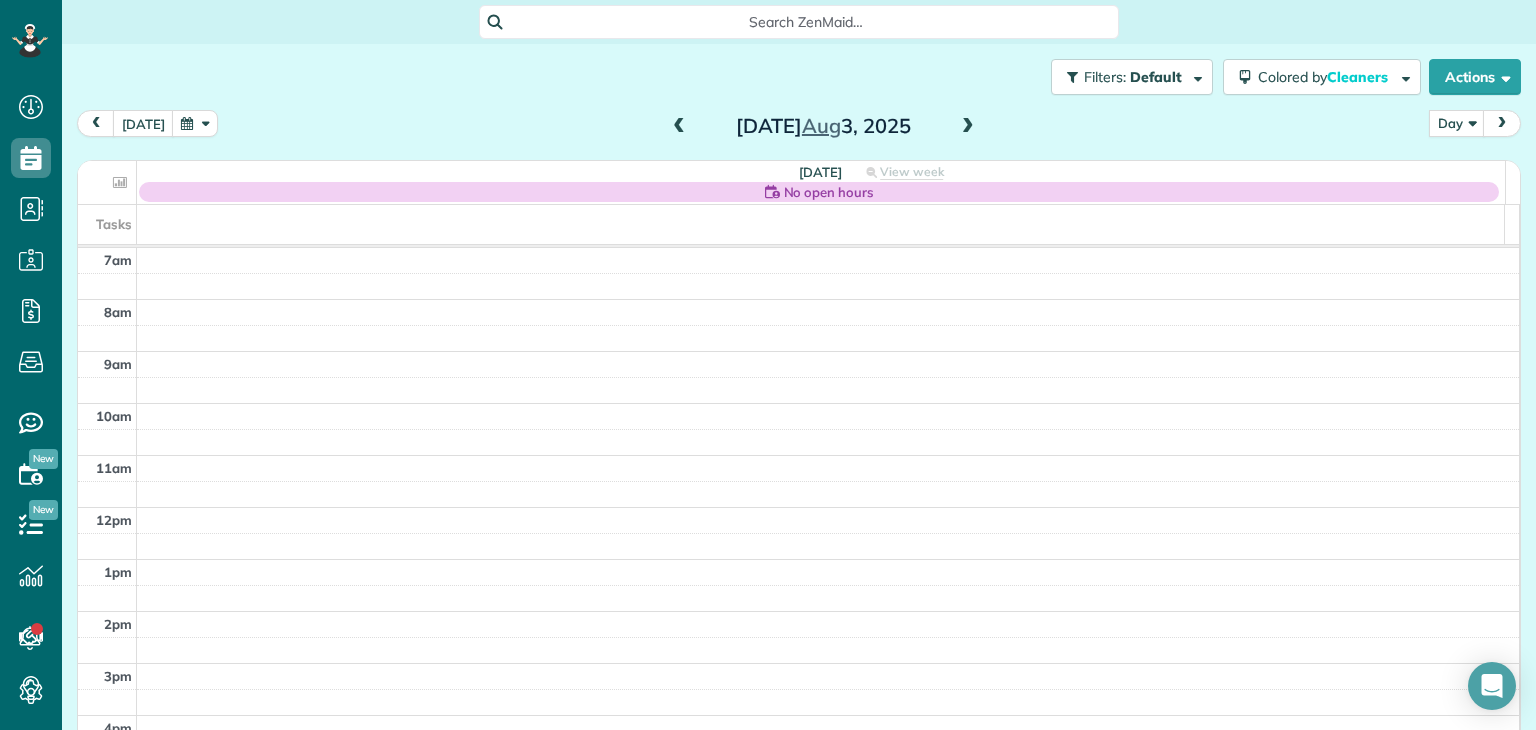 click at bounding box center (968, 127) 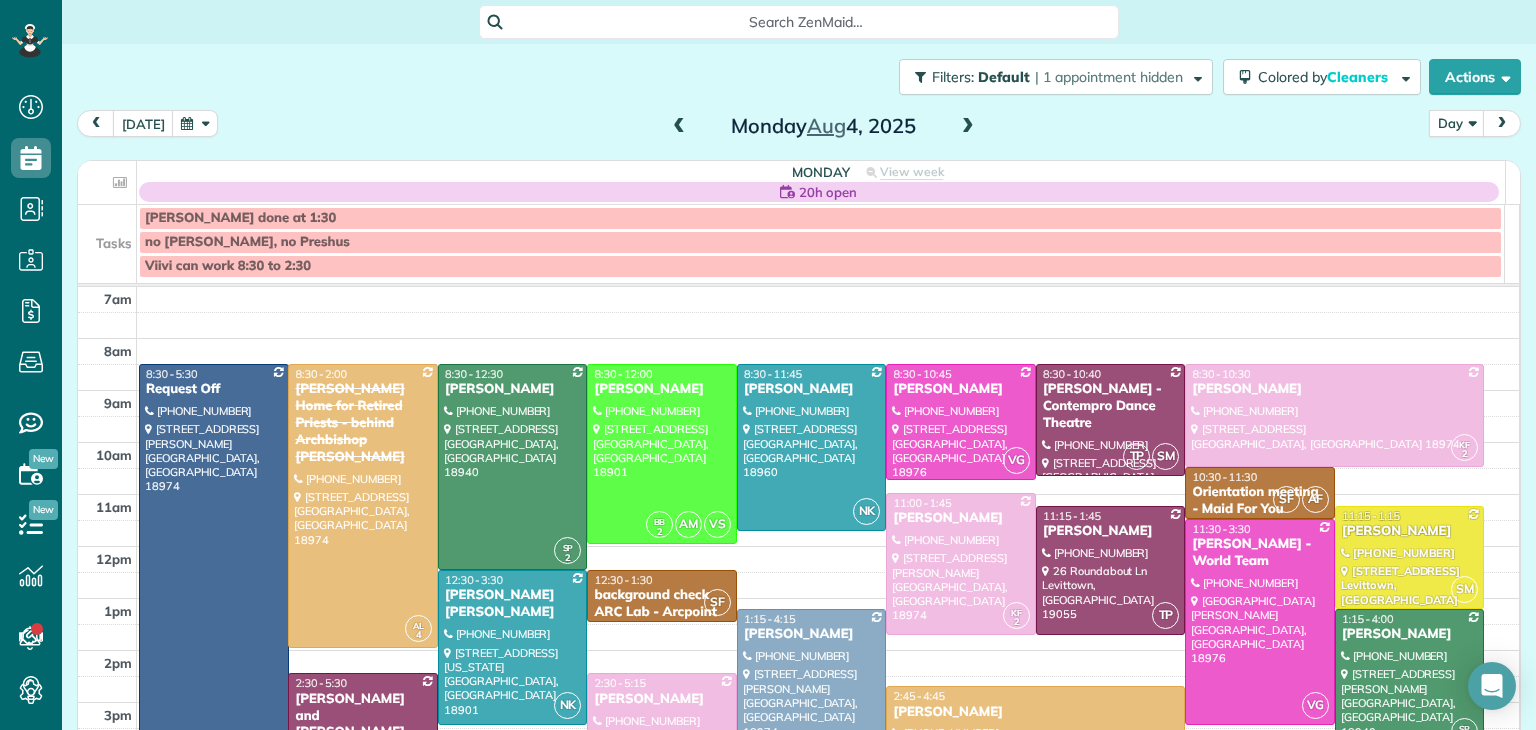 click at bounding box center (968, 127) 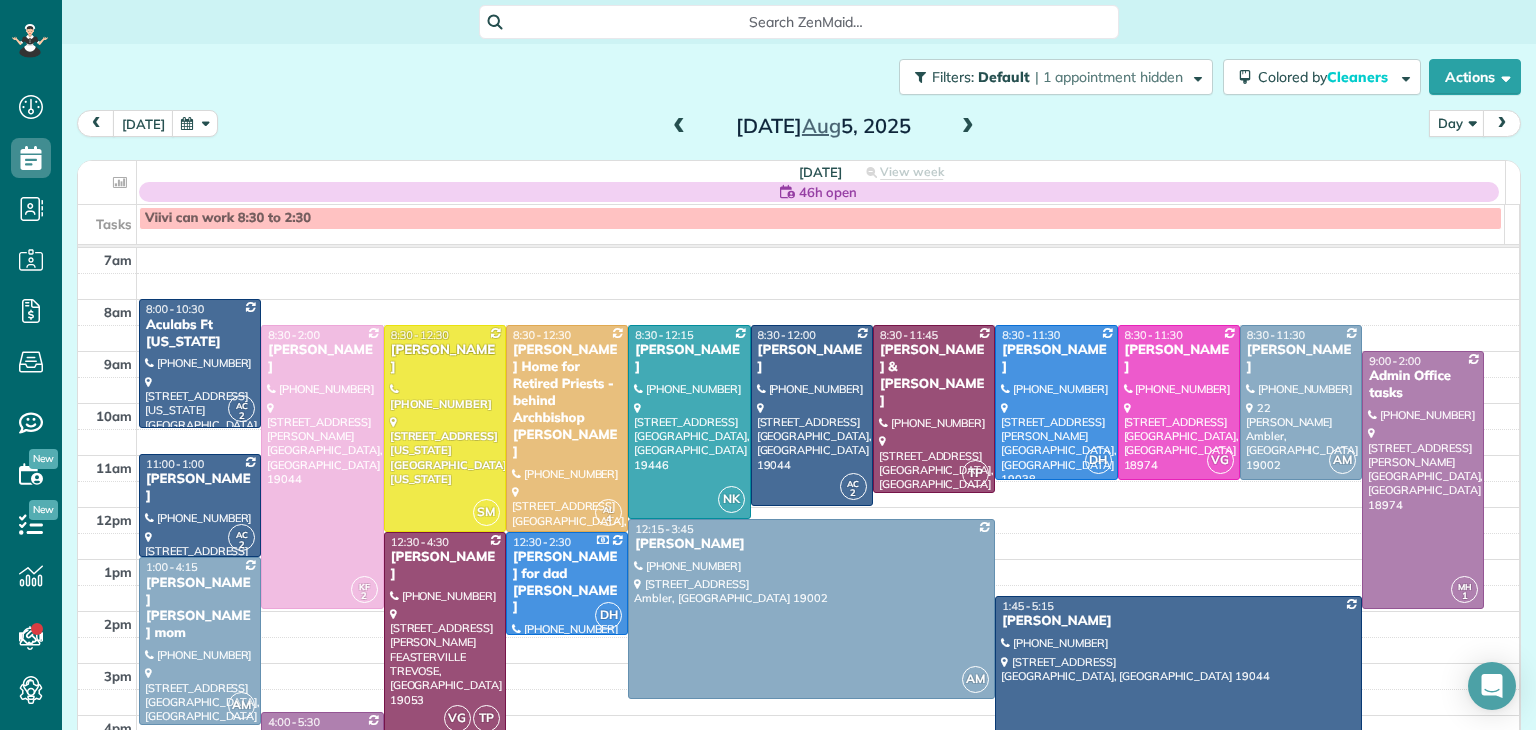 scroll, scrollTop: 0, scrollLeft: 0, axis: both 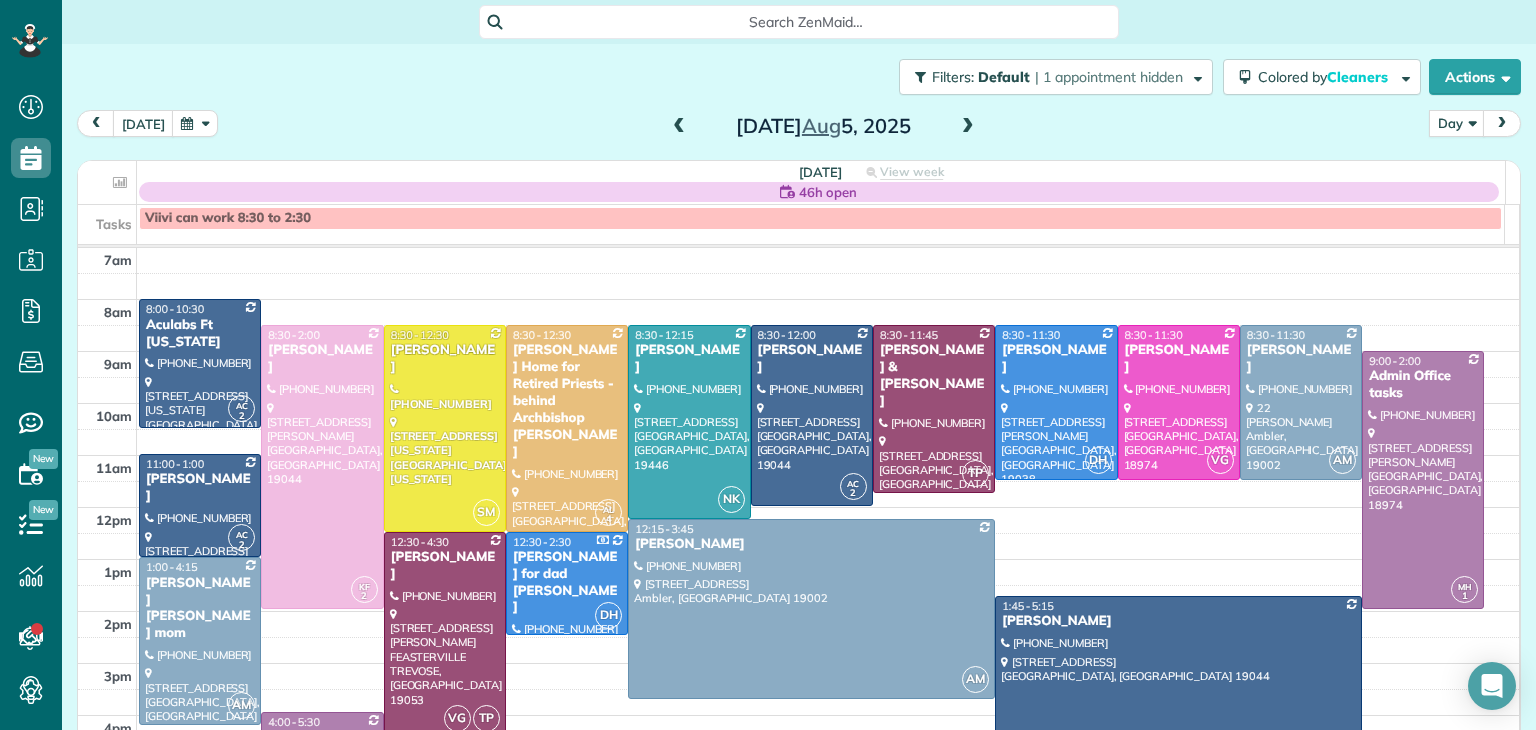click at bounding box center [968, 127] 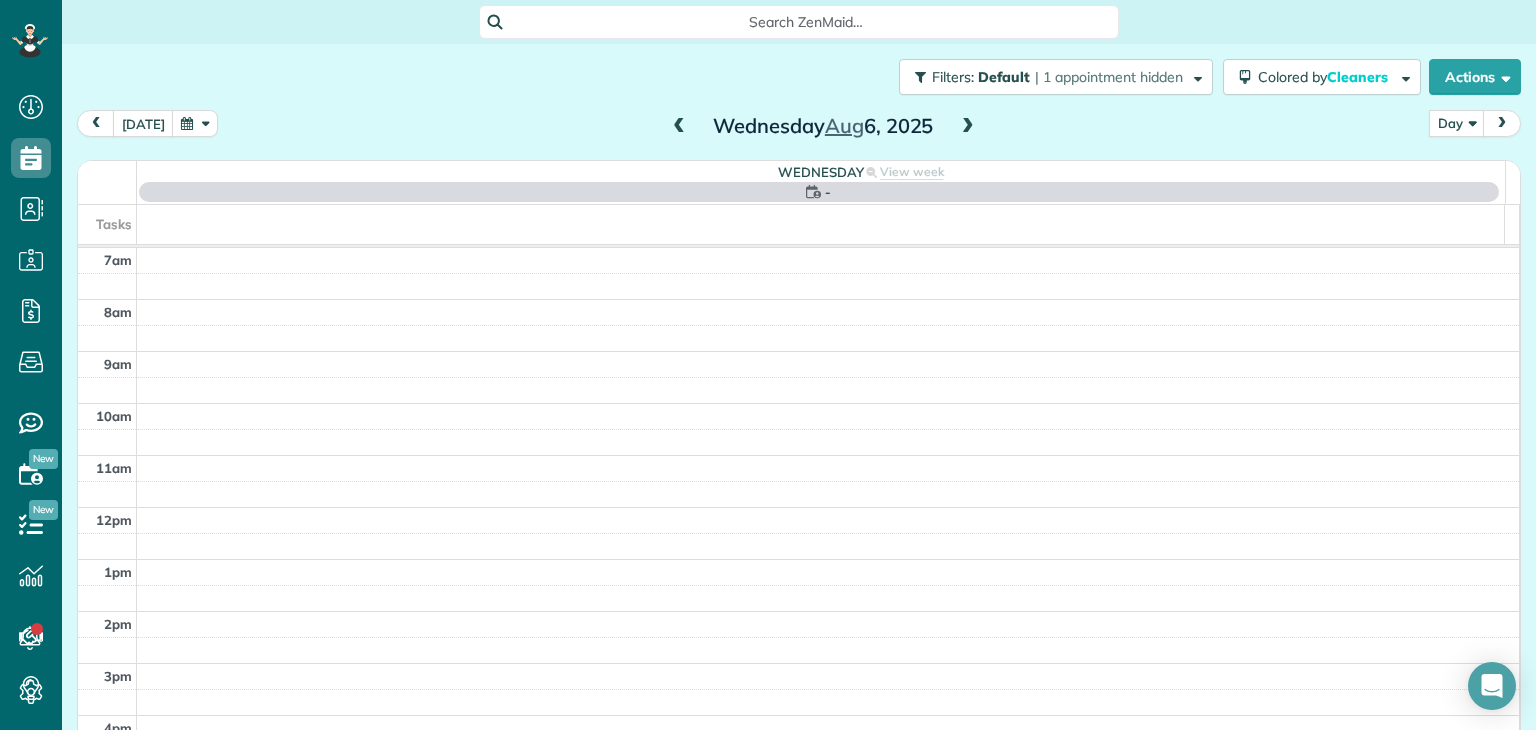 scroll, scrollTop: 0, scrollLeft: 0, axis: both 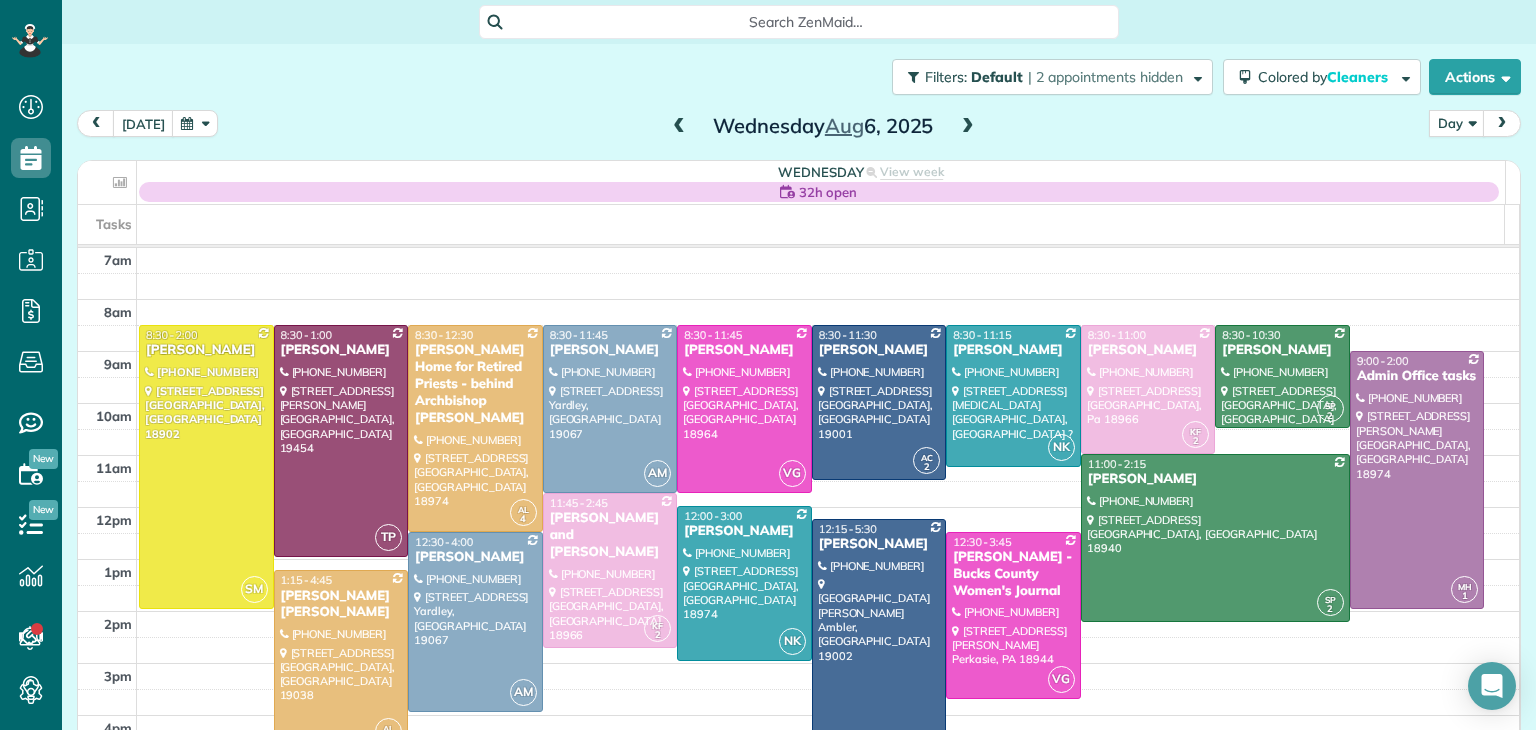 click at bounding box center [679, 127] 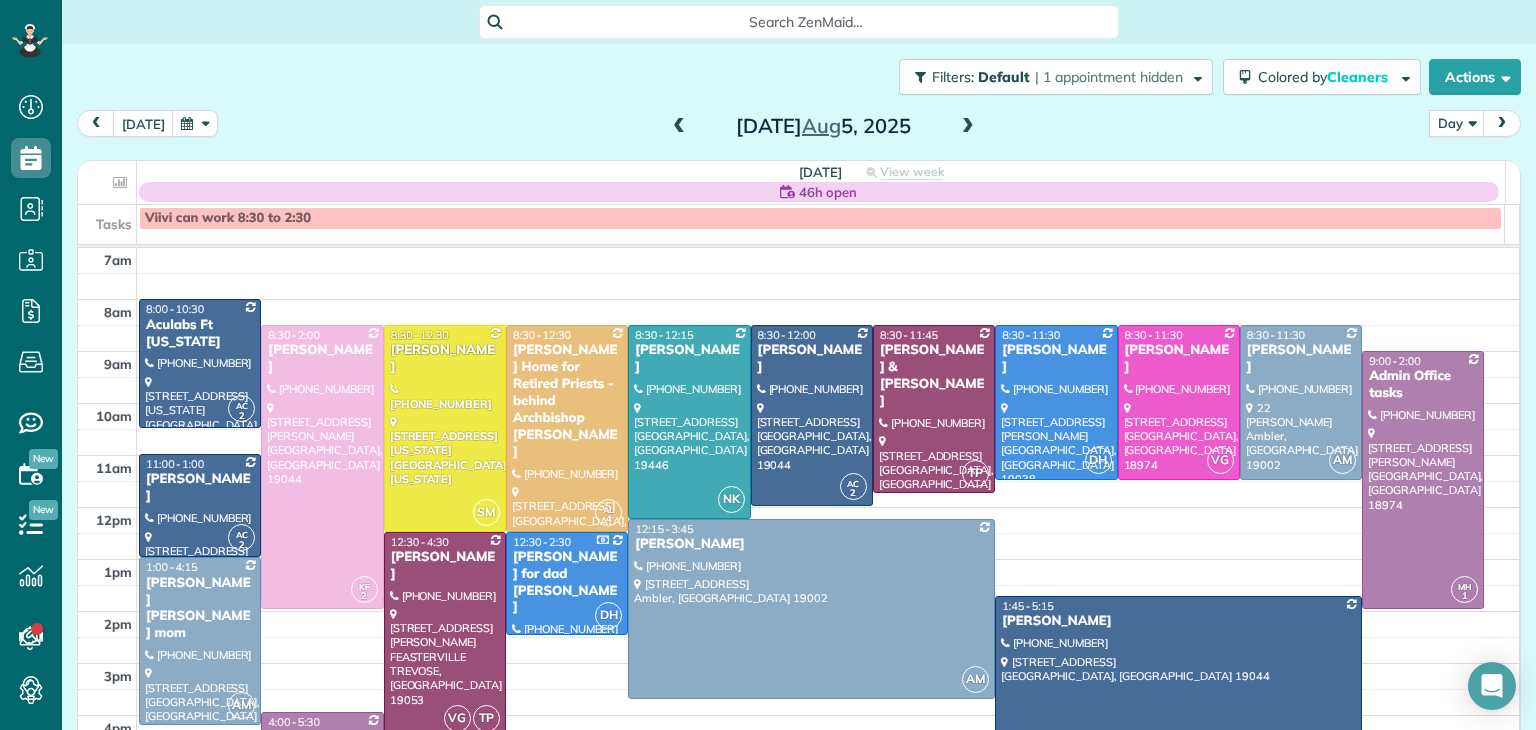 click at bounding box center (679, 127) 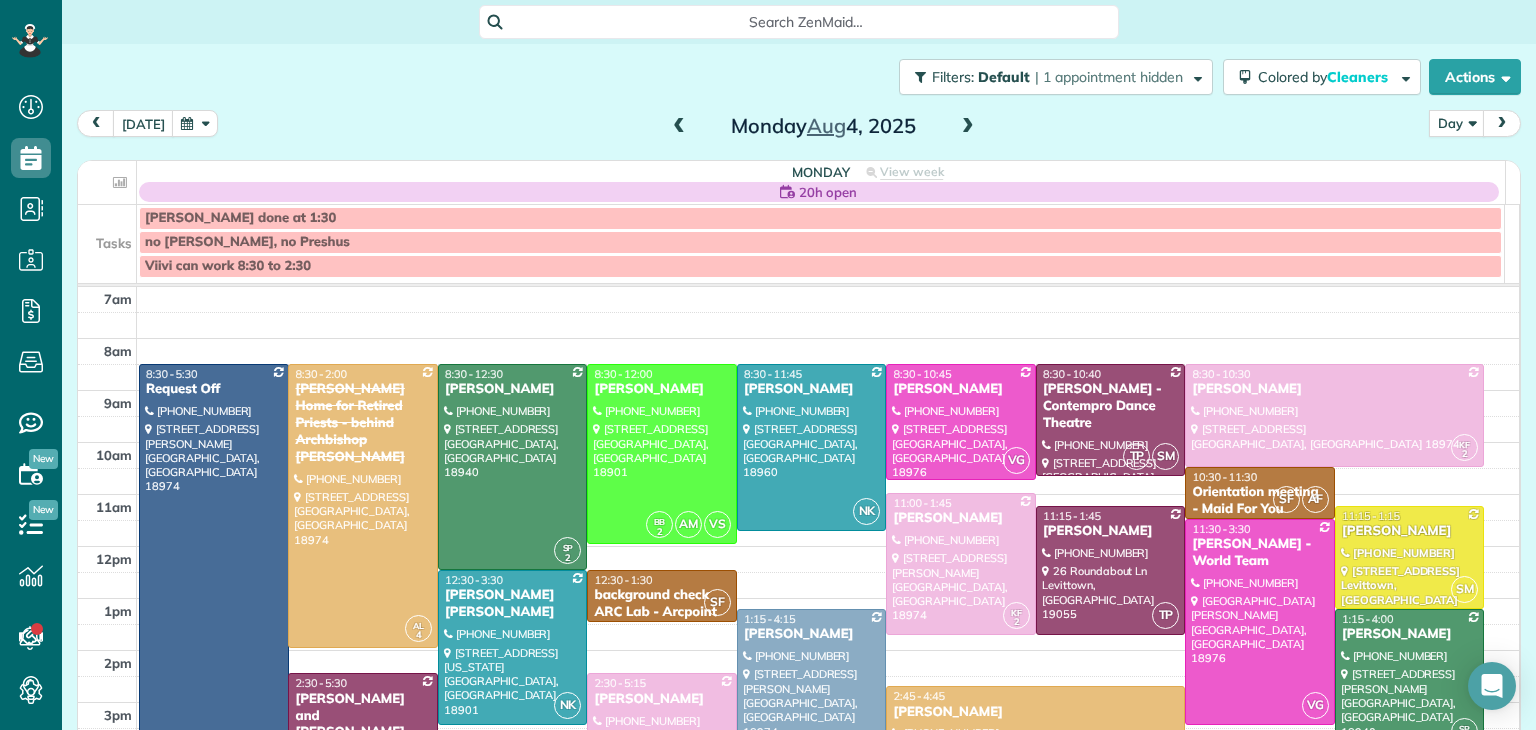 click at bounding box center (679, 127) 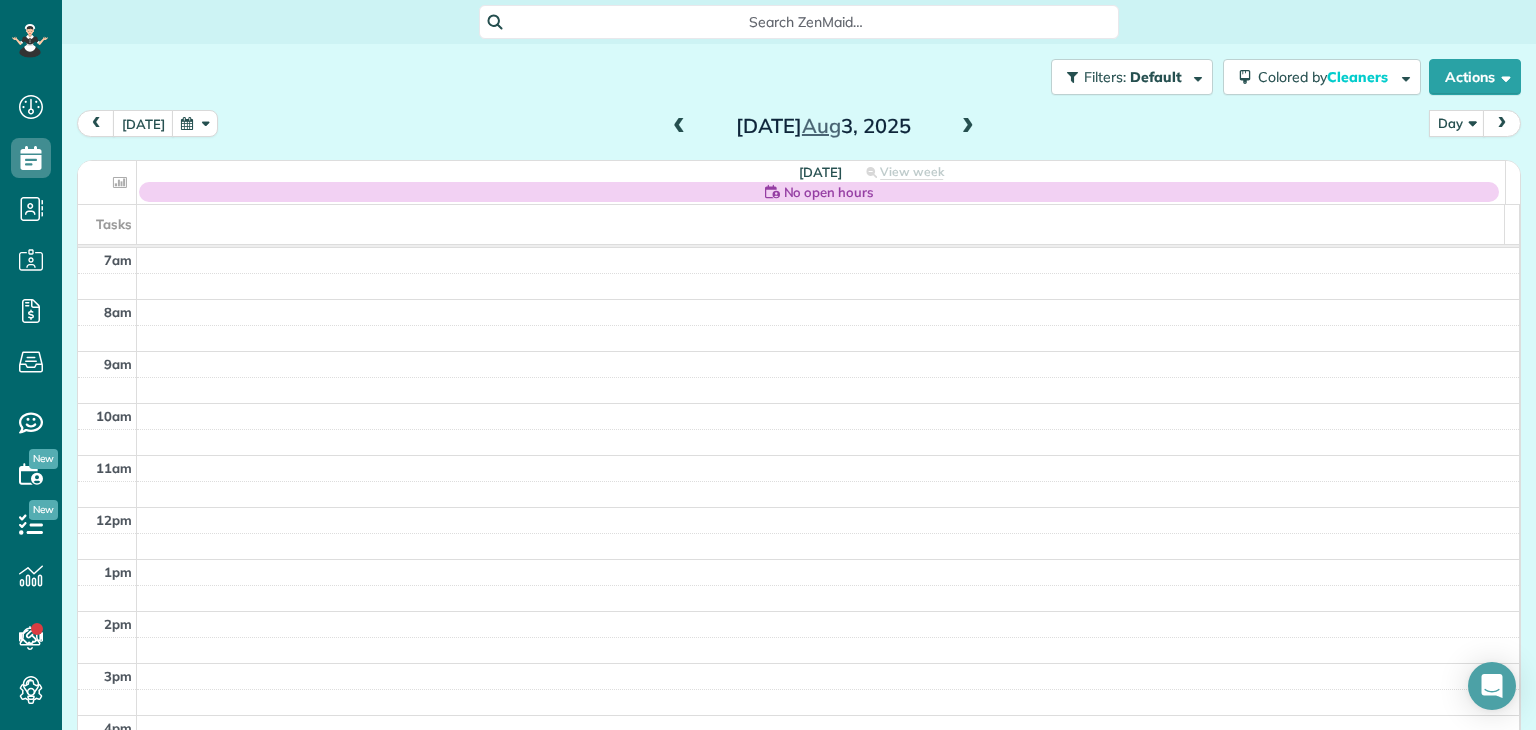 click at bounding box center (679, 127) 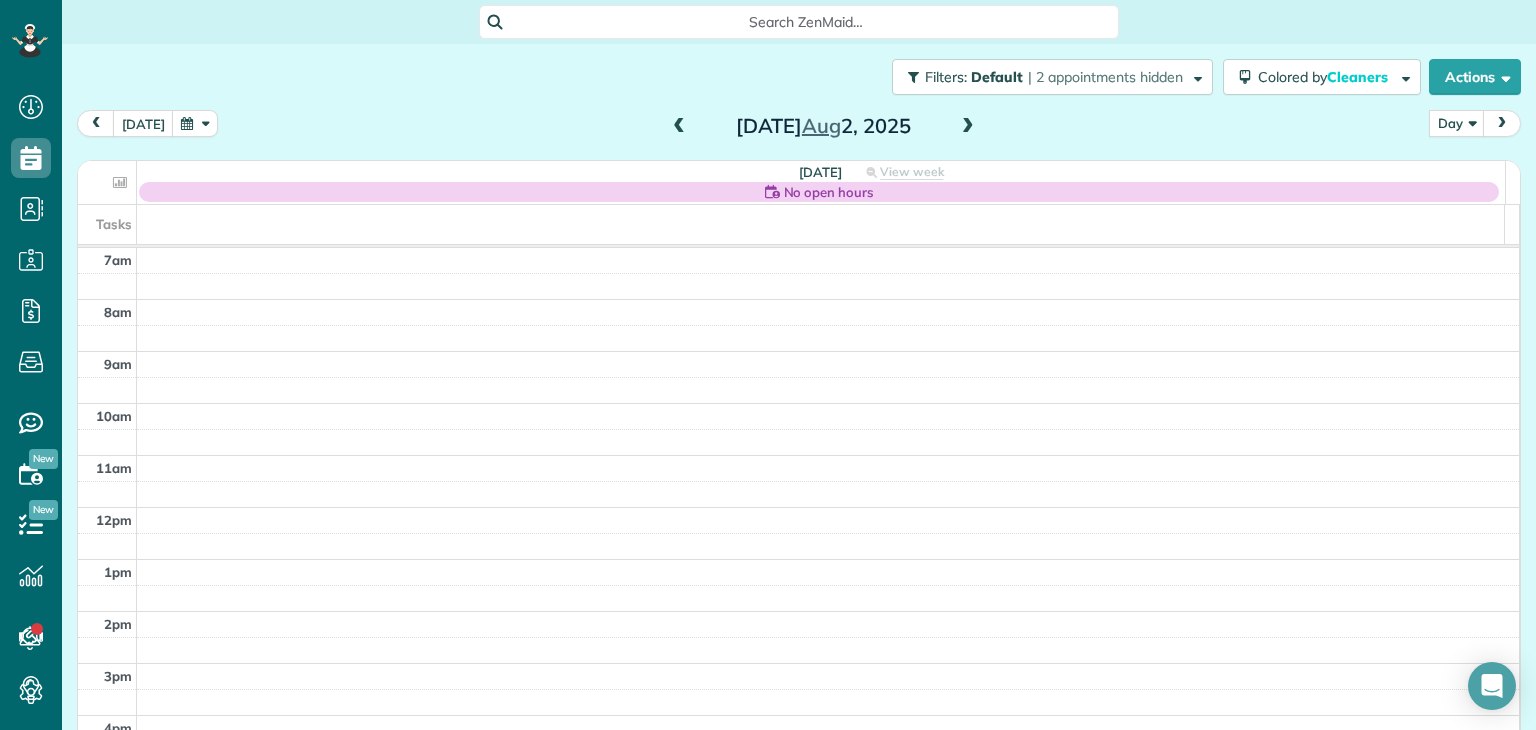 click at bounding box center [679, 127] 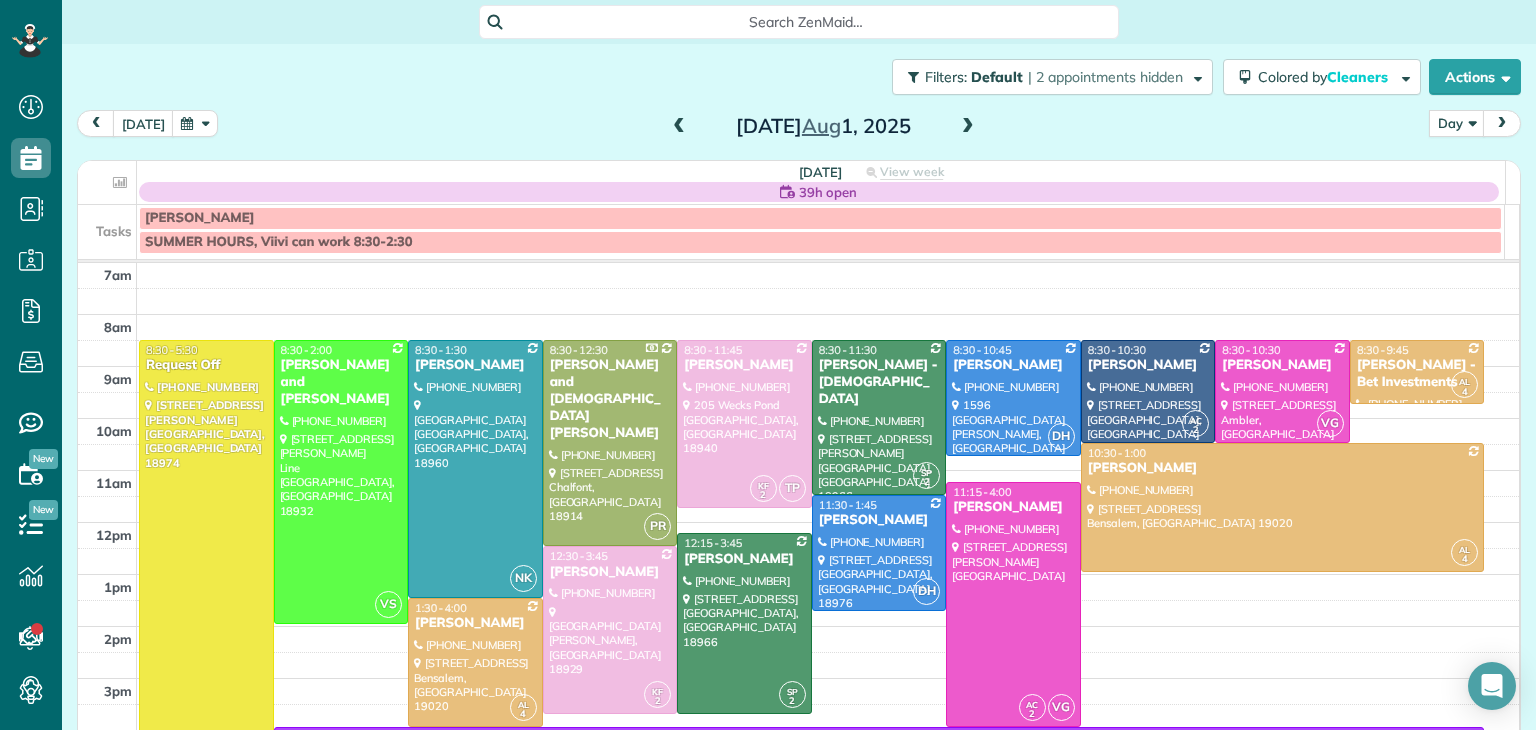 click at bounding box center (679, 127) 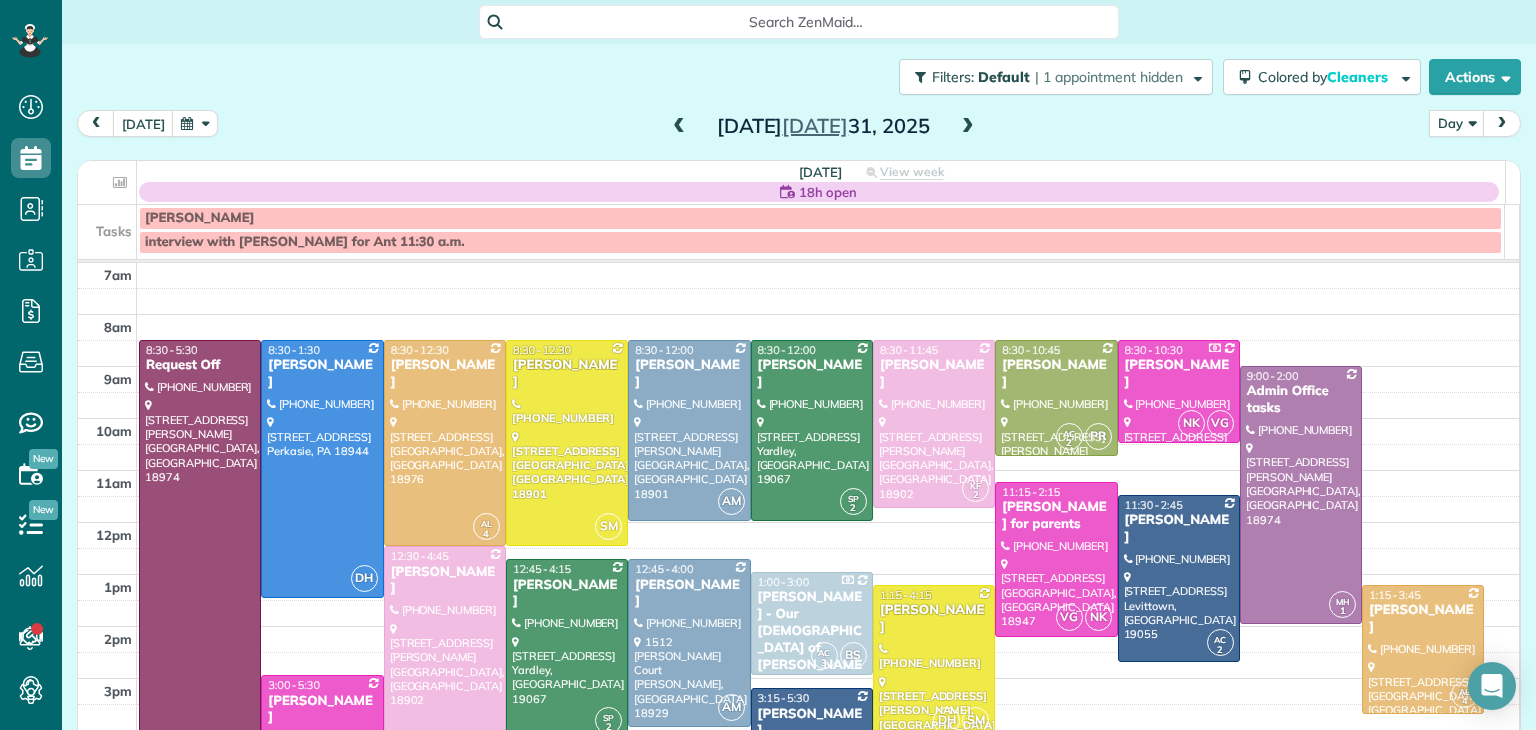 click at bounding box center [968, 127] 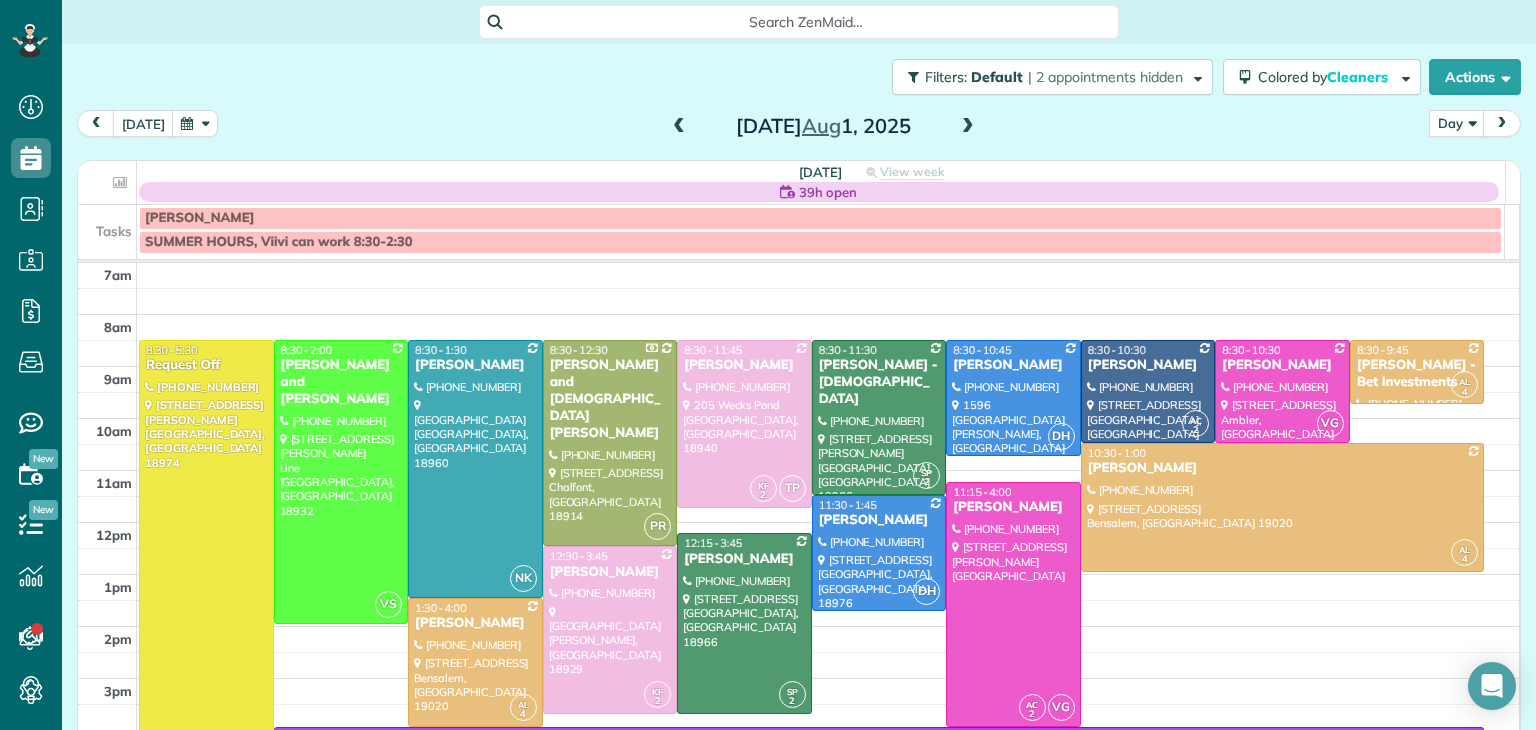click at bounding box center [968, 127] 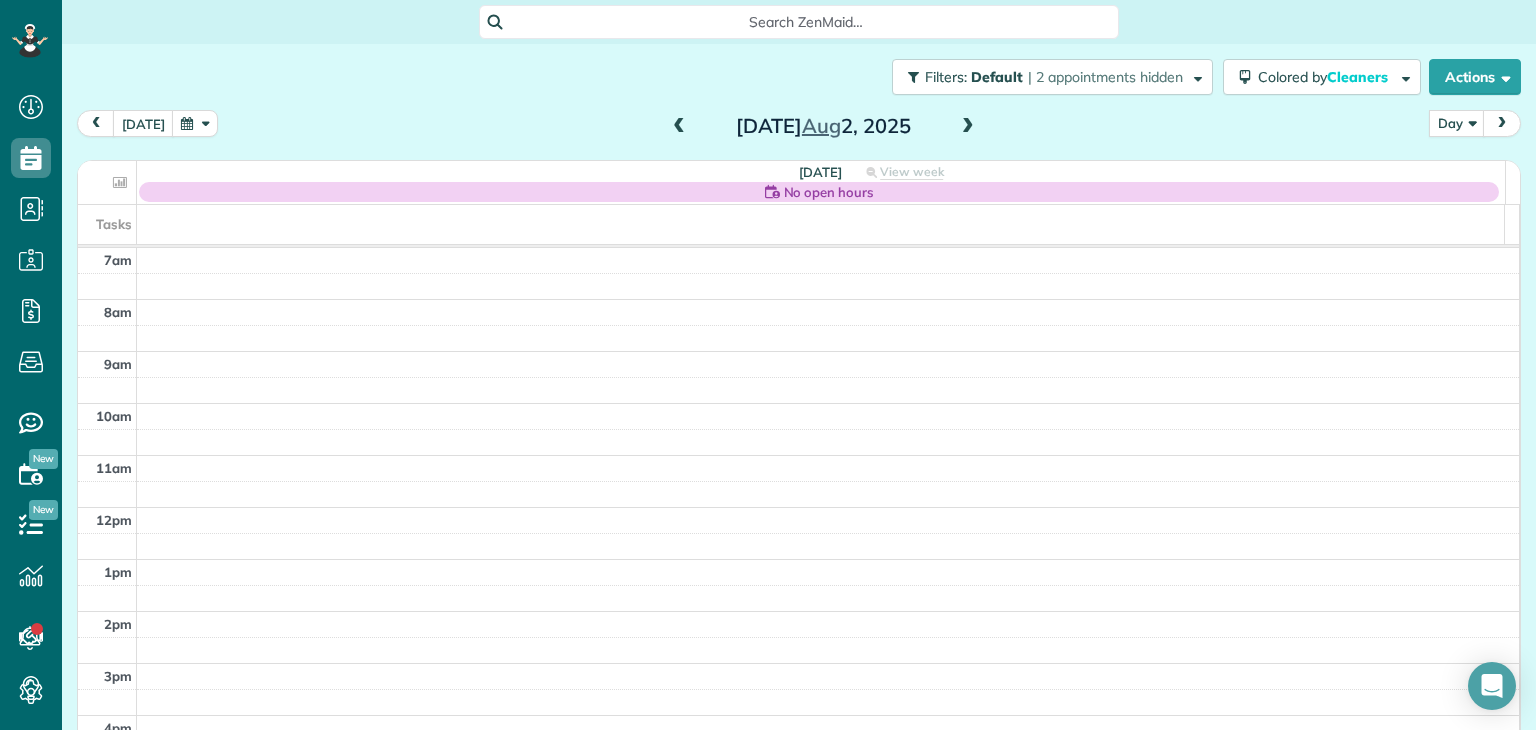 click at bounding box center (679, 127) 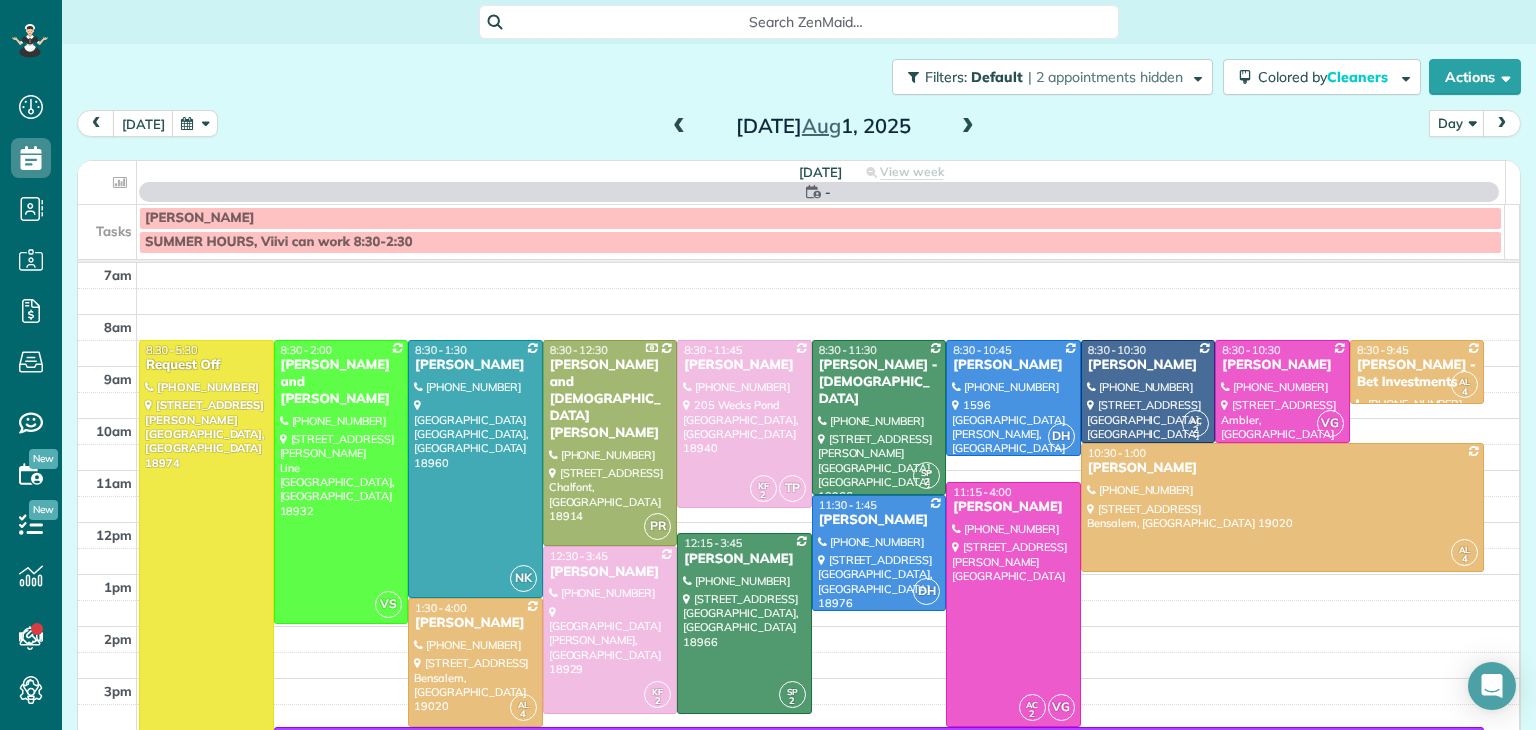 click at bounding box center (679, 127) 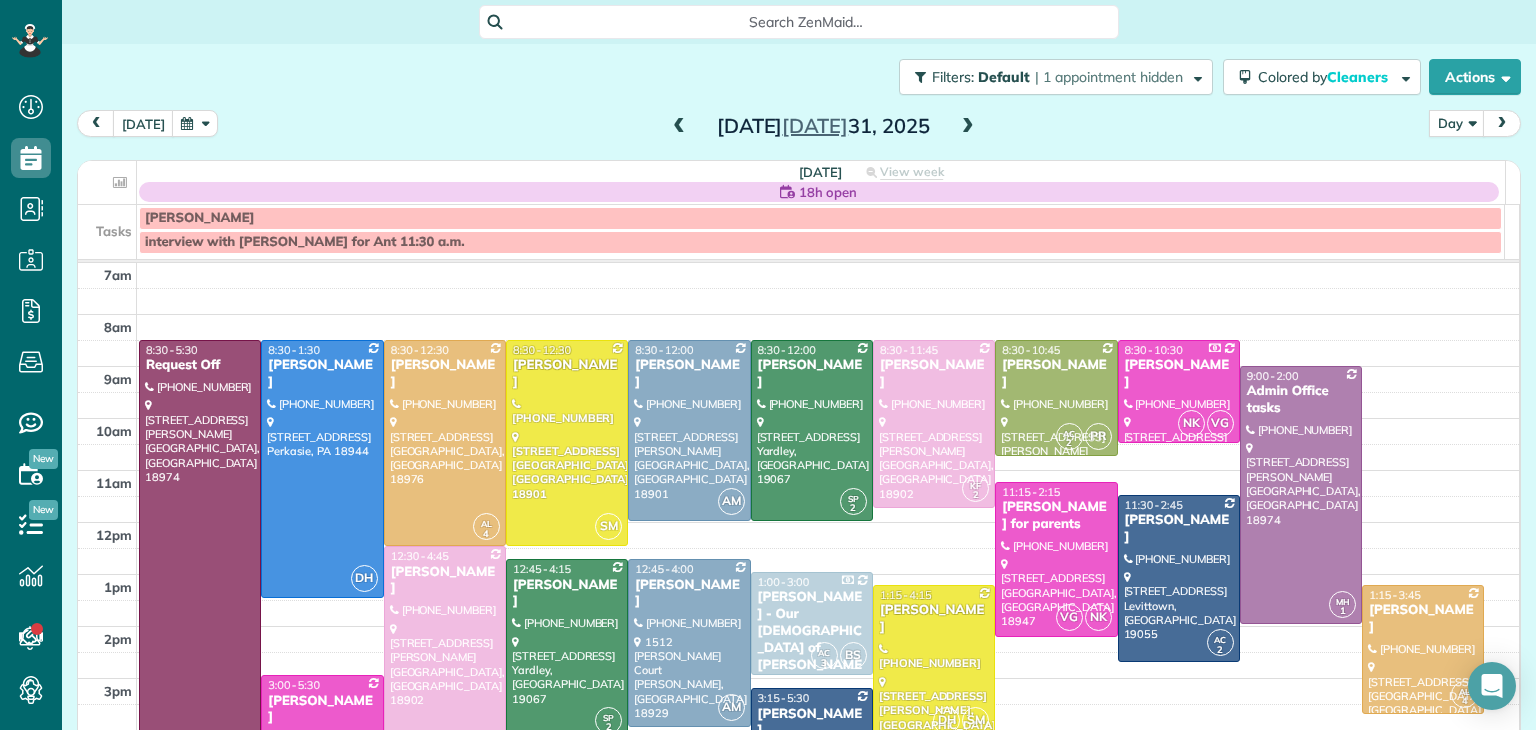 click at bounding box center (679, 127) 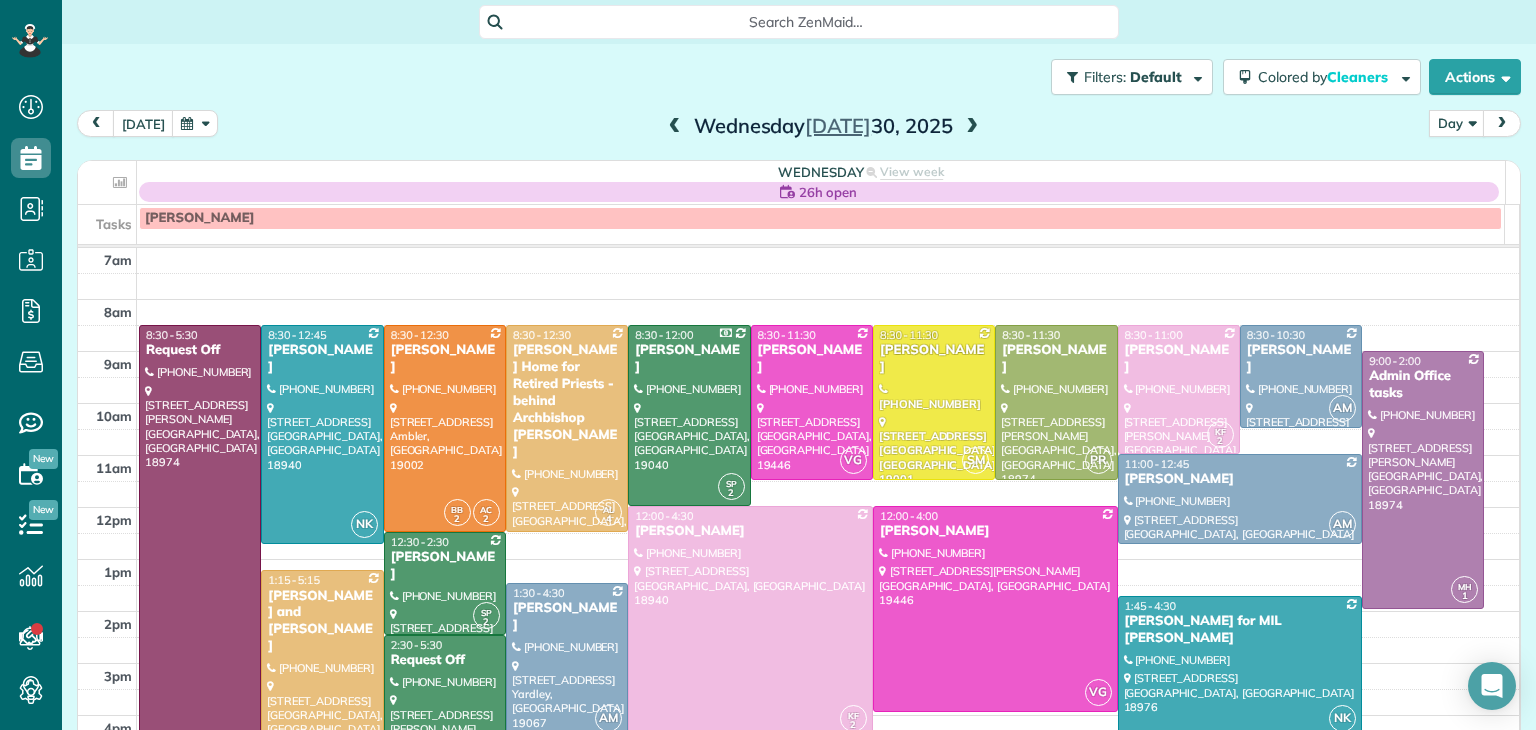 click at bounding box center [972, 127] 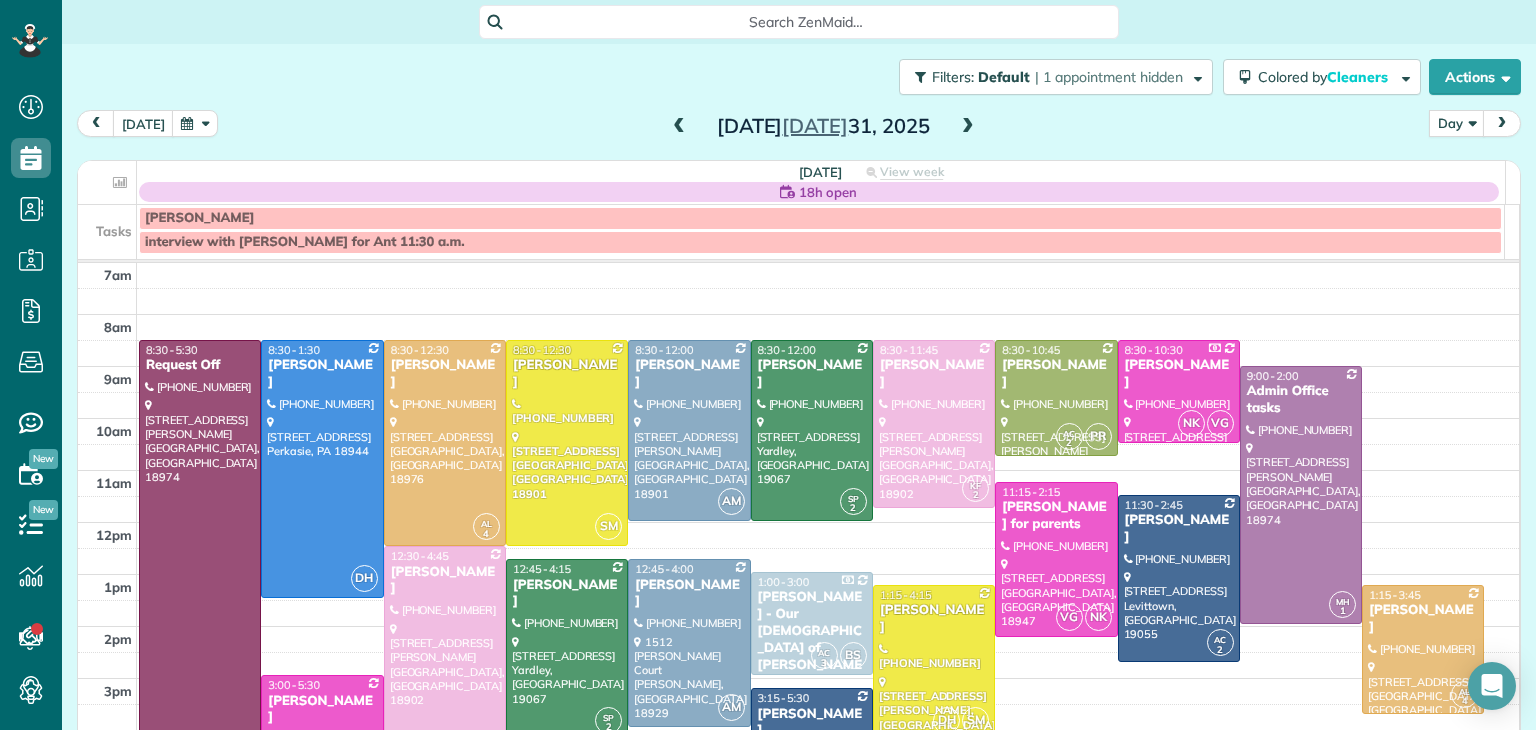 click at bounding box center [968, 127] 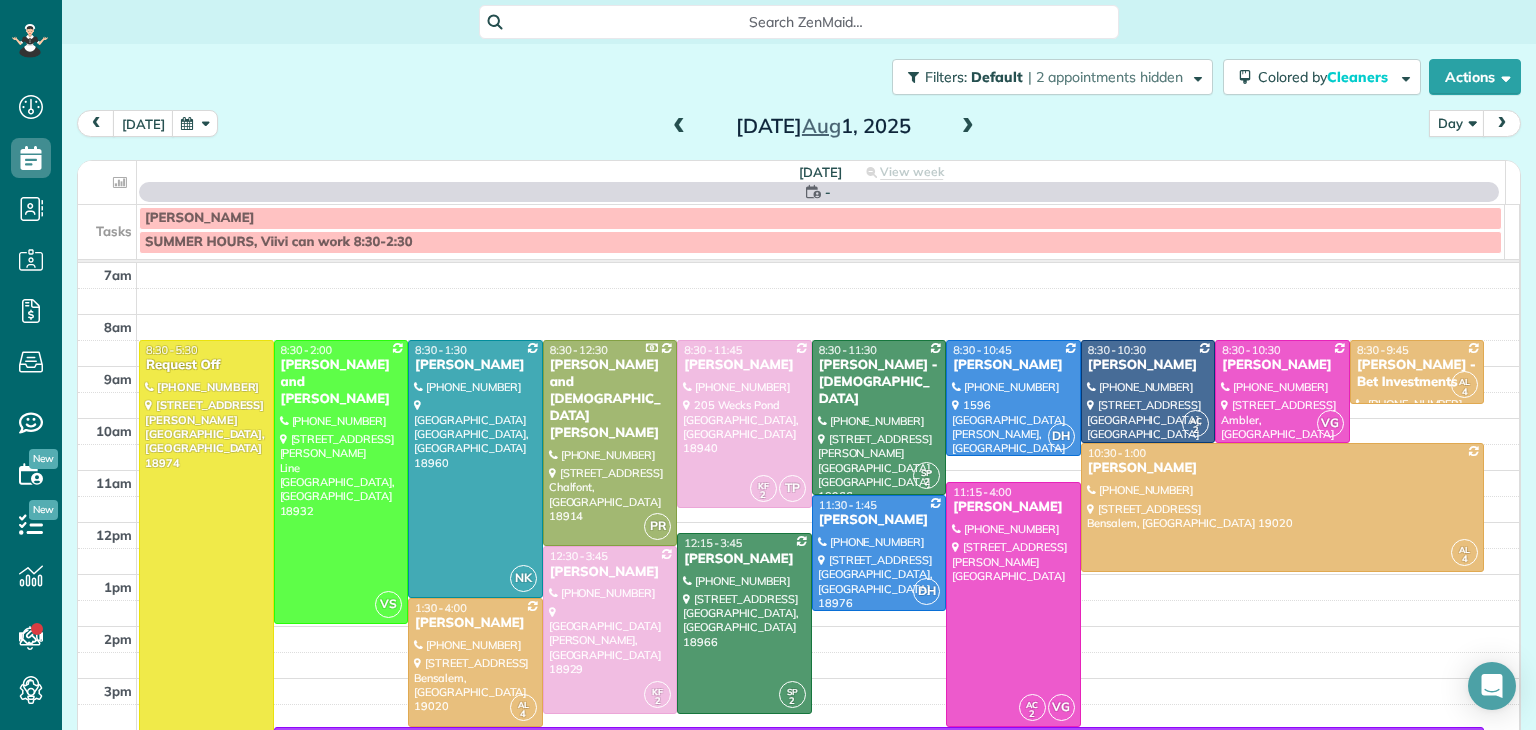 click at bounding box center (968, 127) 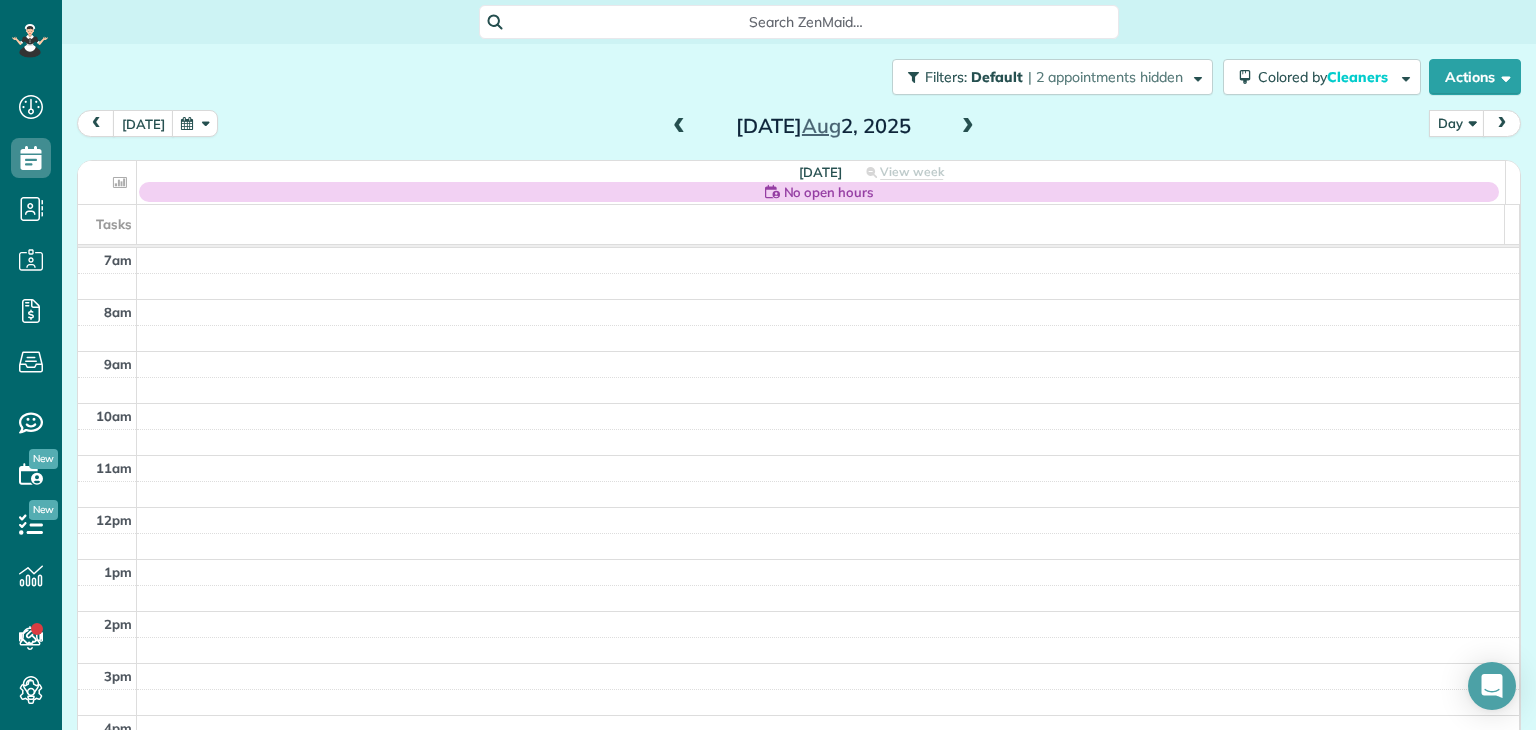 click at bounding box center [968, 127] 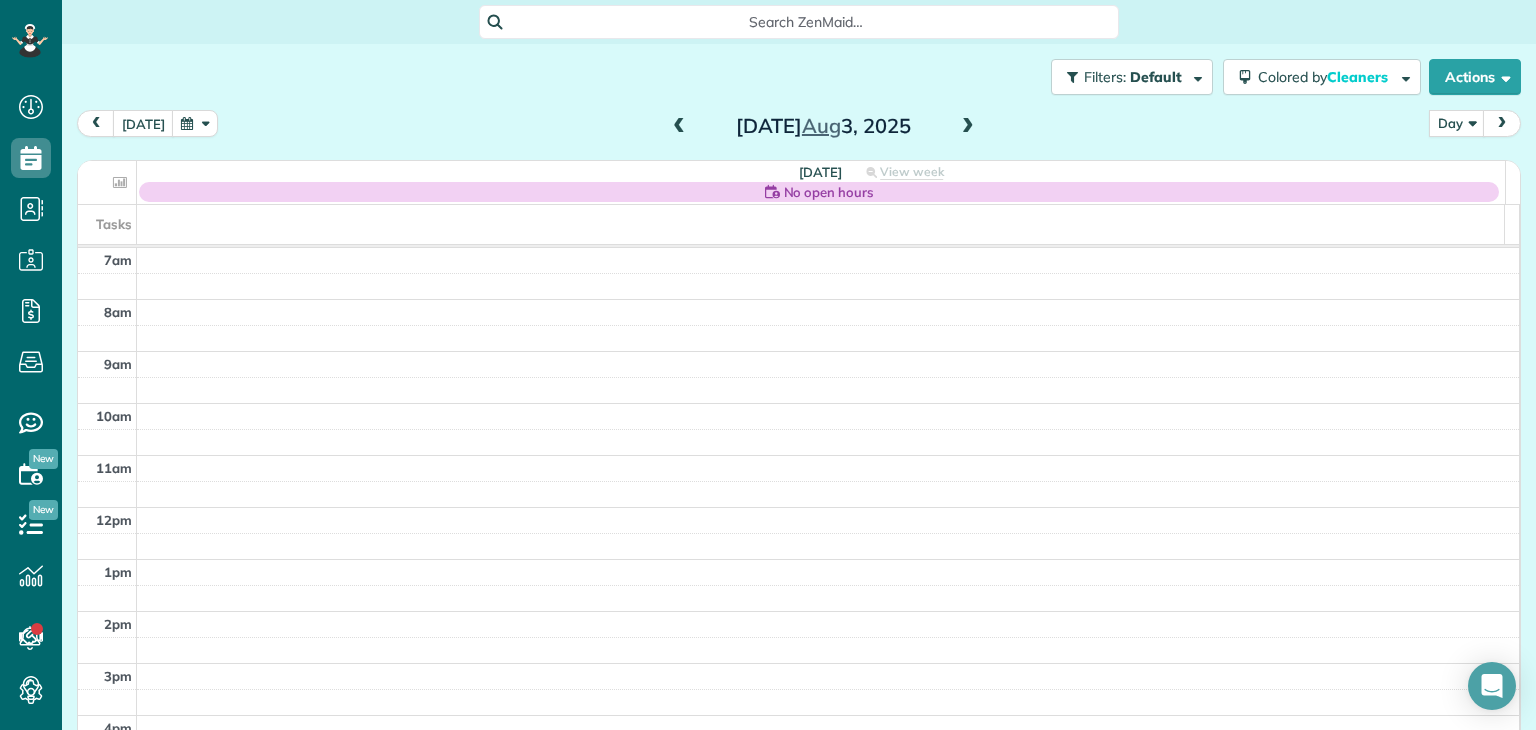 click at bounding box center (968, 127) 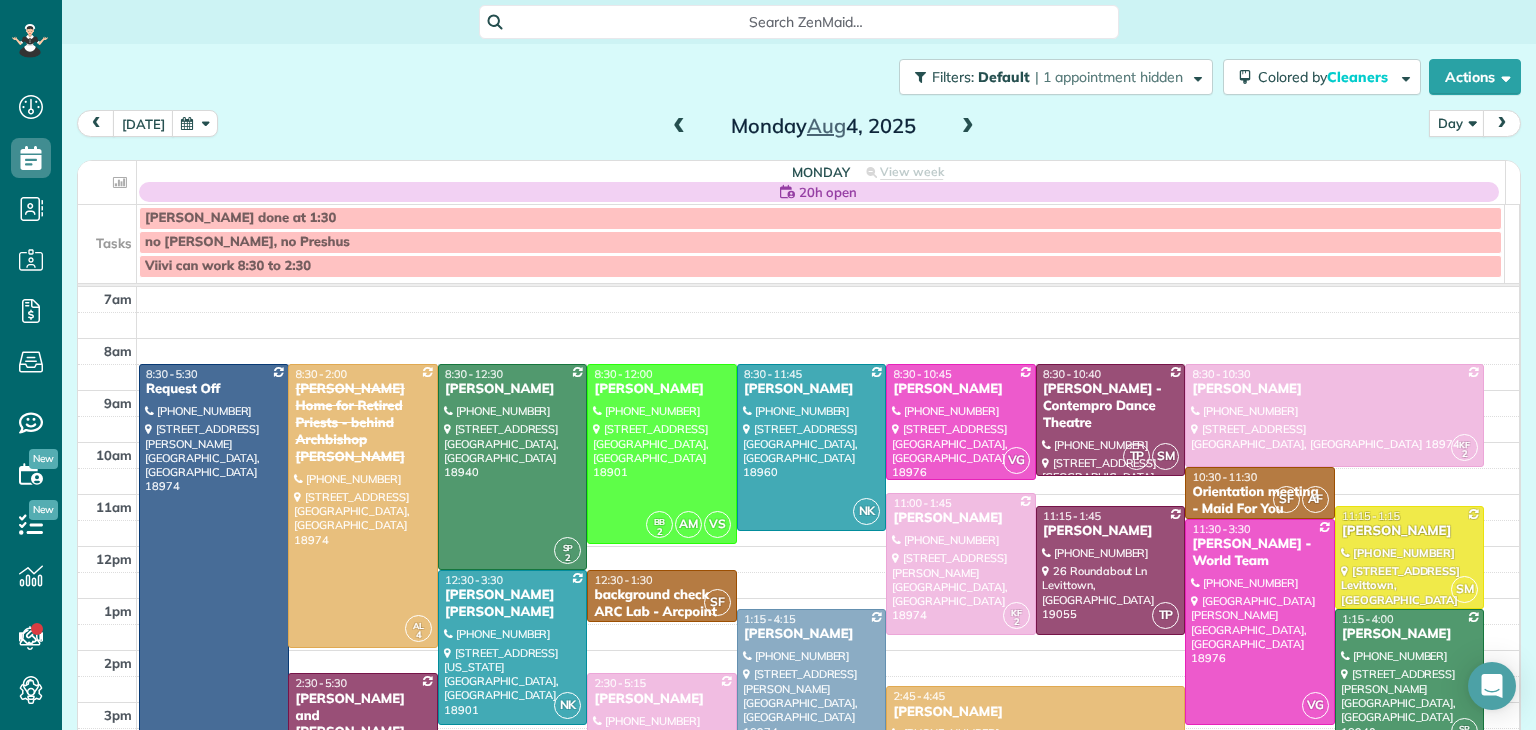 click at bounding box center (968, 127) 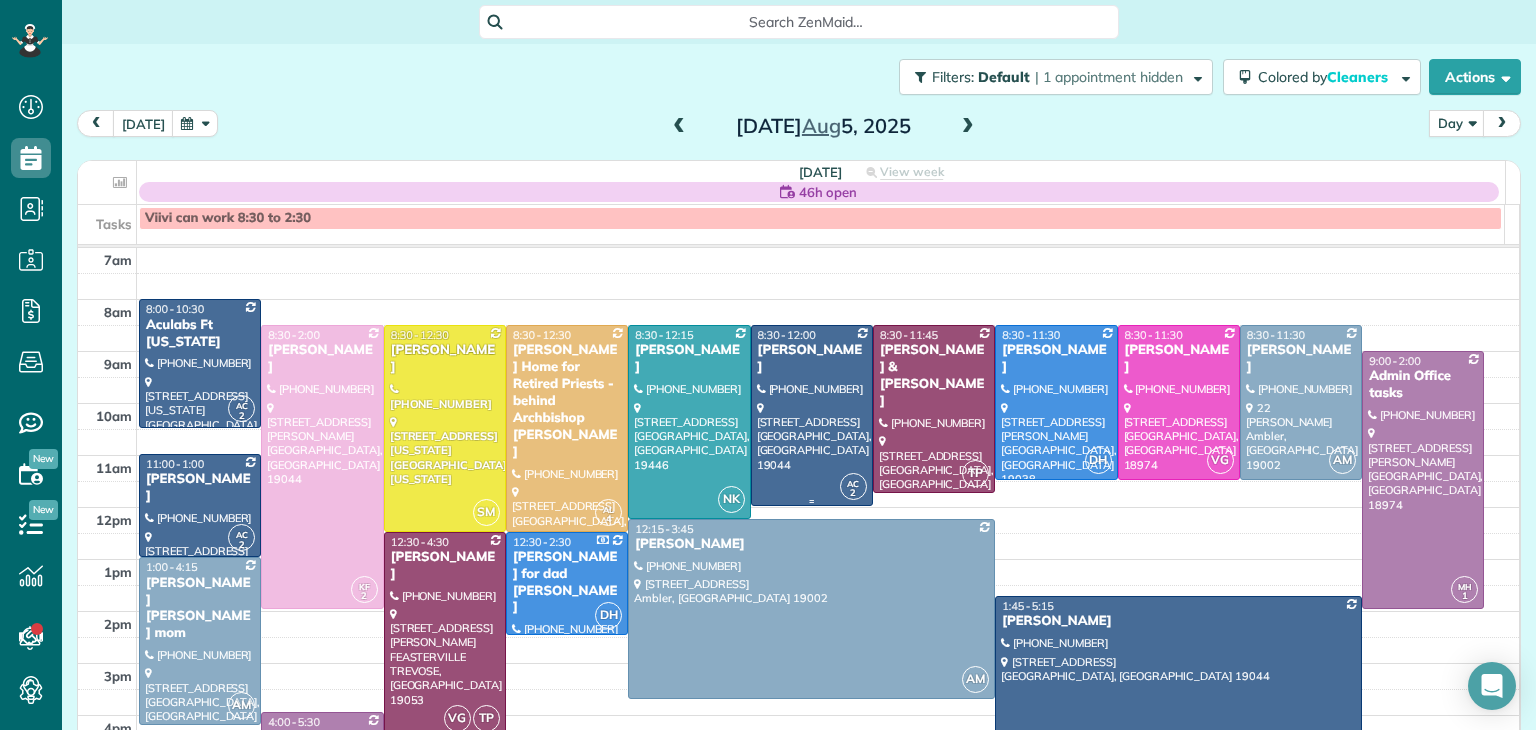 click at bounding box center (812, 415) 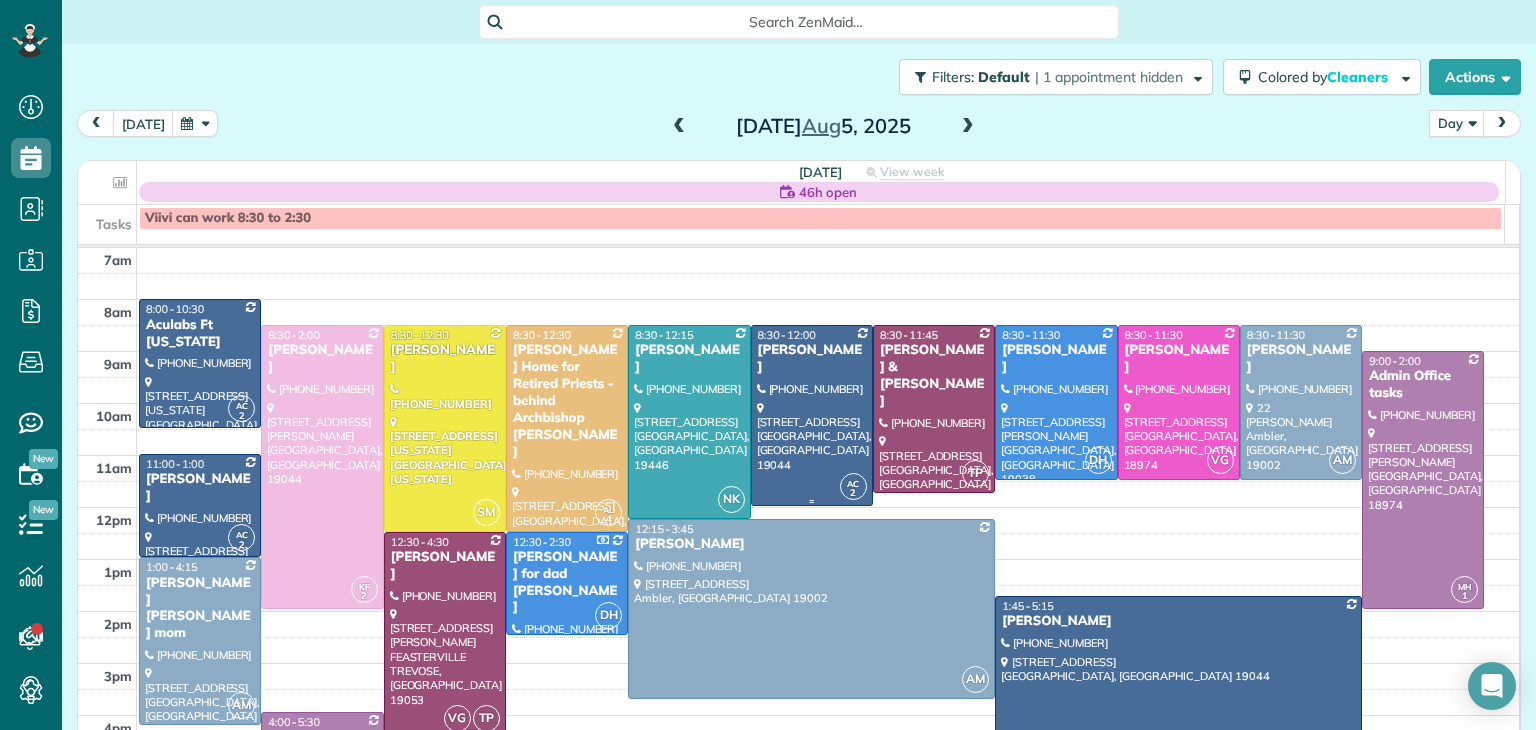 click at bounding box center [812, 415] 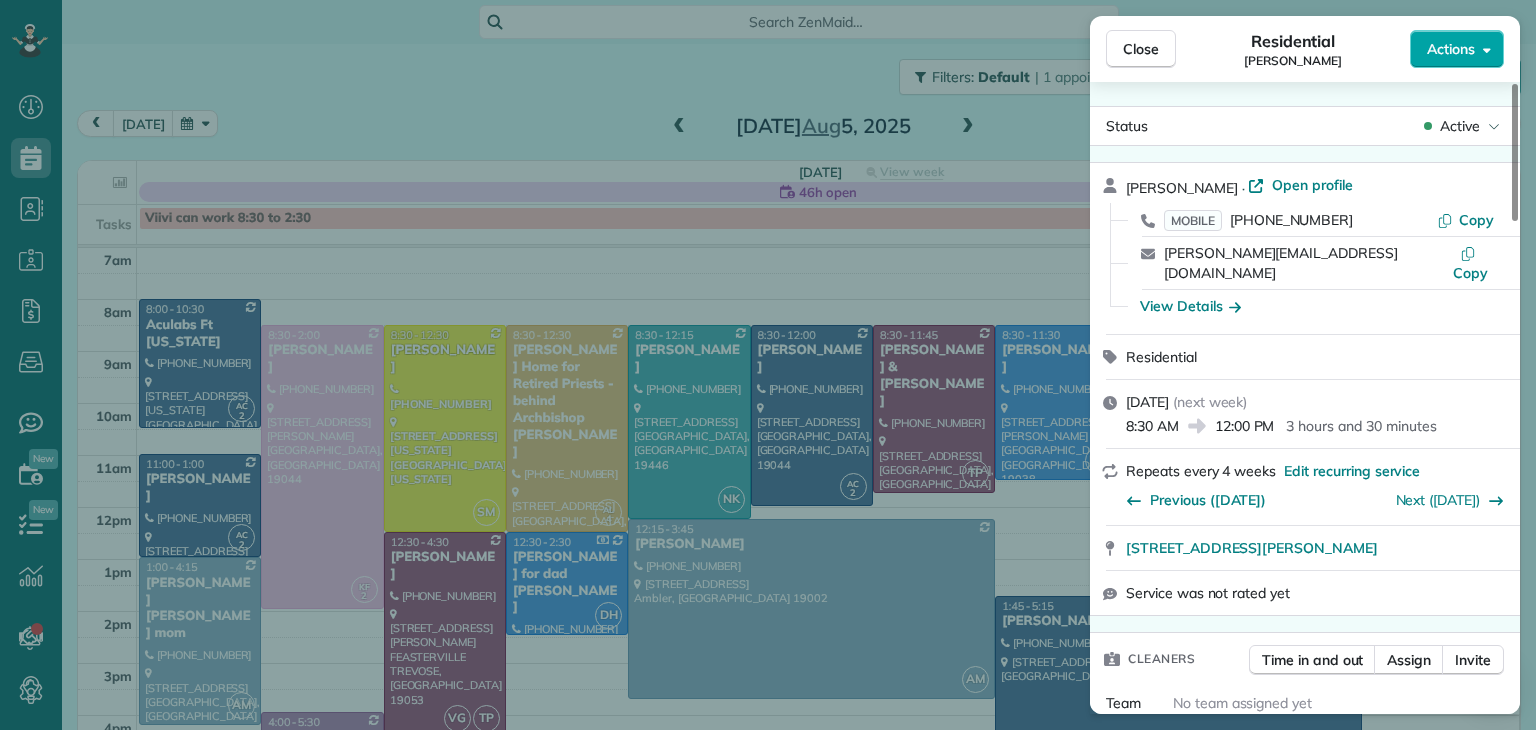 click 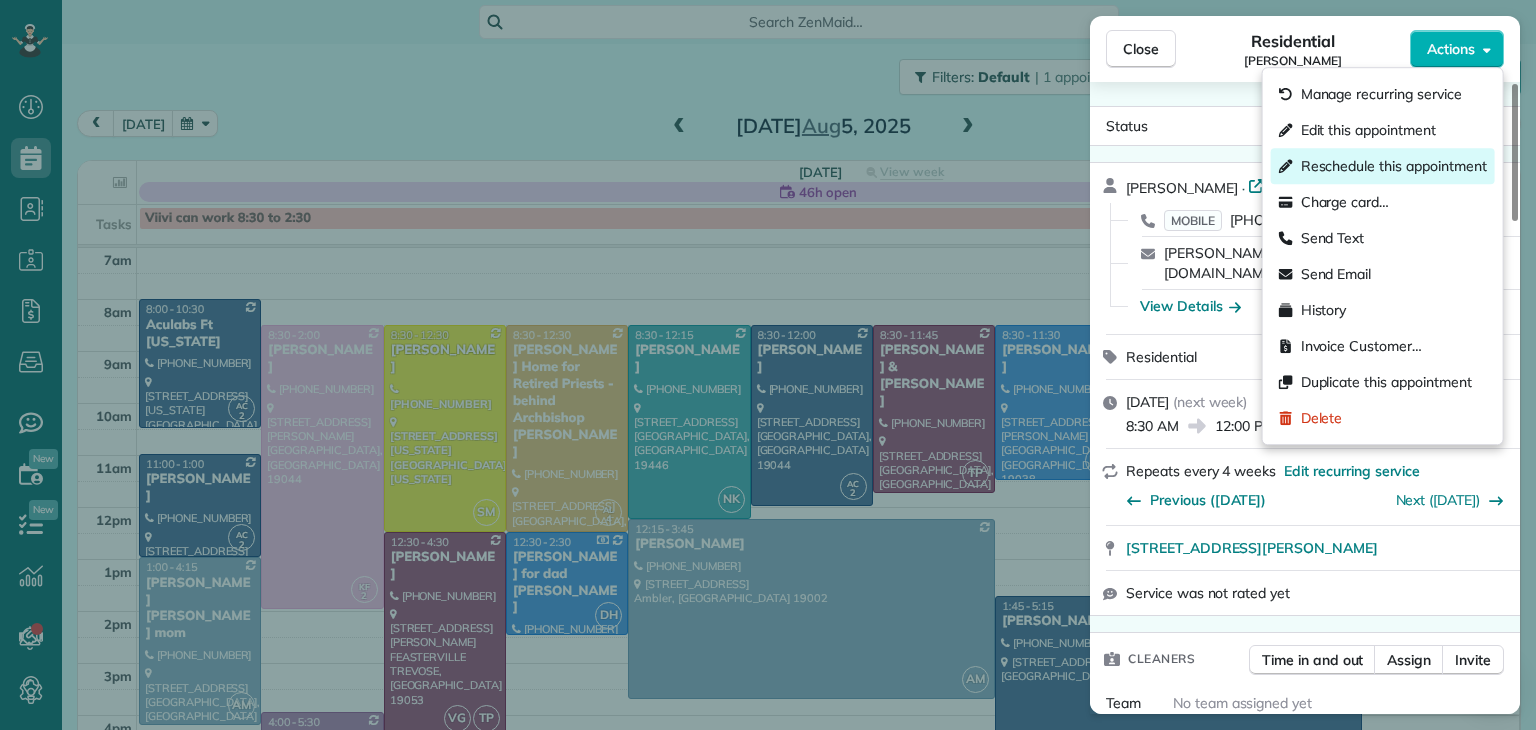 click on "Reschedule this appointment" at bounding box center [1383, 166] 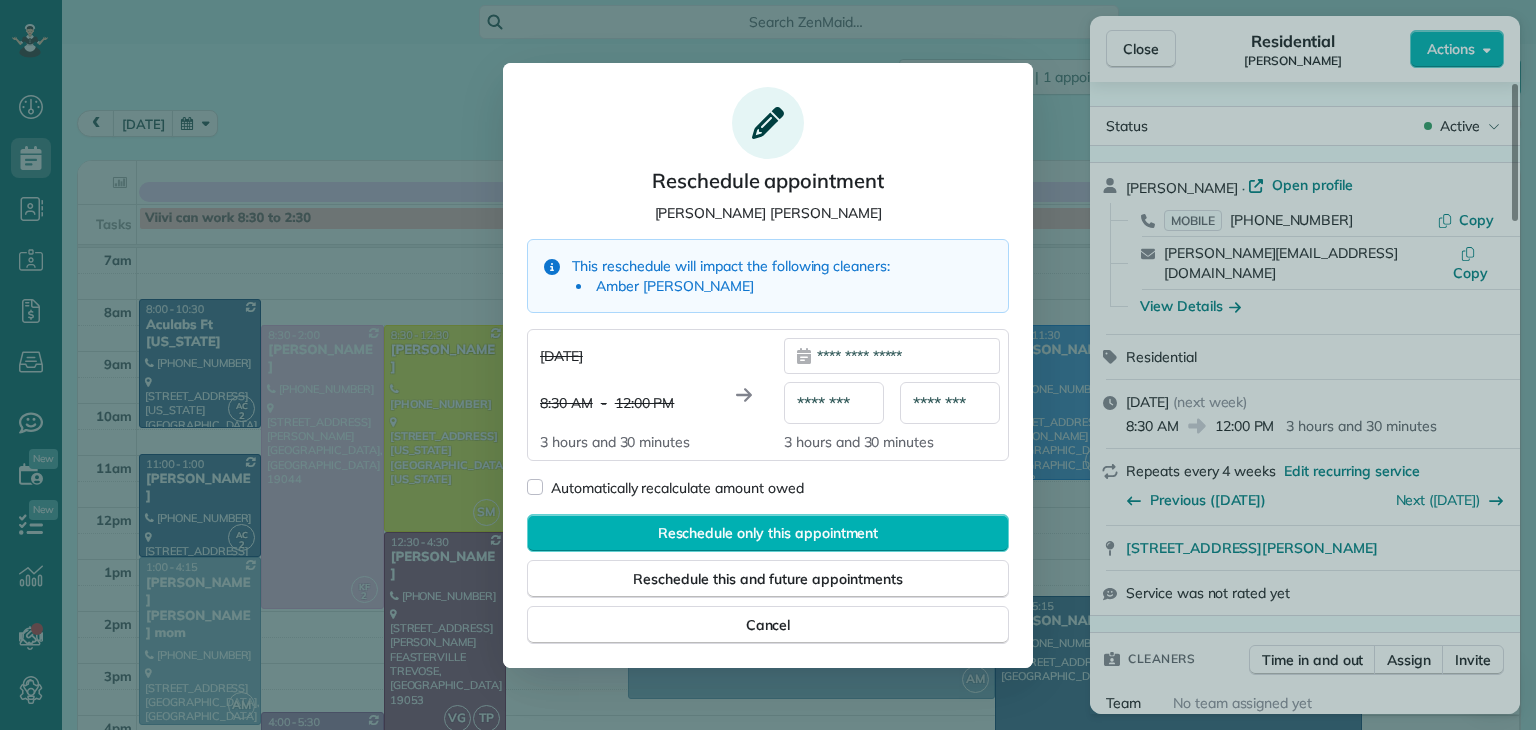 click on "**********" at bounding box center [892, 356] 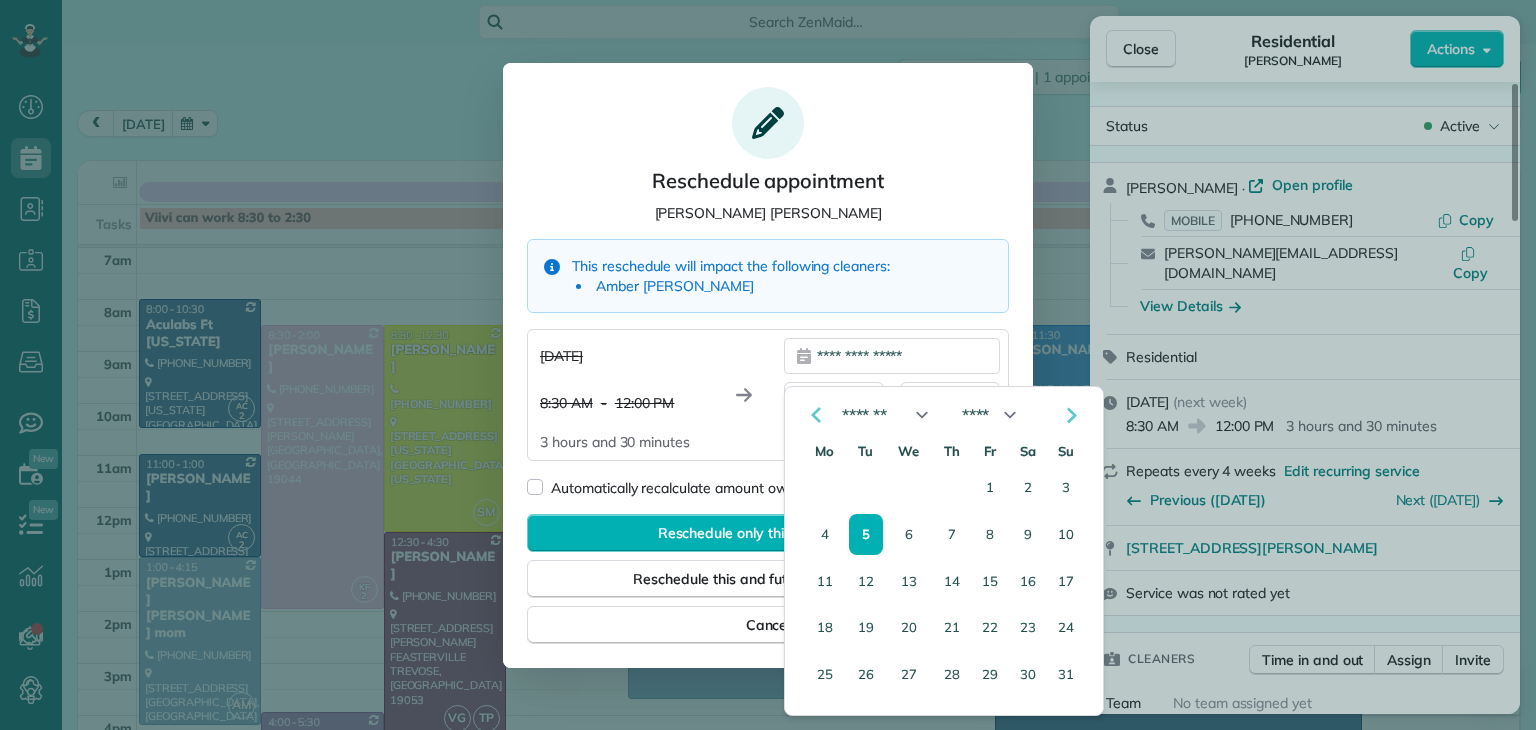 click 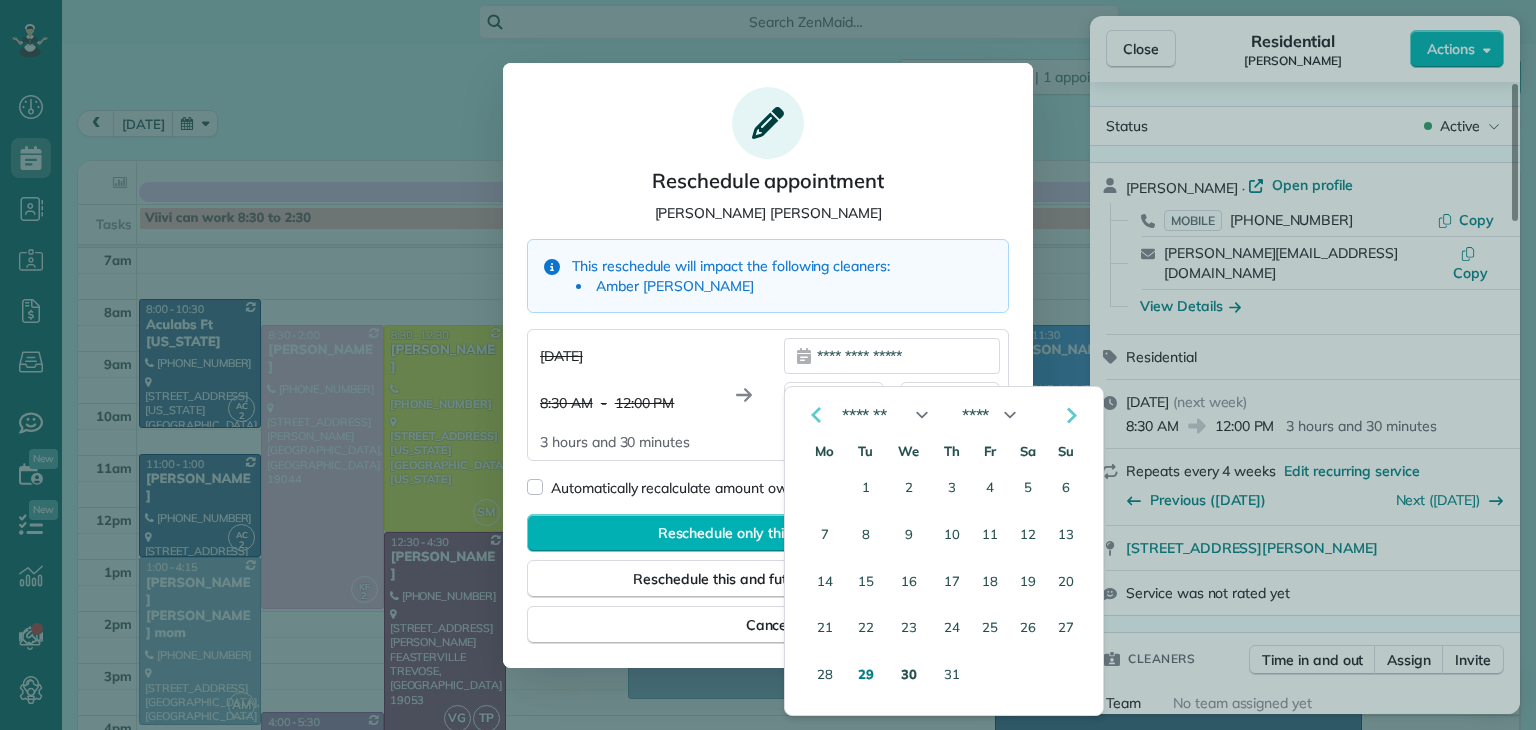 click on "30" at bounding box center [909, 674] 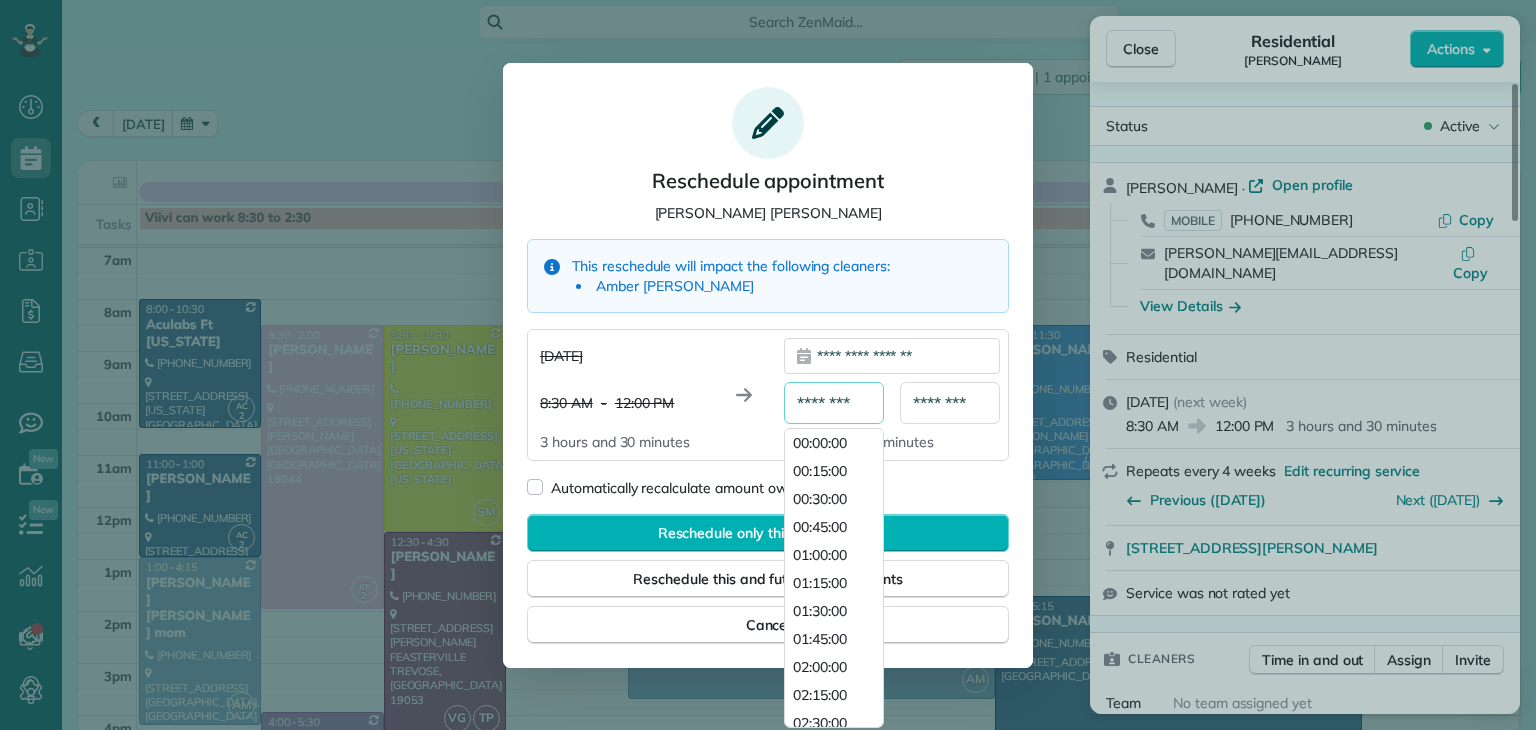 drag, startPoint x: 872, startPoint y: 401, endPoint x: 674, endPoint y: 392, distance: 198.20444 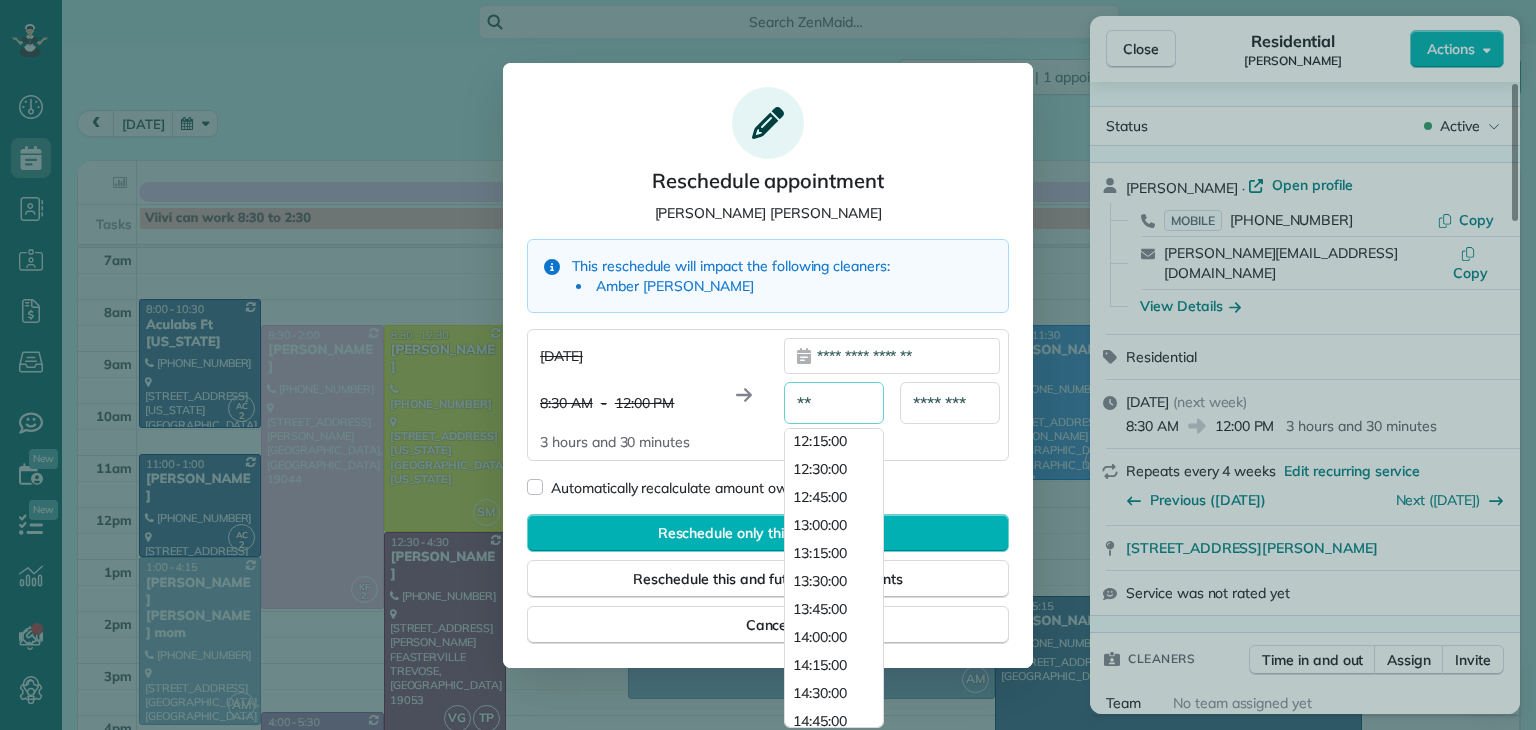 scroll, scrollTop: 1368, scrollLeft: 0, axis: vertical 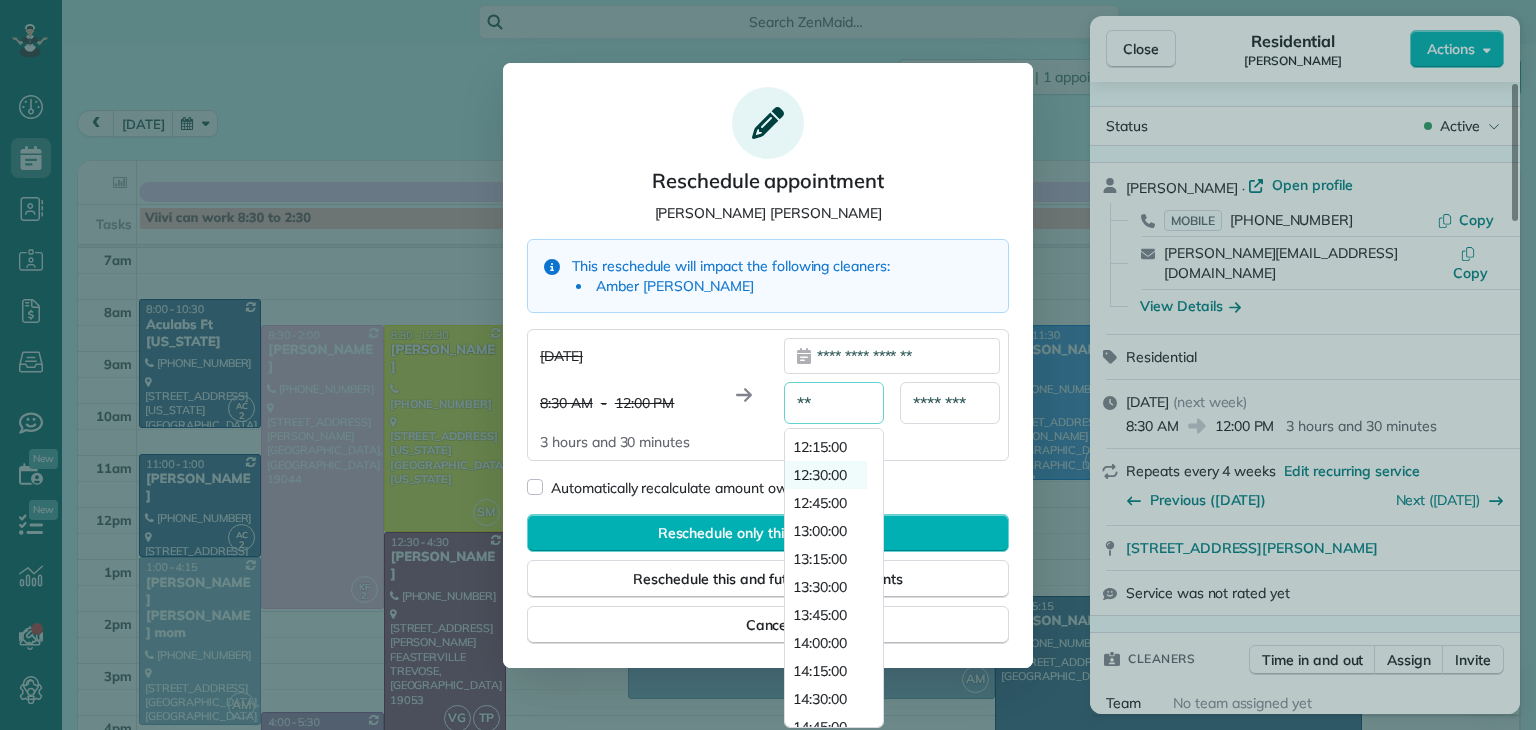 click on "12:30:00" at bounding box center (820, 475) 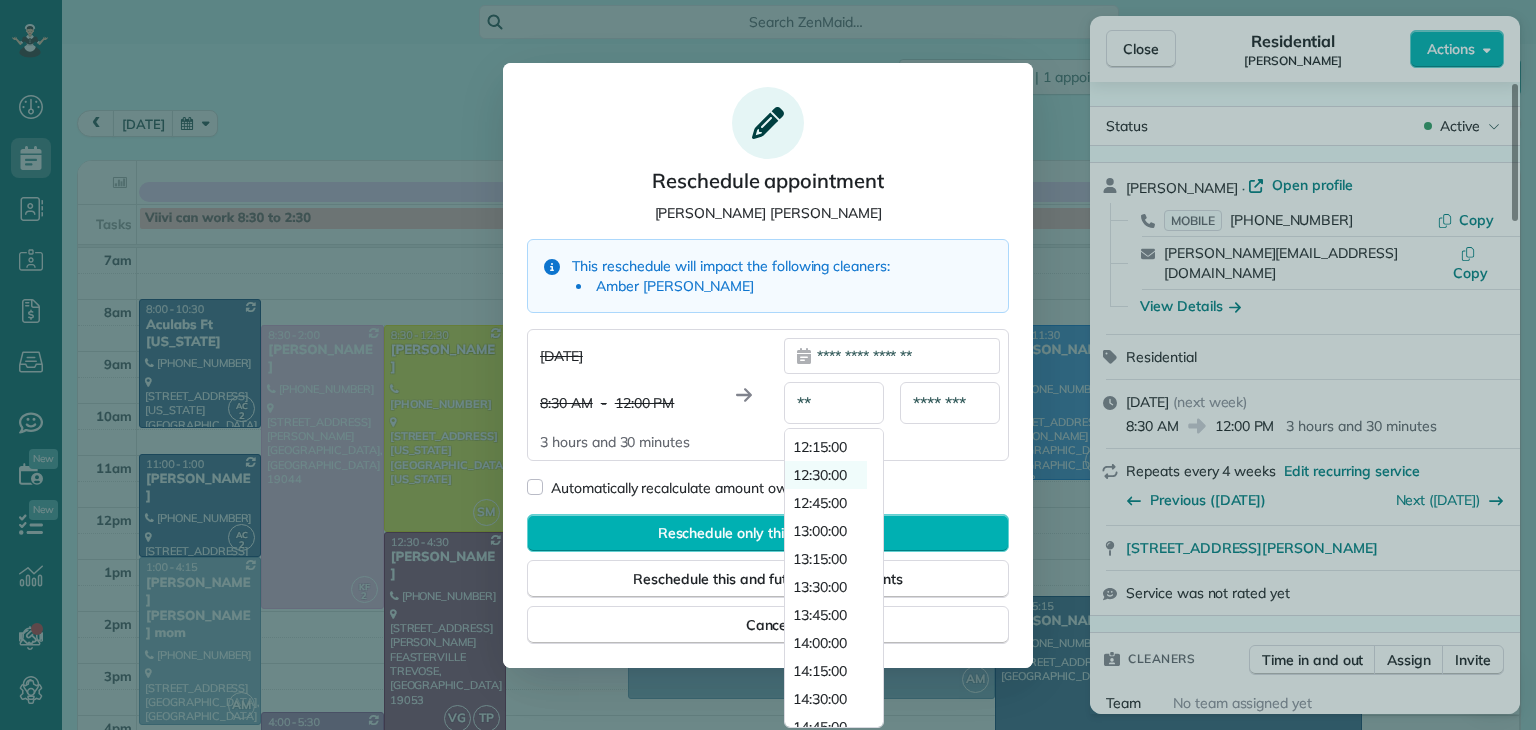 type on "********" 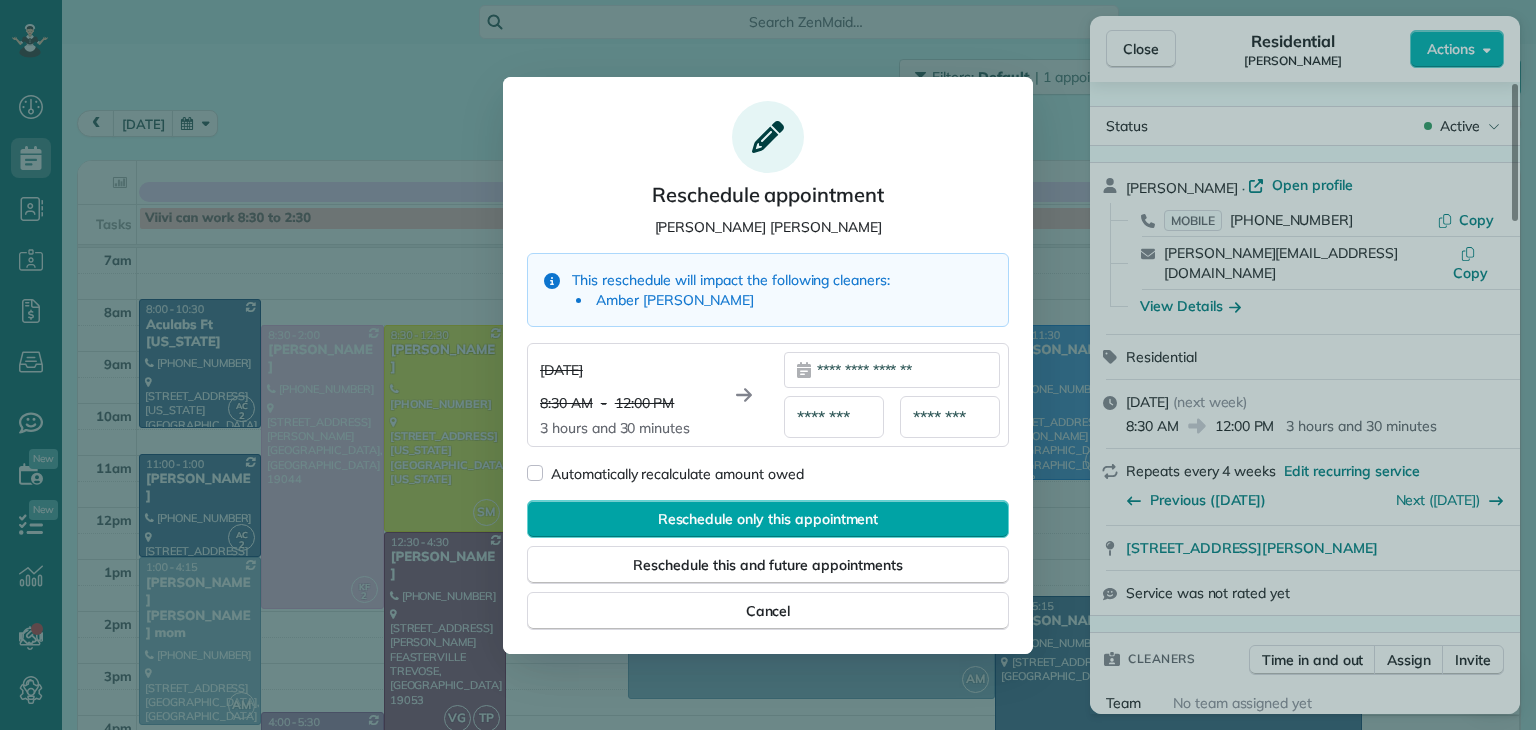 click on "Reschedule only this appointment" at bounding box center (768, 519) 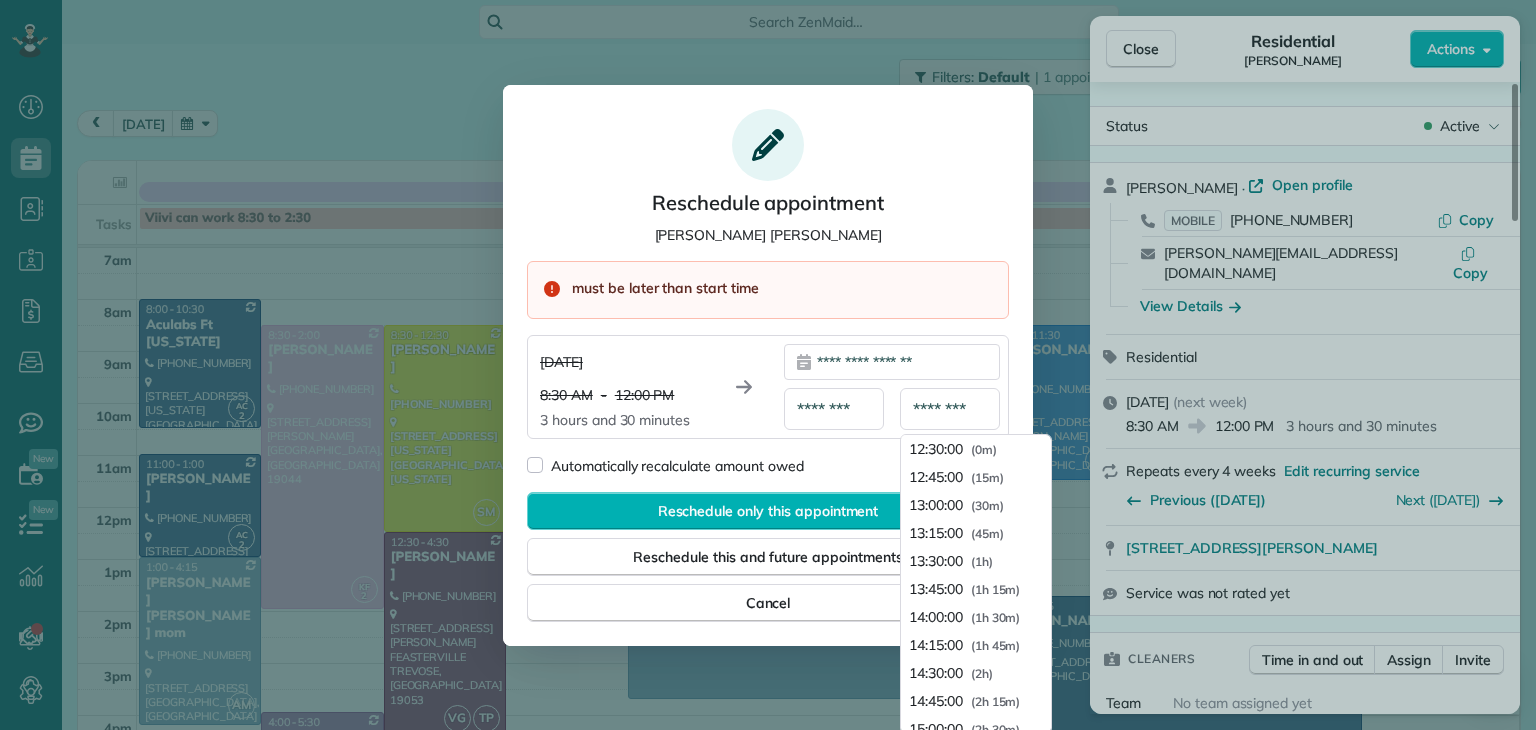 click on "********" at bounding box center (950, 409) 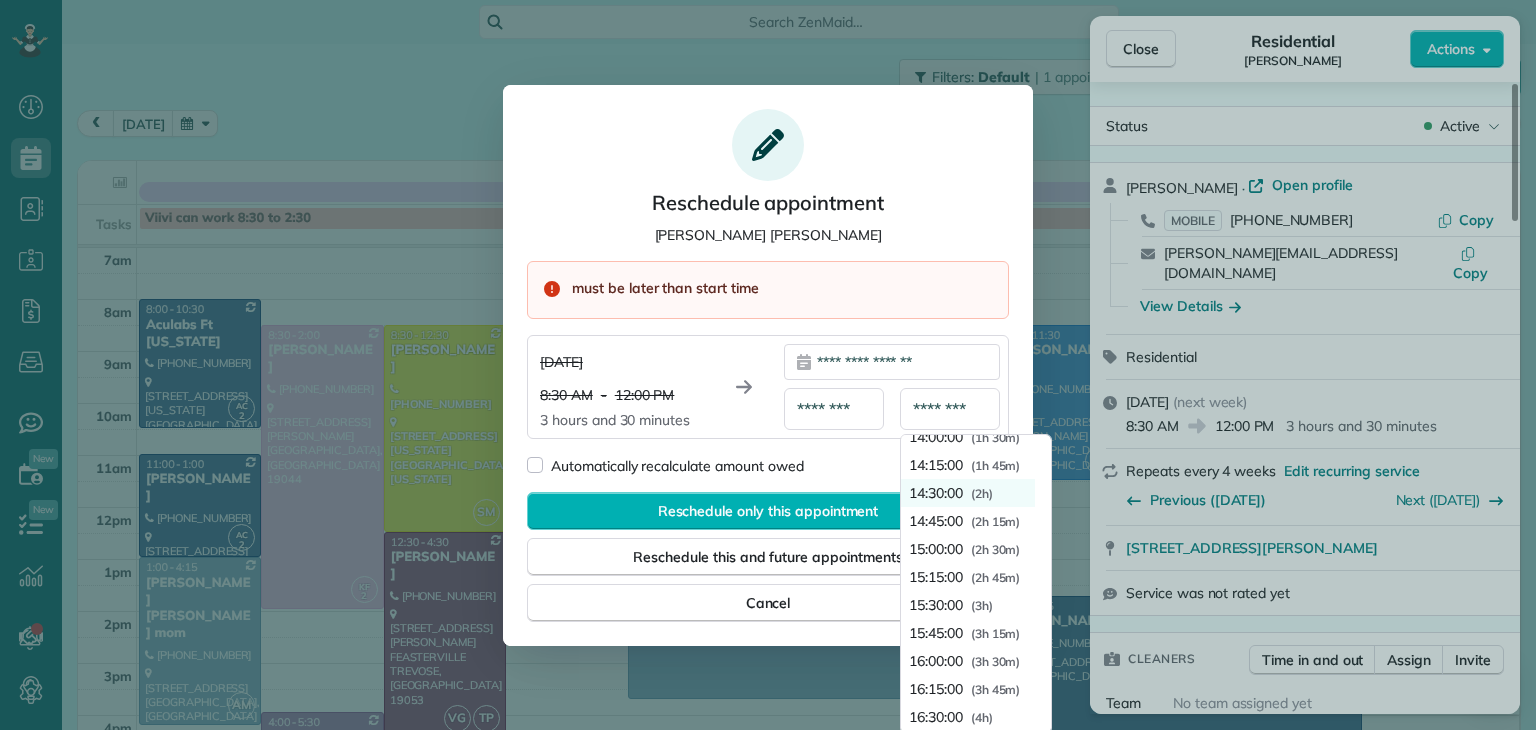 scroll, scrollTop: 180, scrollLeft: 0, axis: vertical 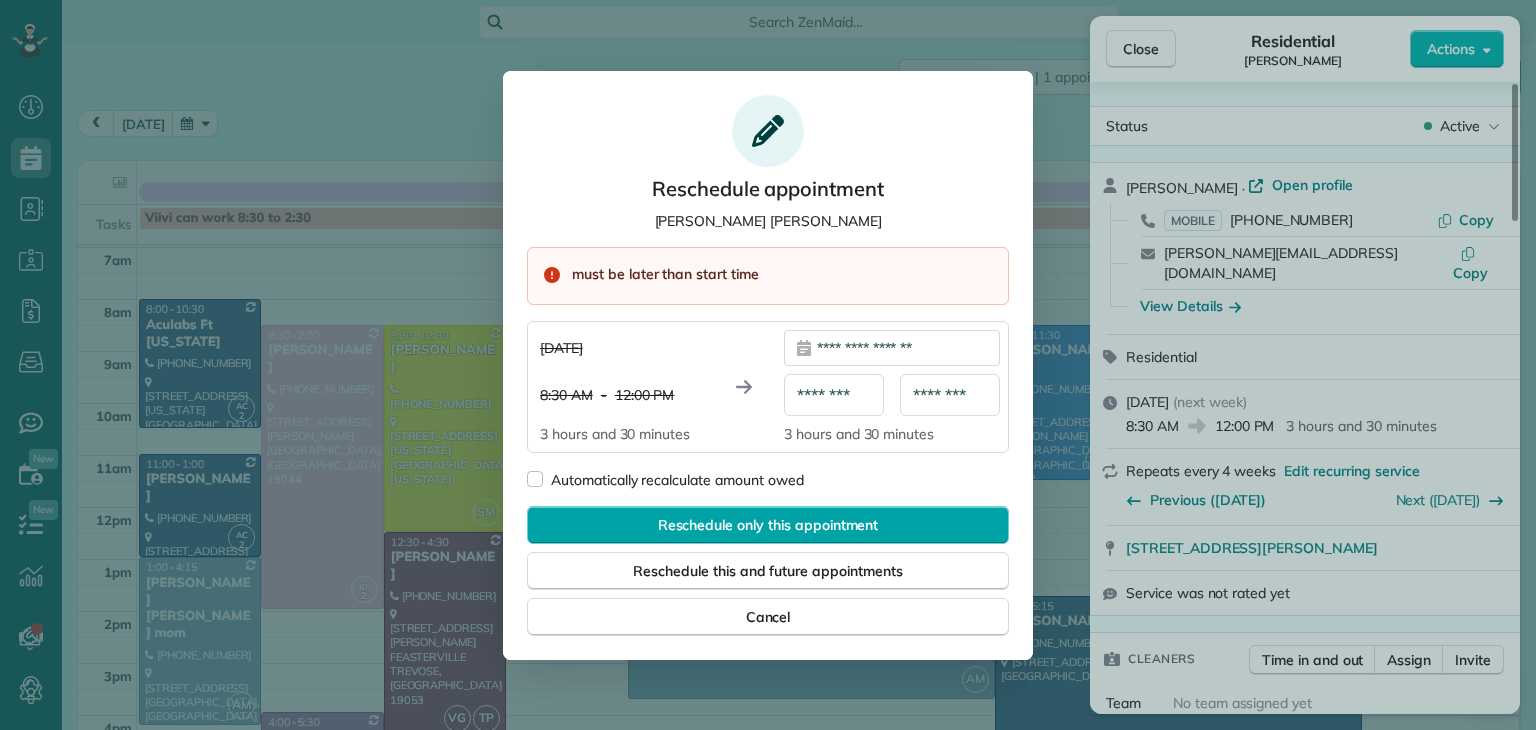 click on "Reschedule only this appointment" at bounding box center (768, 525) 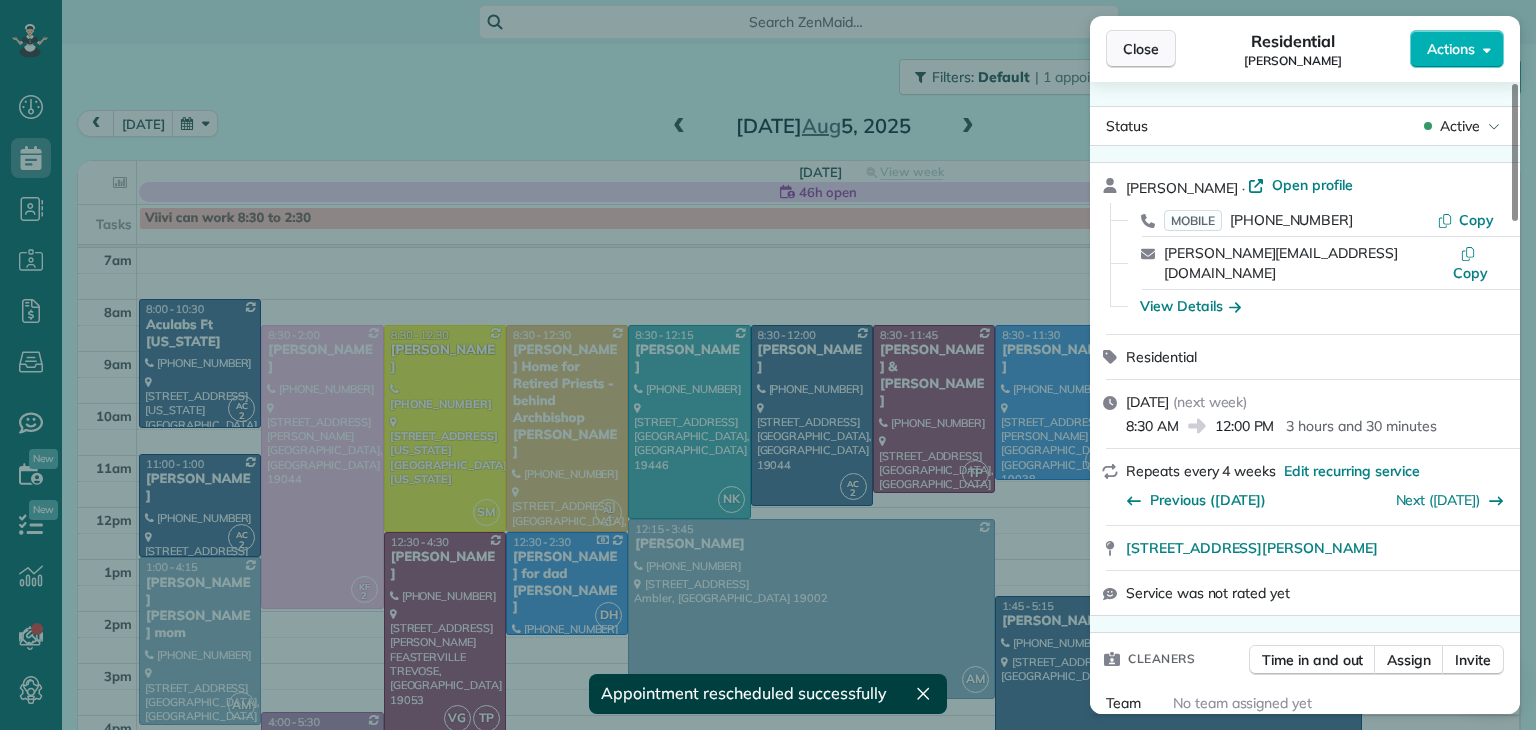 click on "Close" at bounding box center [1141, 49] 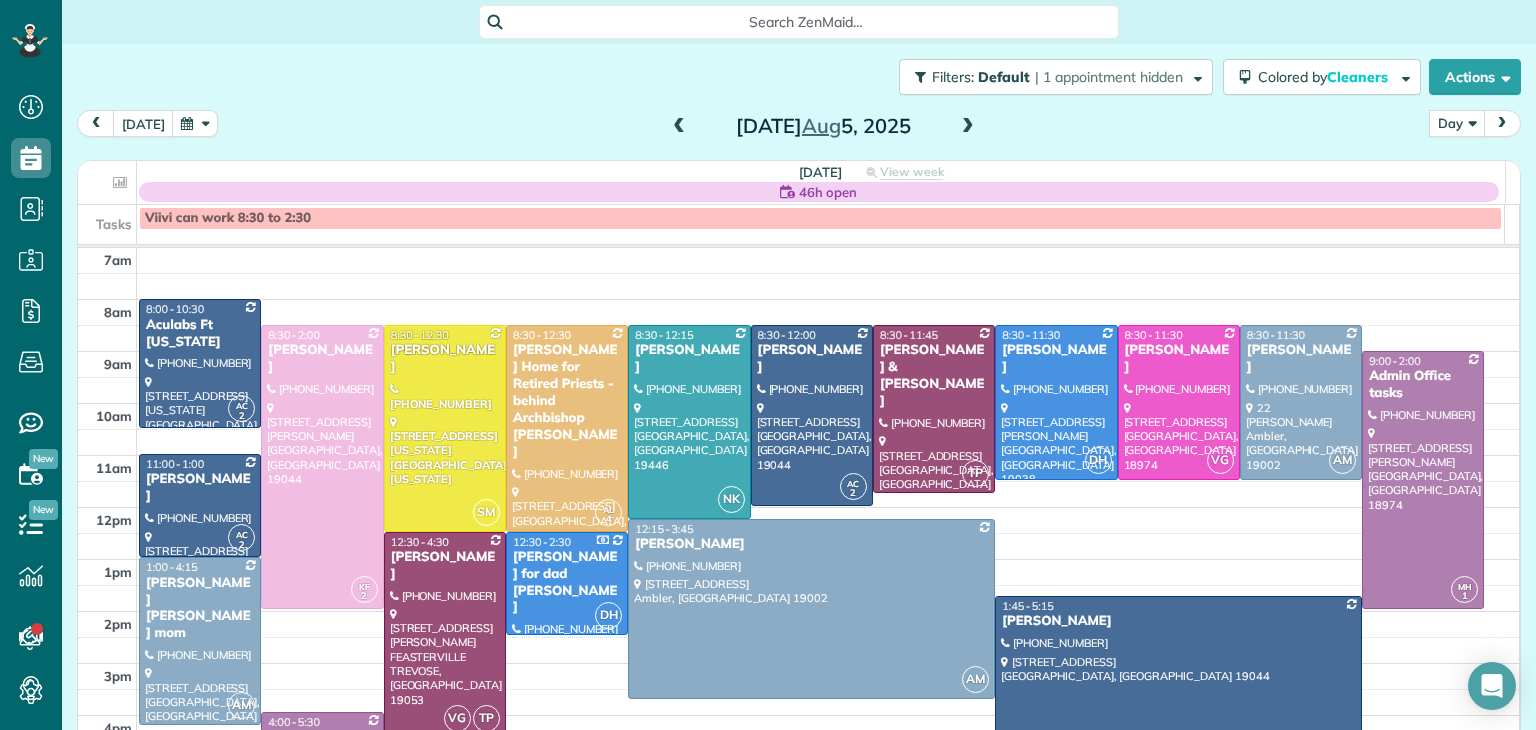 click on "Day" at bounding box center [1457, 123] 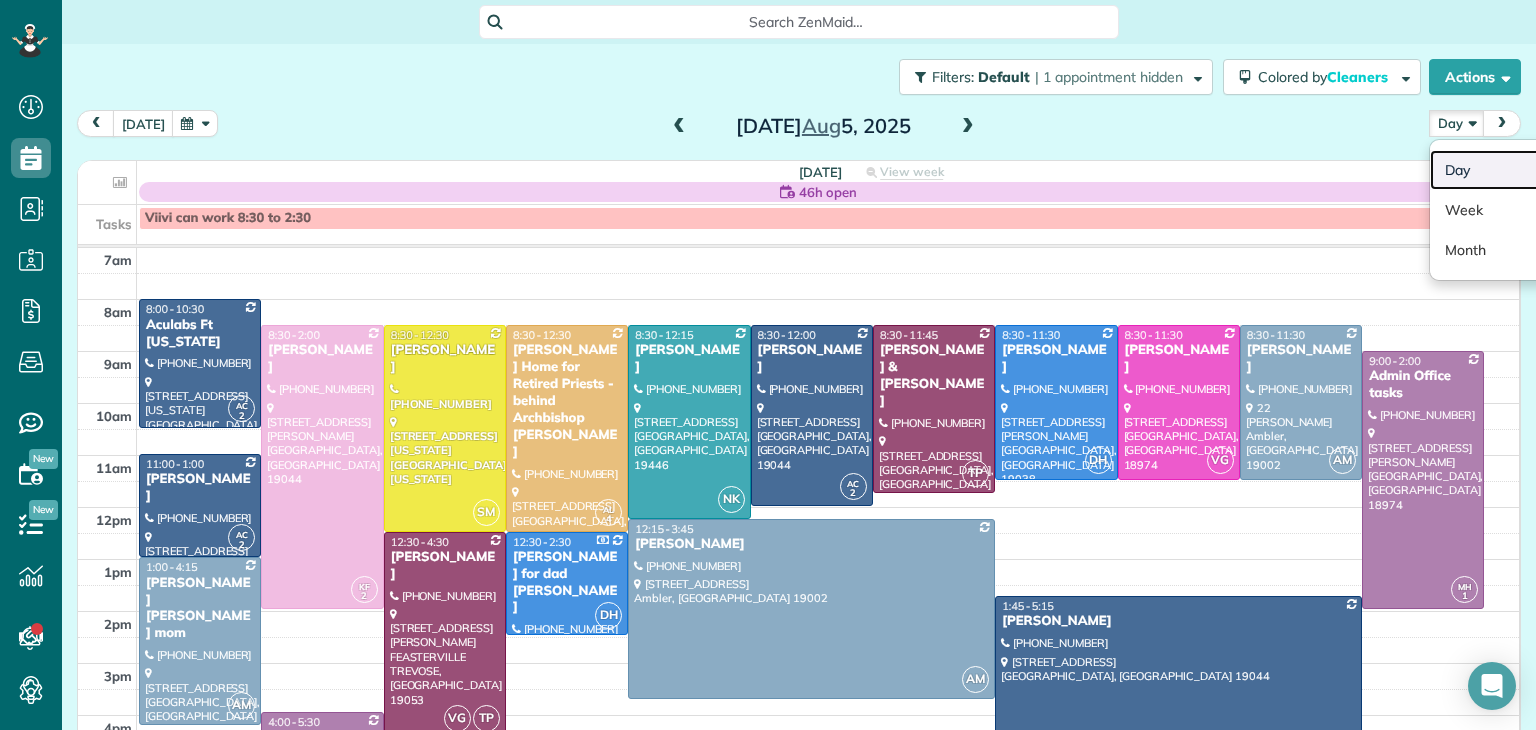 click on "Day" at bounding box center [1509, 170] 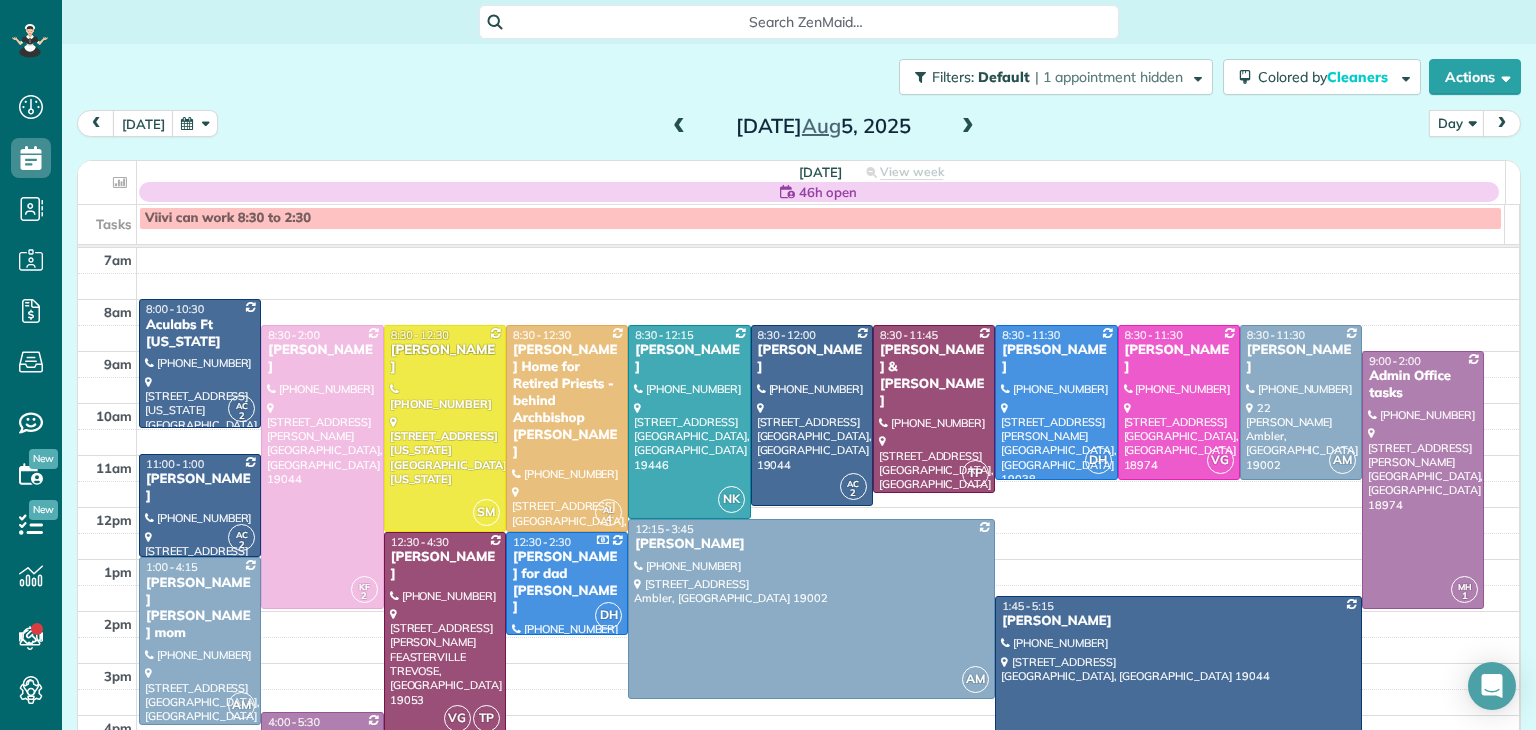 click on "Tuesday  Aug  5, 2025" at bounding box center [823, 126] 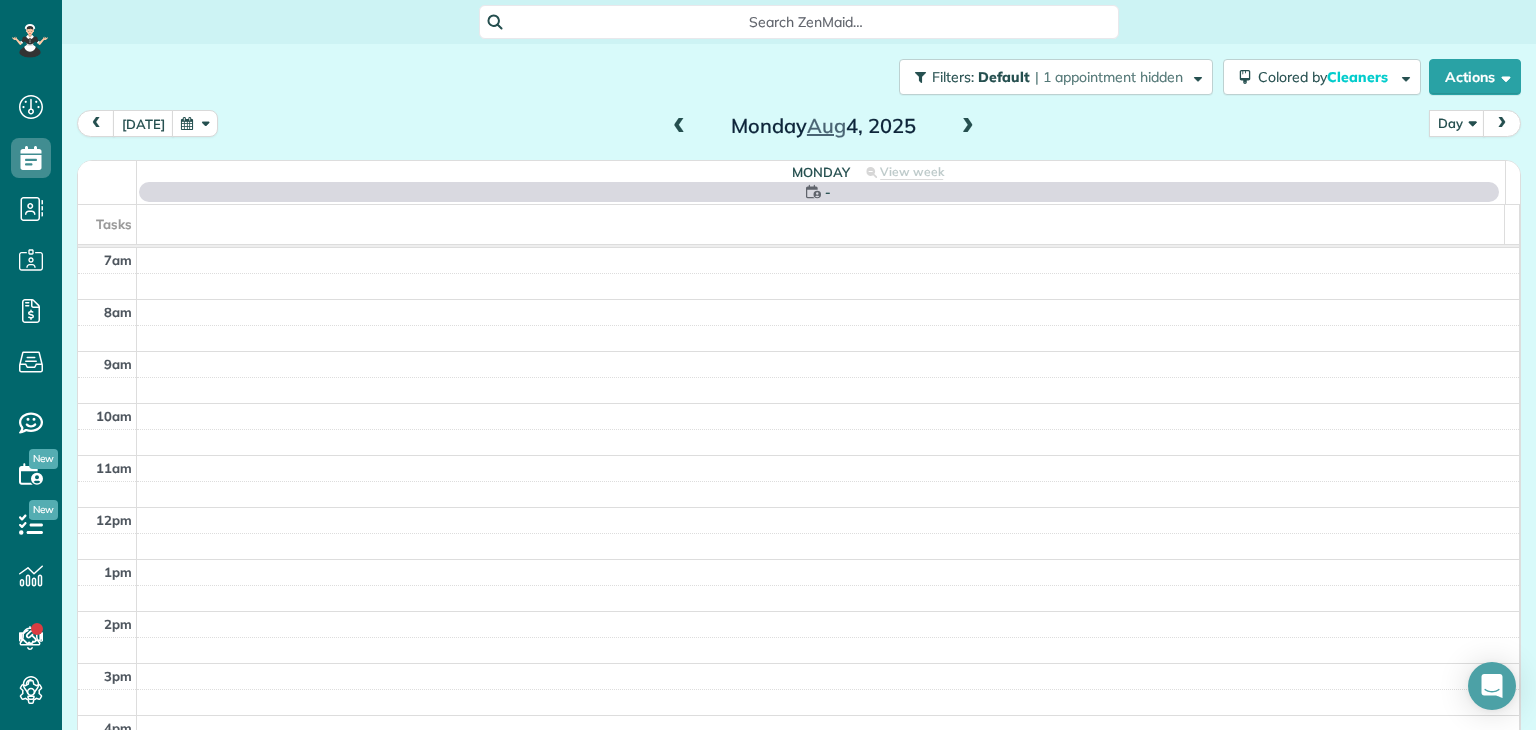 click at bounding box center (679, 127) 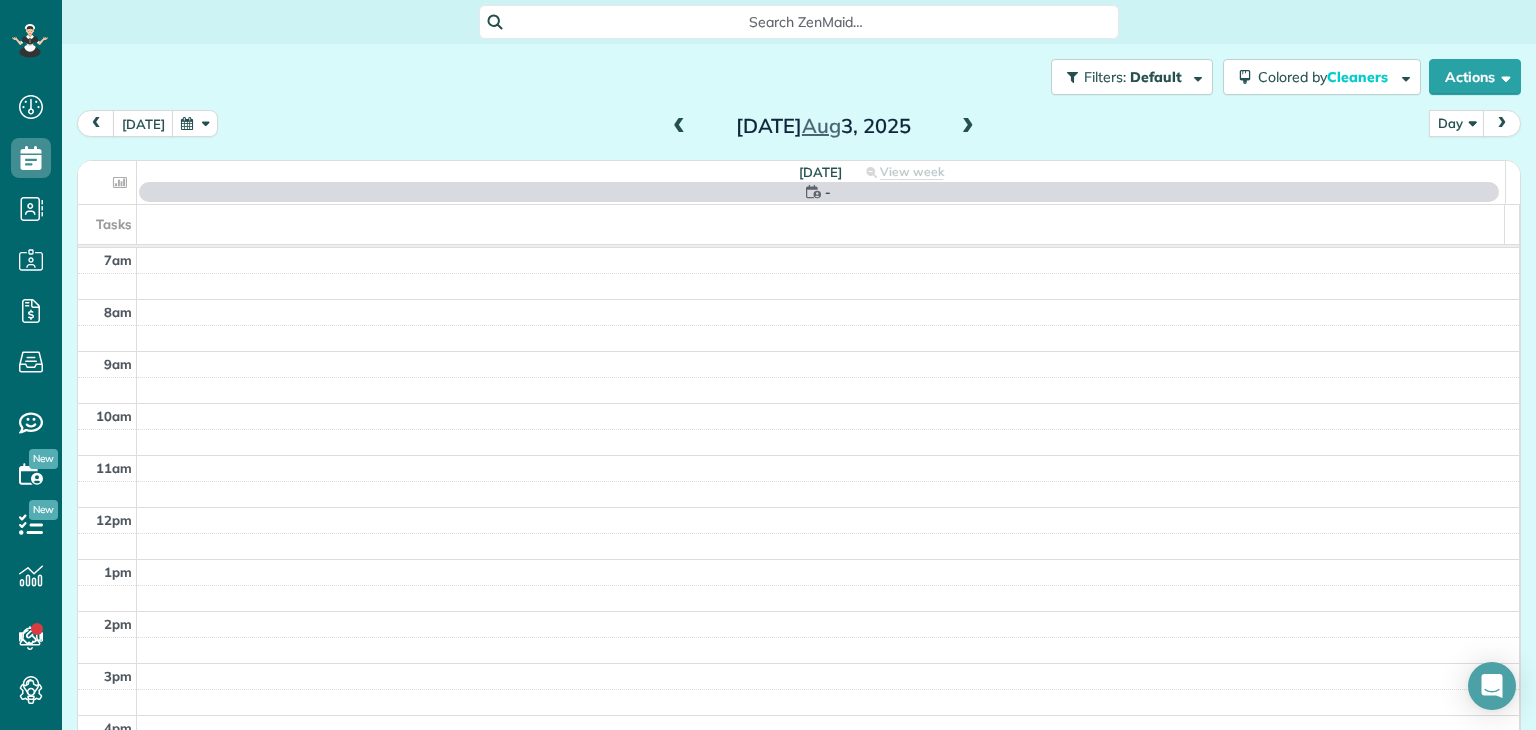 click at bounding box center [679, 127] 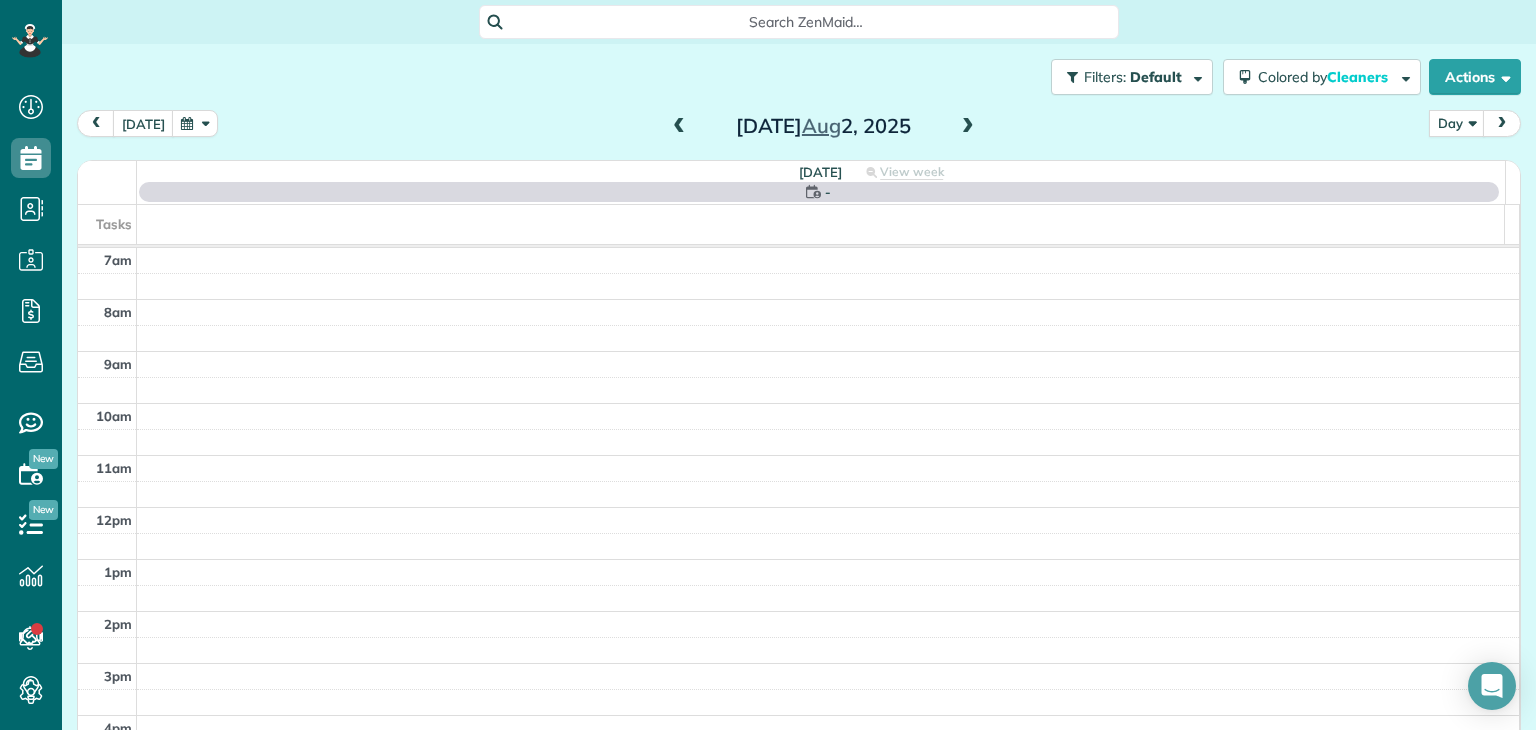 click at bounding box center (679, 127) 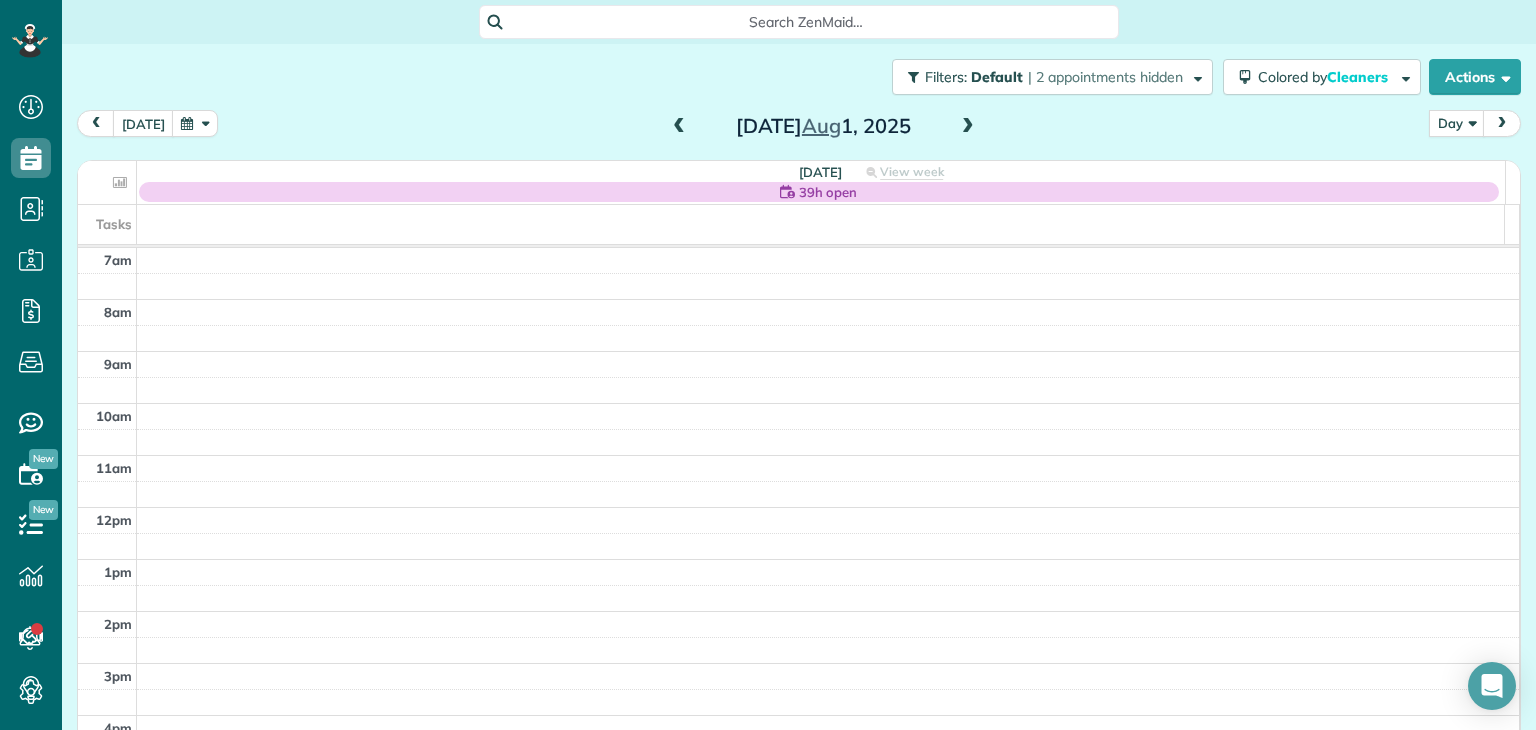 click at bounding box center (679, 127) 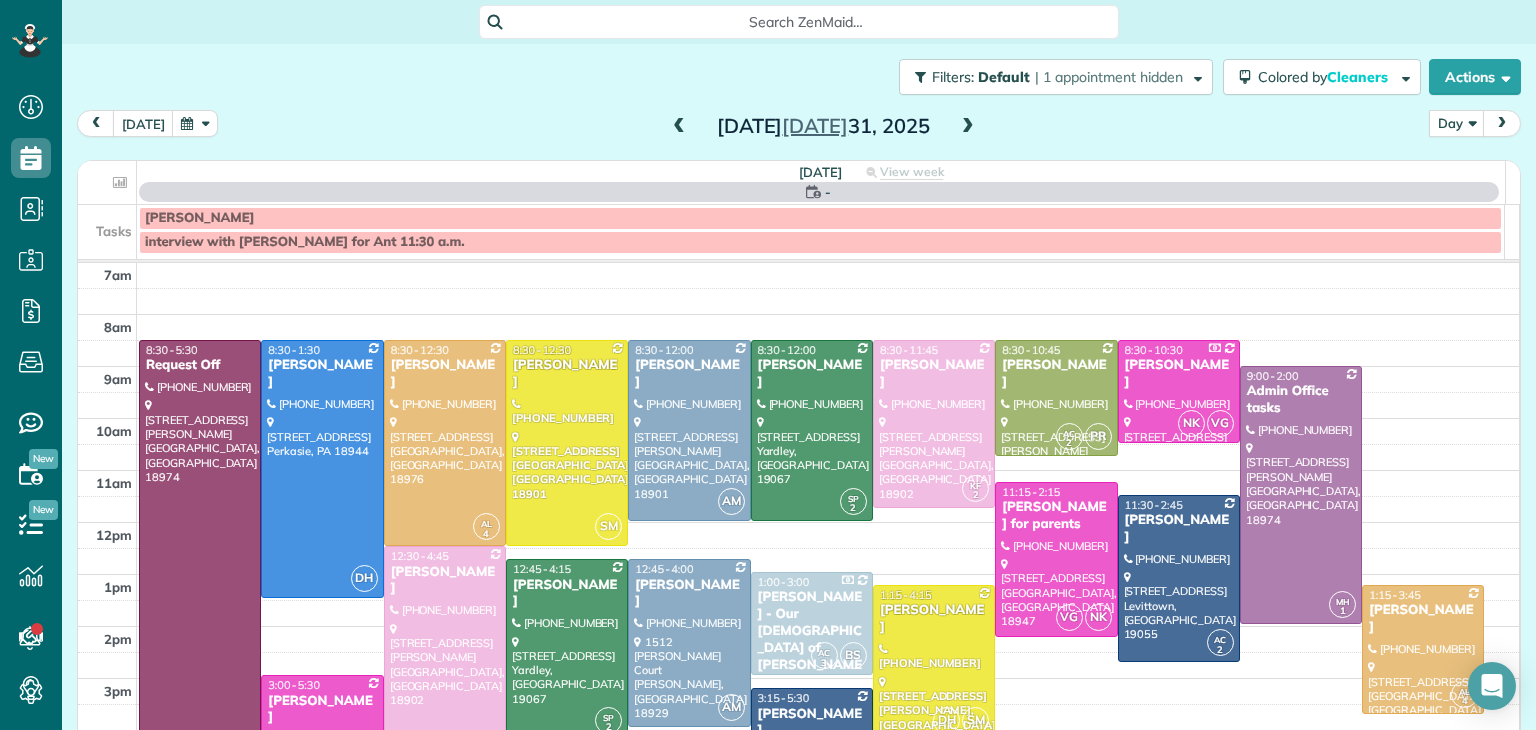 click at bounding box center [679, 127] 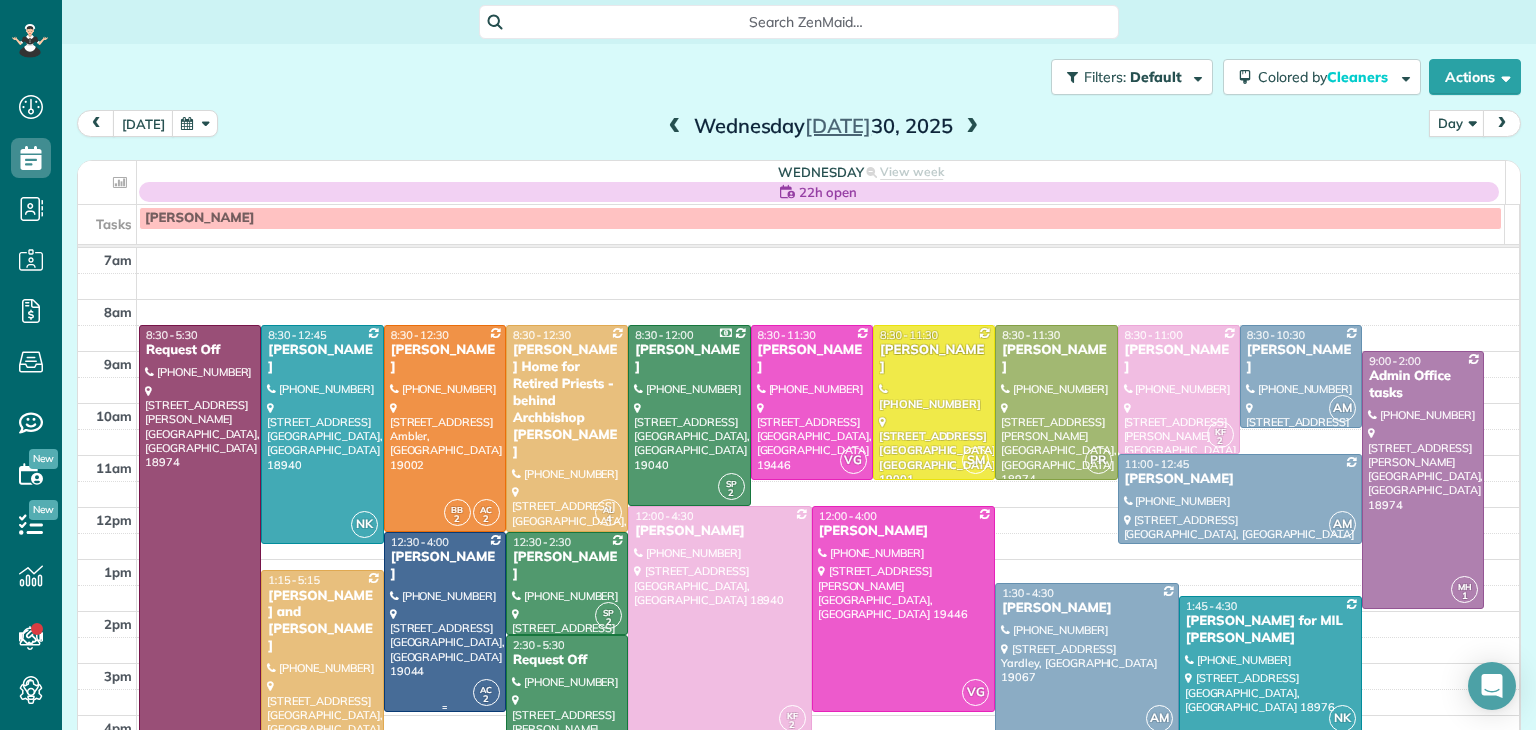 click on "2" at bounding box center (486, 699) 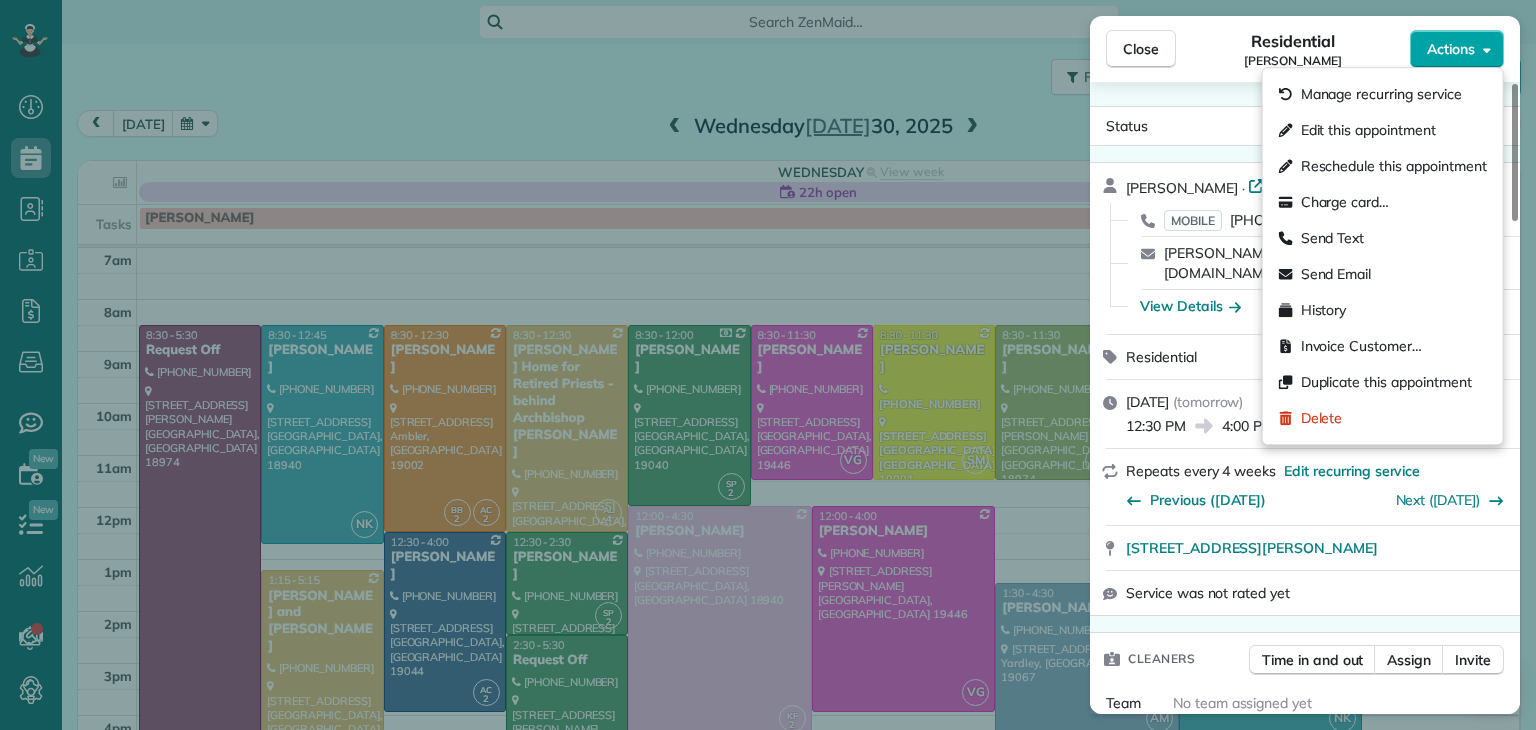 click on "Actions" at bounding box center (1457, 49) 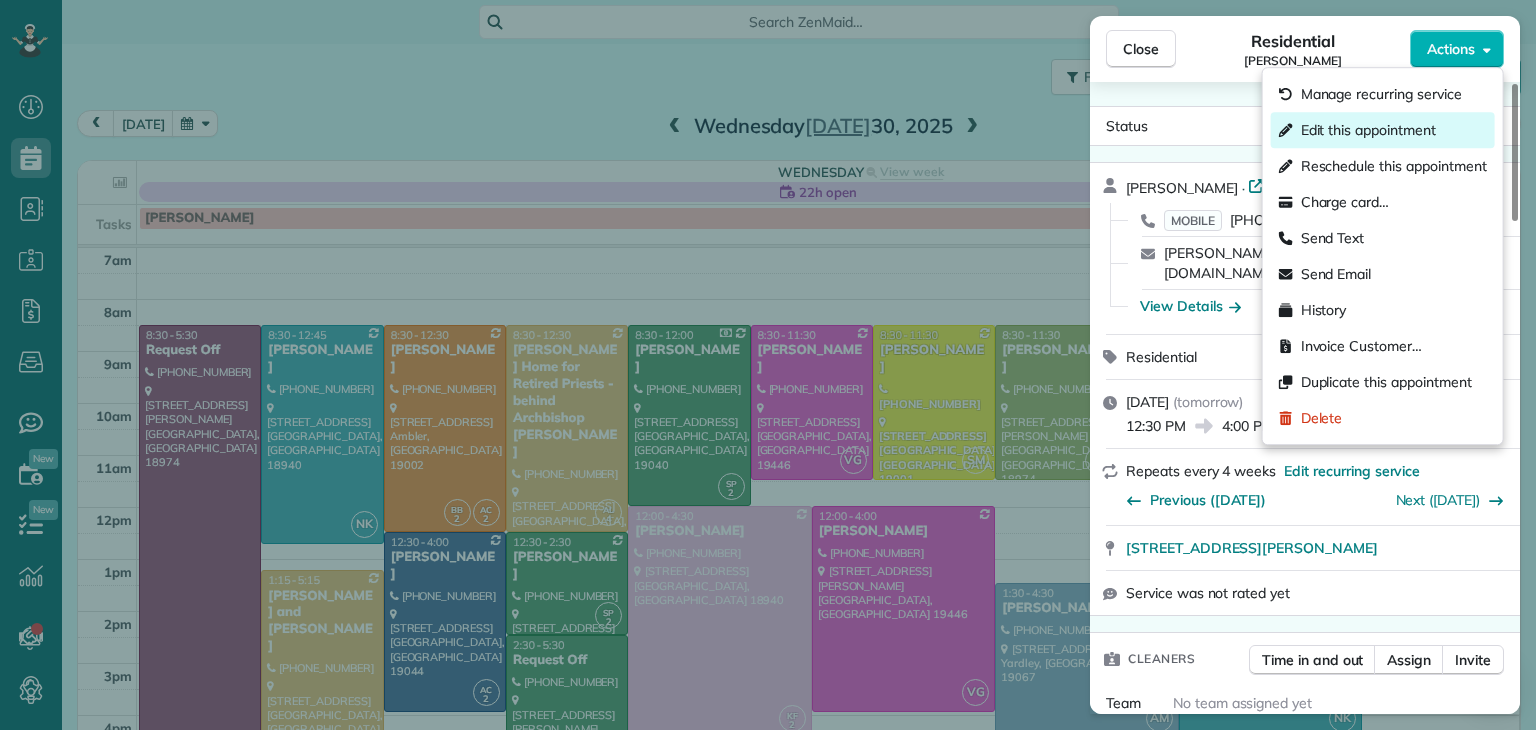 click on "Edit this appointment" at bounding box center (1383, 130) 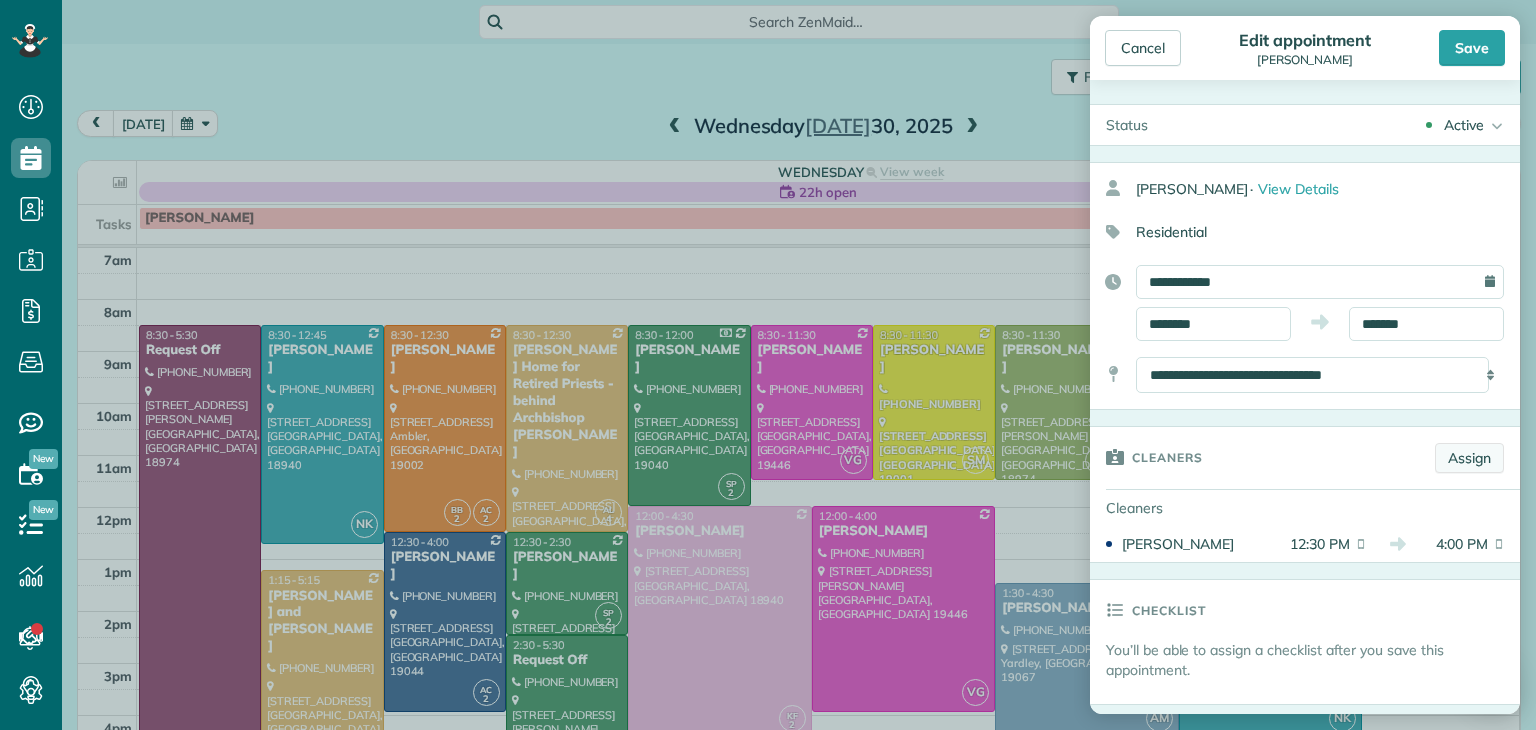 click on "Assign" at bounding box center [1469, 458] 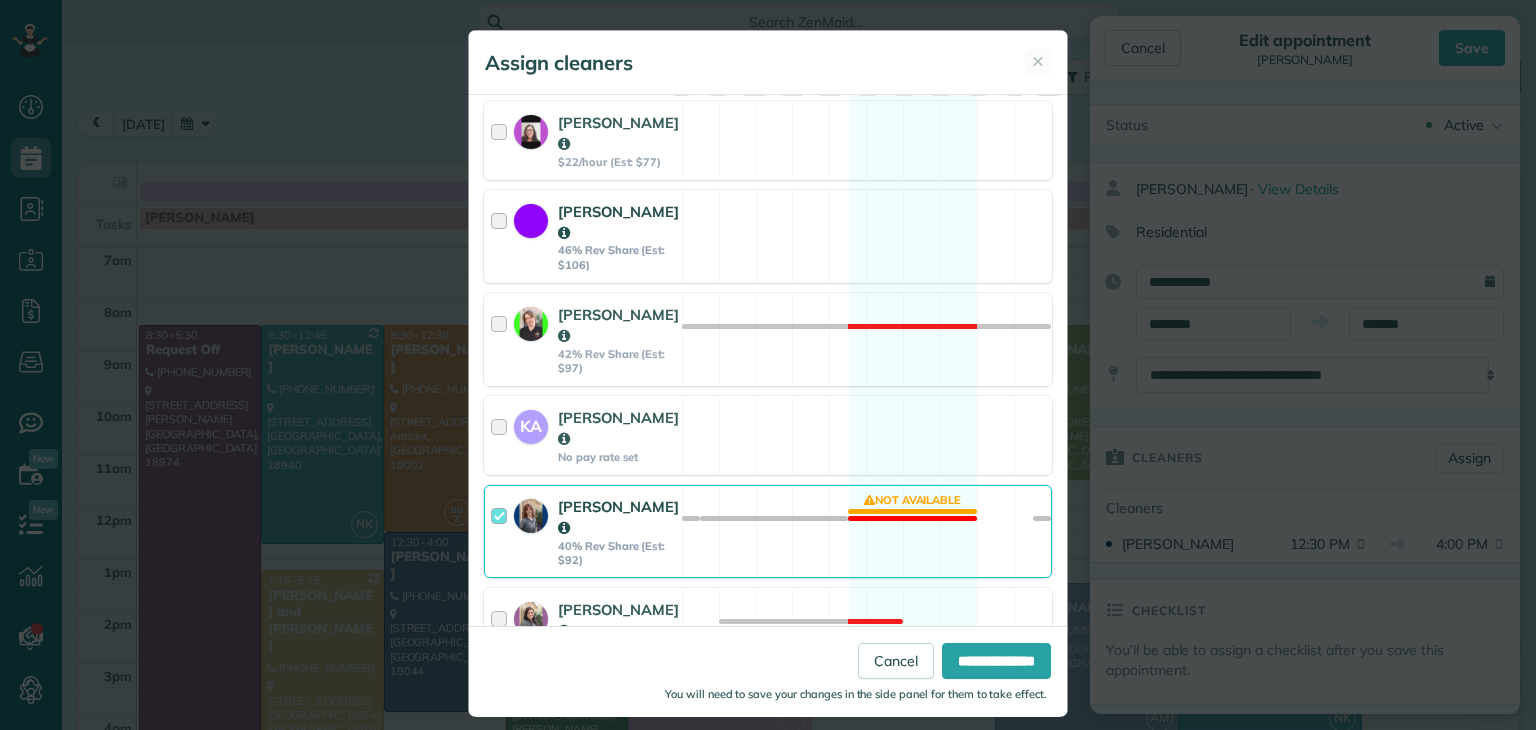 scroll, scrollTop: 332, scrollLeft: 0, axis: vertical 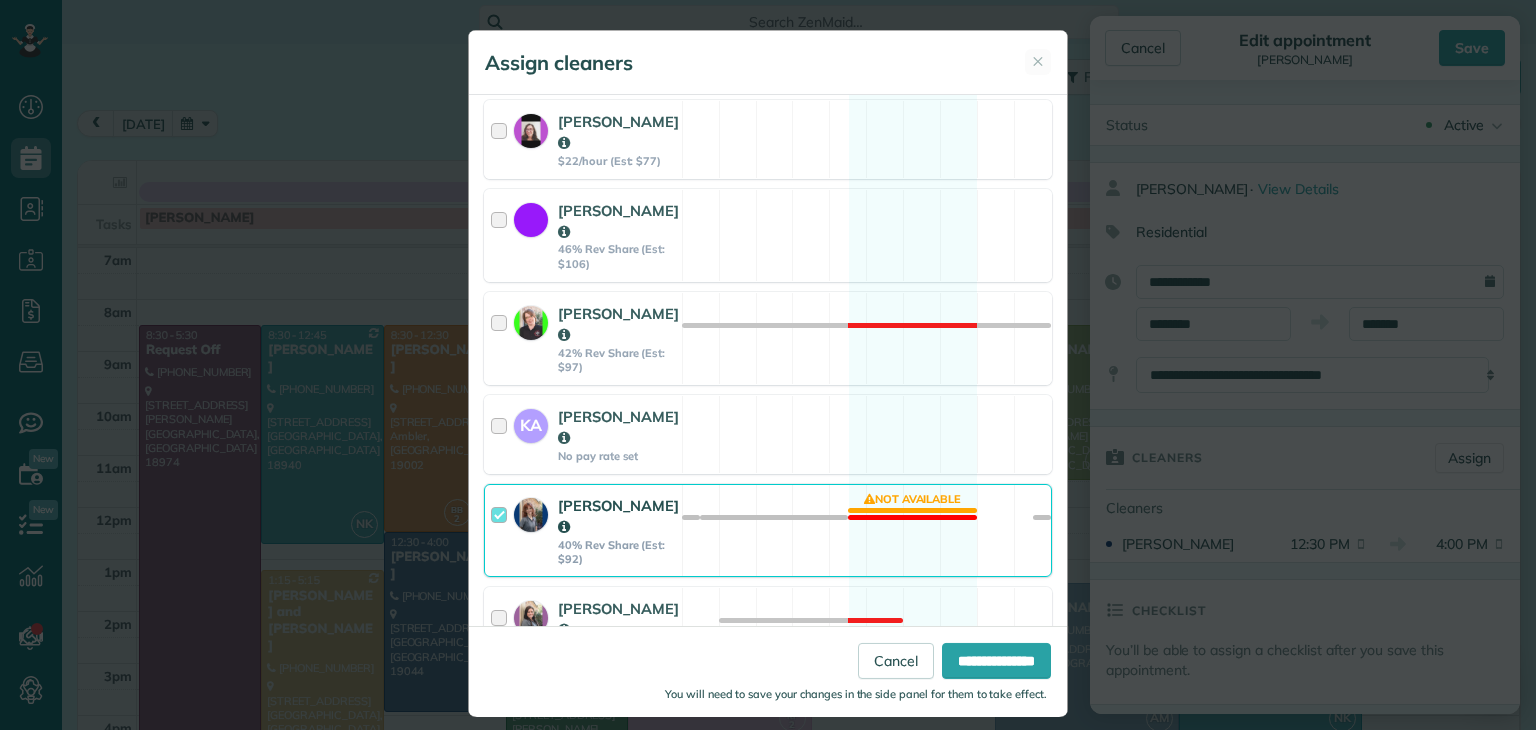 click at bounding box center [502, 530] 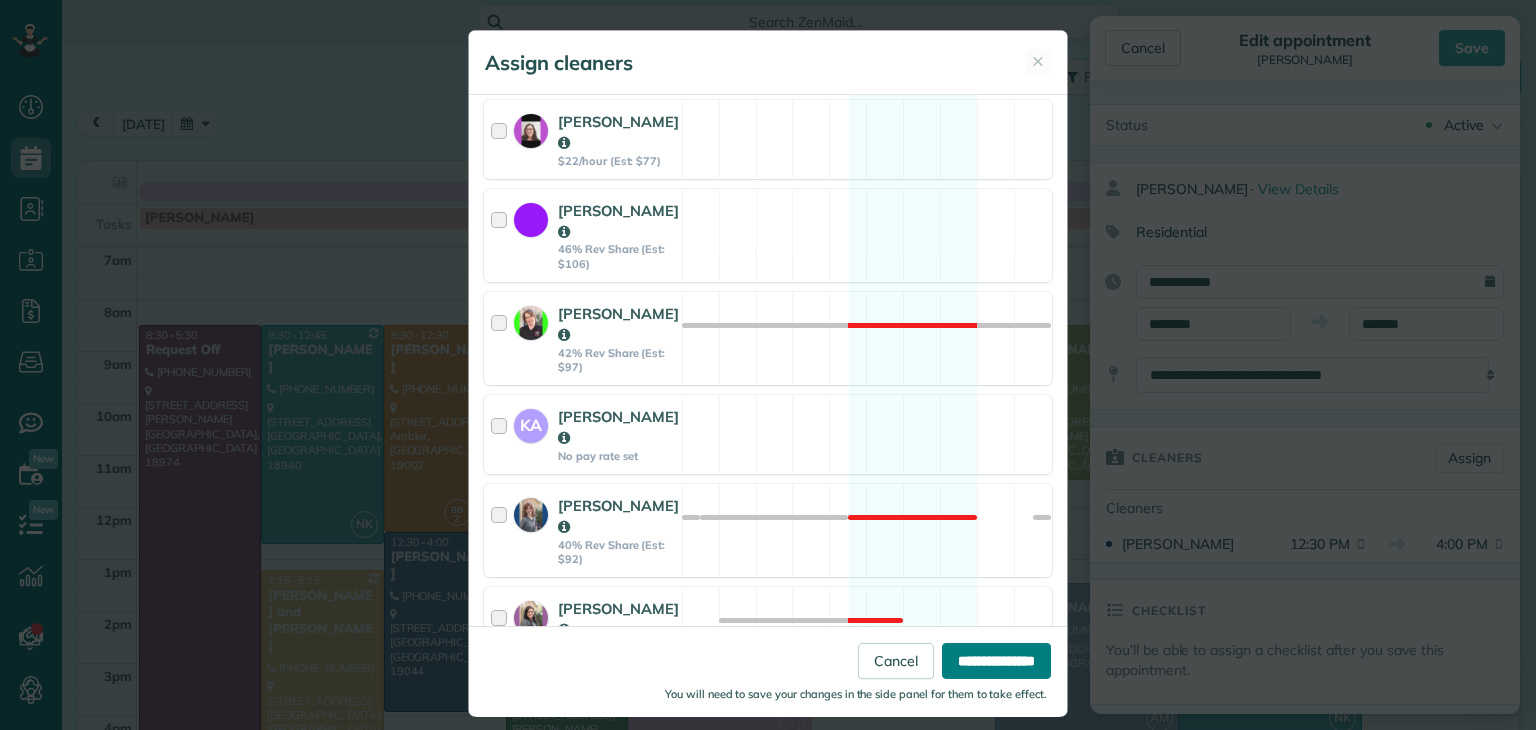 click on "**********" at bounding box center [996, 660] 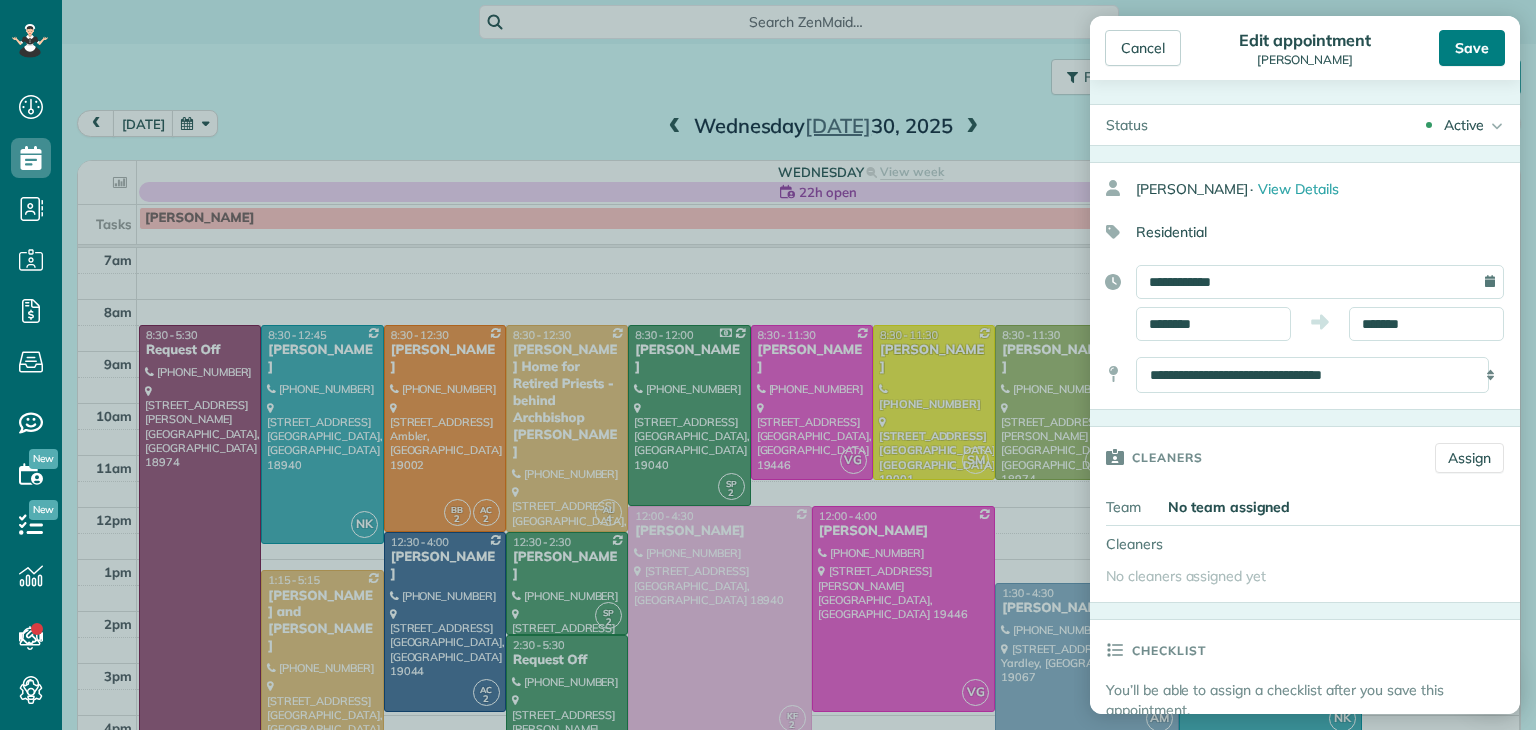 click on "Save" at bounding box center (1472, 48) 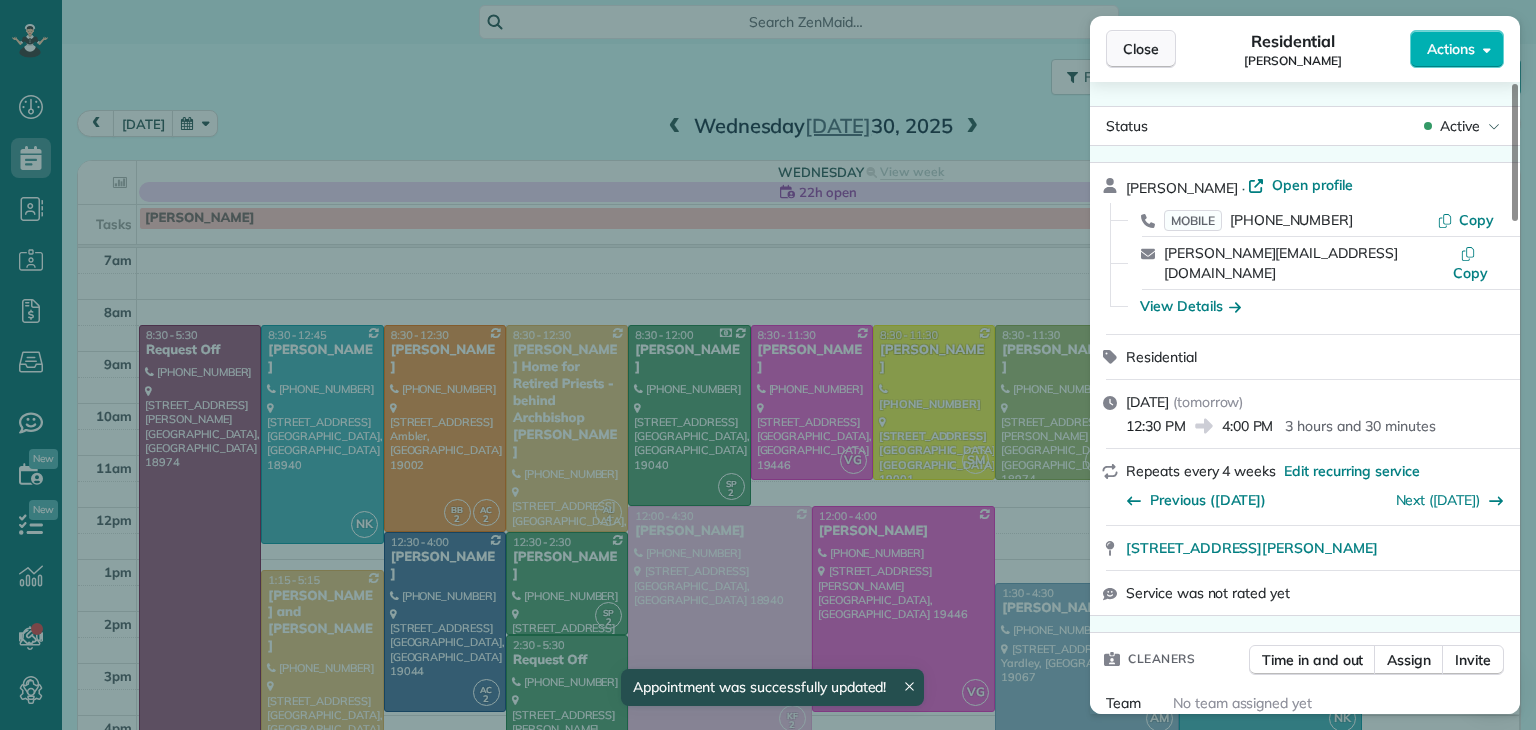 click on "Close" at bounding box center [1141, 49] 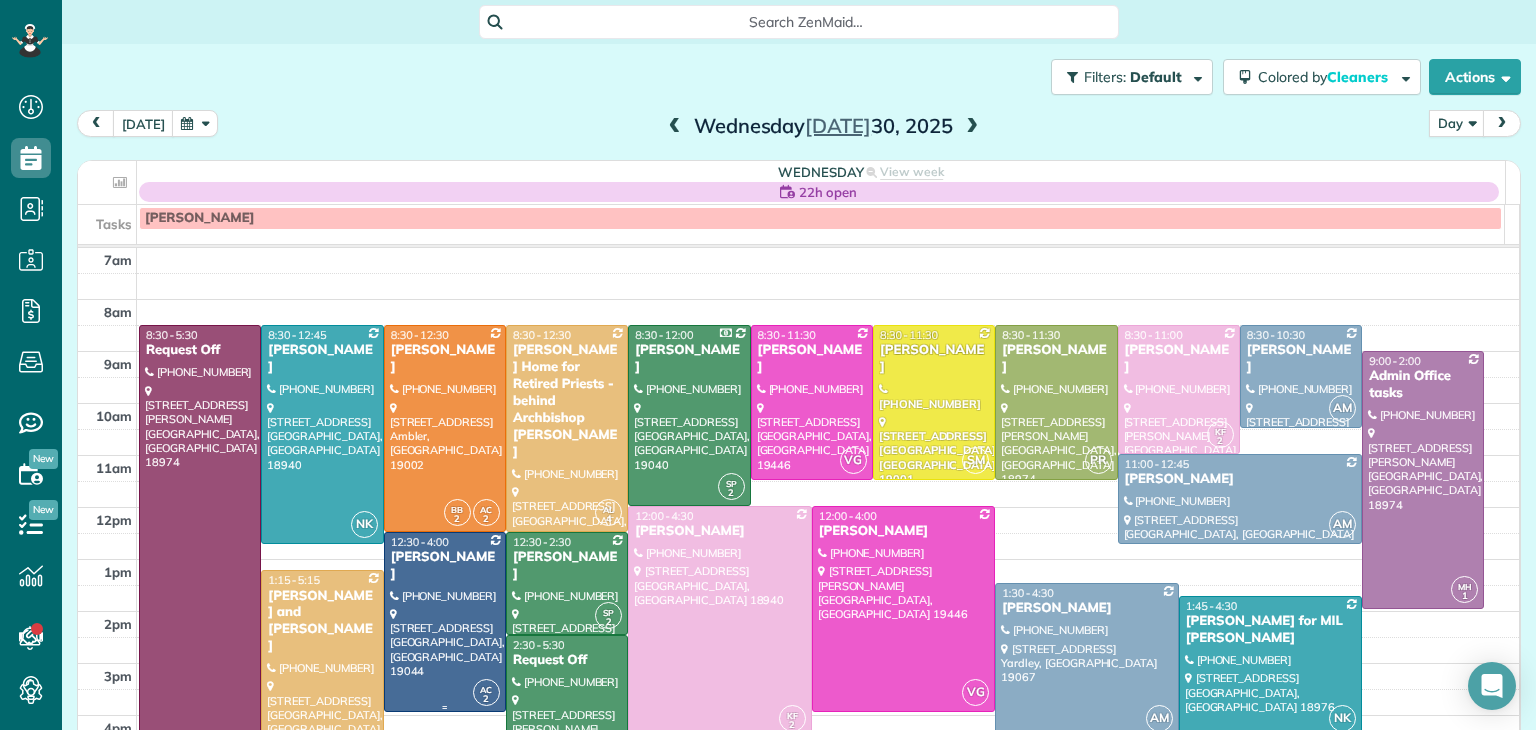 click on "AC" at bounding box center (486, 689) 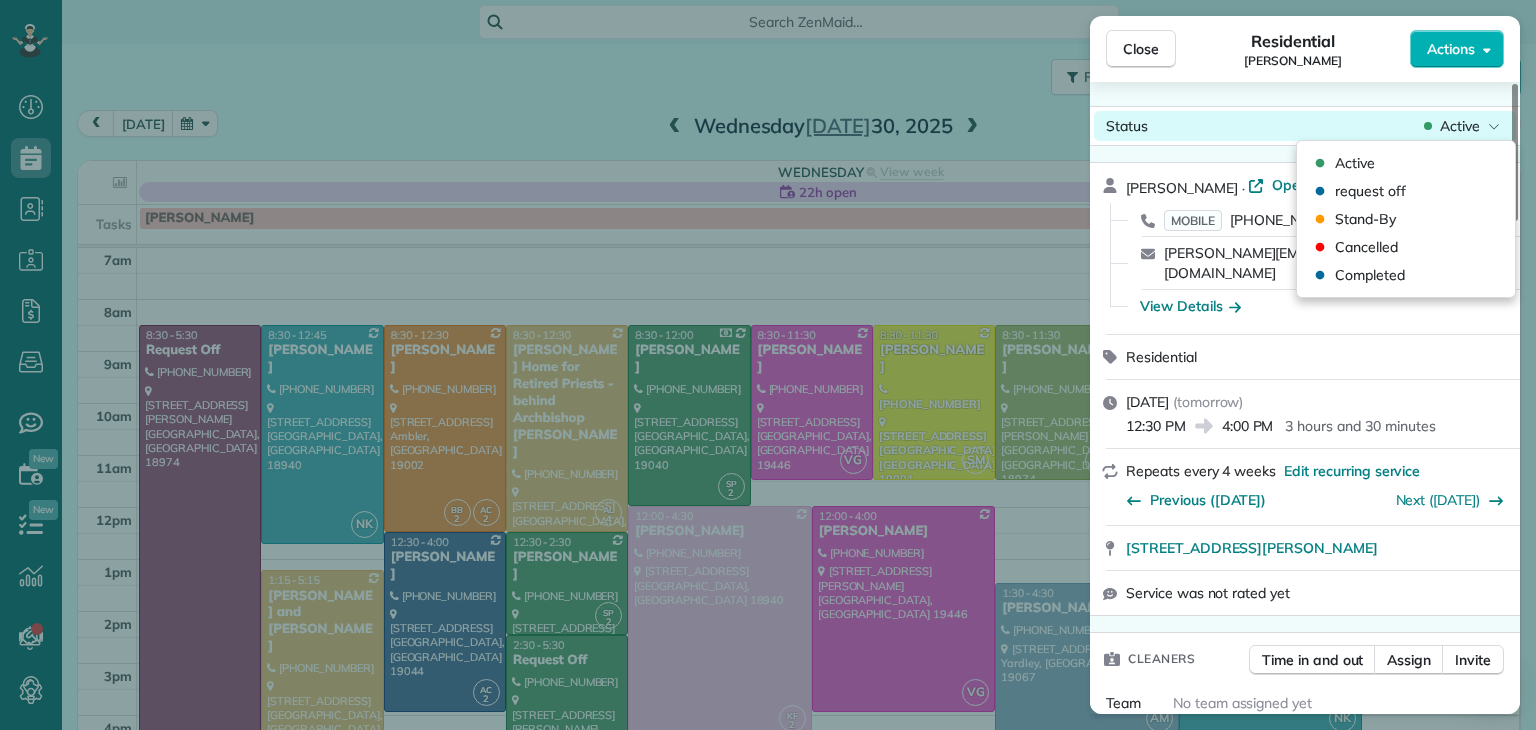 click on "Active" at bounding box center [1462, 126] 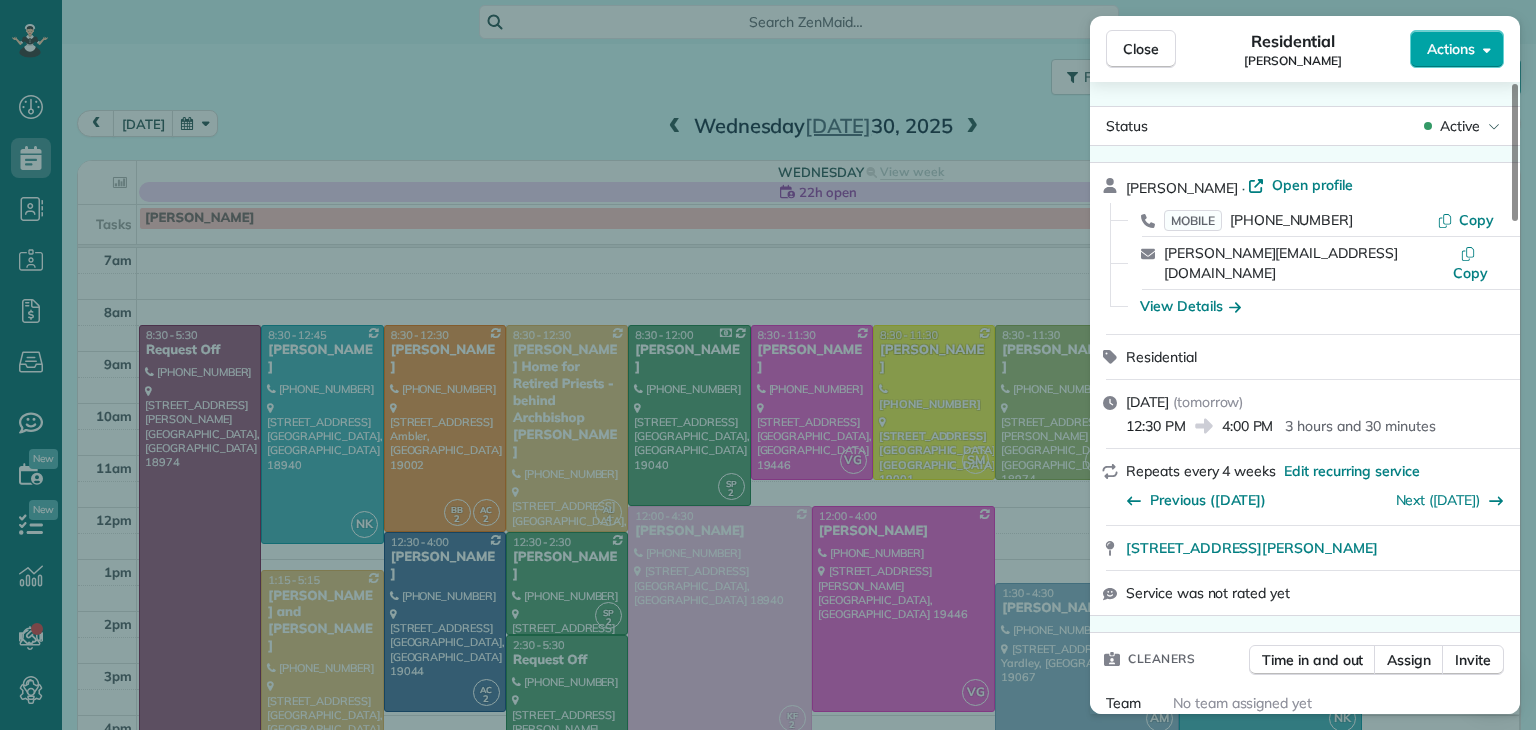 click on "Actions" at bounding box center (1451, 49) 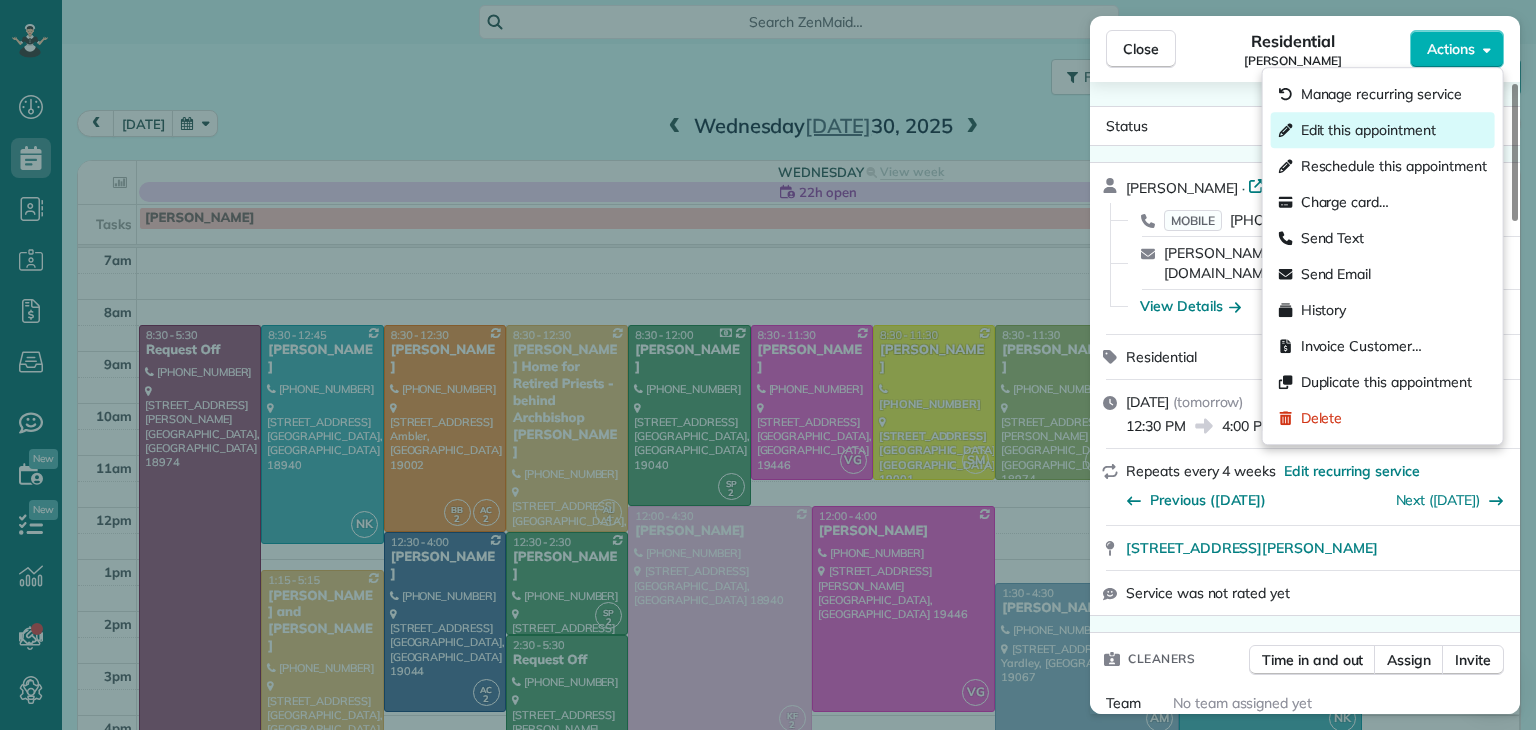 click on "Edit this appointment" at bounding box center [1383, 130] 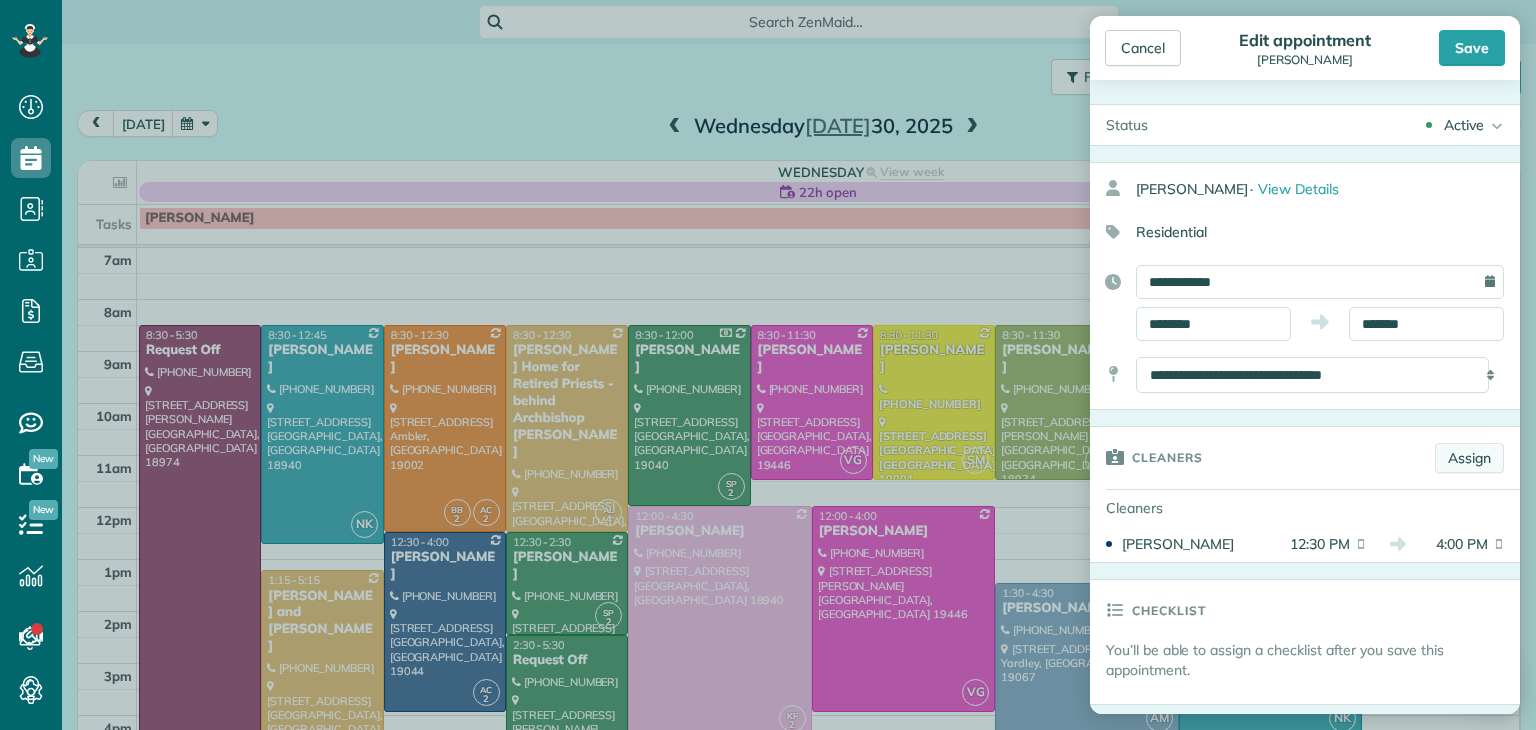 click on "Assign" at bounding box center [1469, 458] 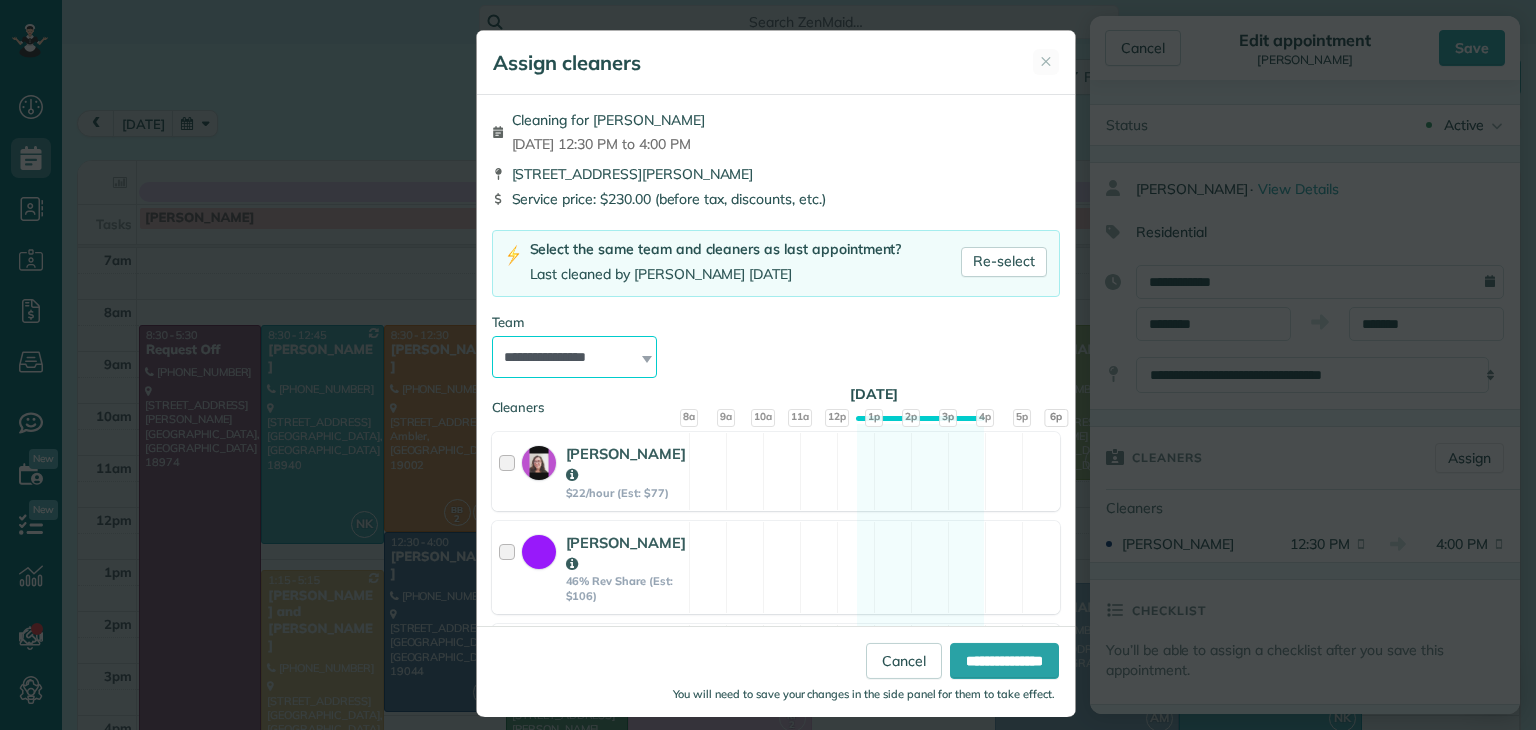 click on "**********" at bounding box center (575, 357) 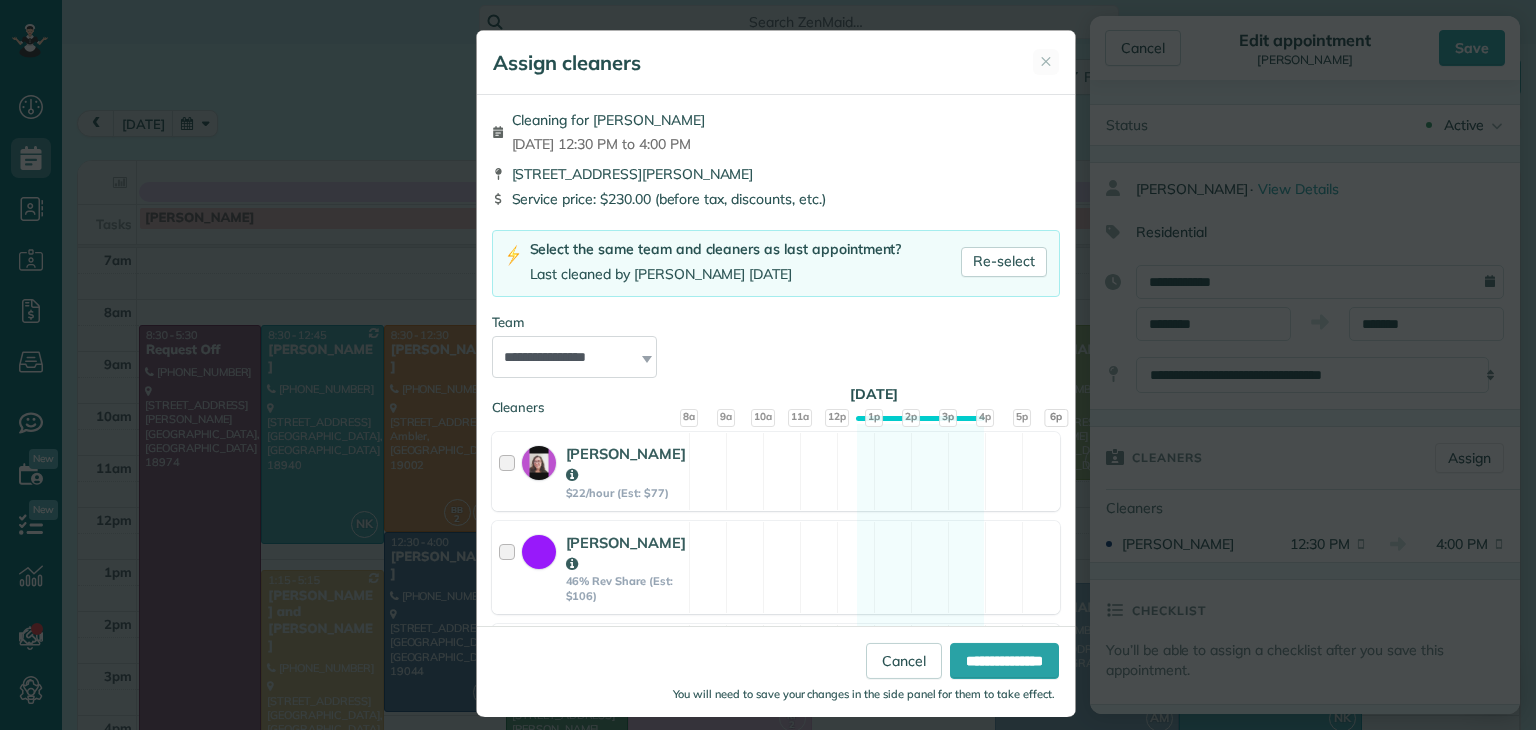 click on "**********" at bounding box center [776, 345] 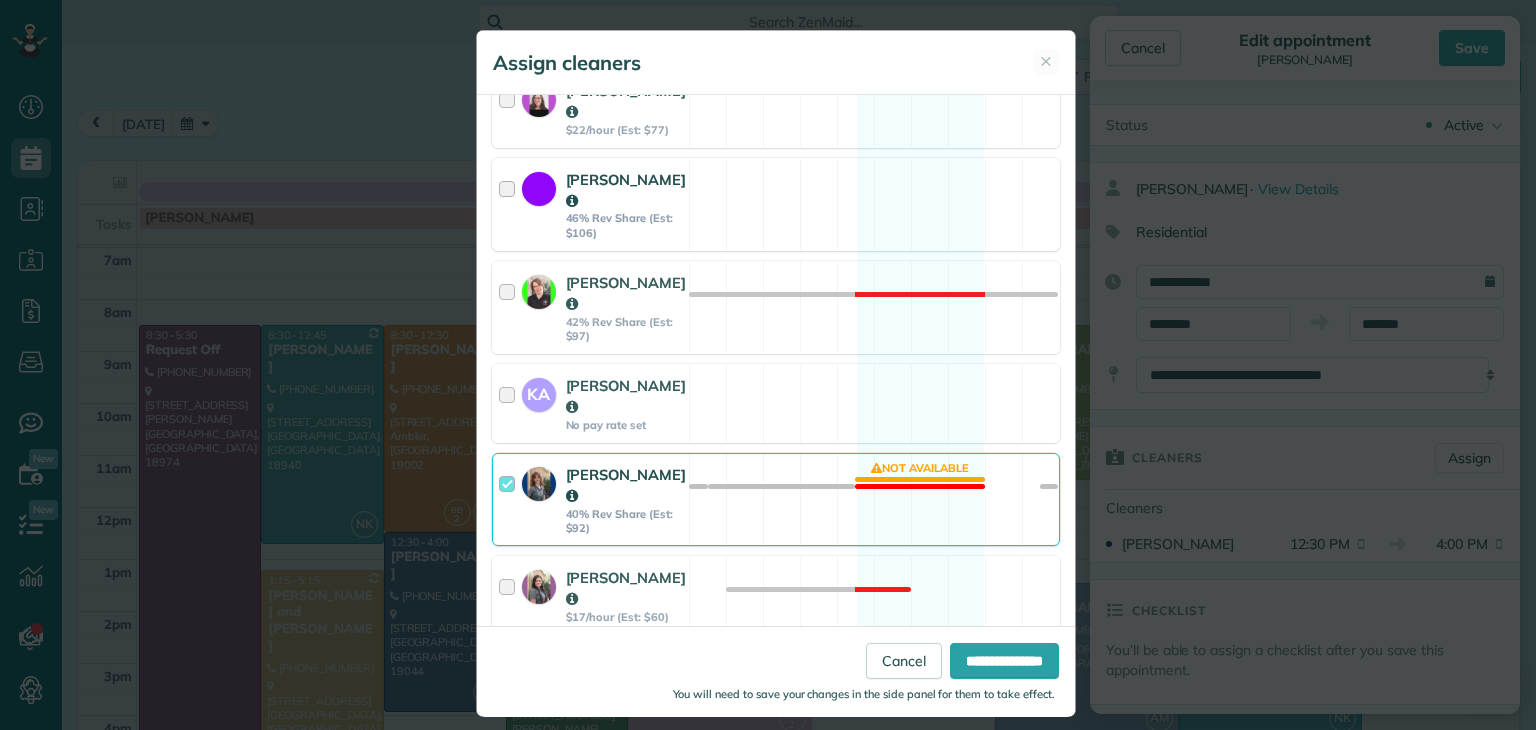scroll, scrollTop: 376, scrollLeft: 0, axis: vertical 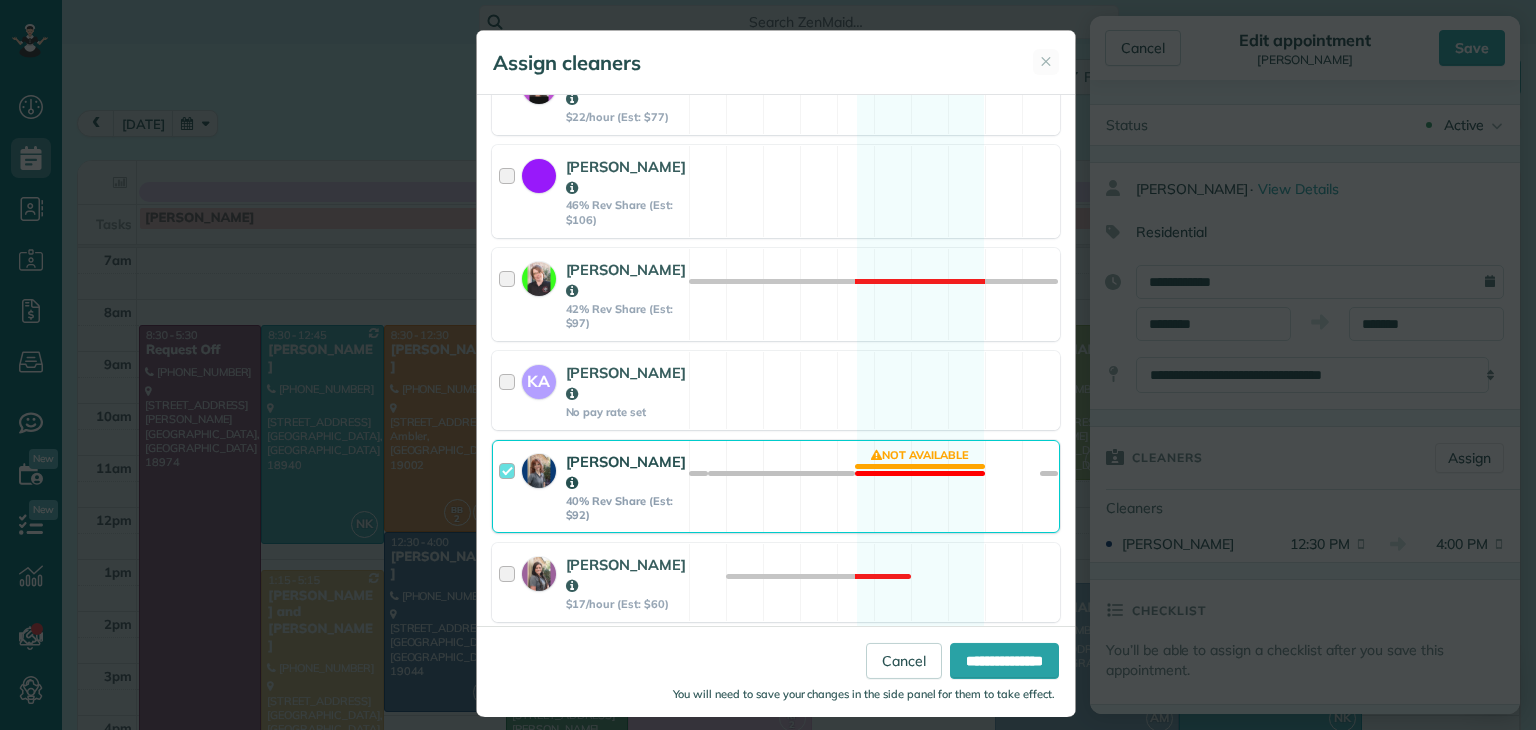 click at bounding box center (510, 486) 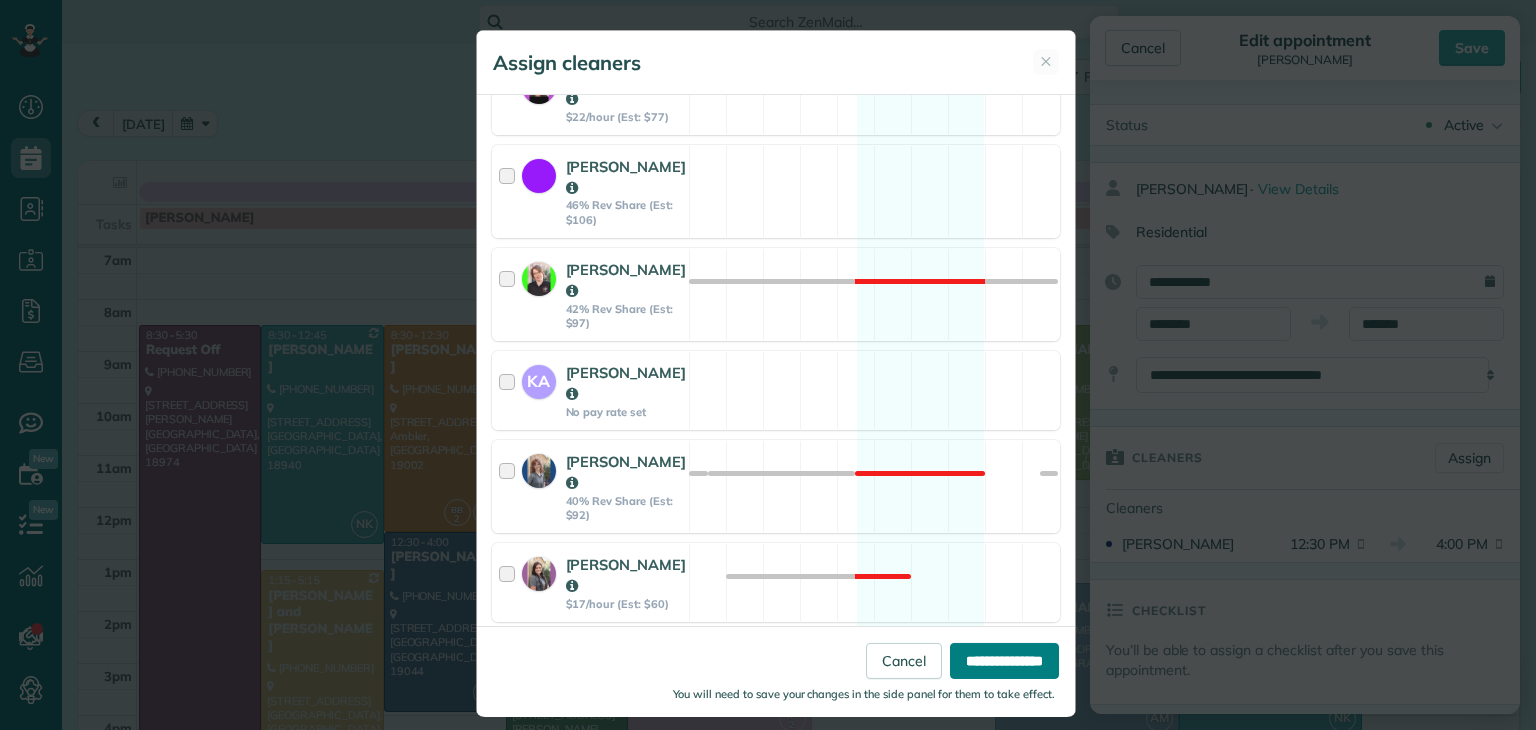 click on "**********" at bounding box center [1004, 660] 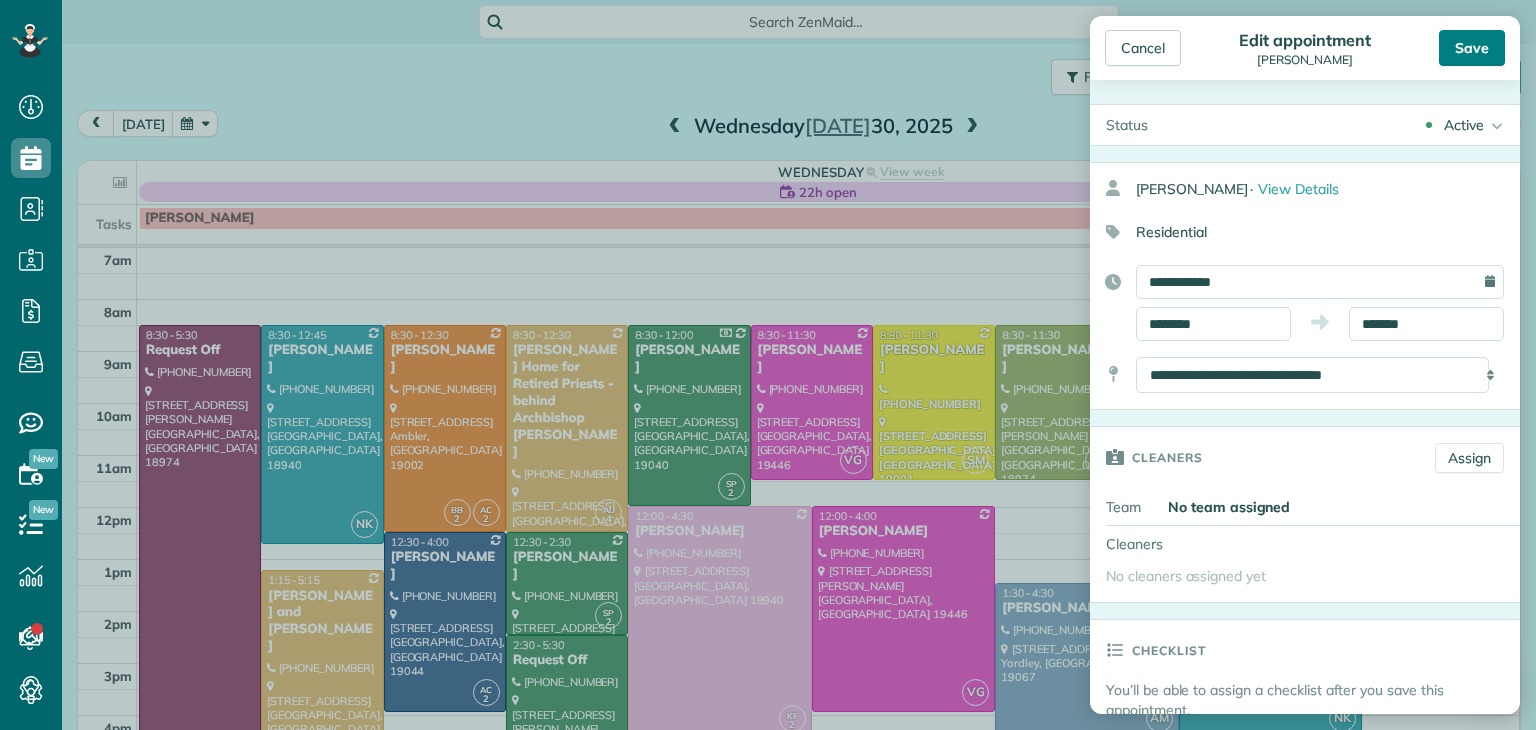 click on "Save" at bounding box center (1472, 48) 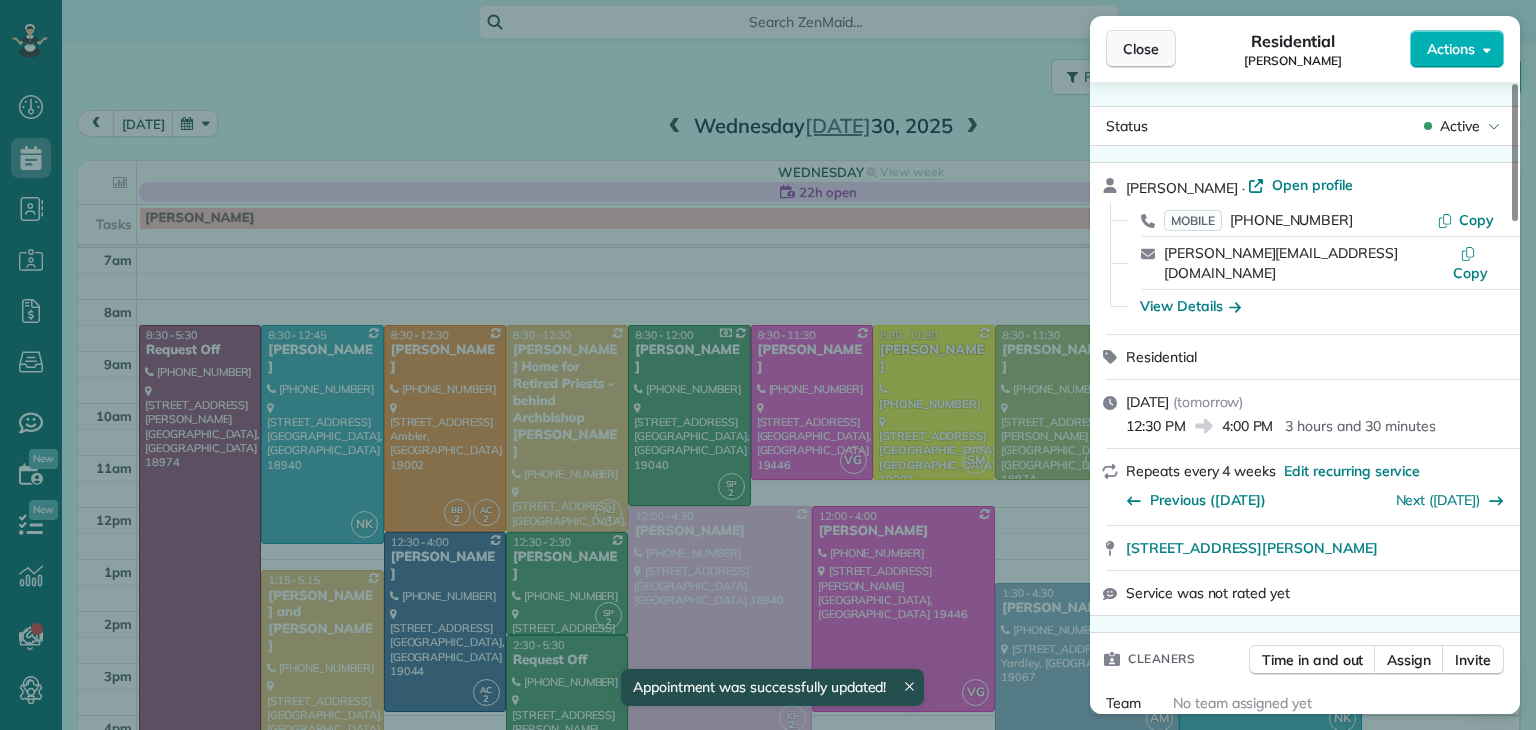 click on "Close" at bounding box center [1141, 49] 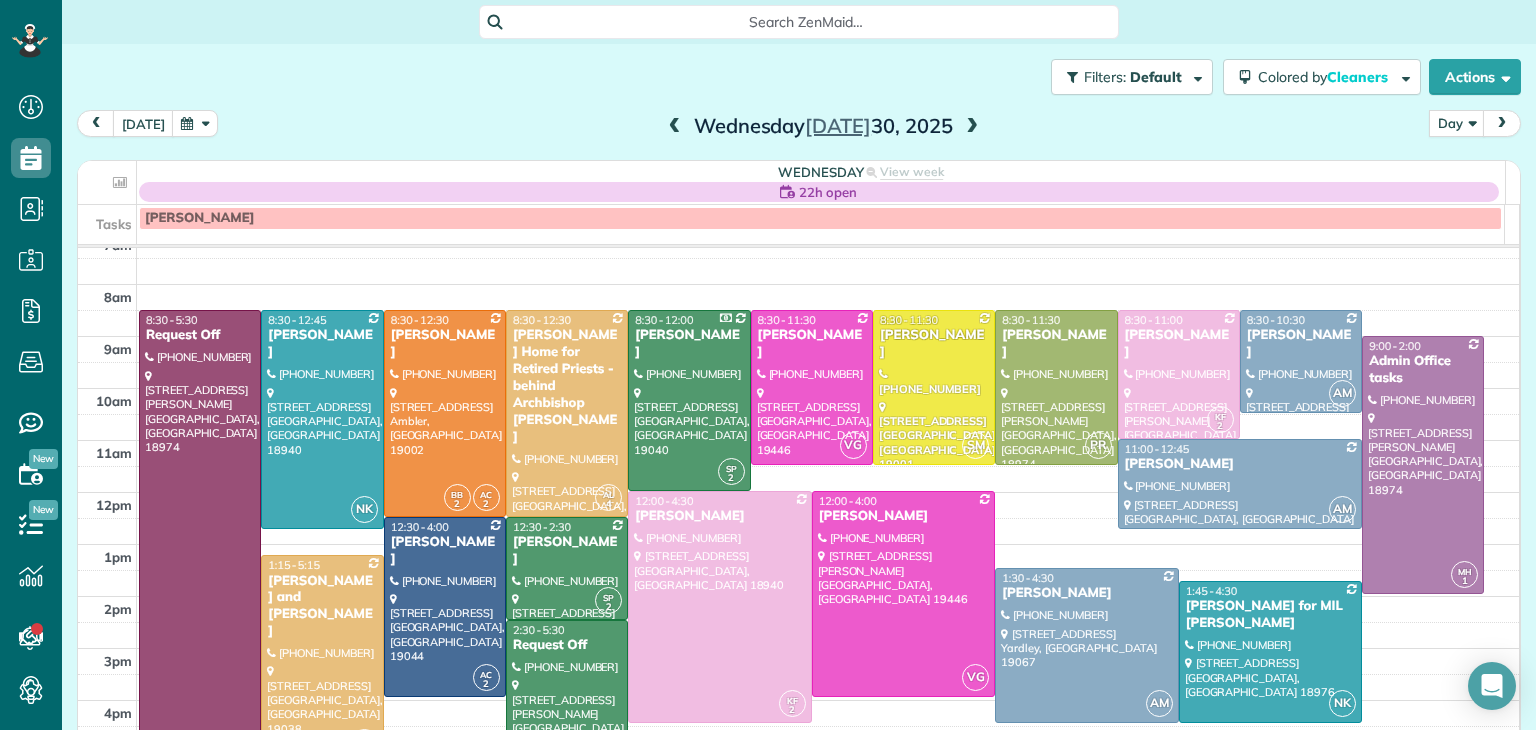 scroll, scrollTop: 16, scrollLeft: 0, axis: vertical 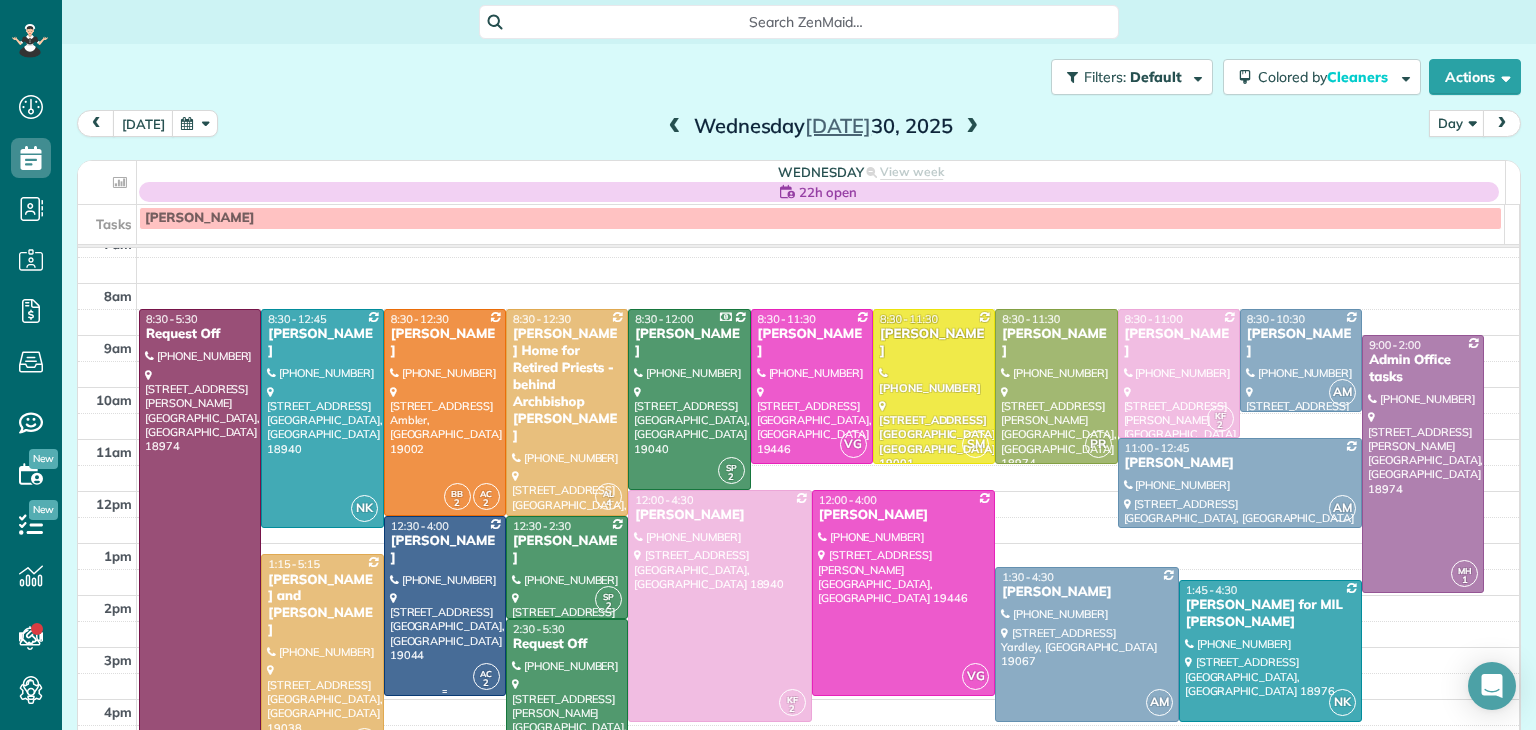 click on "2" at bounding box center (486, 683) 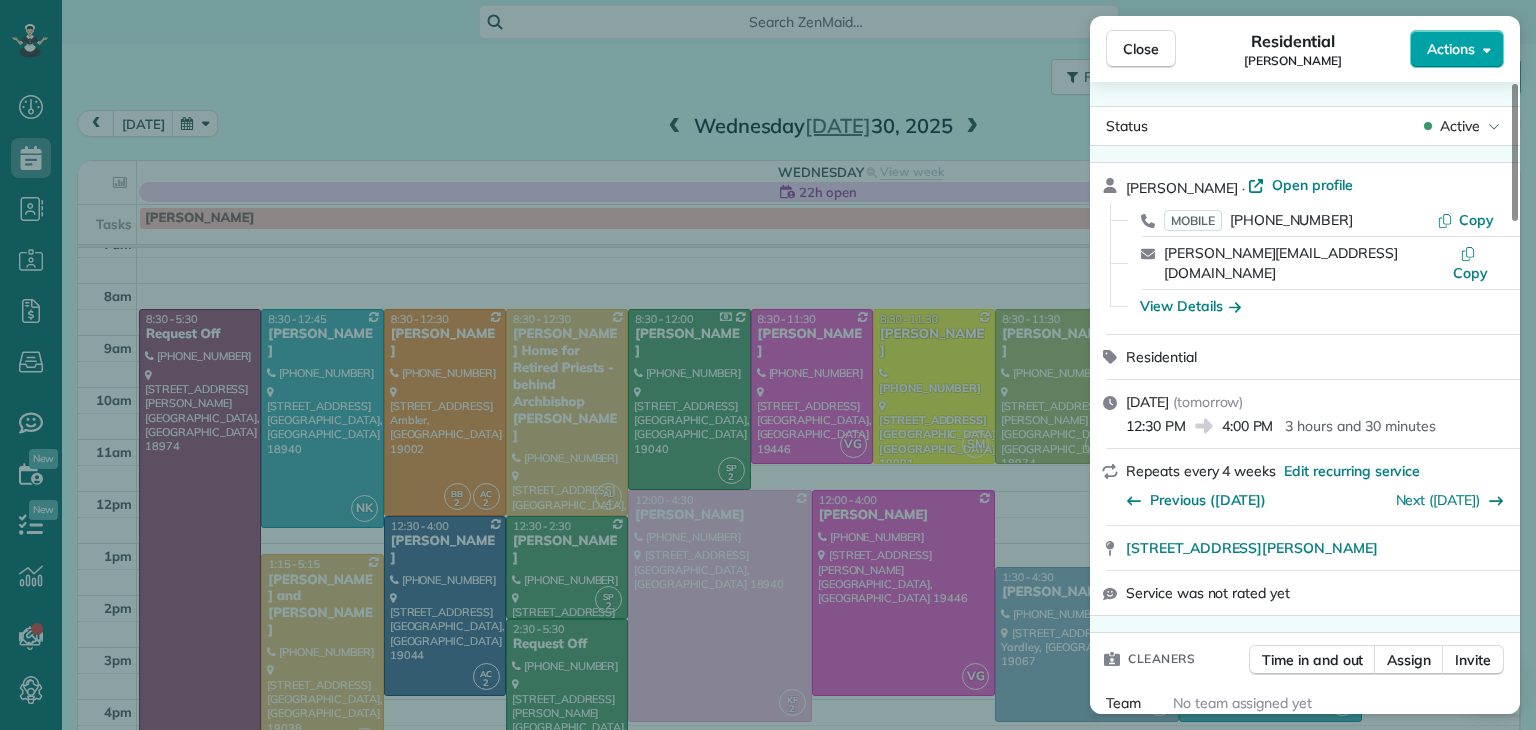 click on "Actions" at bounding box center [1451, 49] 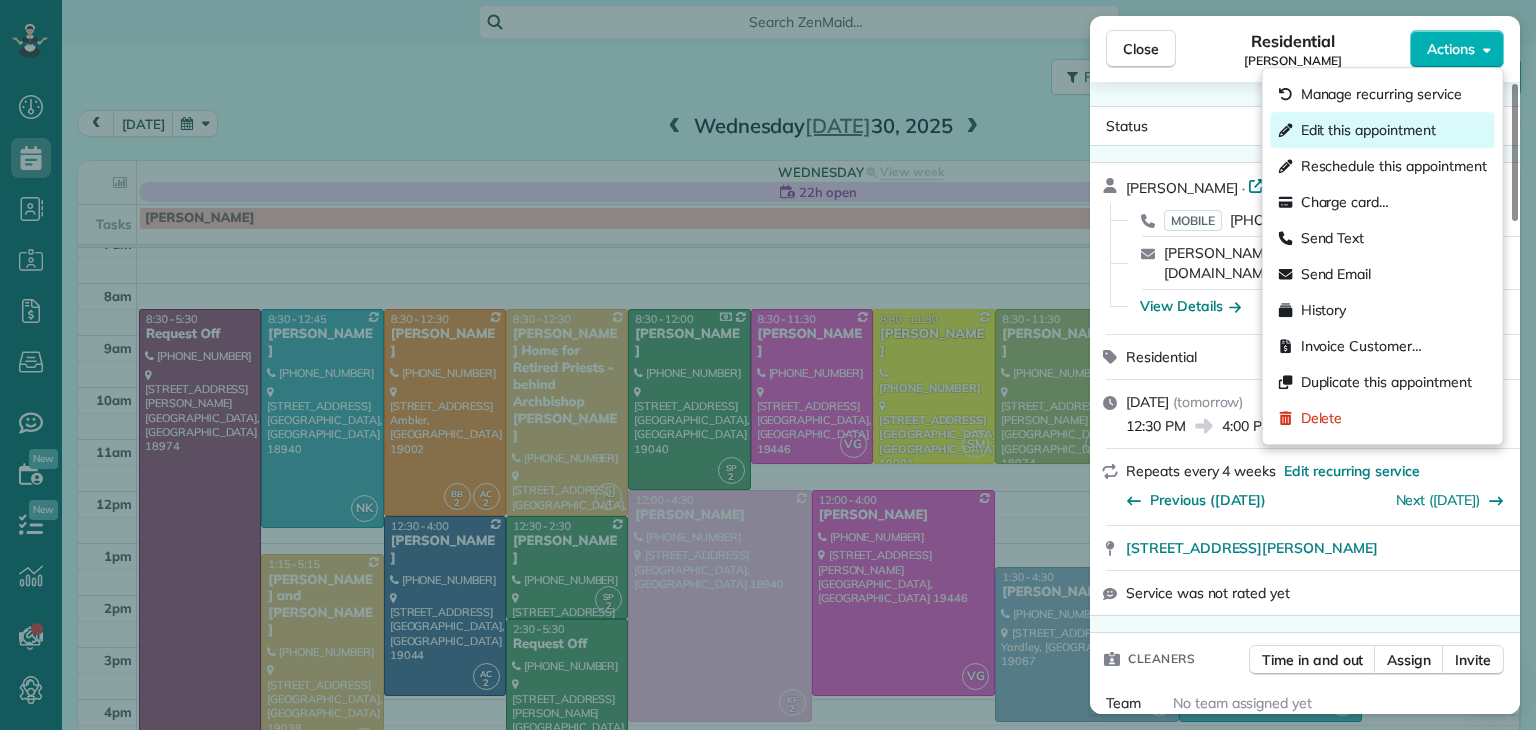 click on "Edit this appointment" at bounding box center (1383, 130) 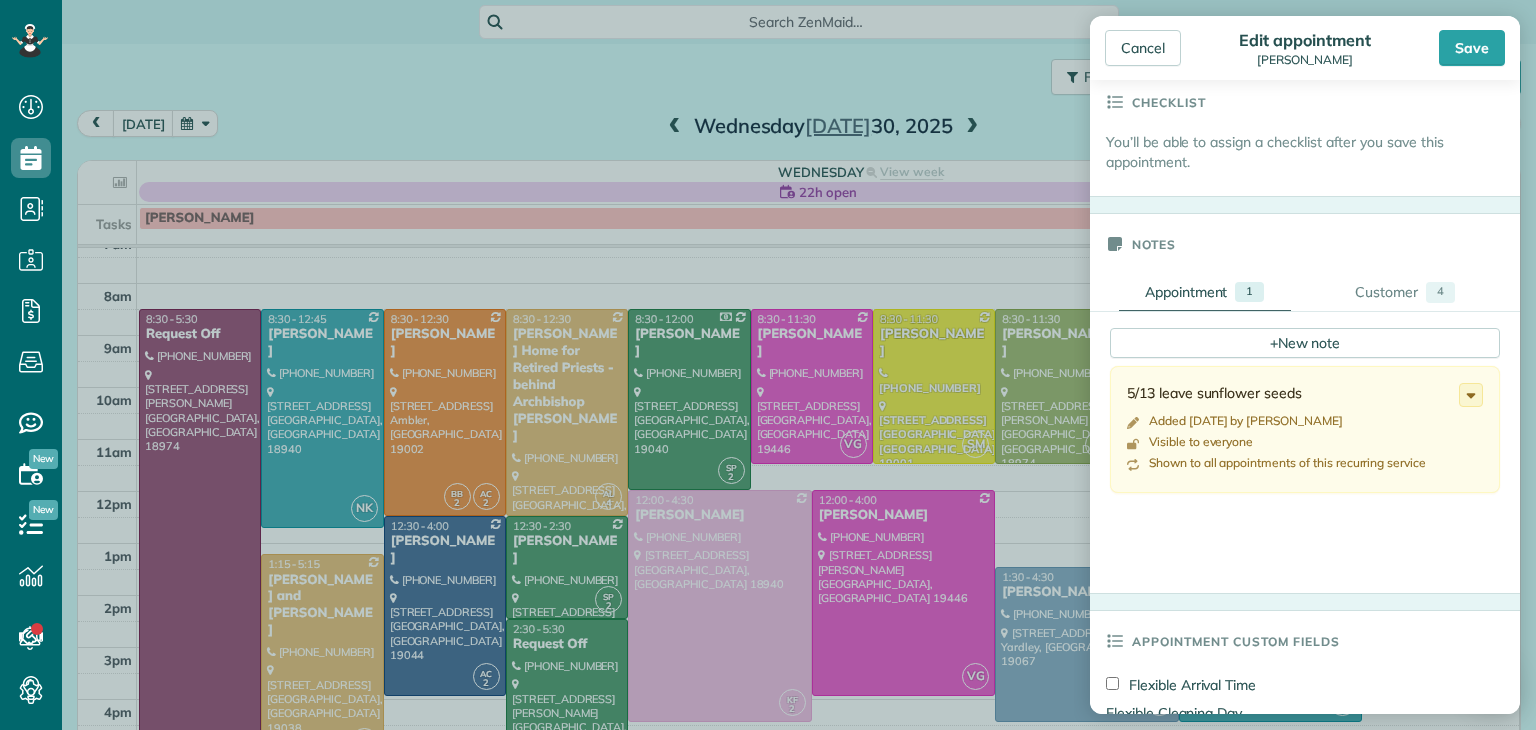 scroll, scrollTop: 0, scrollLeft: 0, axis: both 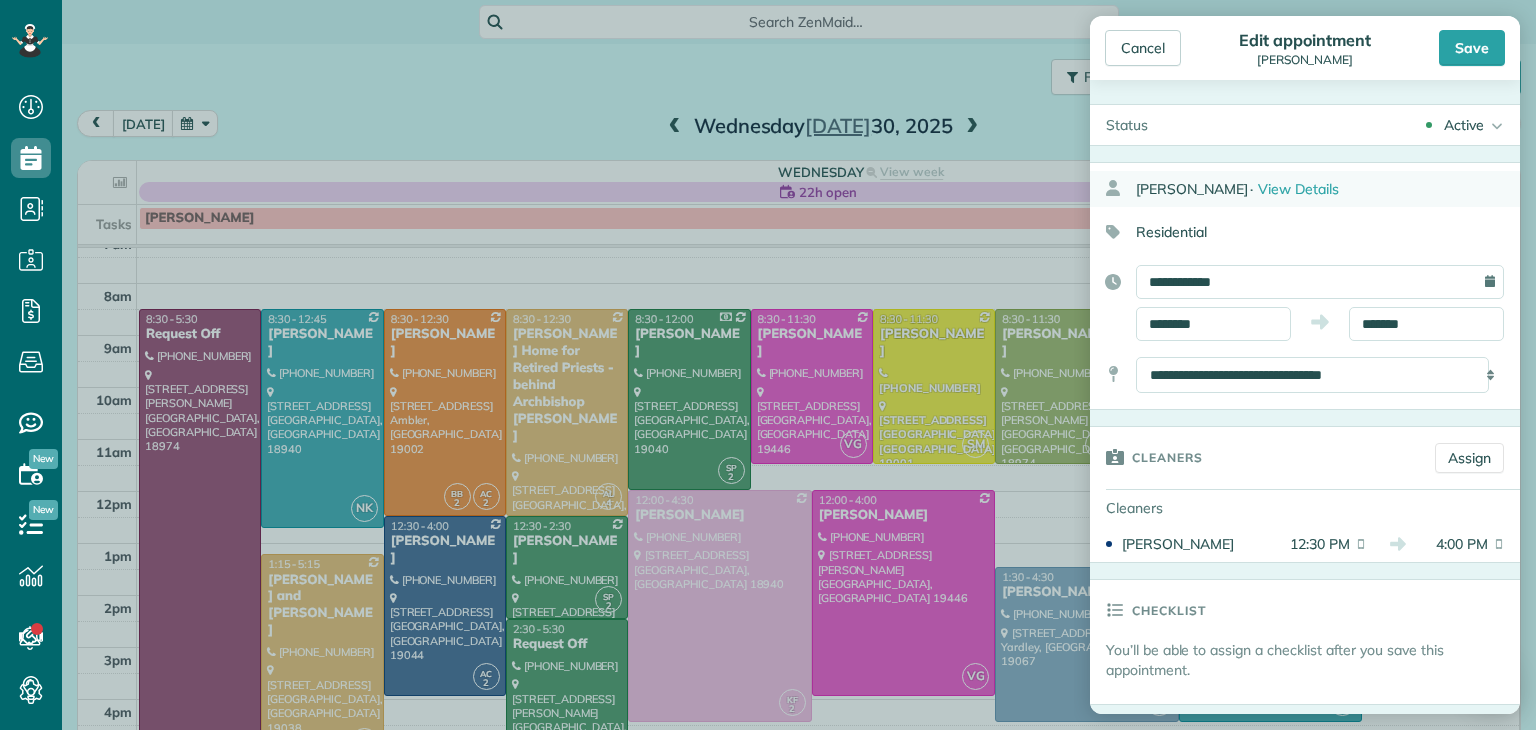 click on "Denise Neason
·
View Details" at bounding box center [1328, 189] 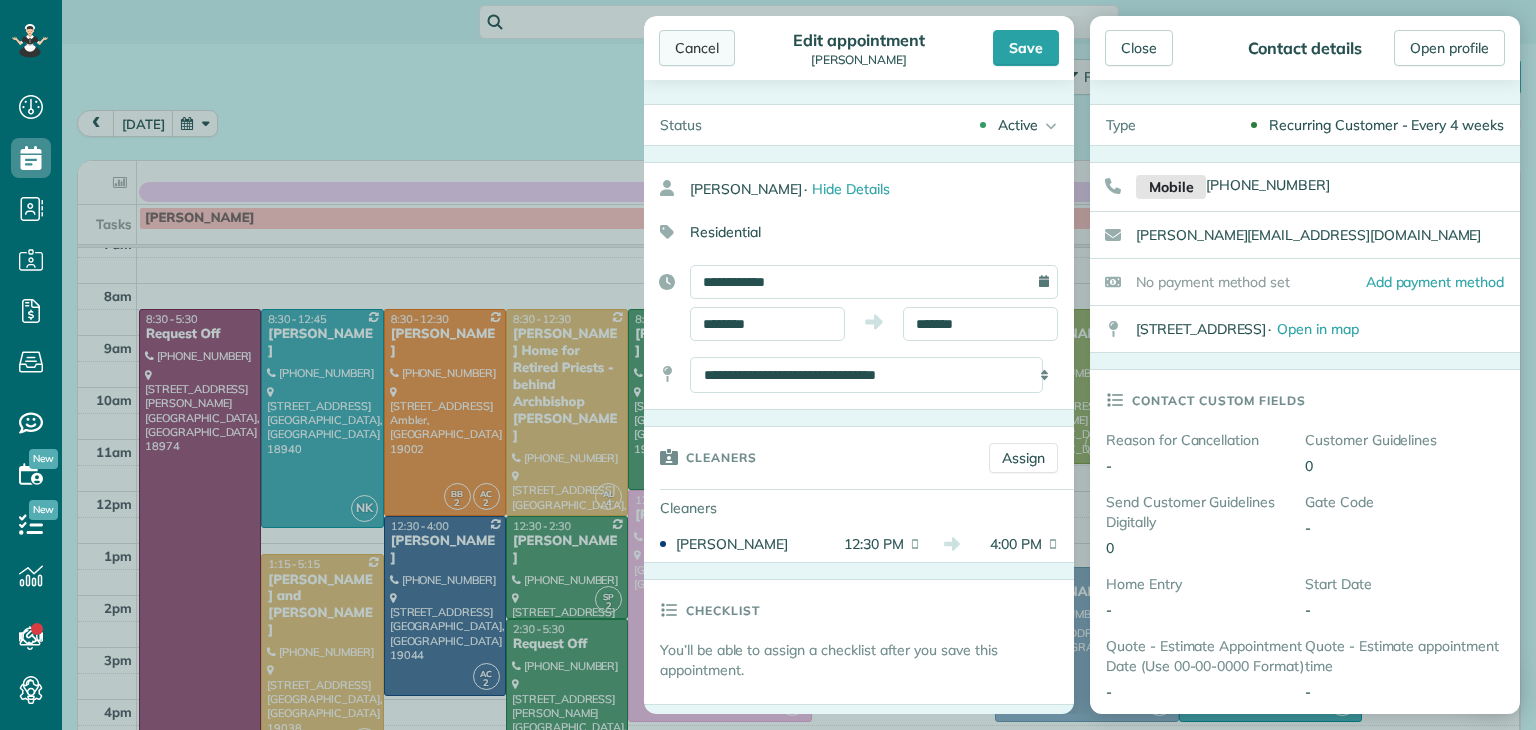 click on "Cancel" at bounding box center (697, 48) 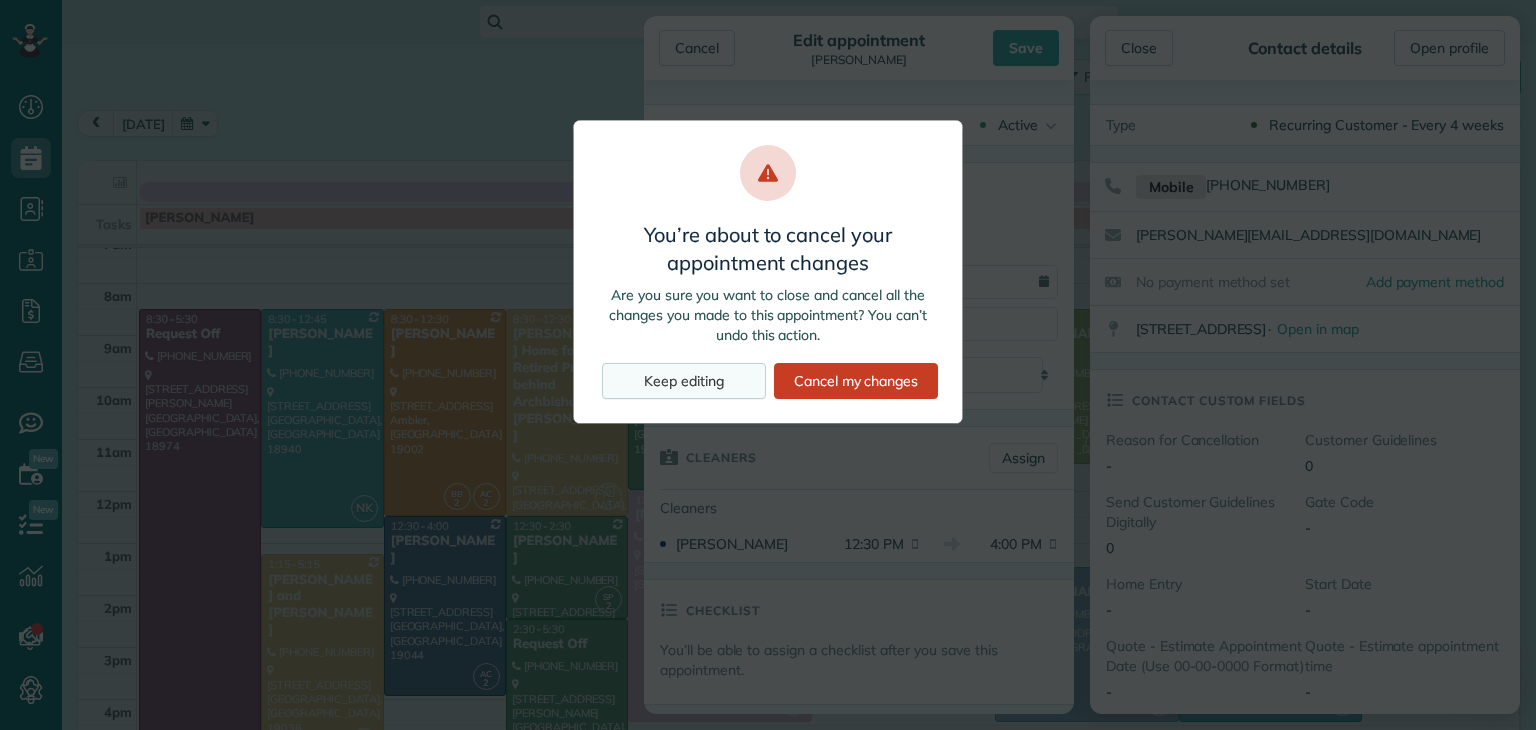 click on "Keep editing" at bounding box center [684, 381] 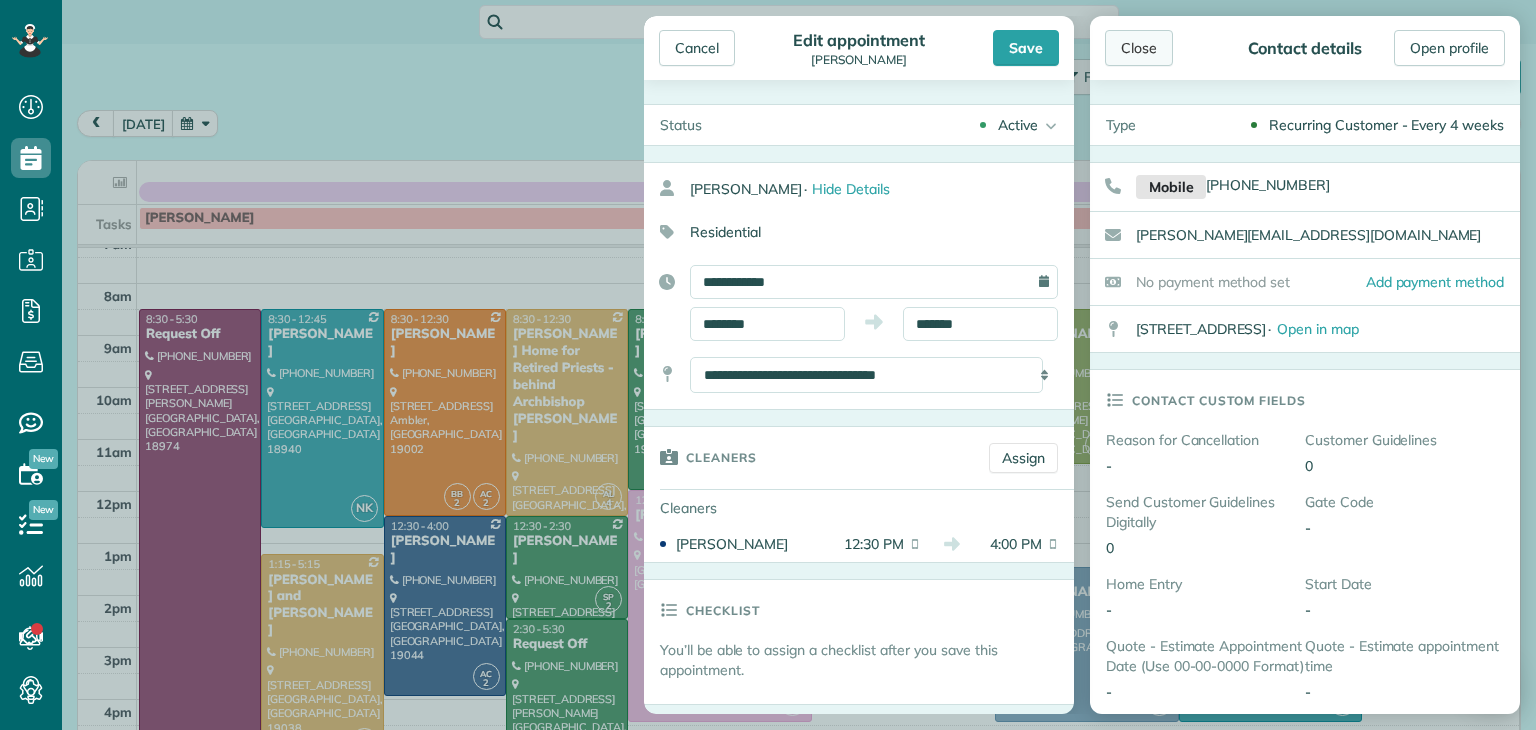 click on "Close" at bounding box center (1139, 48) 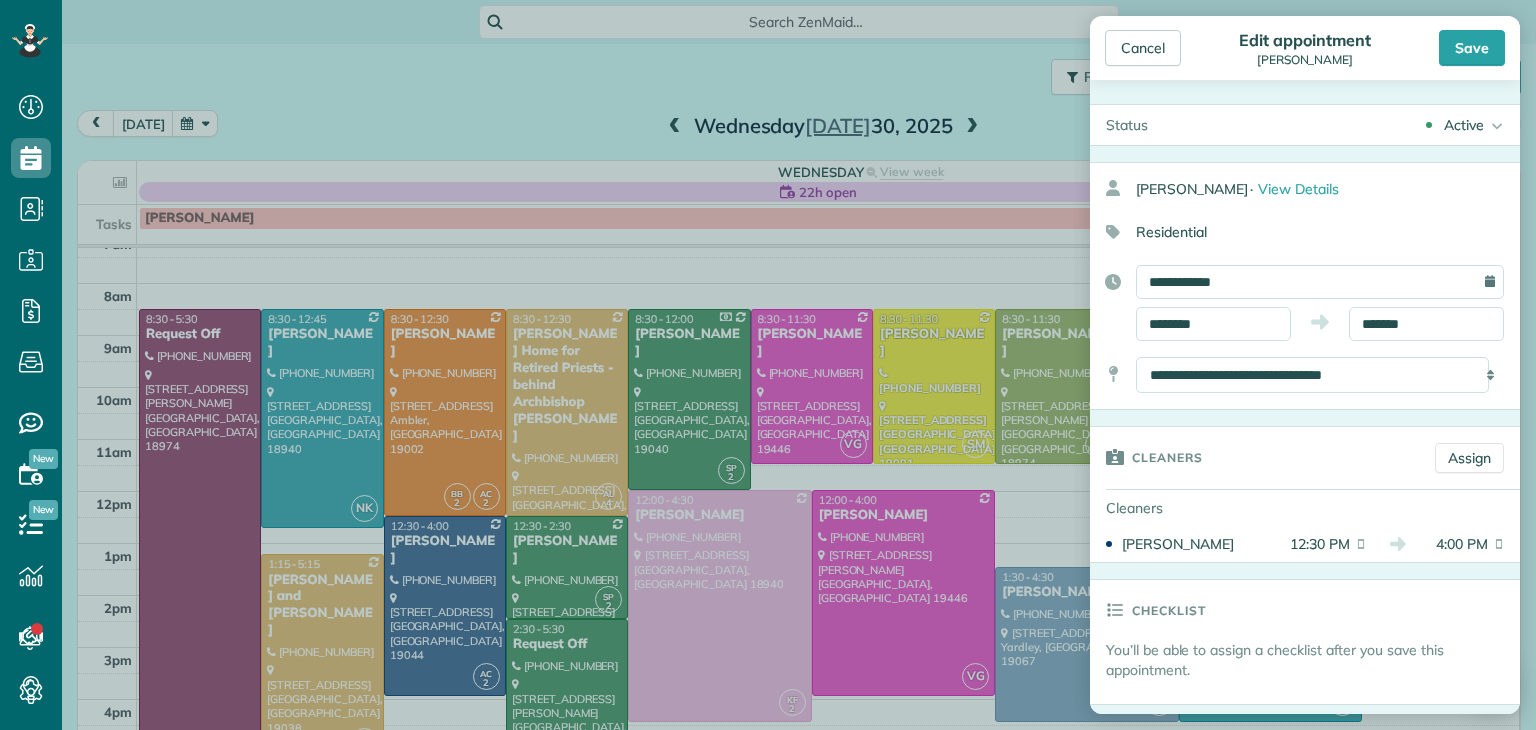 click on "Active
Active
request off
Stand-By
Cancelled
Completed" at bounding box center (1342, 125) 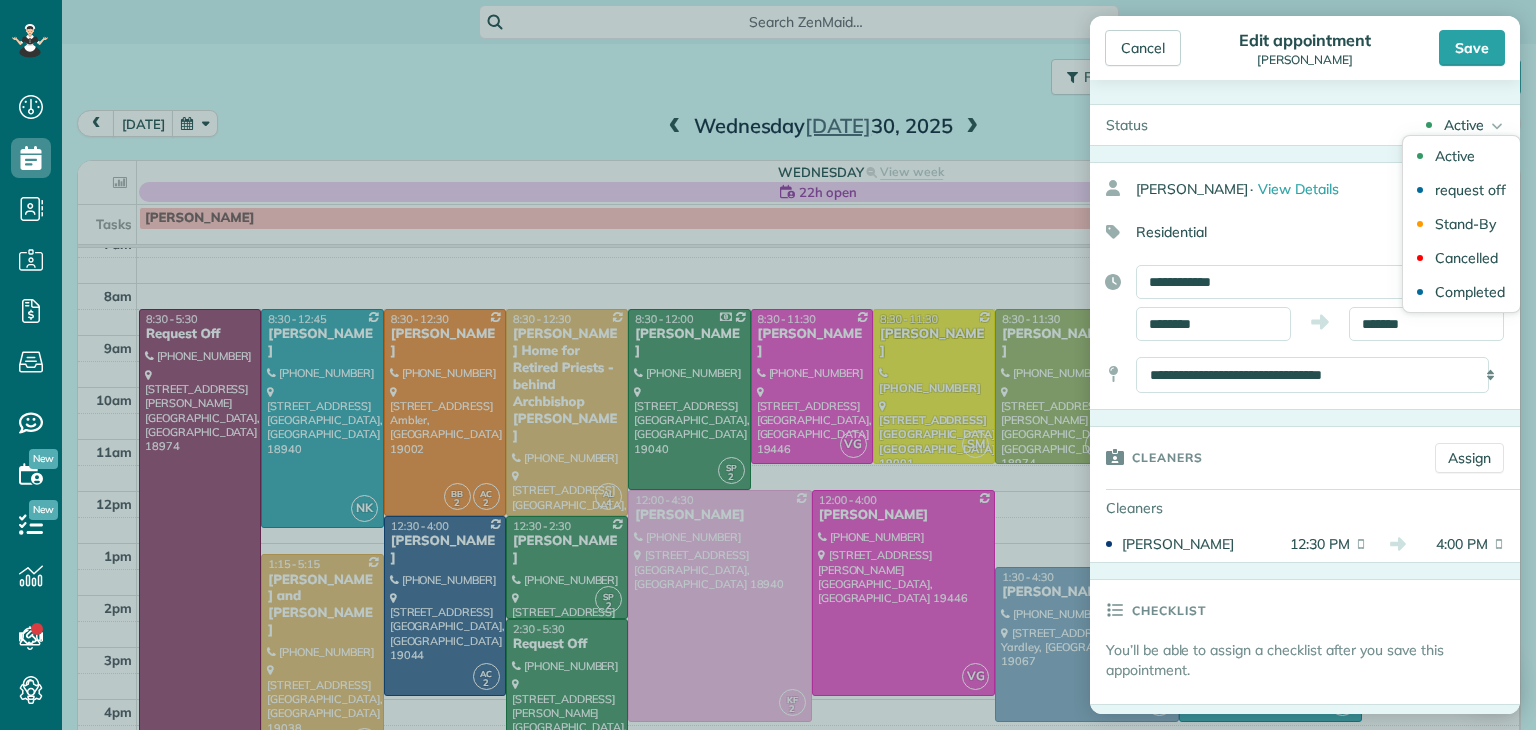 click on "Status
Active
Active
request off
Stand-By
Cancelled" at bounding box center (1305, 1158) 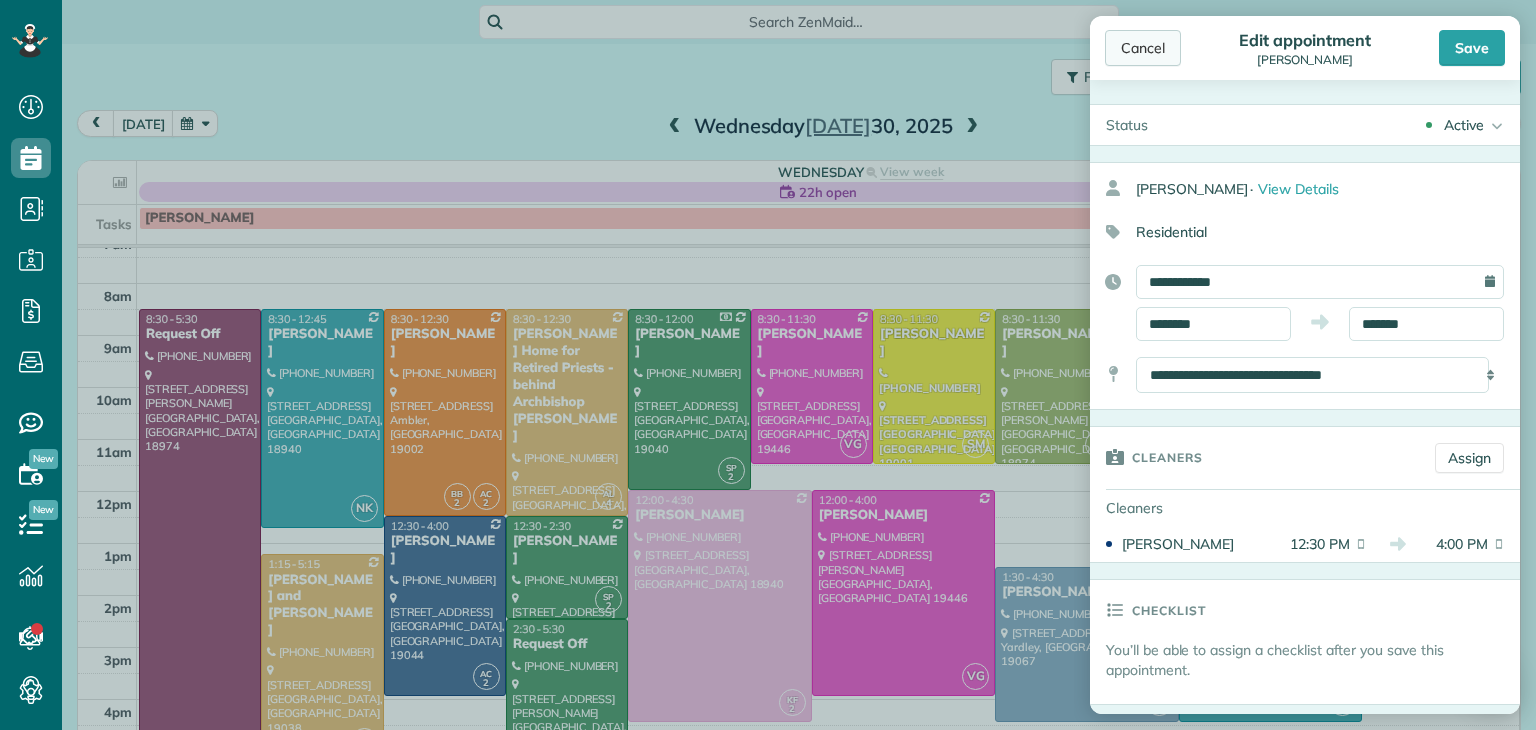 click on "Cancel" at bounding box center [1143, 48] 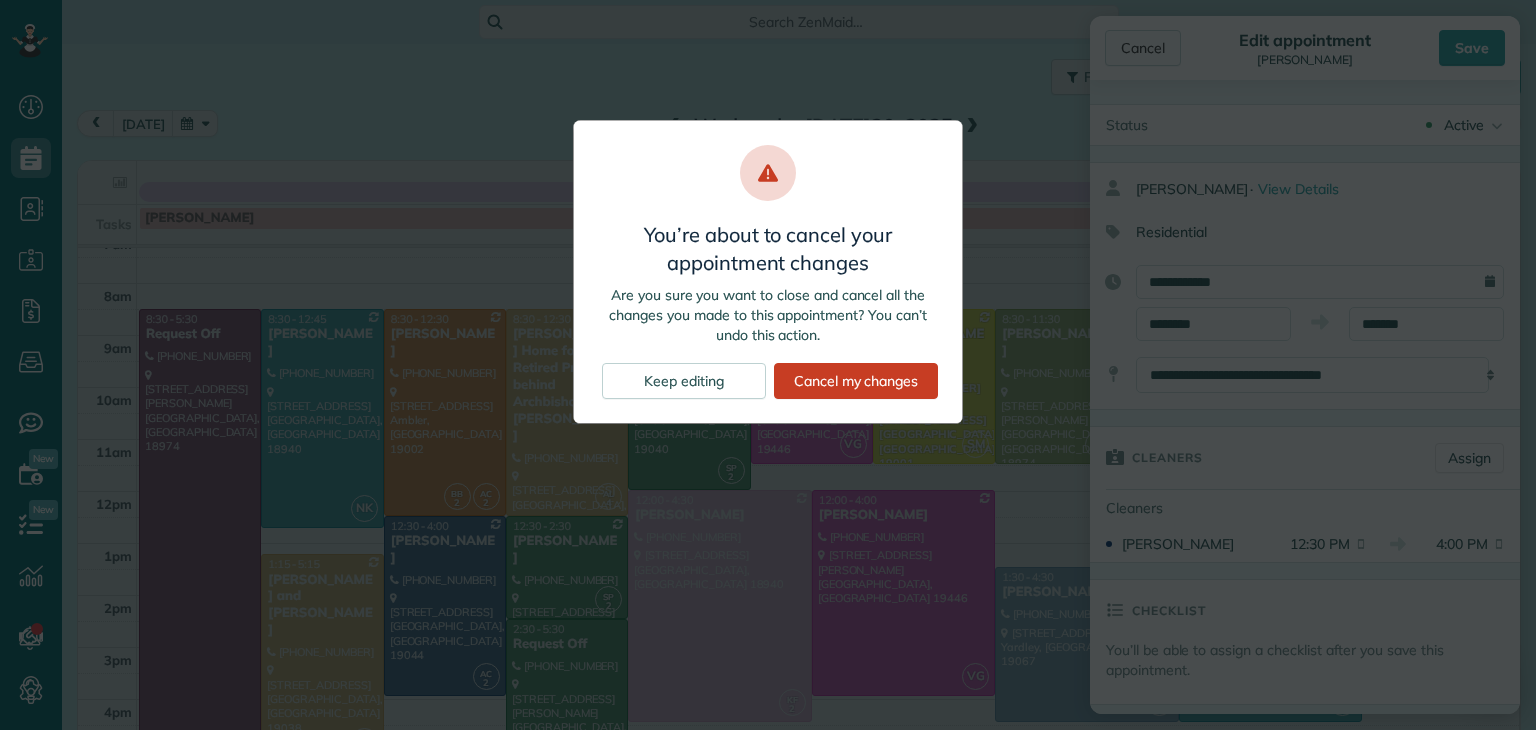 click on "You’re about to cancel your appointment changes
Are you sure you want to close and cancel all the changes you made to this appointment? You can’t undo this action.
Keep editing
Cancel my changes" at bounding box center [768, 365] 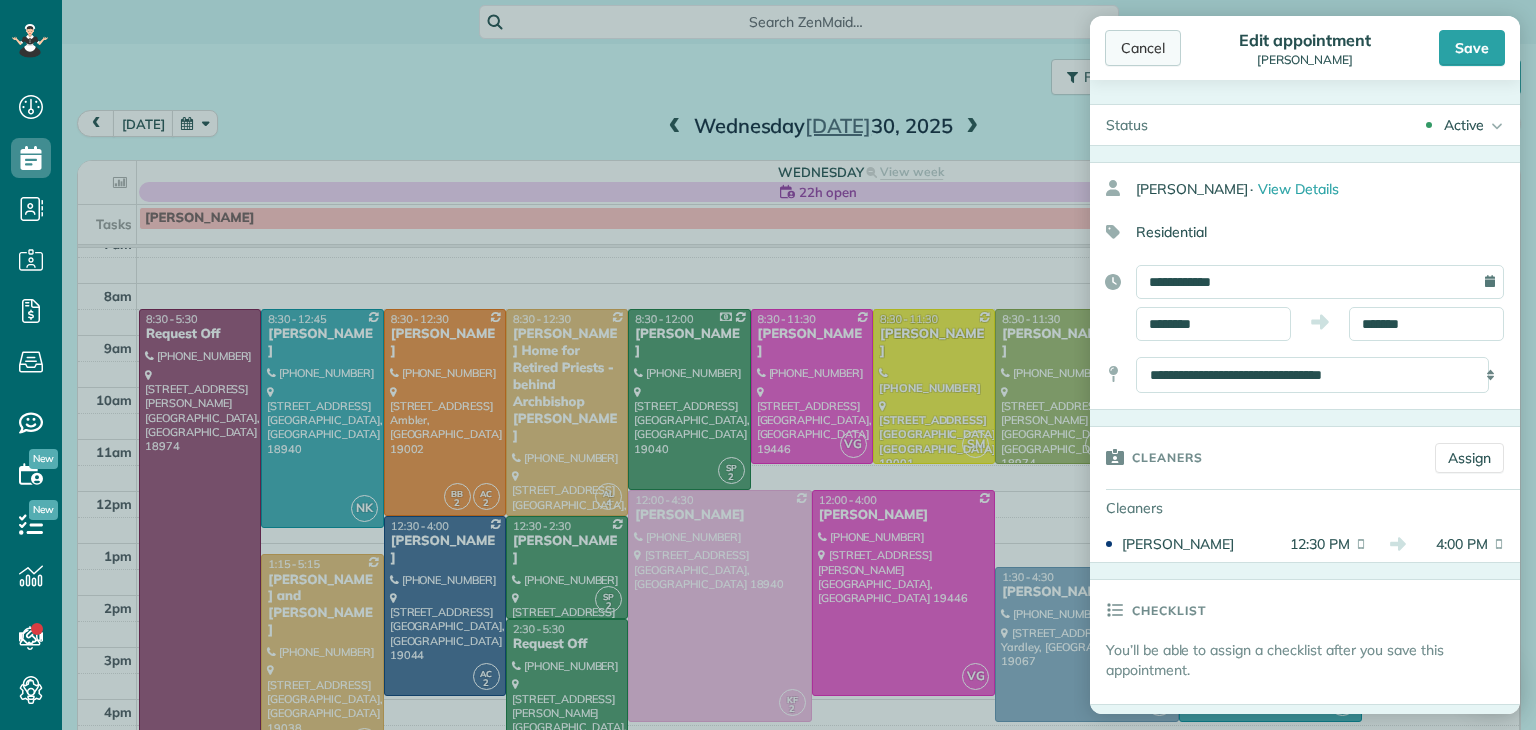 click on "Cancel" at bounding box center [1143, 48] 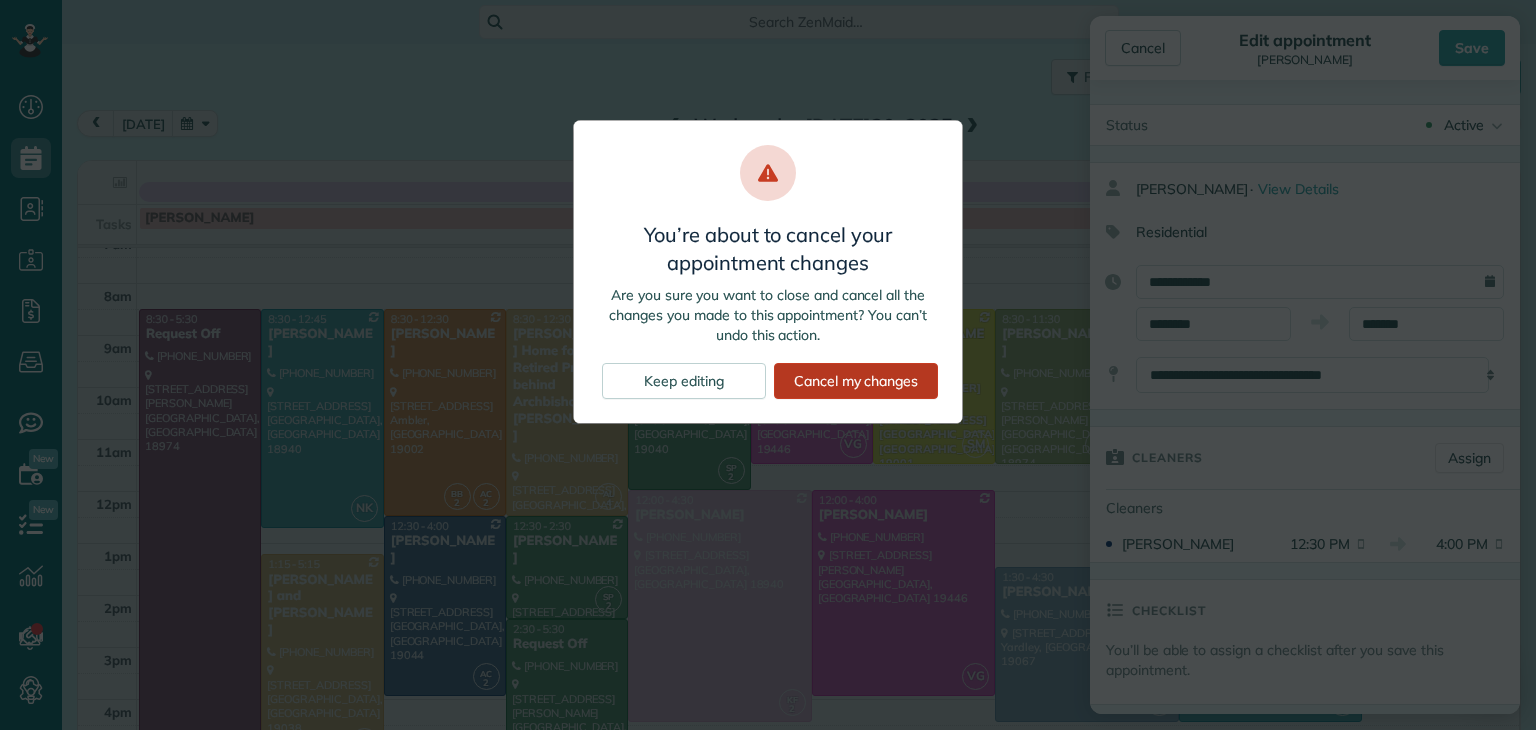 click on "Cancel my changes" at bounding box center (856, 381) 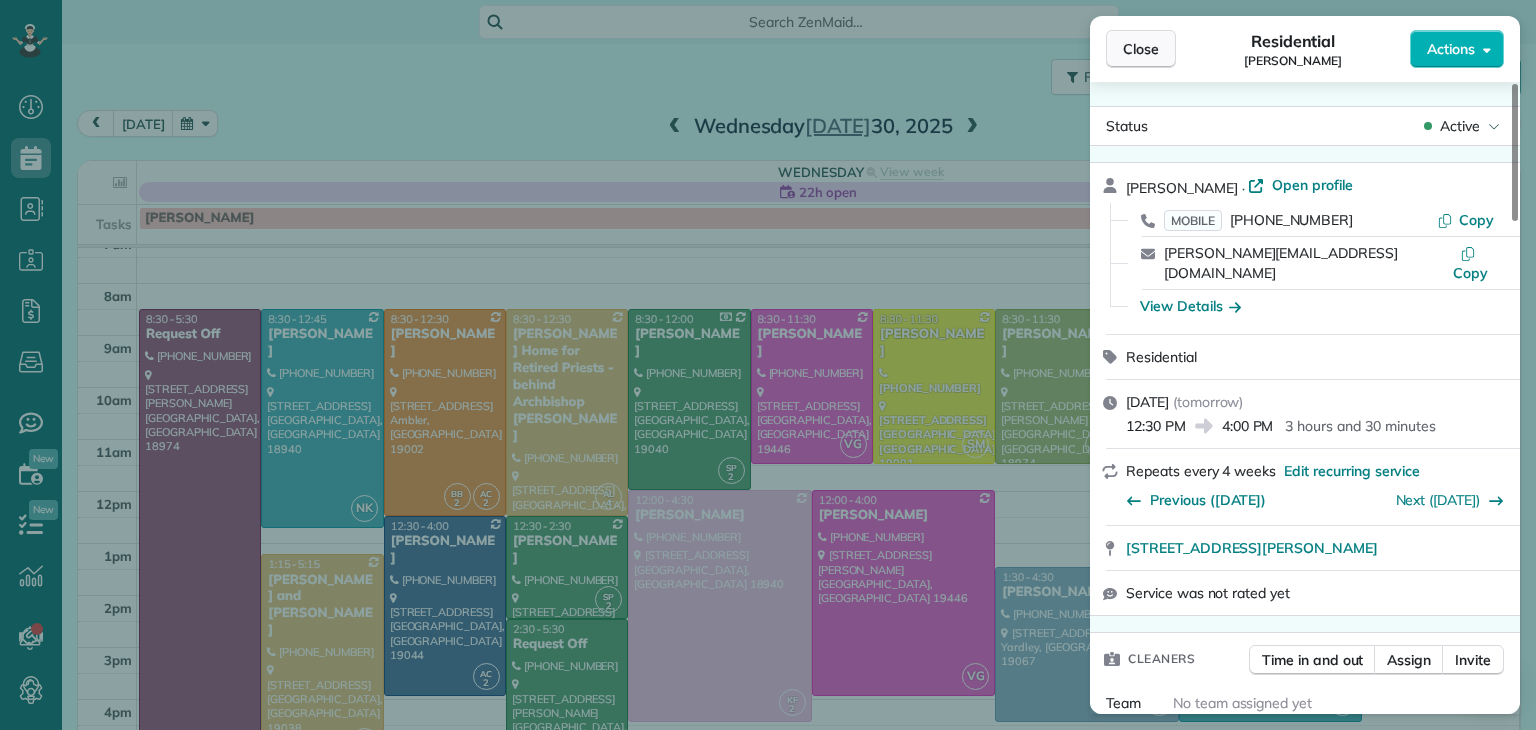 click on "Close" at bounding box center [1141, 49] 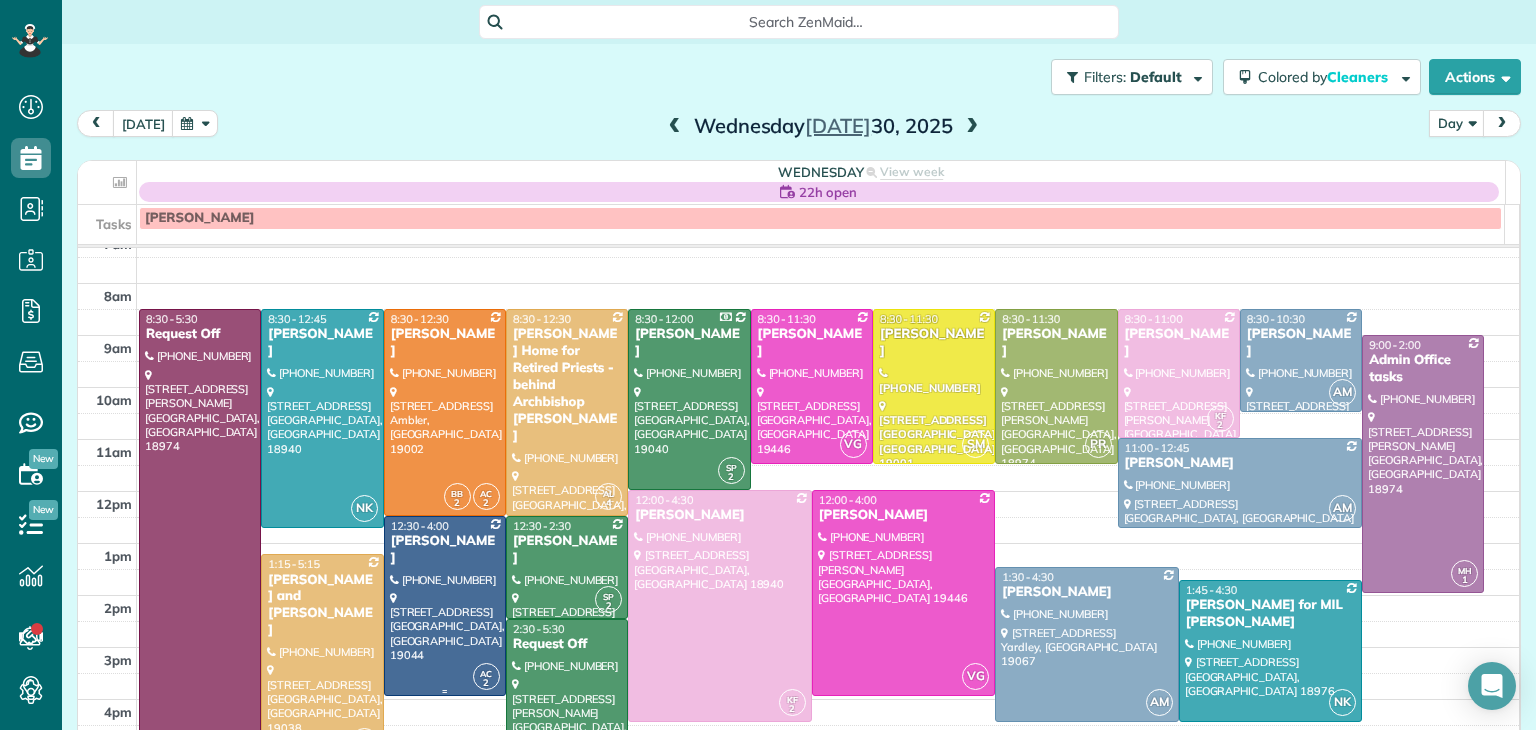 drag, startPoint x: 478, startPoint y: 672, endPoint x: 452, endPoint y: 644, distance: 38.209946 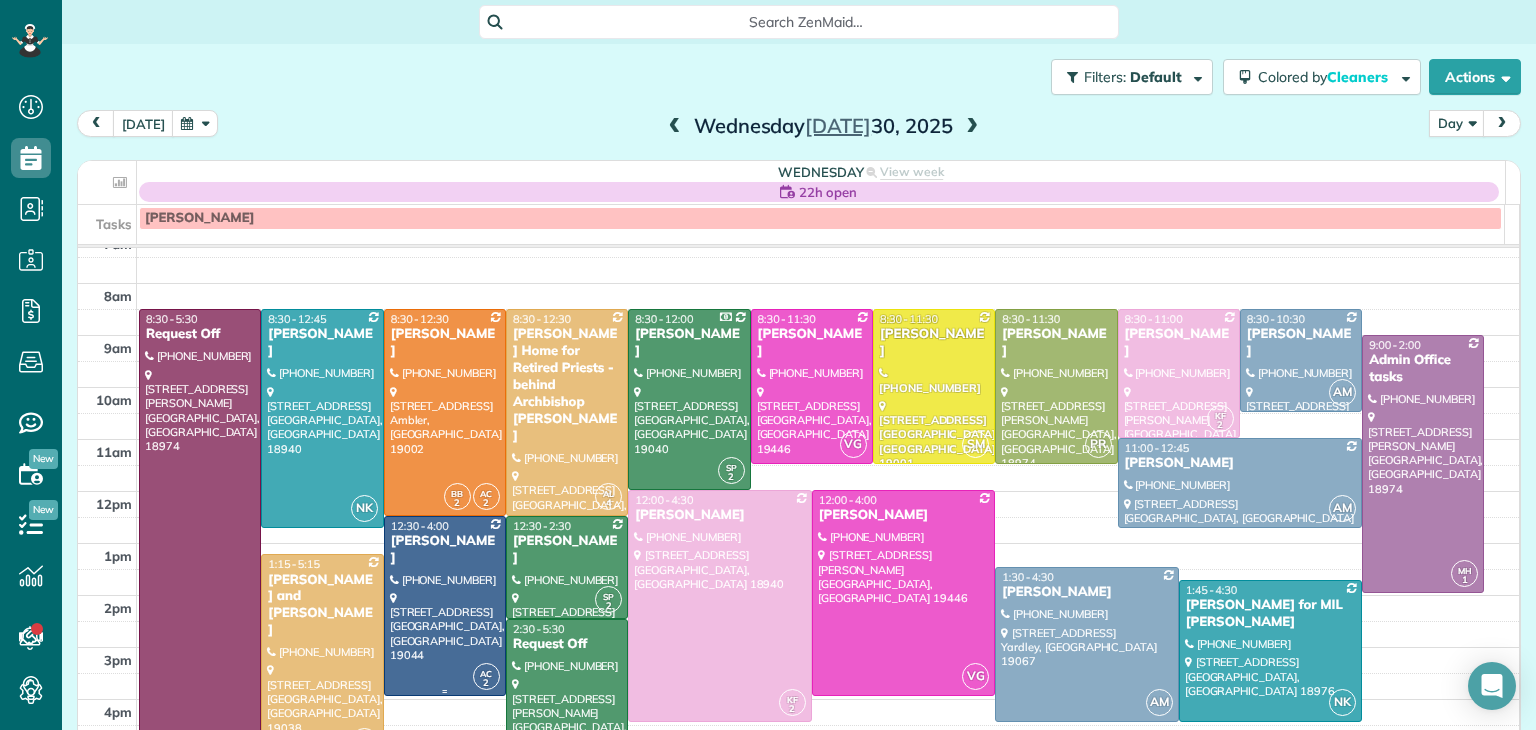 click at bounding box center [445, 606] 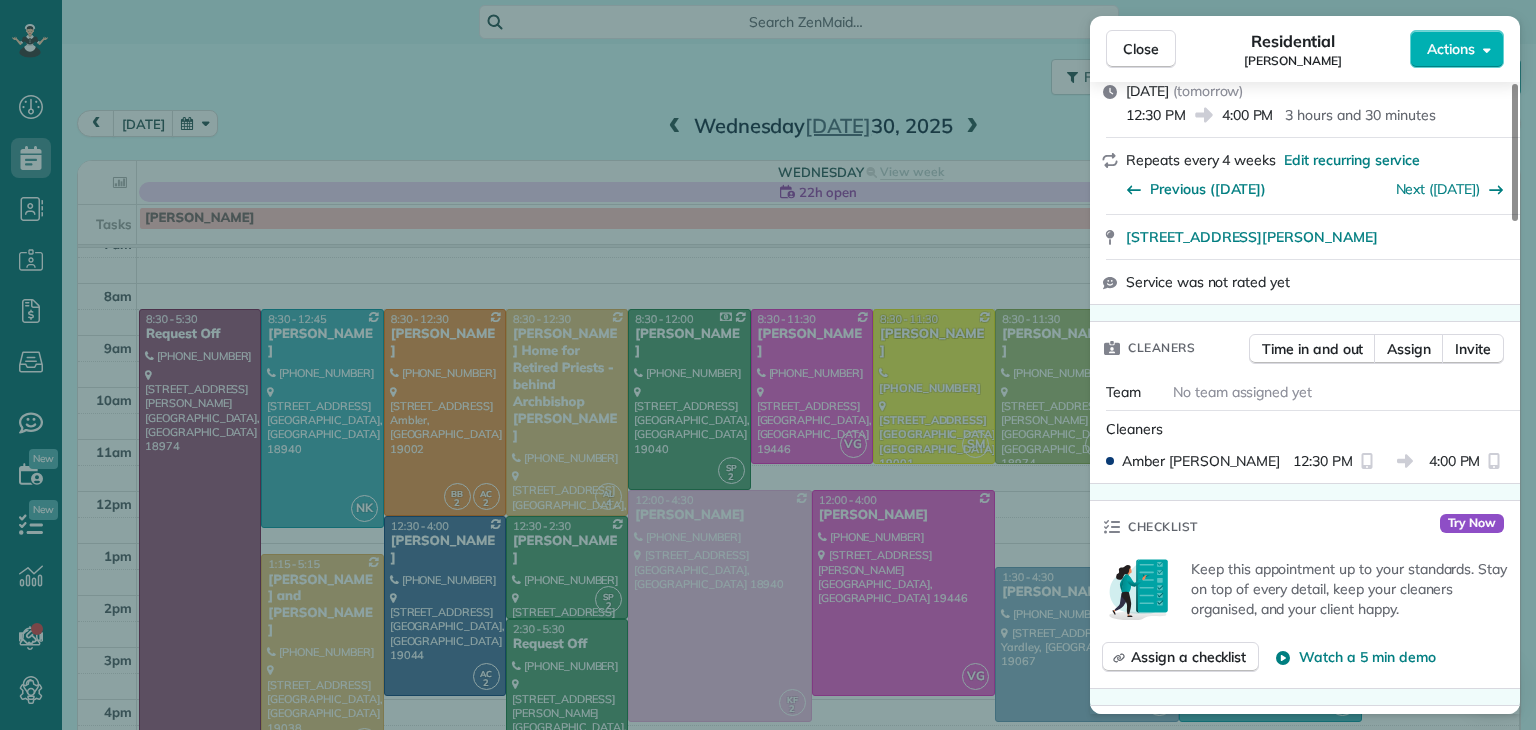 scroll, scrollTop: 328, scrollLeft: 0, axis: vertical 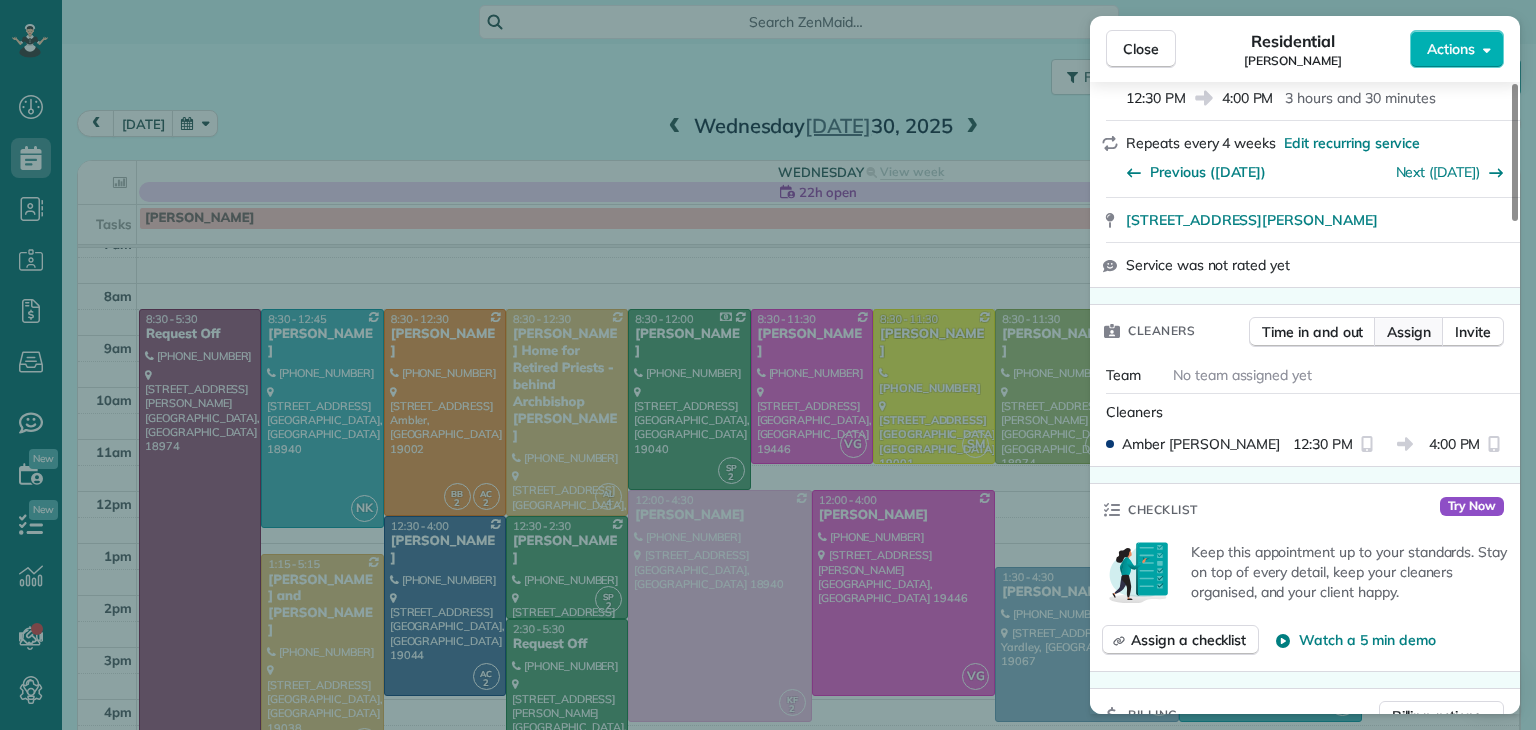 click on "Assign" at bounding box center [1409, 332] 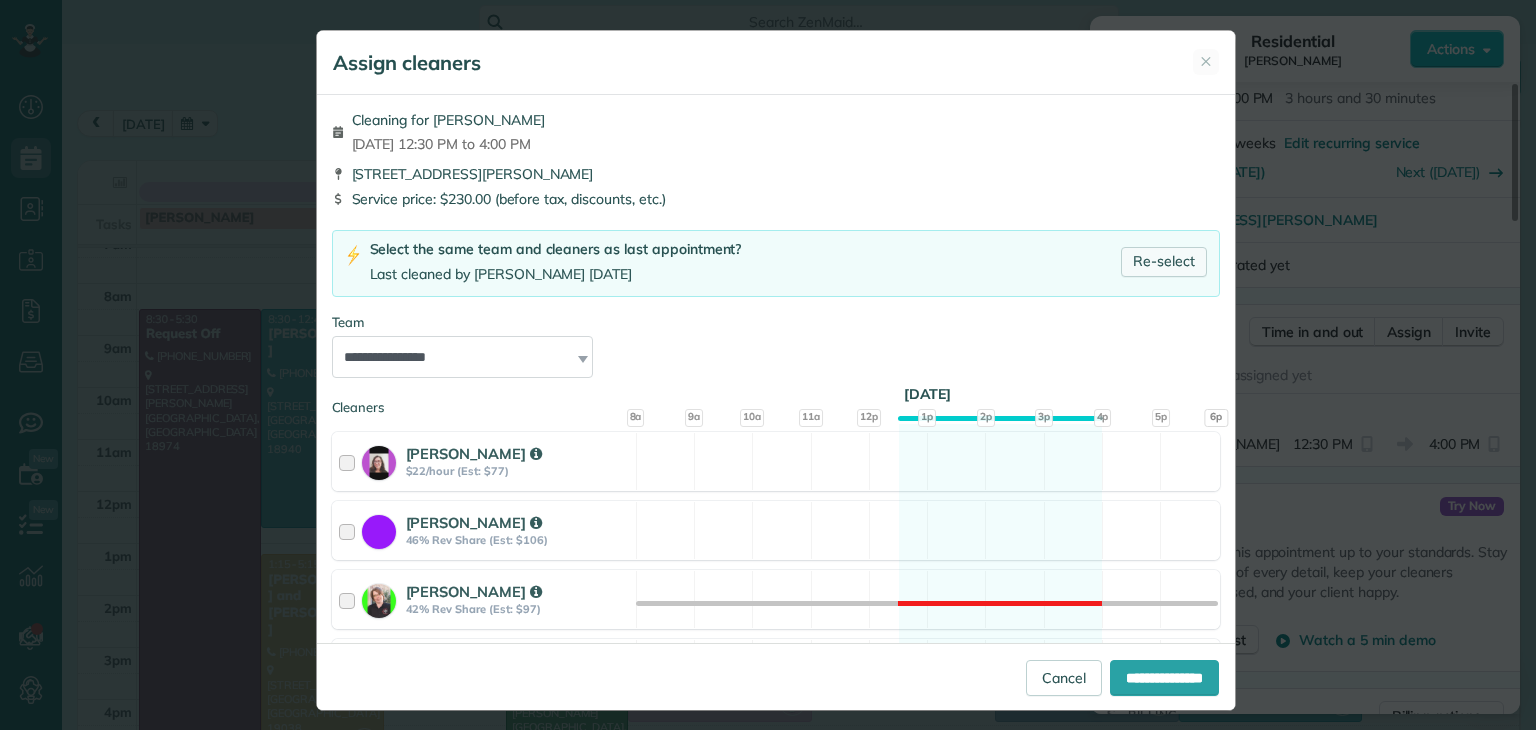 click on "Re-select" at bounding box center [1164, 262] 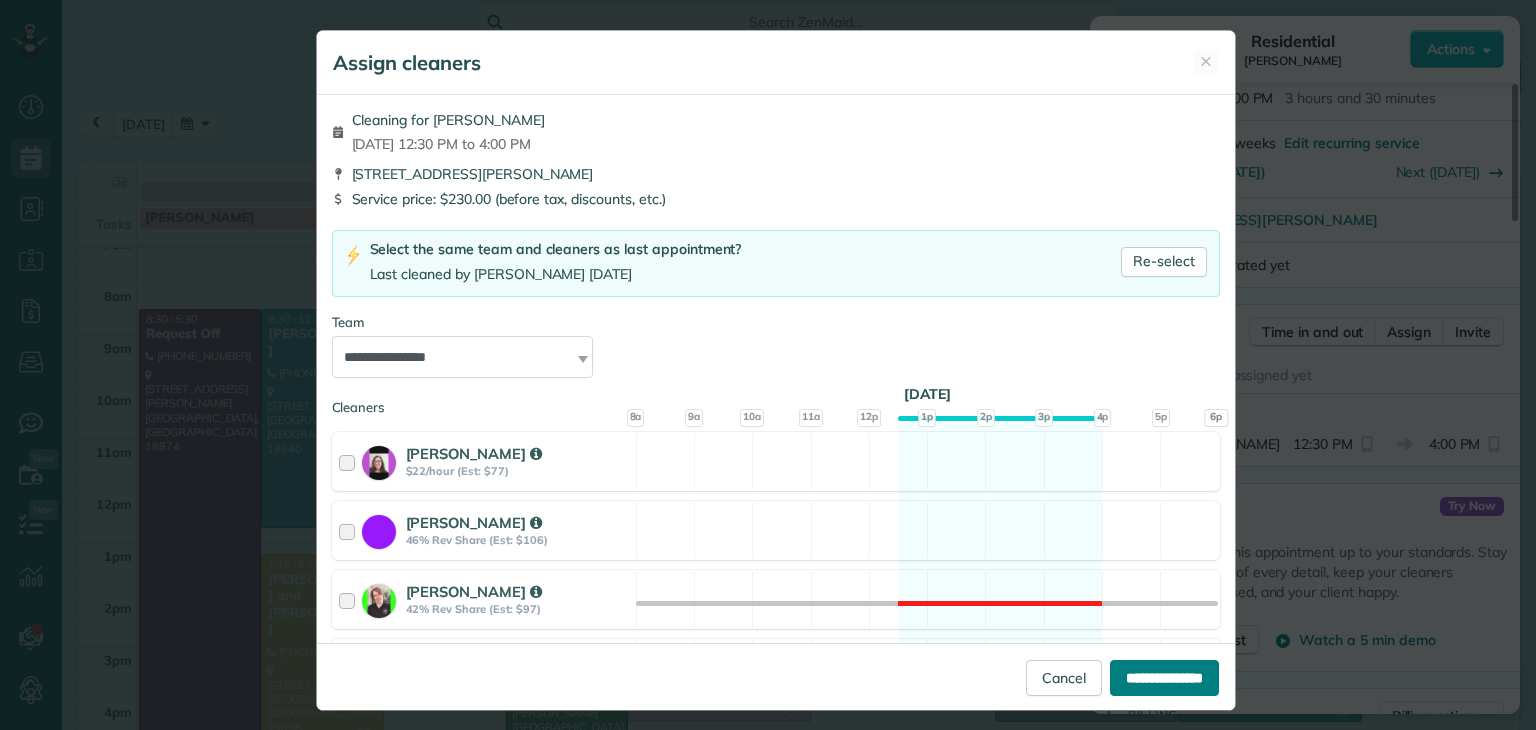 click on "**********" at bounding box center (1164, 678) 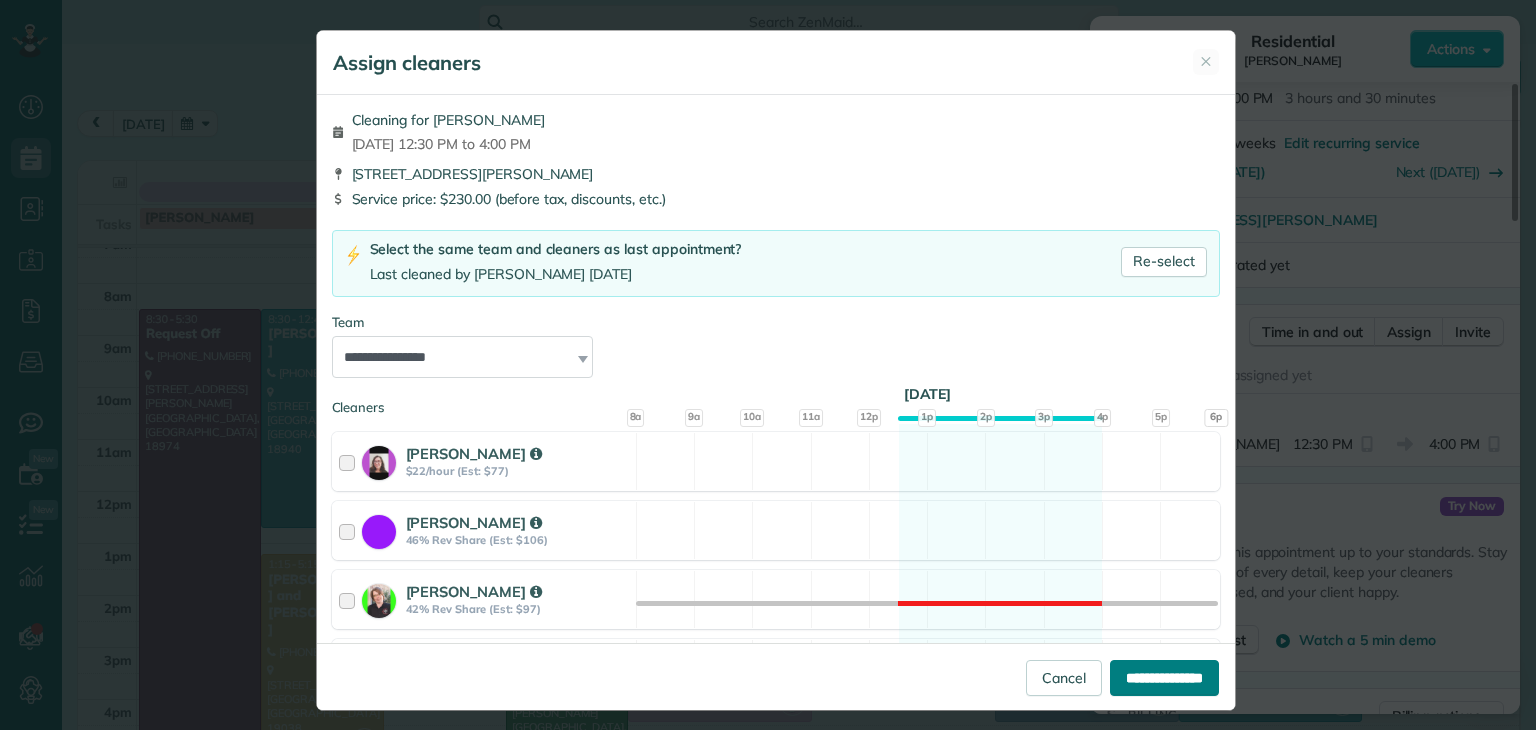 type on "**********" 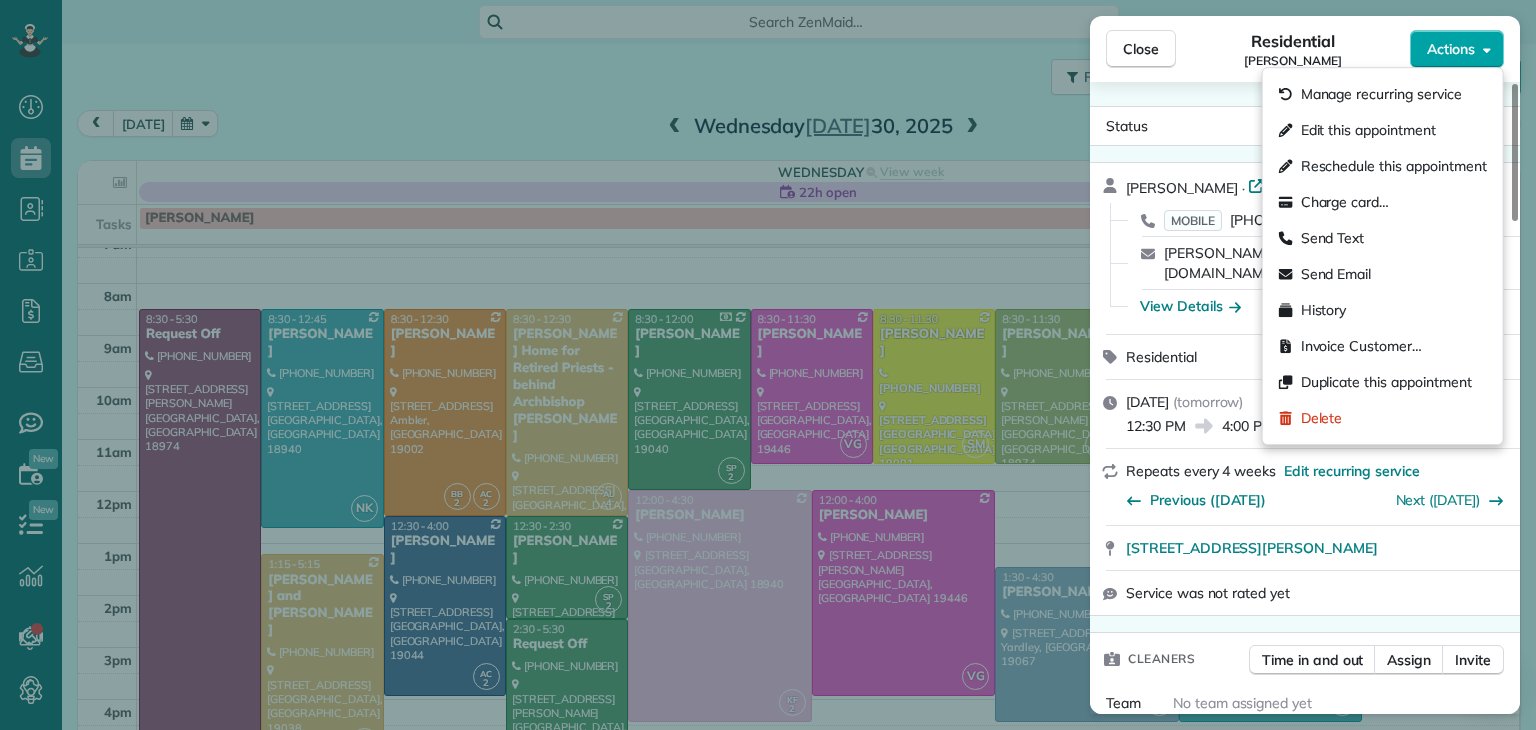 click on "Actions" at bounding box center (1457, 49) 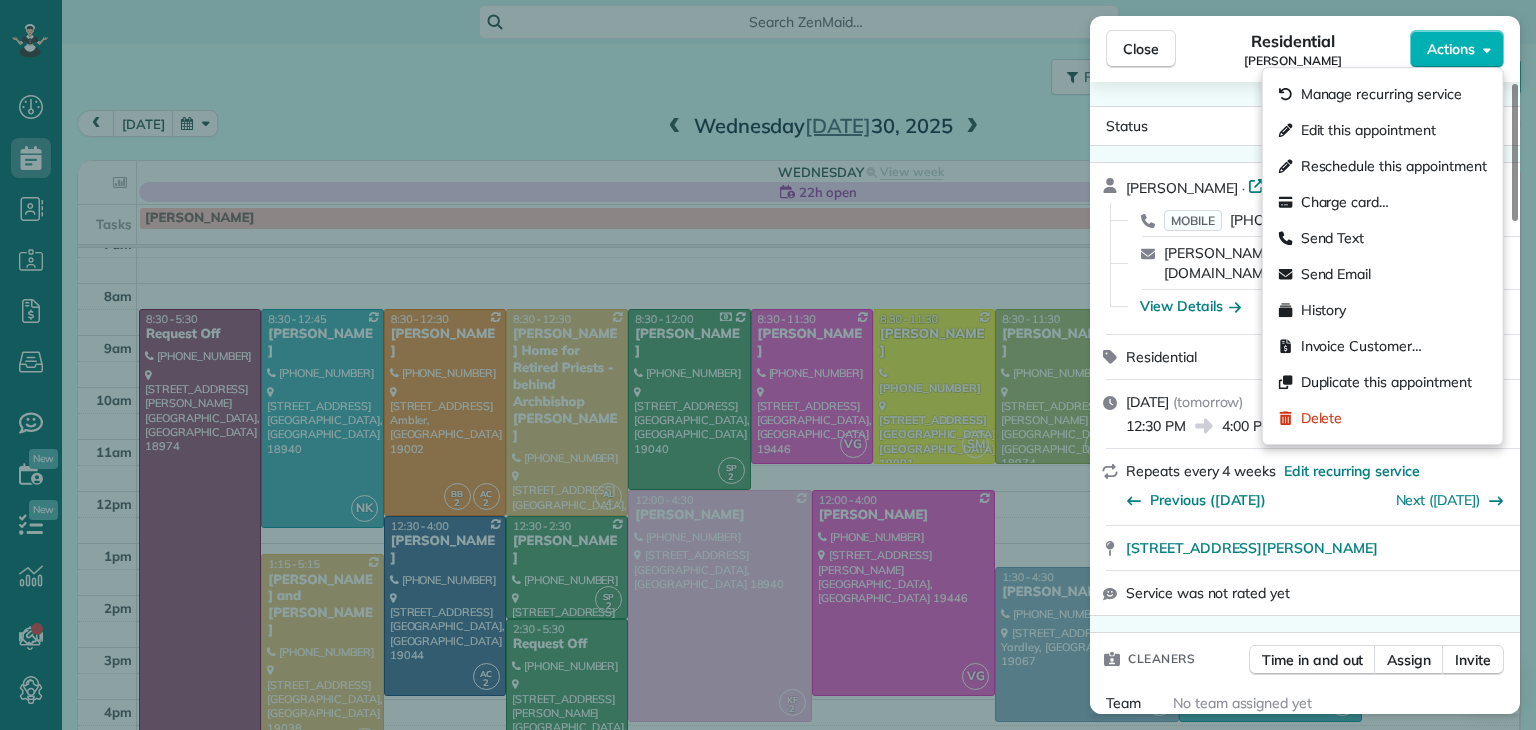 click on "Close Residential Denise Neason Actions Status Active Denise Neason · Open profile MOBILE (215) 407-0249 Copy denise.neason414@gmail.com Copy View Details Residential Wednesday, July 30, 2025 ( tomorrow ) 12:30 PM 4:00 PM 3 hours and 30 minutes Repeats every 4 weeks Edit recurring service Previous (Jul 08) Next (Sep 02) 239 Winchester Dr Horsham PA 19044 Service was not rated yet Cleaners Time in and out Assign Invite Team No team assigned yet Cleaners Amber   Clark 12:30 PM 4:00 PM Checklist Try Now Keep this appointment up to your standards. Stay on top of every detail, keep your cleaners organised, and your client happy. Assign a checklist Watch a 5 min demo Billing Billing actions Service Service Price (1x $230.00) $230.00 Add an item Overcharge $0.00 Discount $0.00 Coupon discount - Primary tax Sales Tax (6%) $13.80 Secondary tax non profit (0%) - Total appointment price $243.80 Tips collected New feature! $0.00 Unpaid Mark as paid Total including tip $243.80 Get paid online in no-time! No - - Detergent" at bounding box center (768, 365) 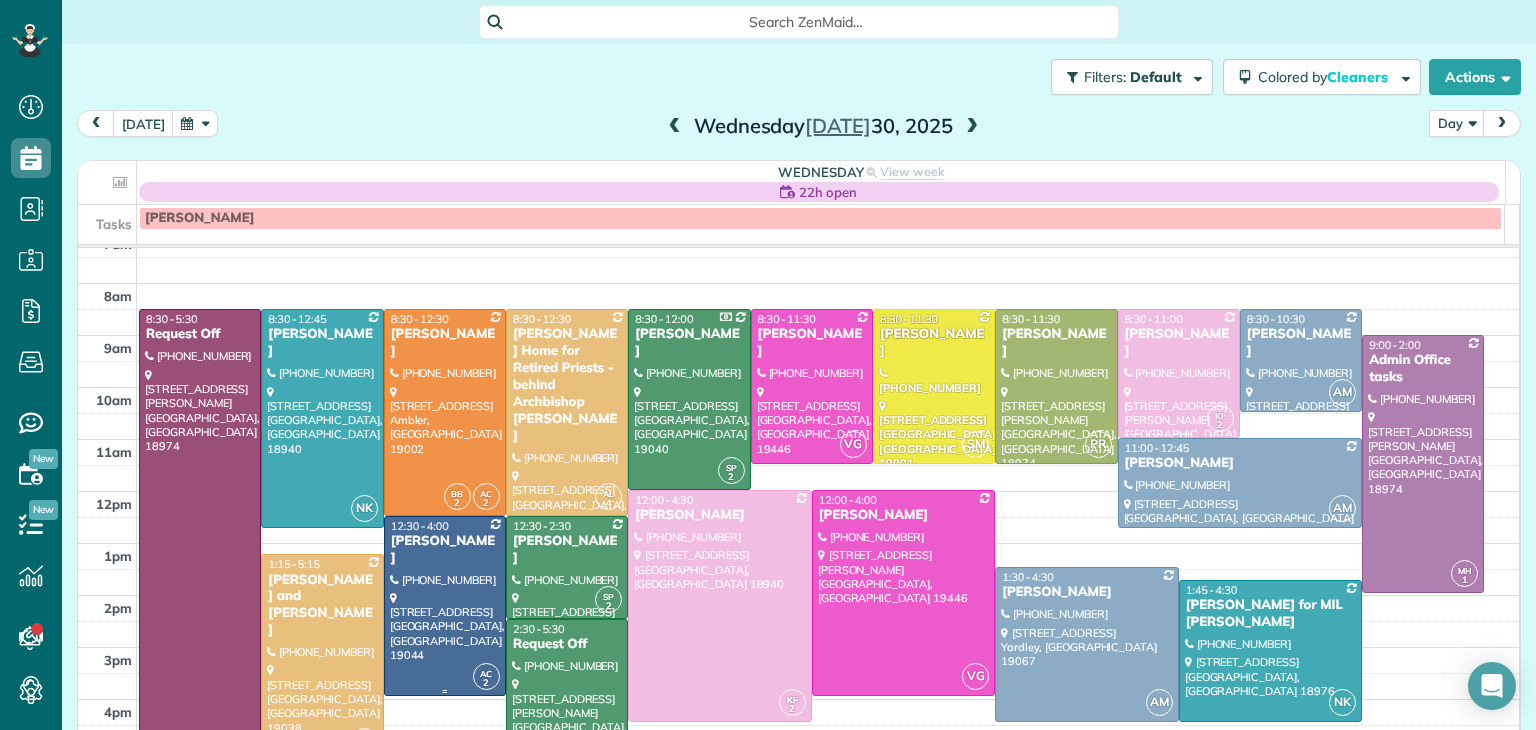 click at bounding box center [445, 606] 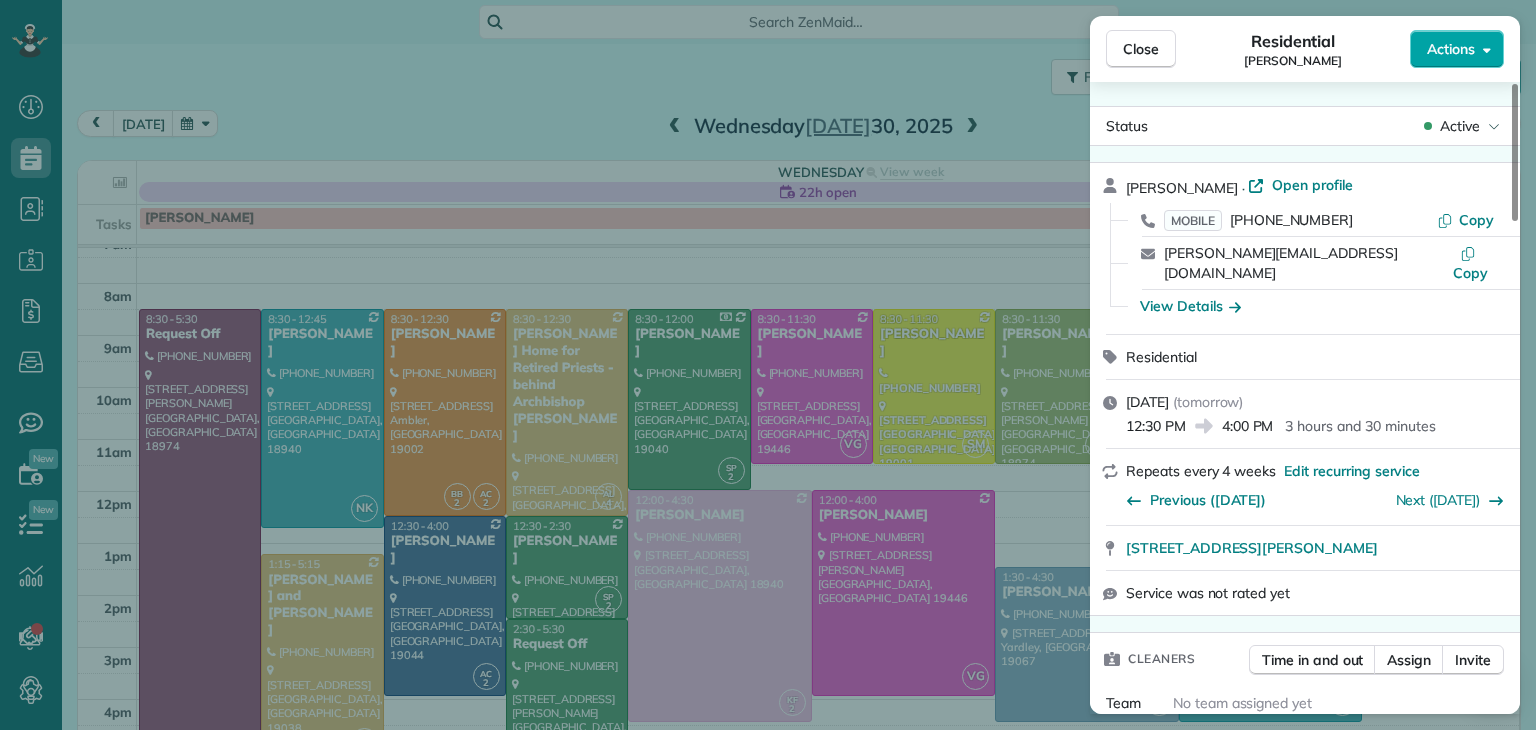 click on "Actions" at bounding box center (1457, 49) 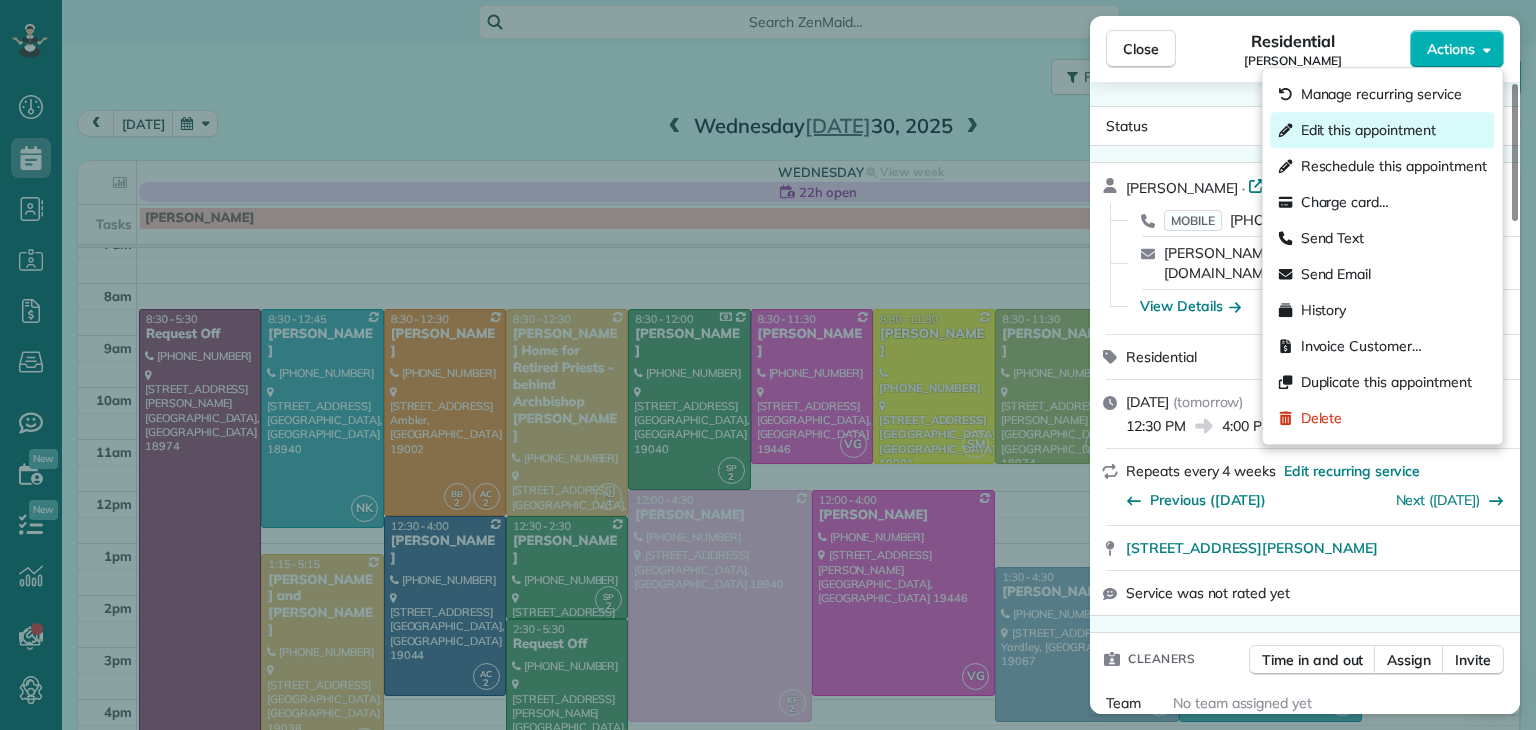 click on "Edit this appointment" at bounding box center [1368, 130] 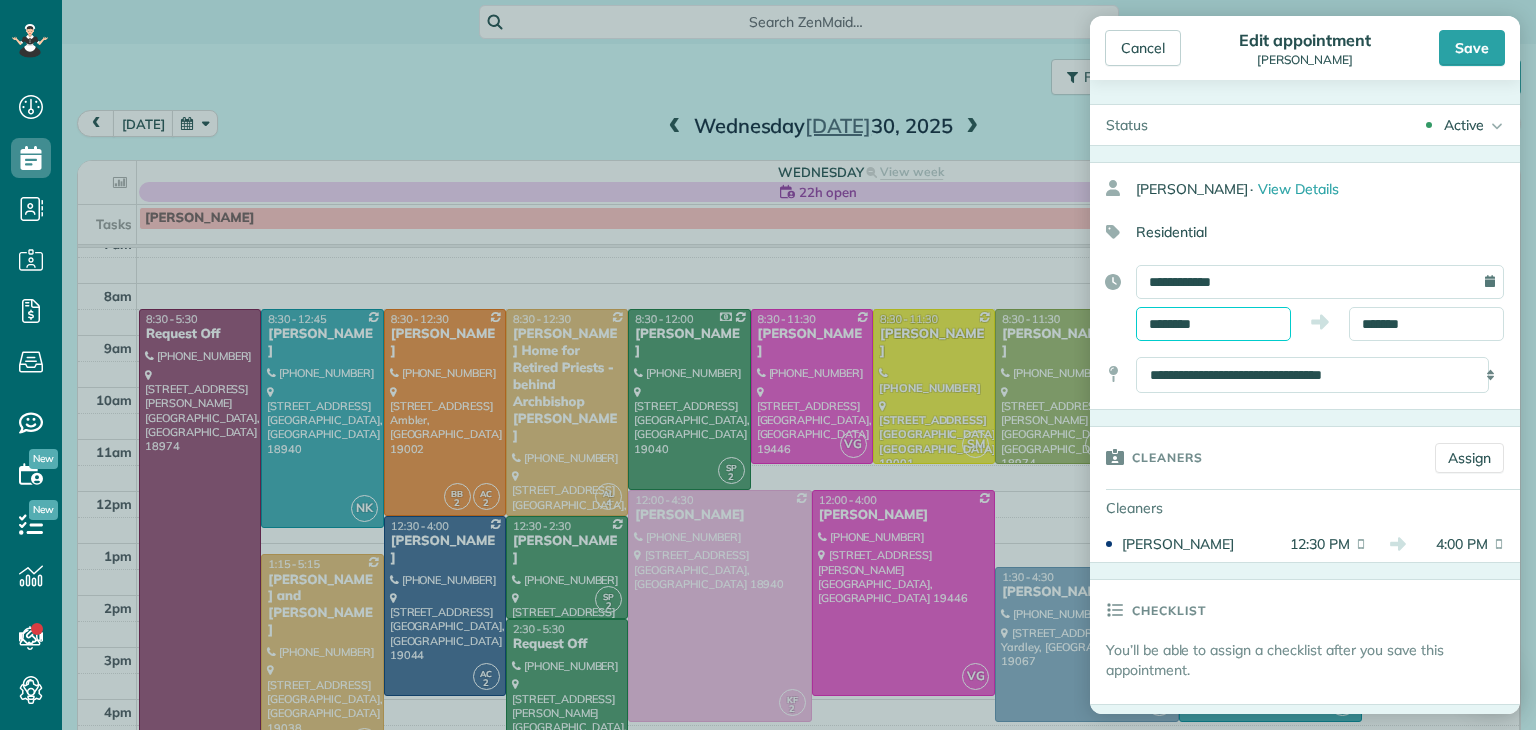 click on "Dashboard
Scheduling
Calendar View
List View
Dispatch View - Weekly scheduling (Beta)" at bounding box center [768, 365] 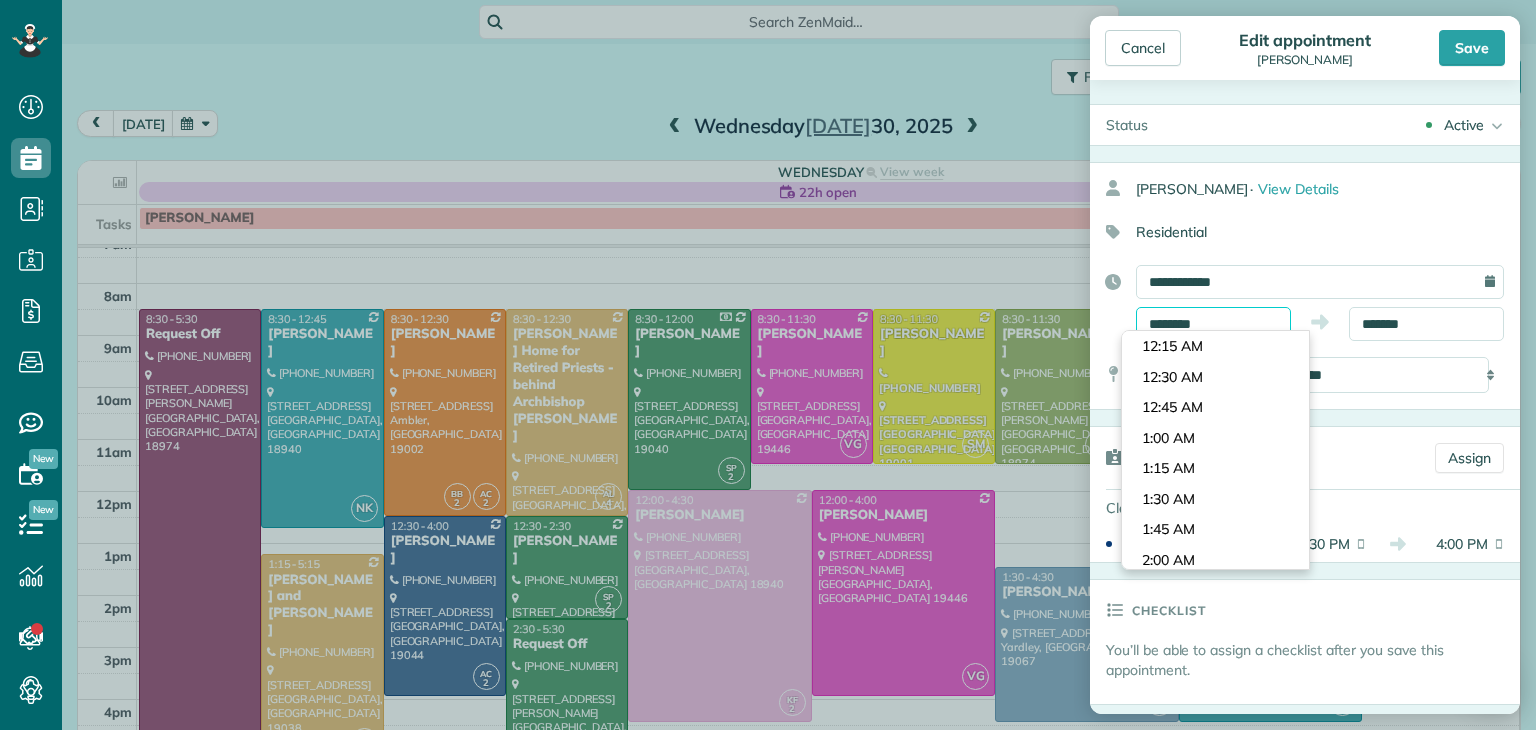 scroll, scrollTop: 1465, scrollLeft: 0, axis: vertical 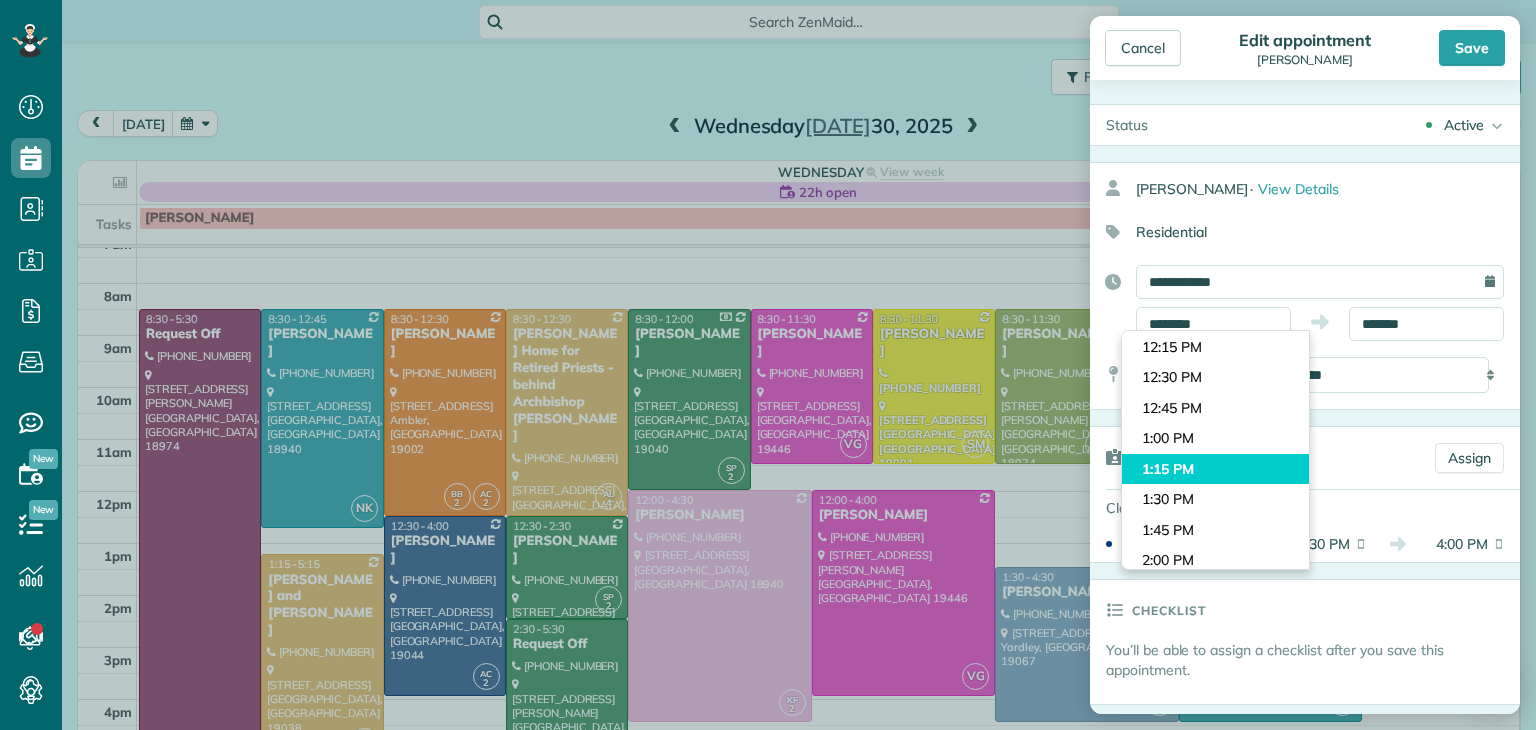 type on "*******" 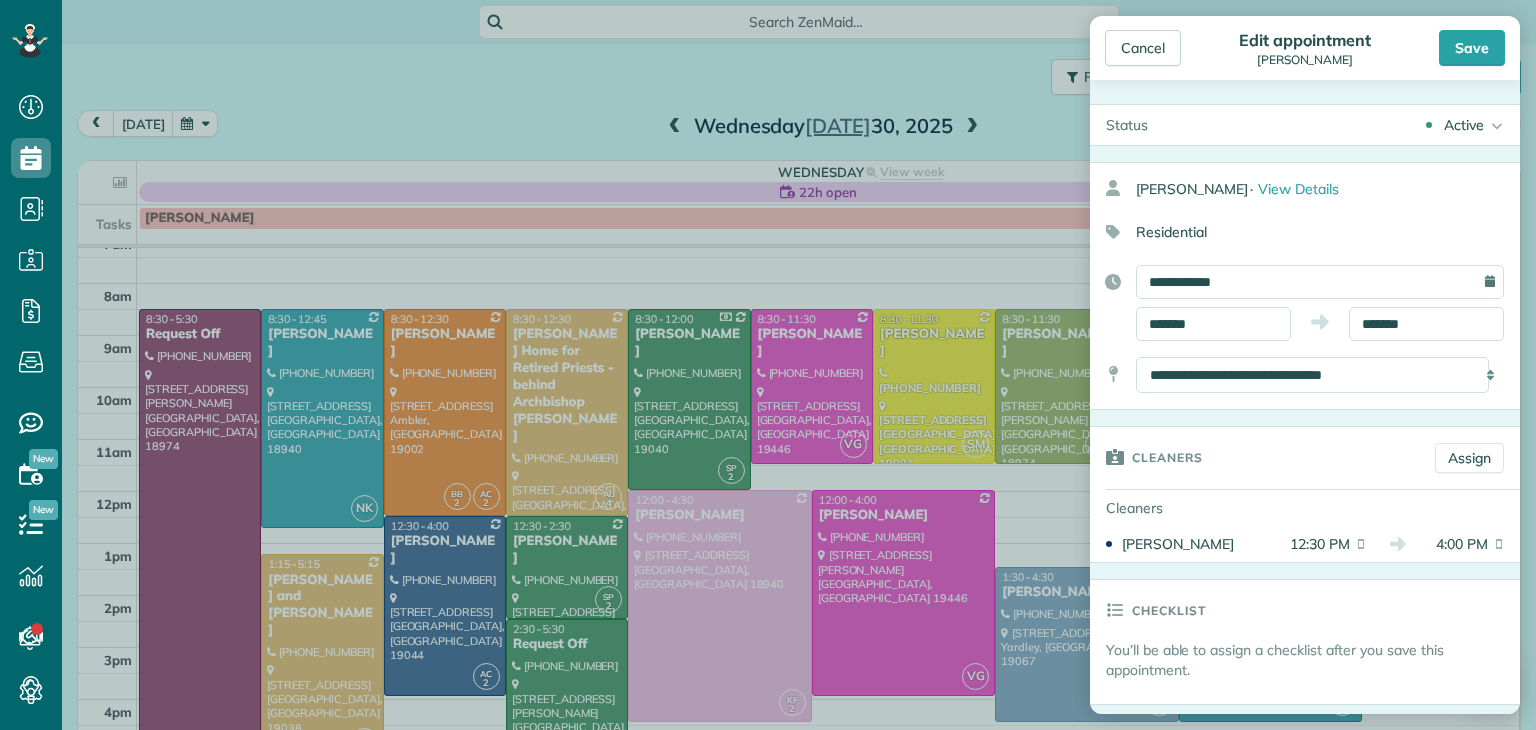 click on "Dashboard
Scheduling
Calendar View
List View
Dispatch View - Weekly scheduling (Beta)" at bounding box center (768, 365) 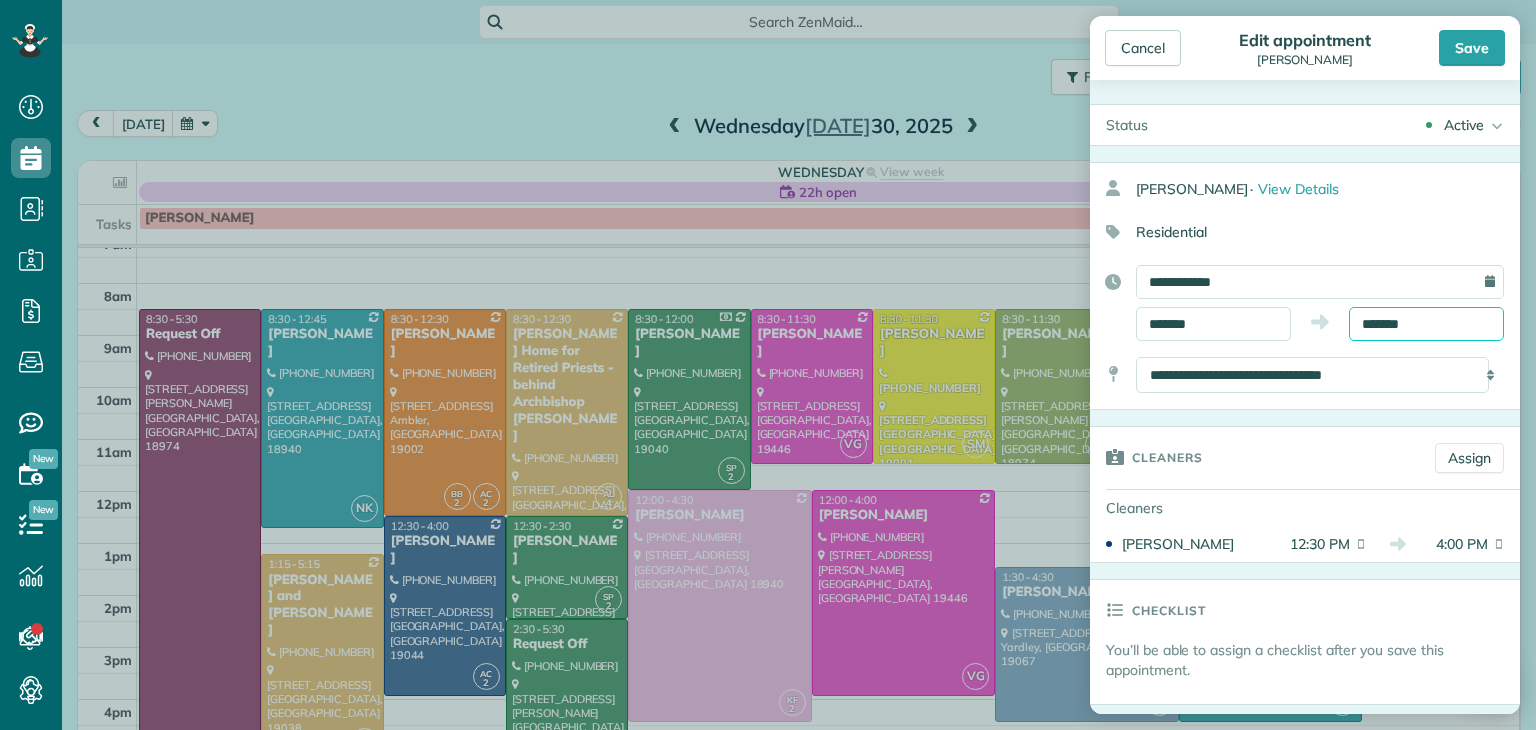 click on "*******" at bounding box center (1426, 324) 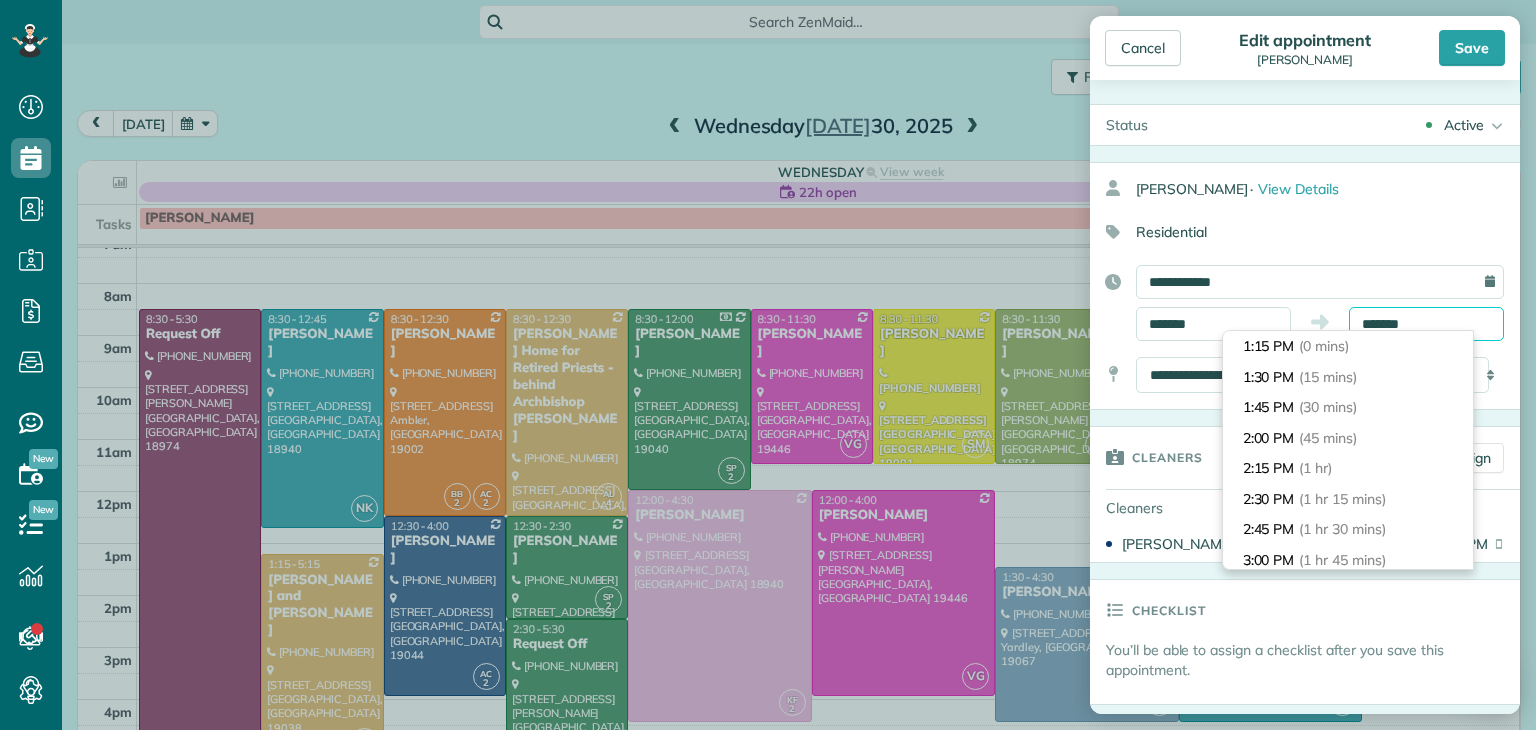 scroll, scrollTop: 305, scrollLeft: 0, axis: vertical 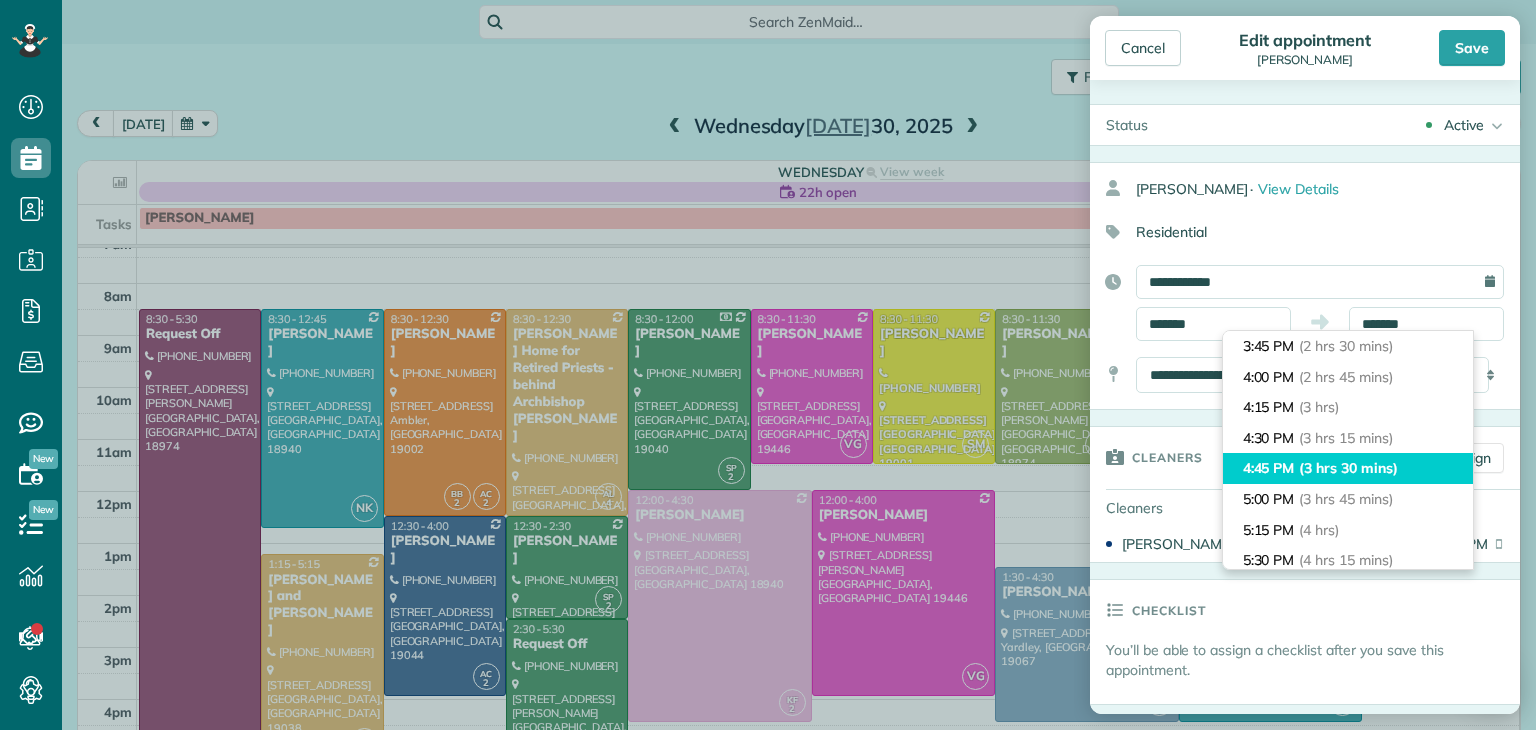 type on "*******" 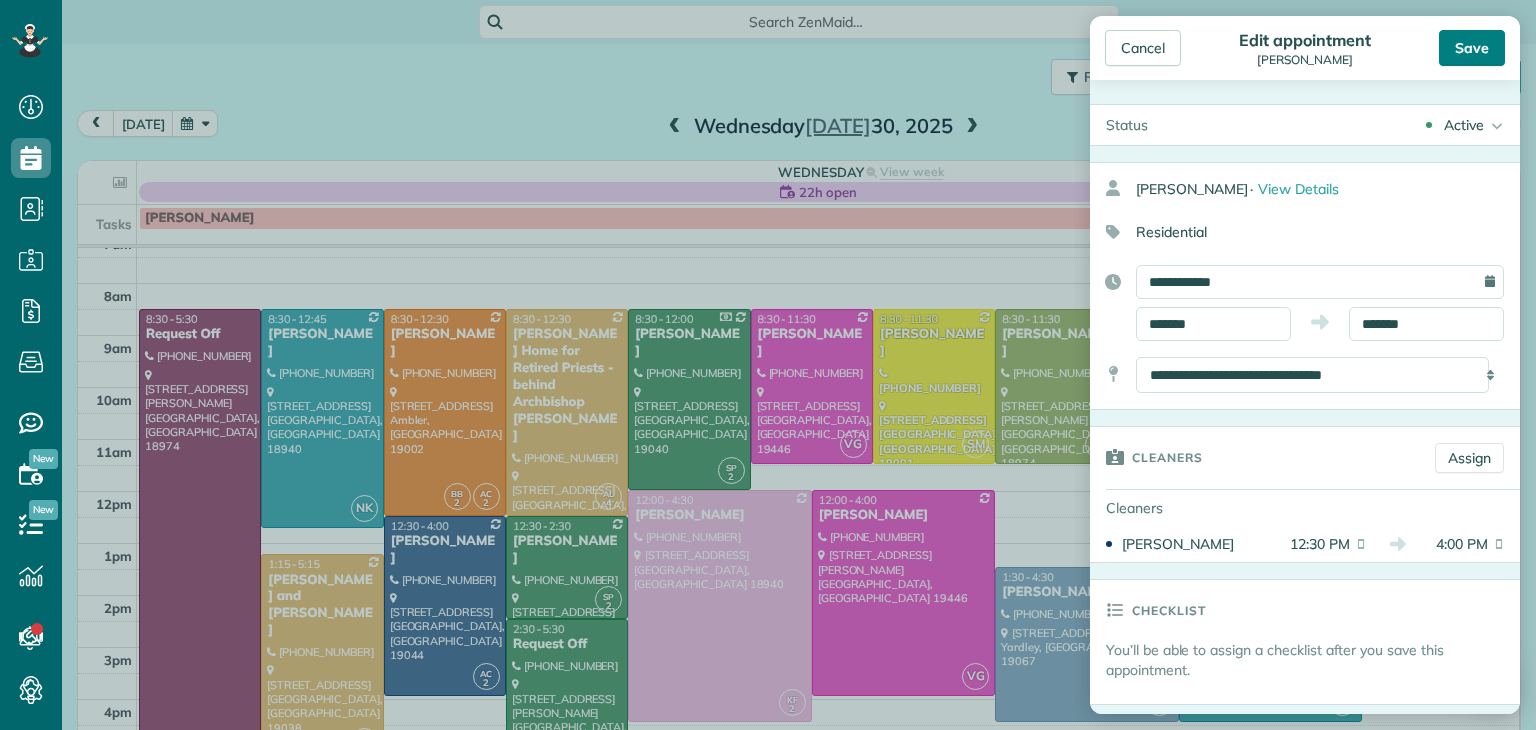 click on "Save" at bounding box center (1472, 48) 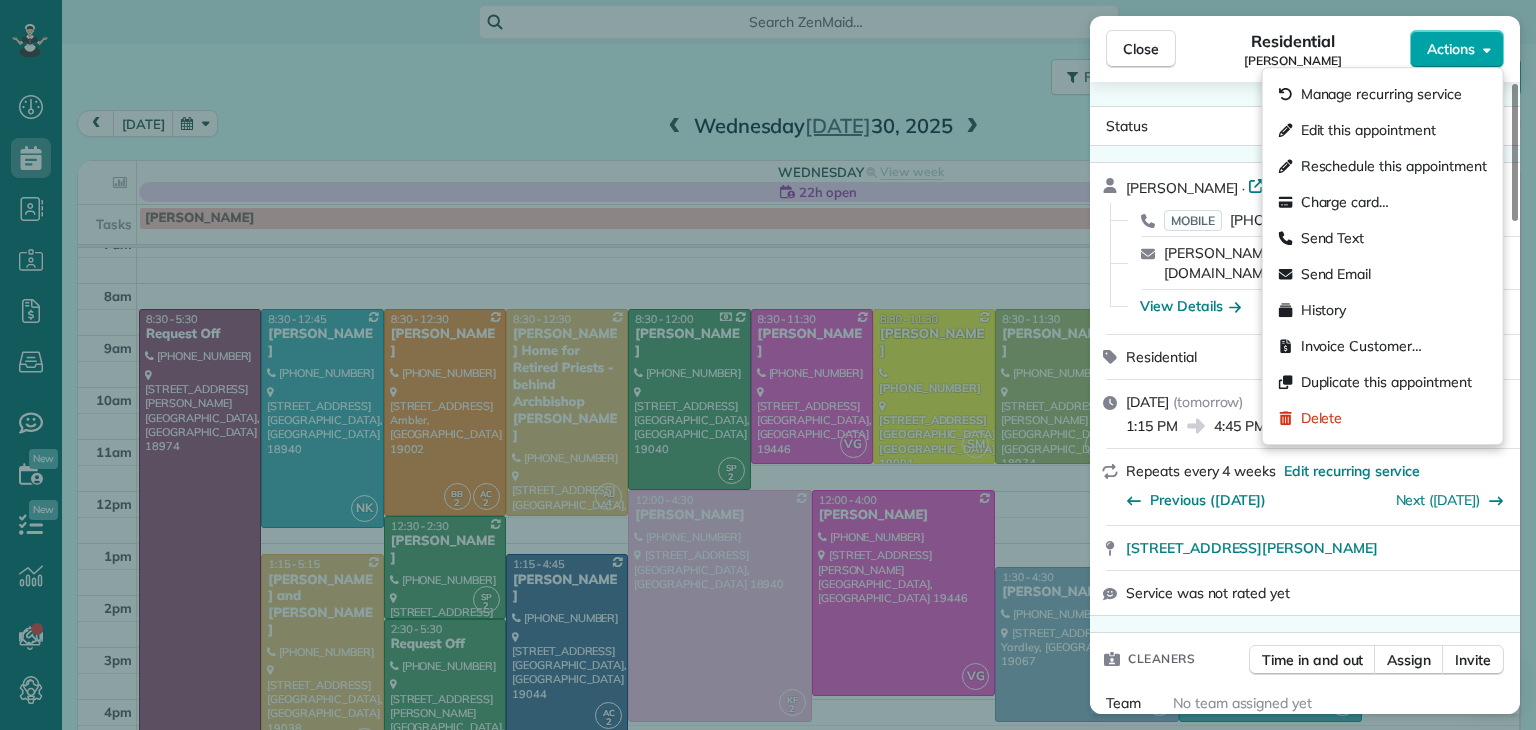 click on "Actions" at bounding box center [1457, 49] 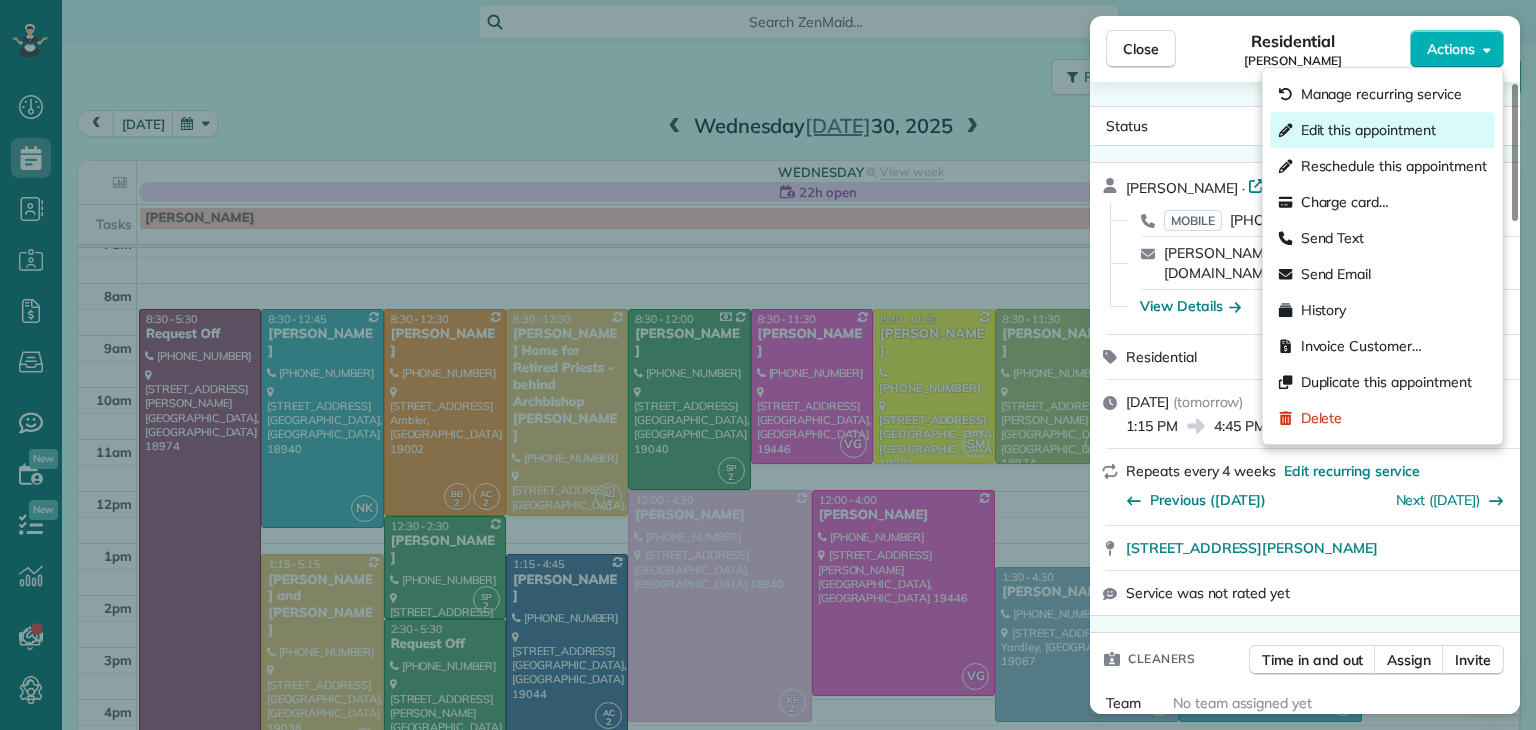 click on "Edit this appointment" at bounding box center (1368, 130) 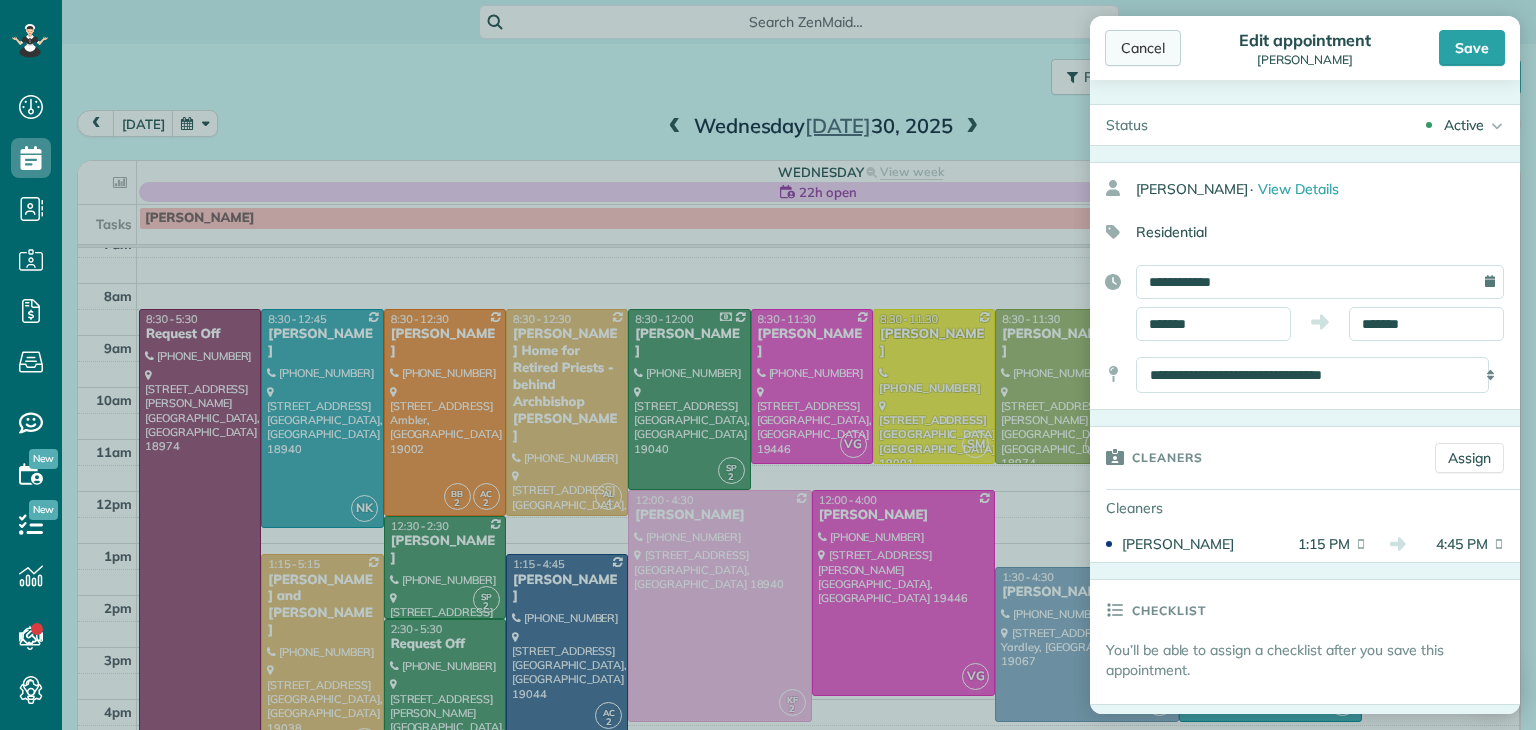 click on "Cancel" at bounding box center (1143, 48) 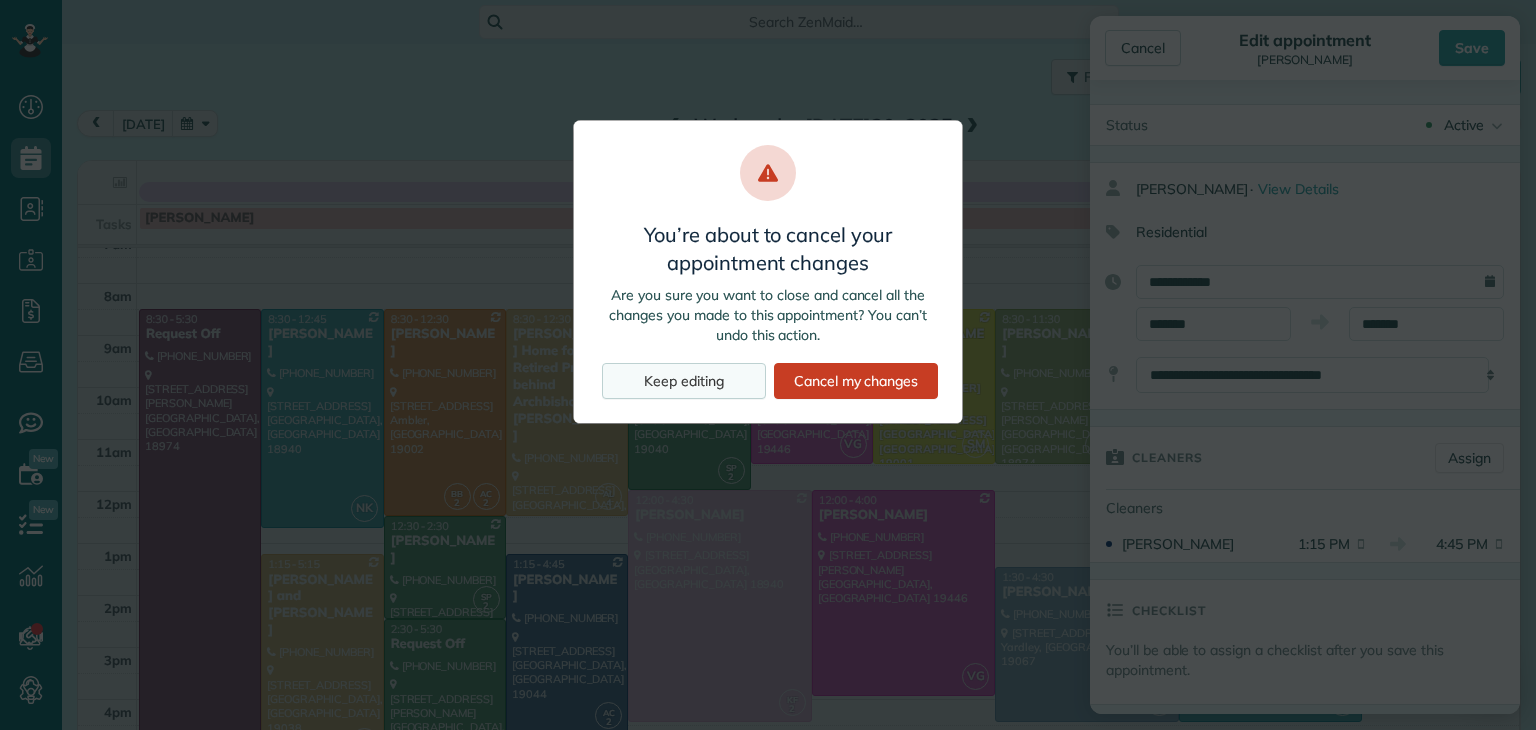 click on "Keep editing" at bounding box center (684, 381) 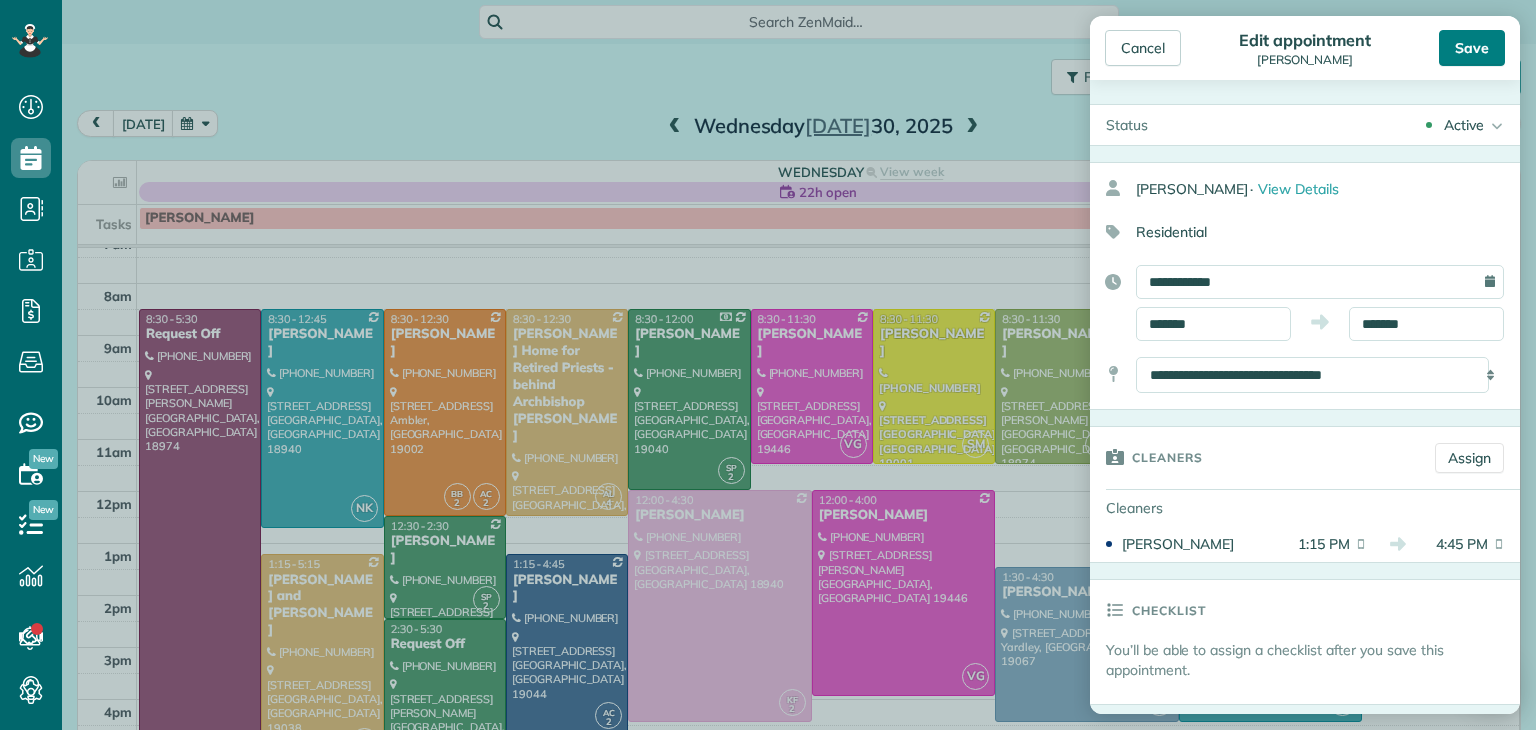 click on "Save" at bounding box center (1472, 48) 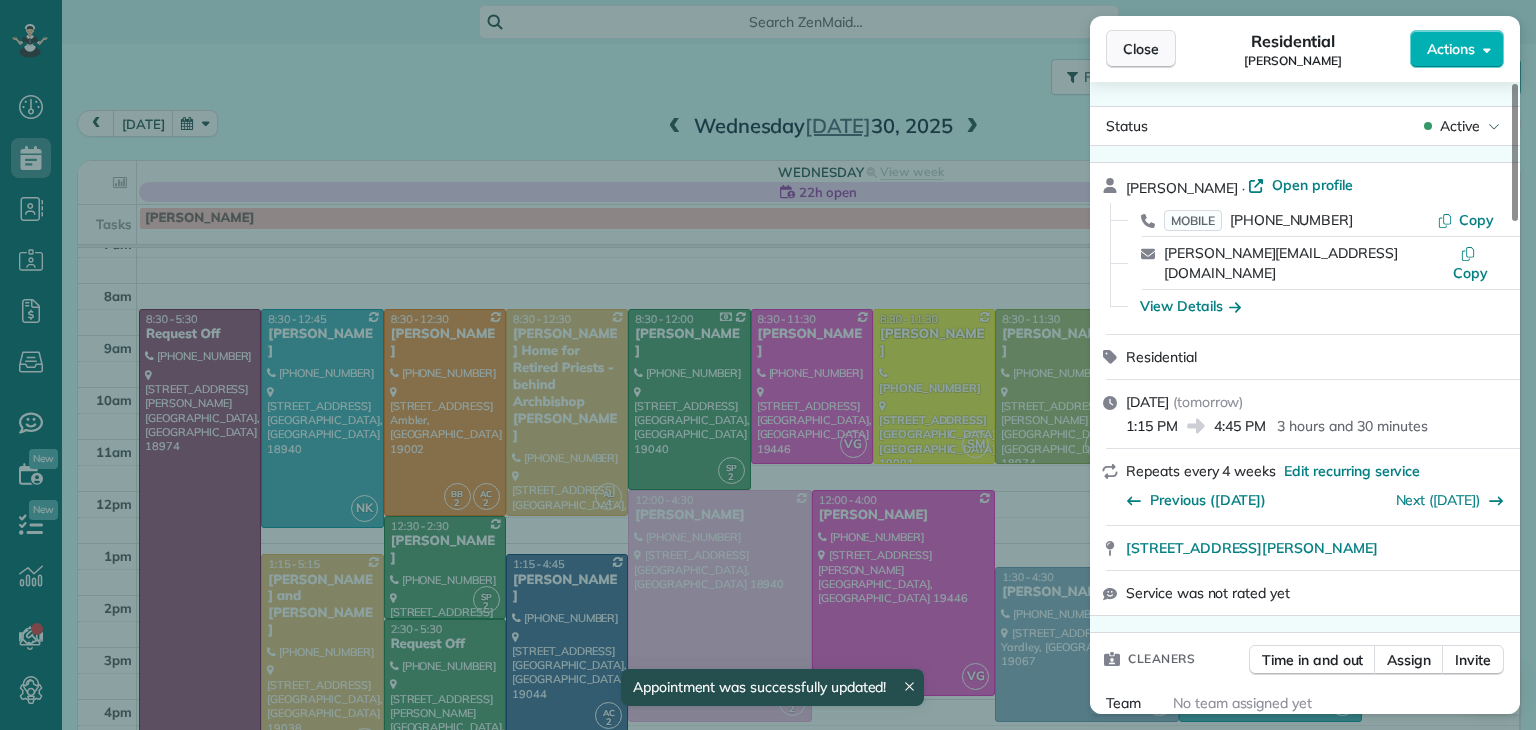 click on "Close" at bounding box center (1141, 49) 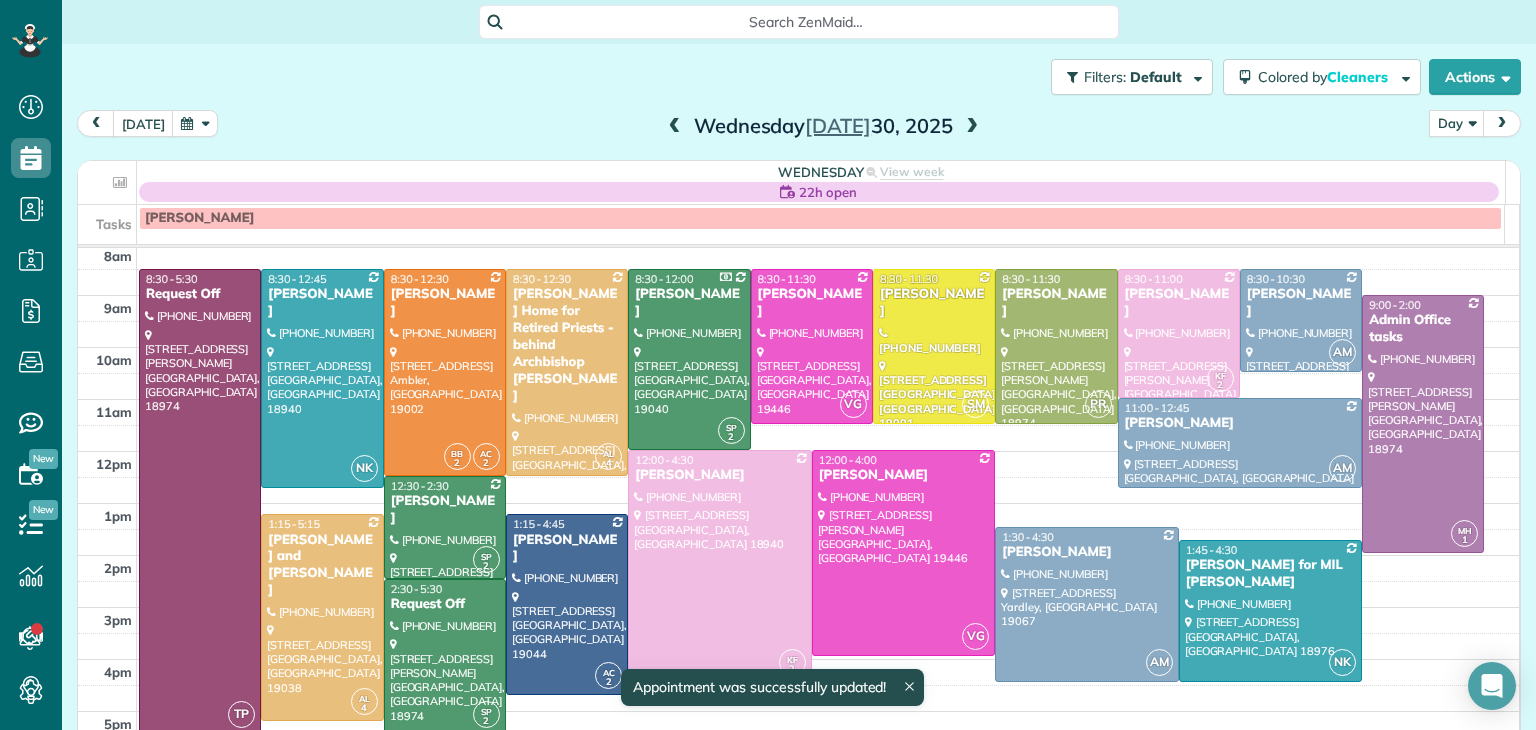 scroll, scrollTop: 50, scrollLeft: 0, axis: vertical 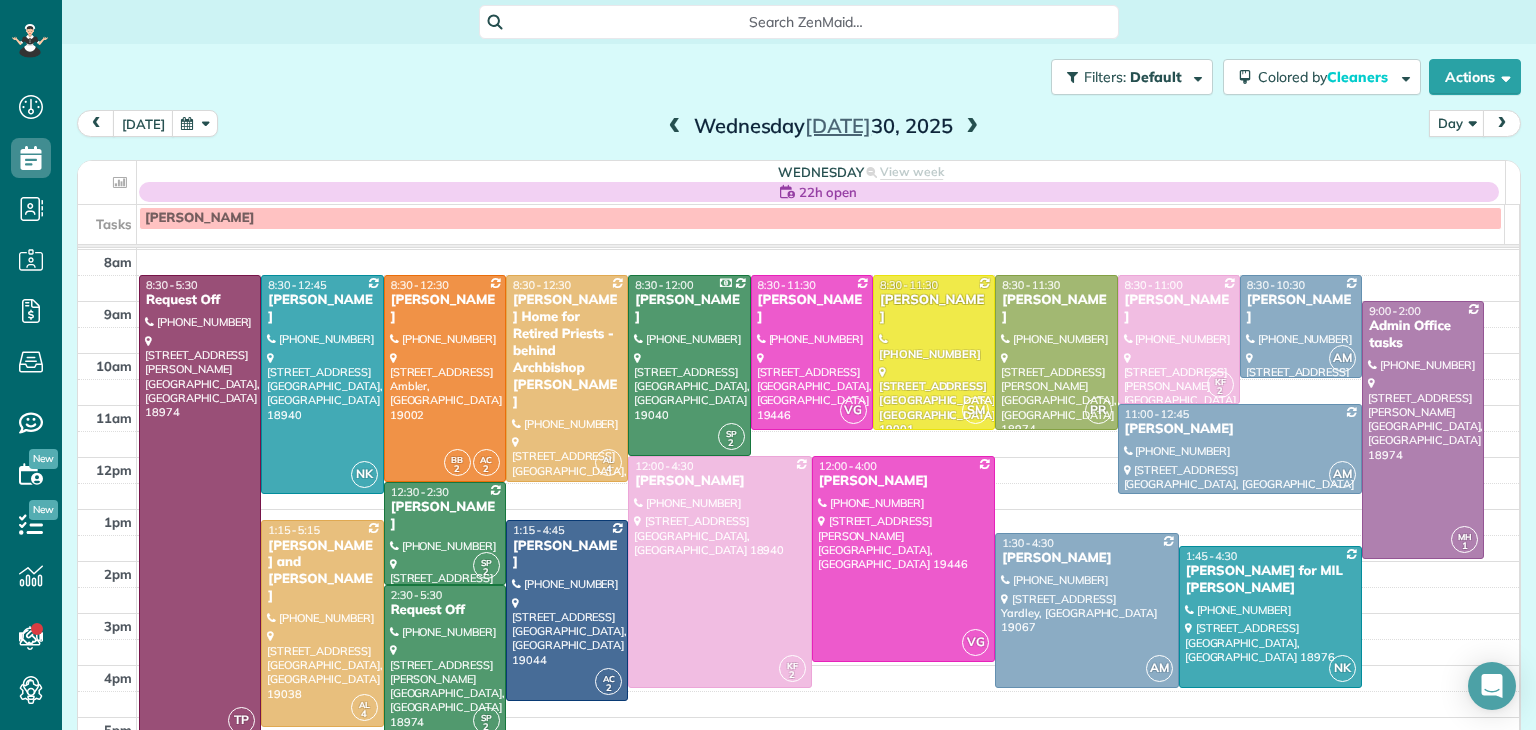 click at bounding box center [972, 127] 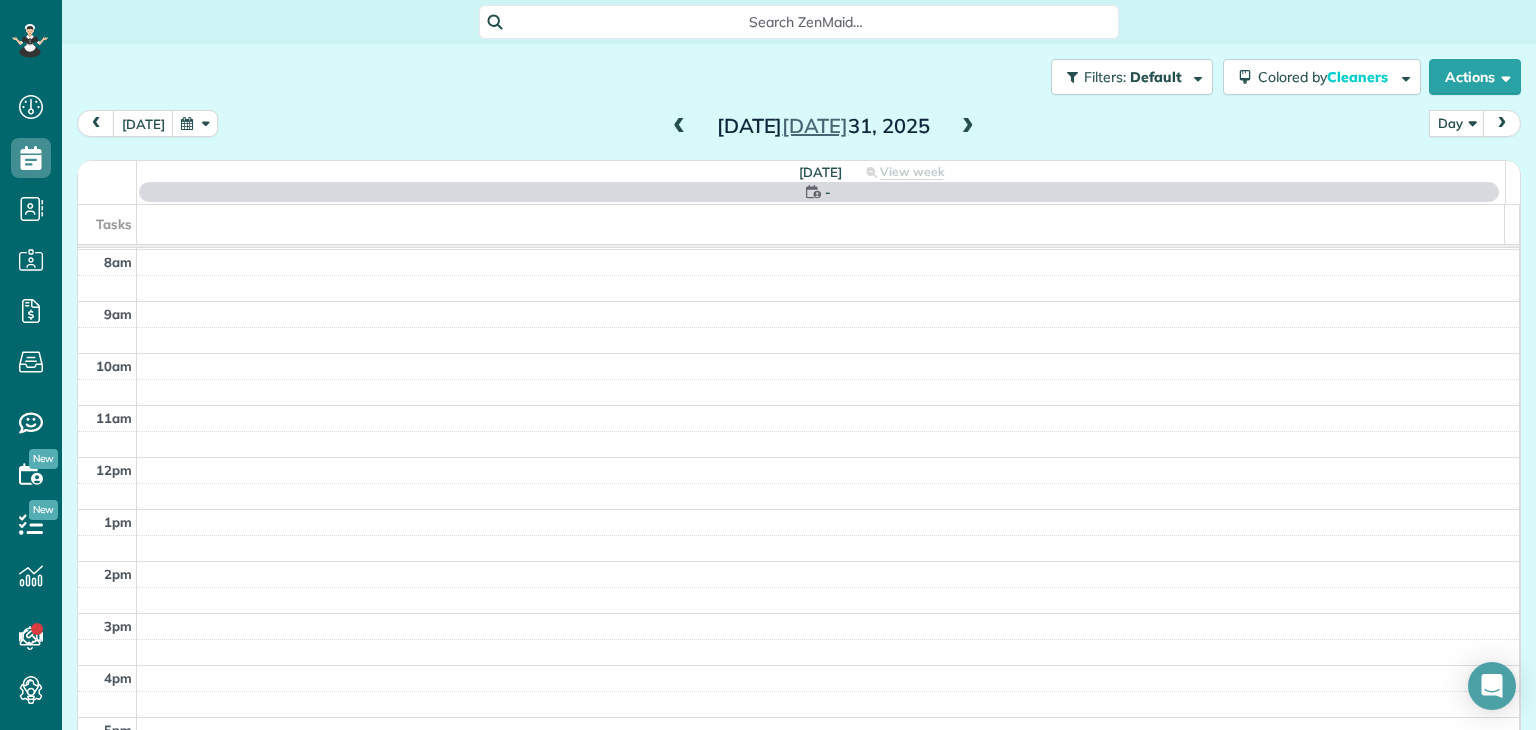 scroll, scrollTop: 0, scrollLeft: 0, axis: both 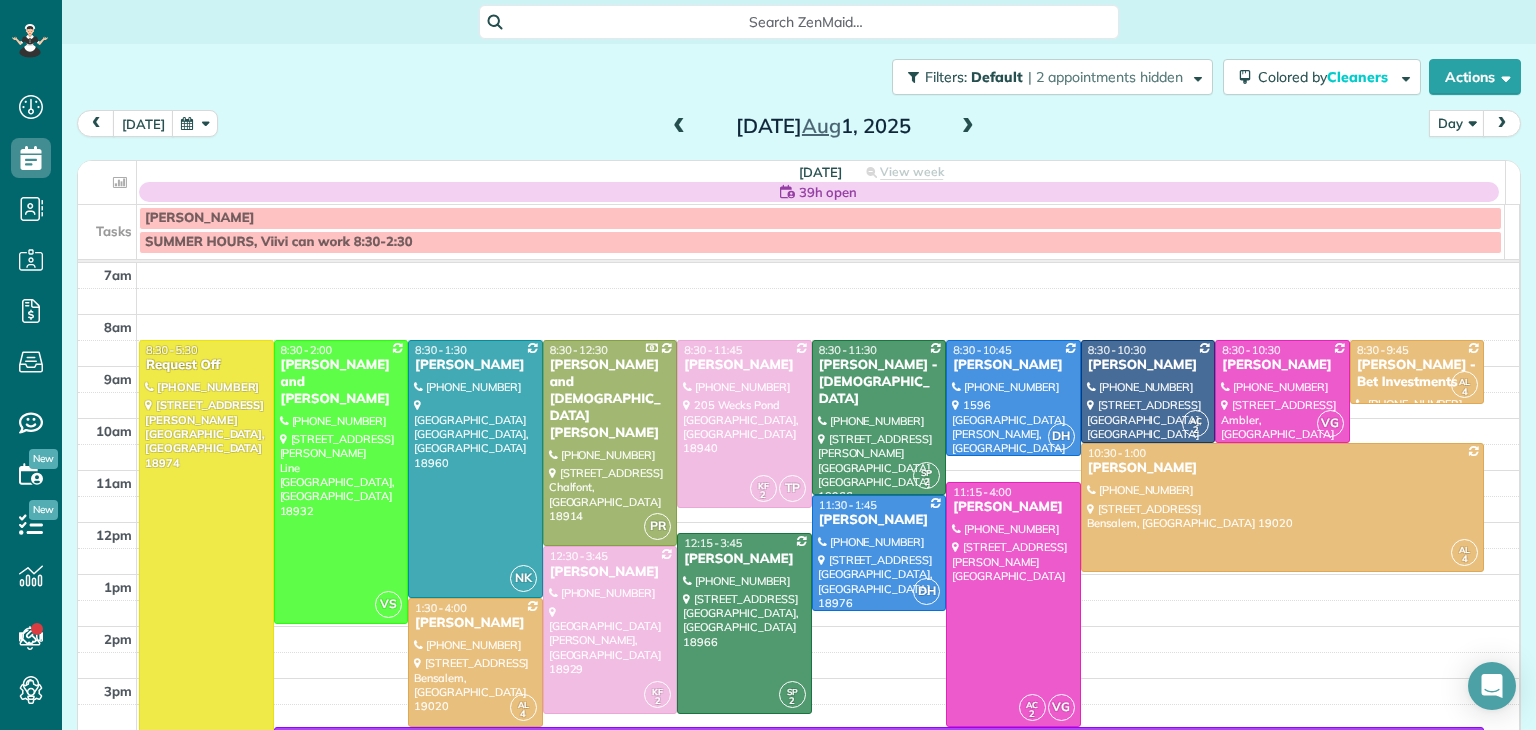 click at bounding box center [968, 127] 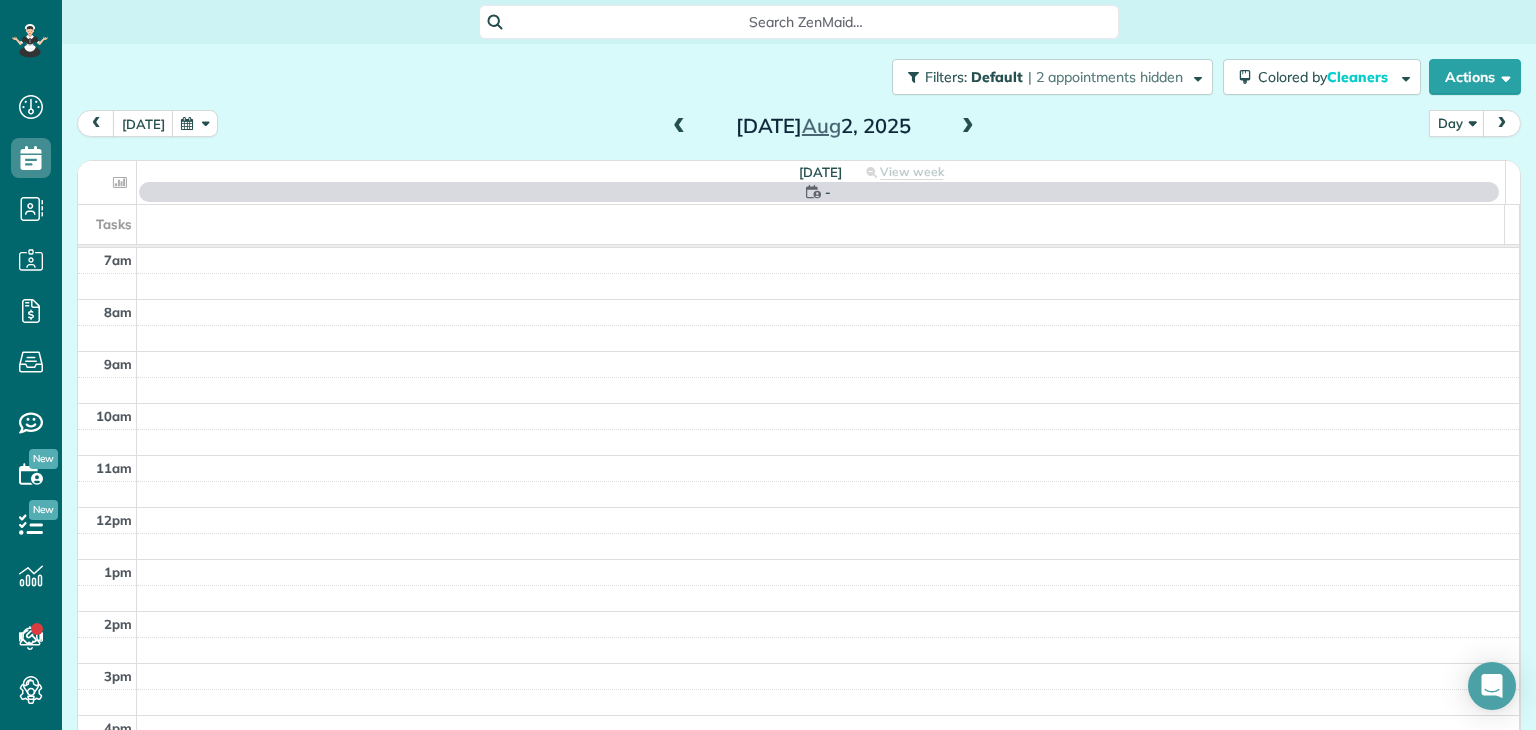 click at bounding box center (968, 127) 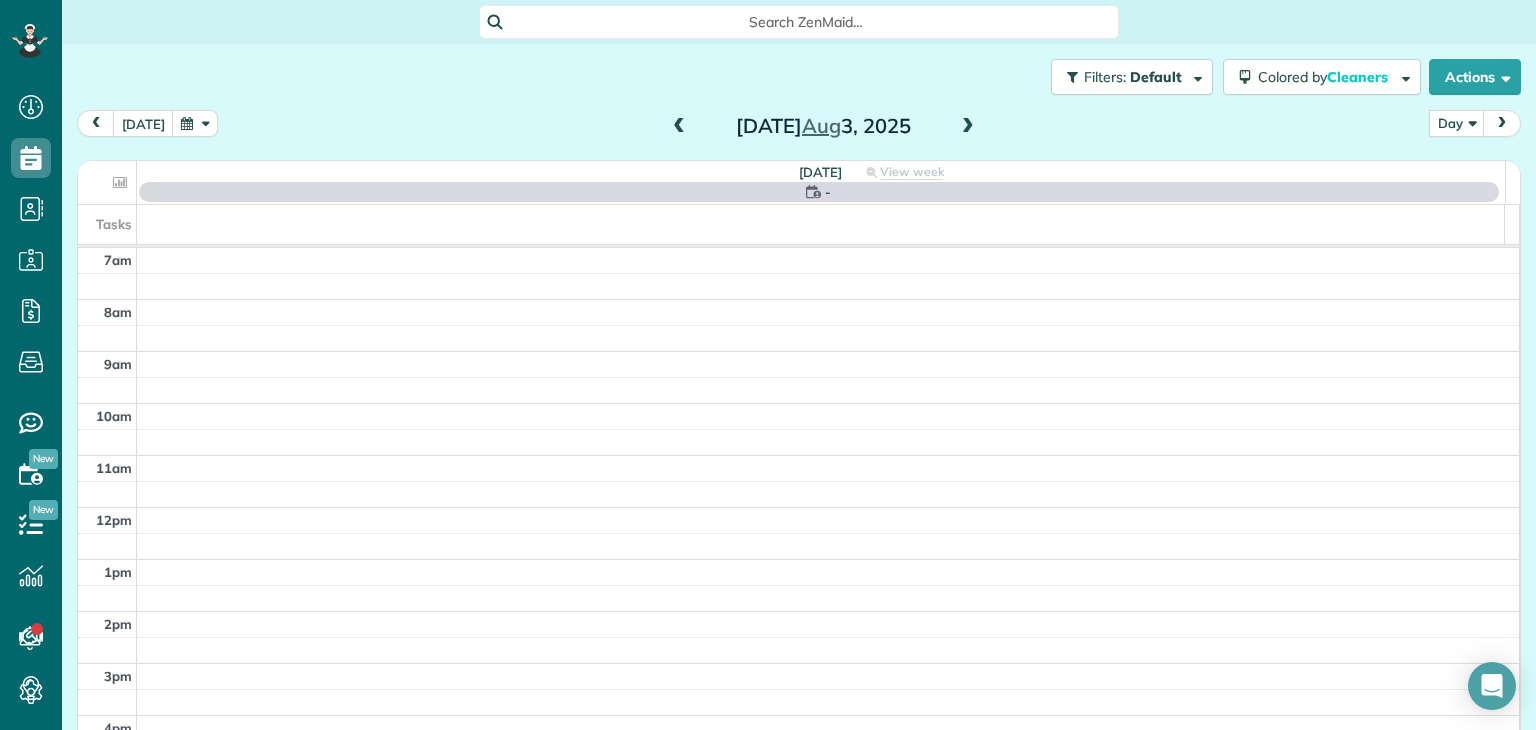 click at bounding box center [968, 127] 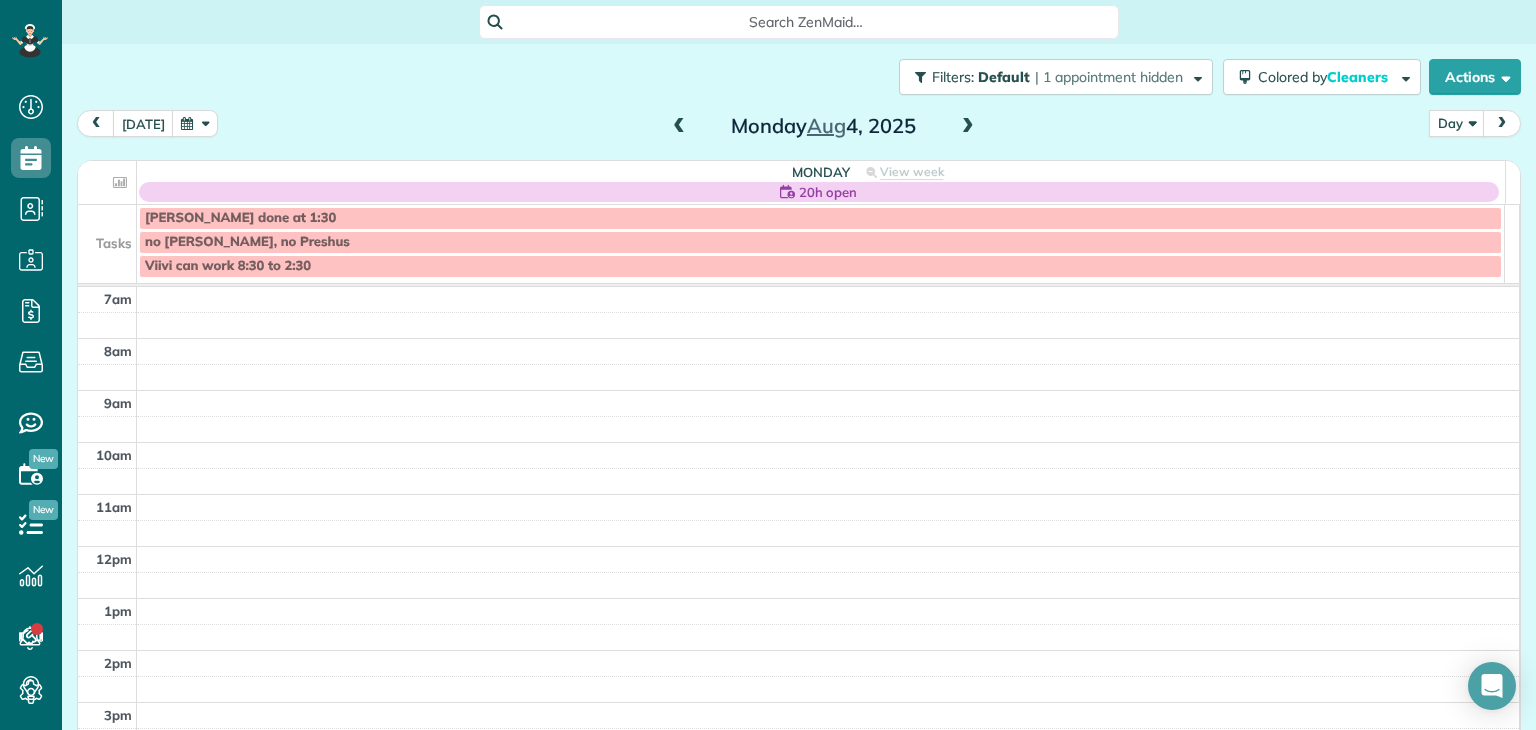 click at bounding box center [968, 127] 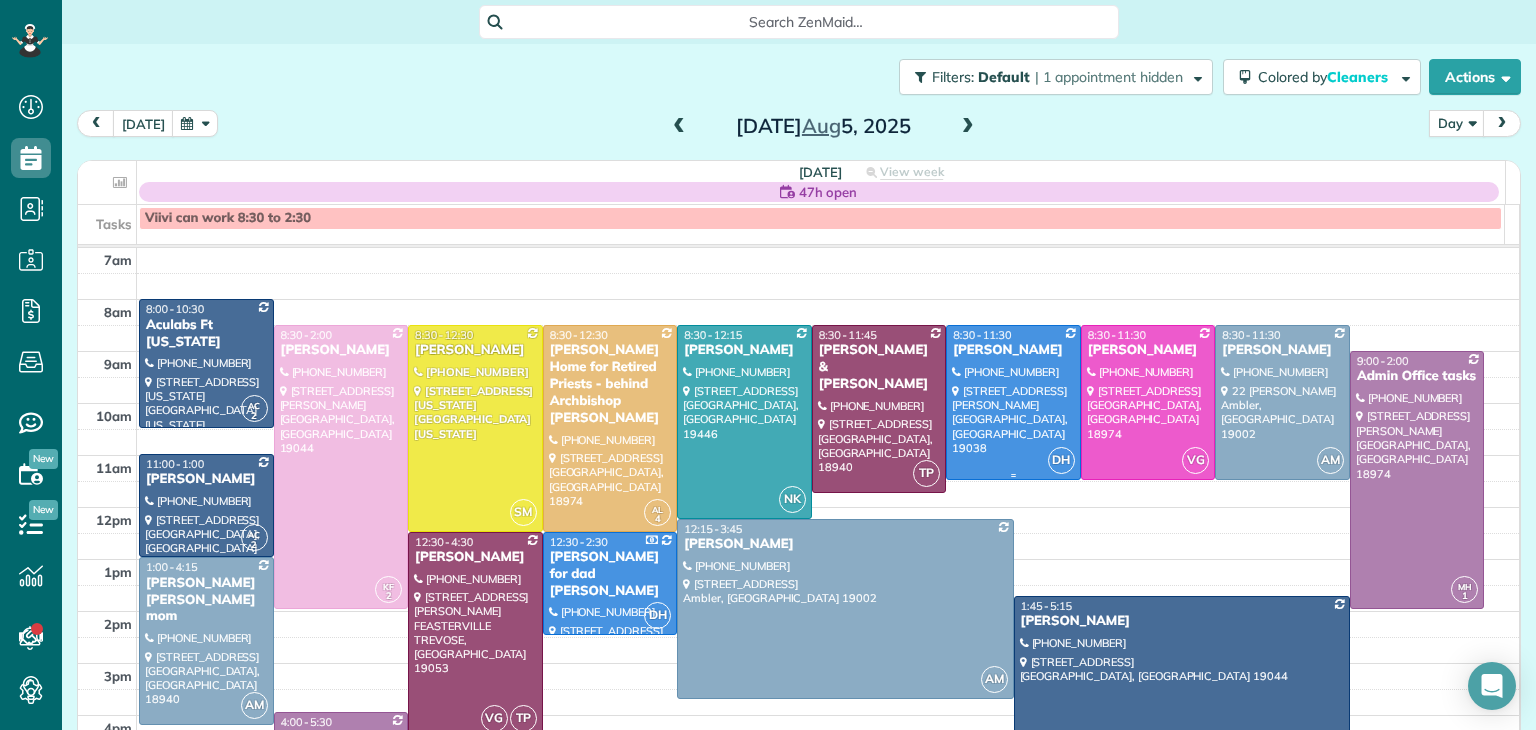 click at bounding box center [1013, 402] 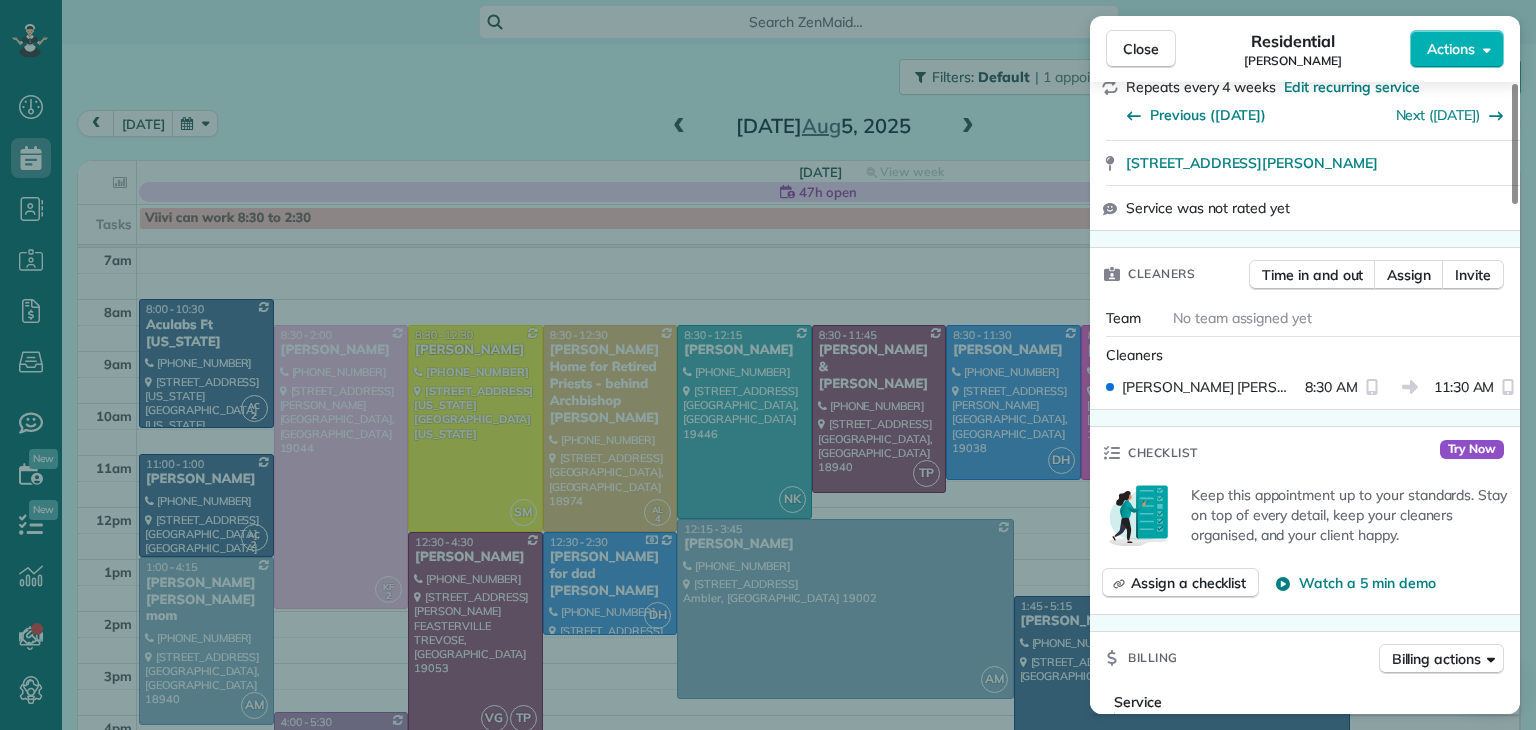 scroll, scrollTop: 428, scrollLeft: 0, axis: vertical 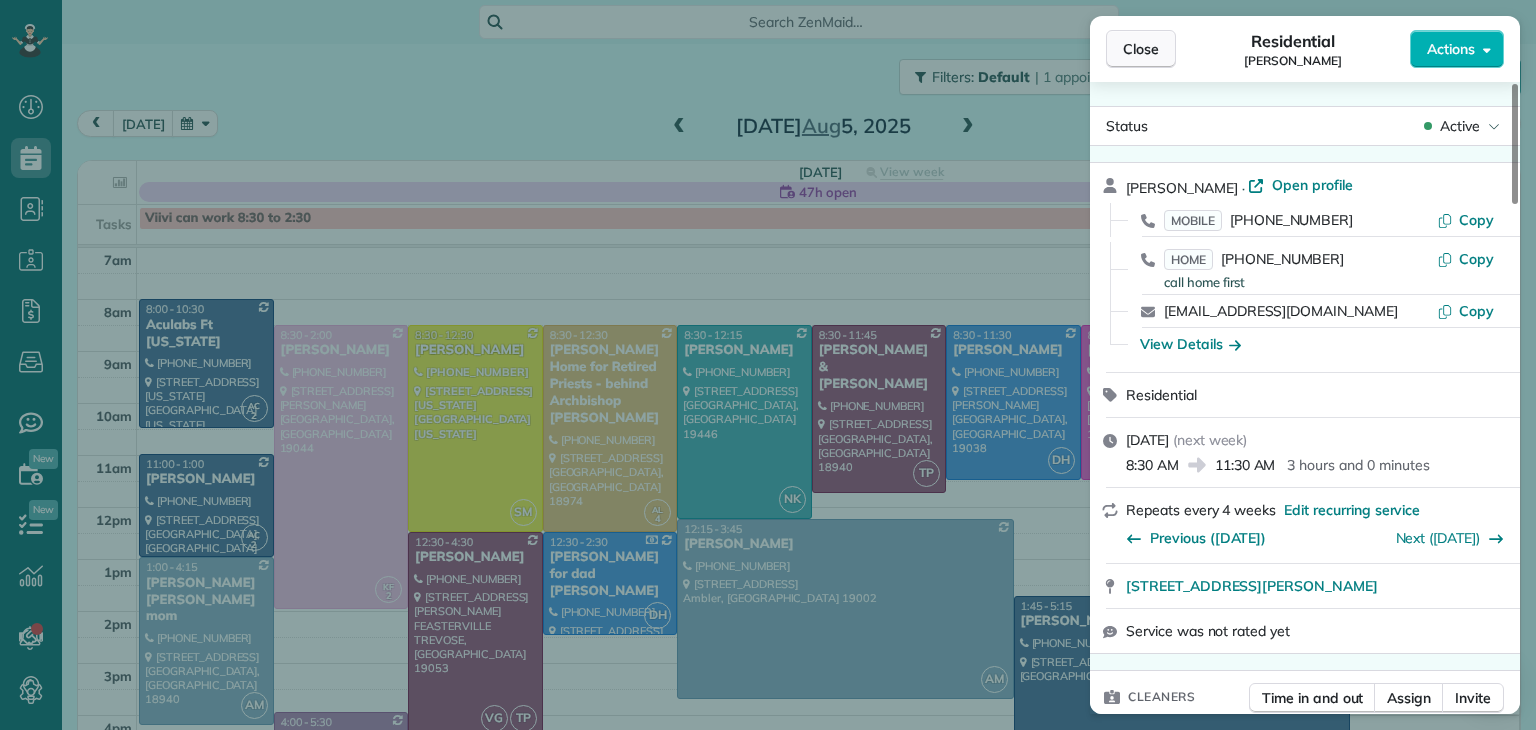 click on "Close" at bounding box center (1141, 49) 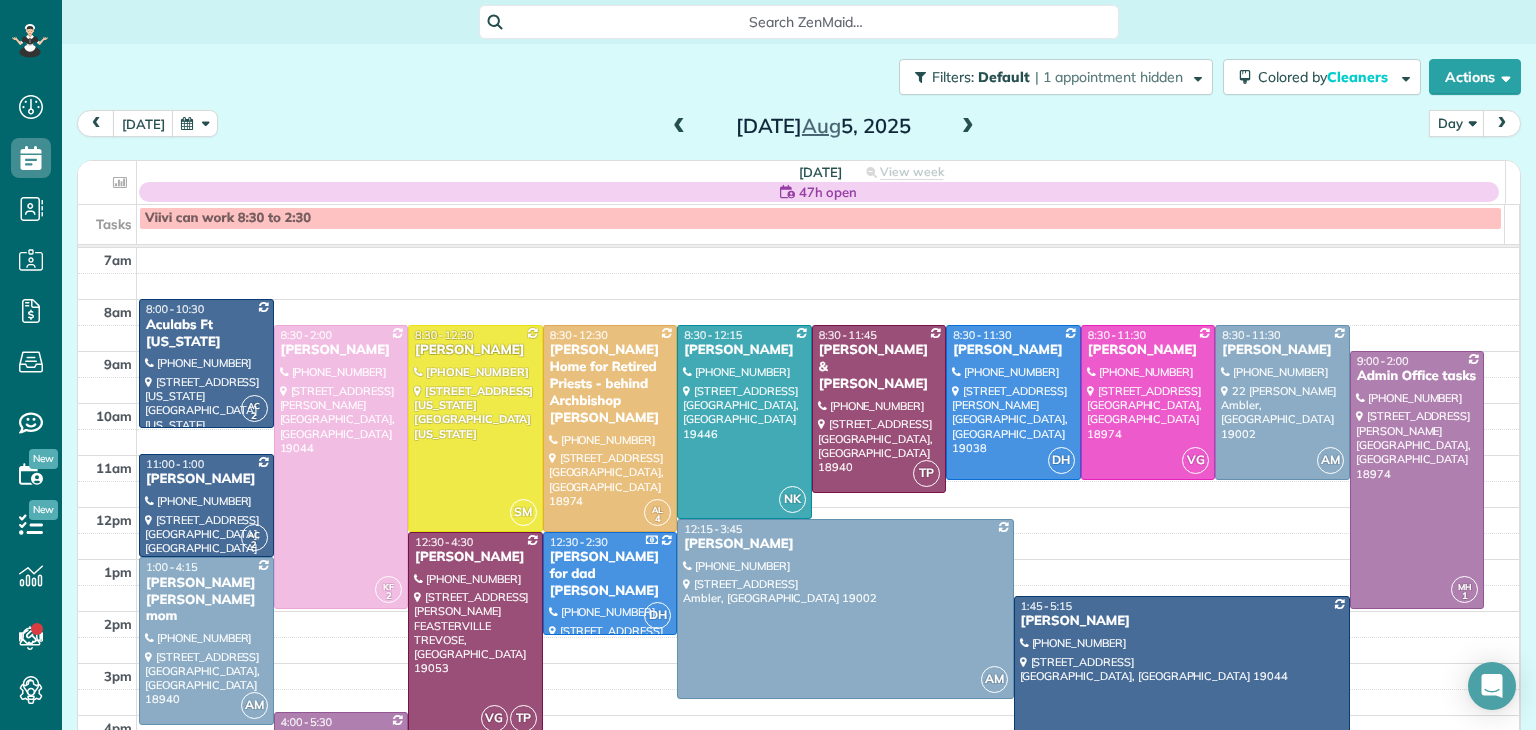 click on "Tuesday  Aug  5, 2025" at bounding box center [823, 126] 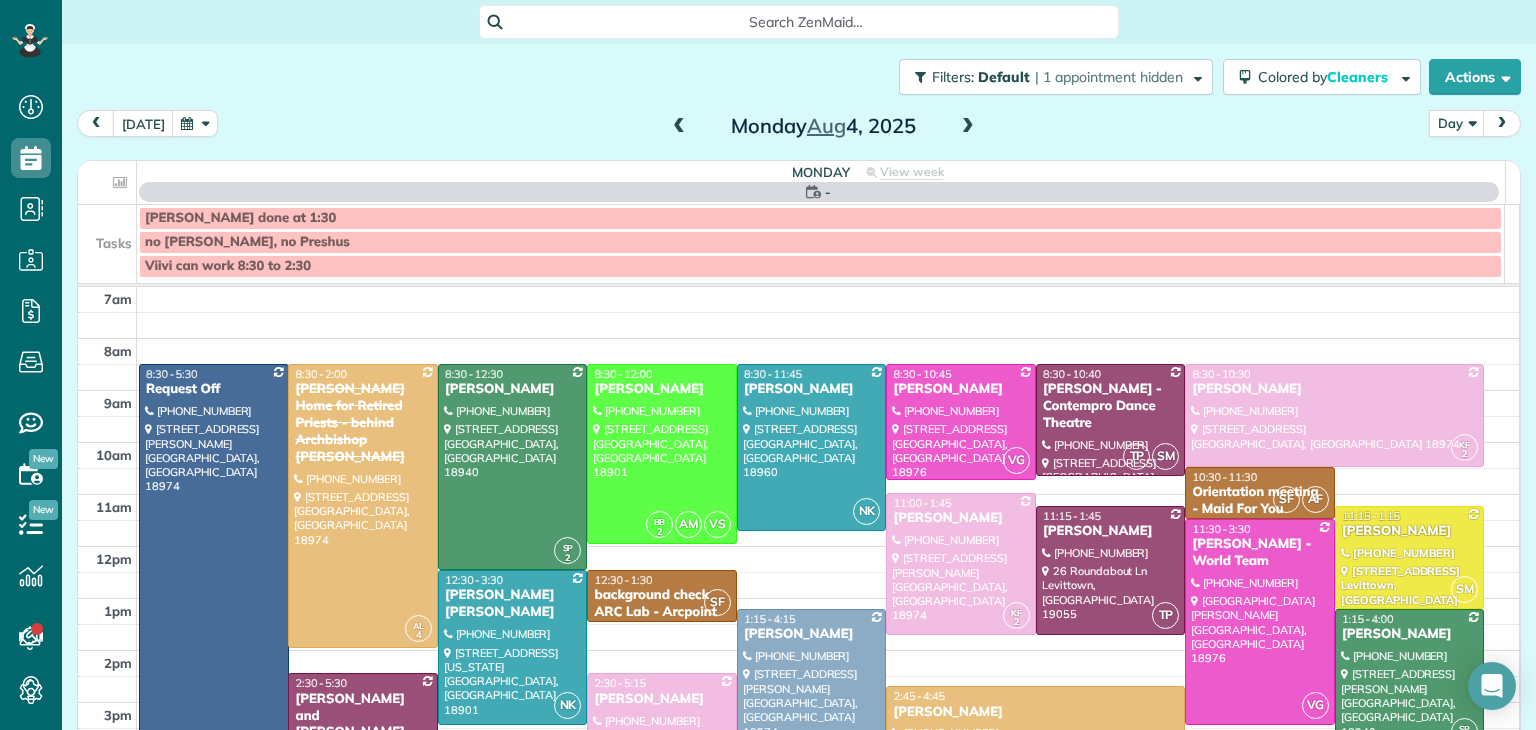 click at bounding box center [679, 127] 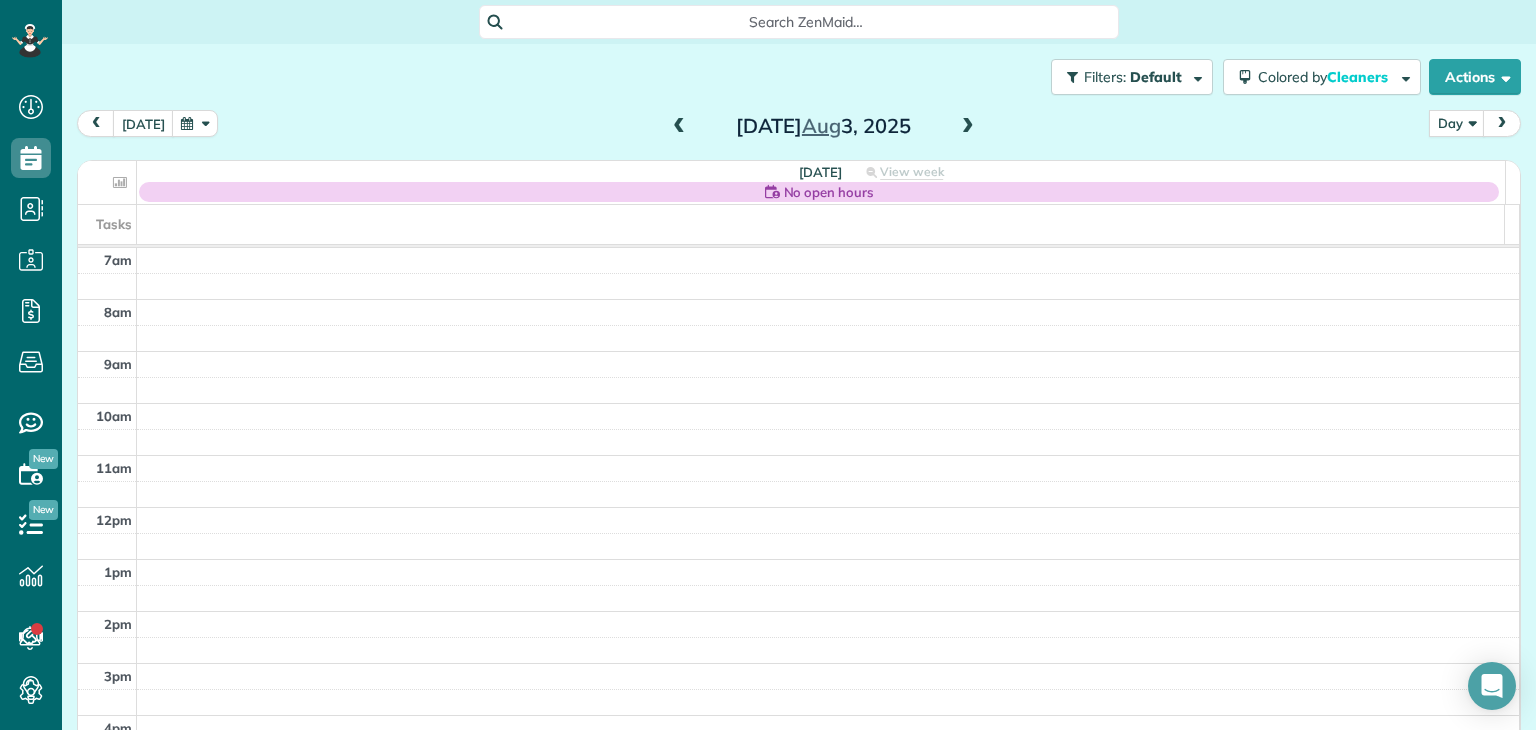 click at bounding box center [679, 127] 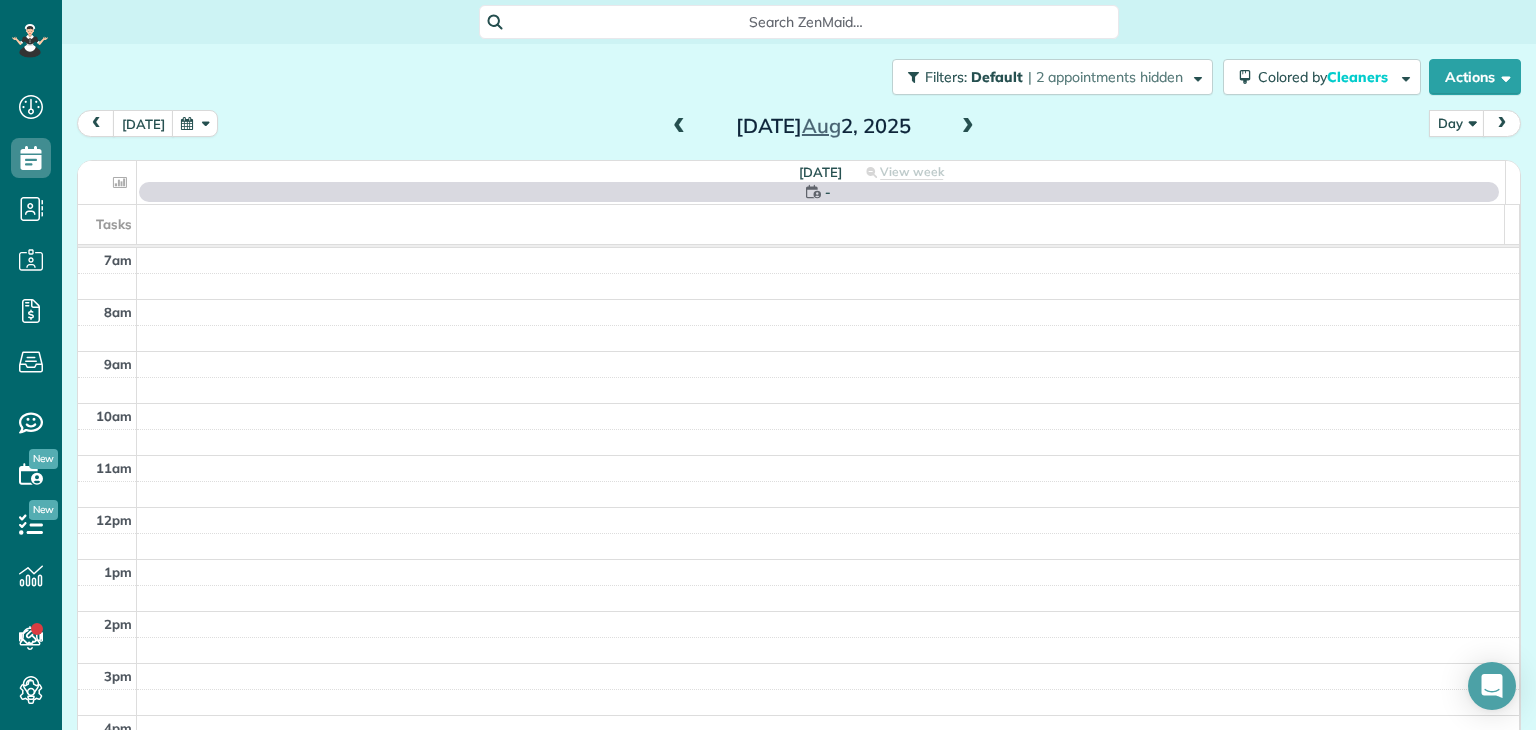 click at bounding box center [679, 127] 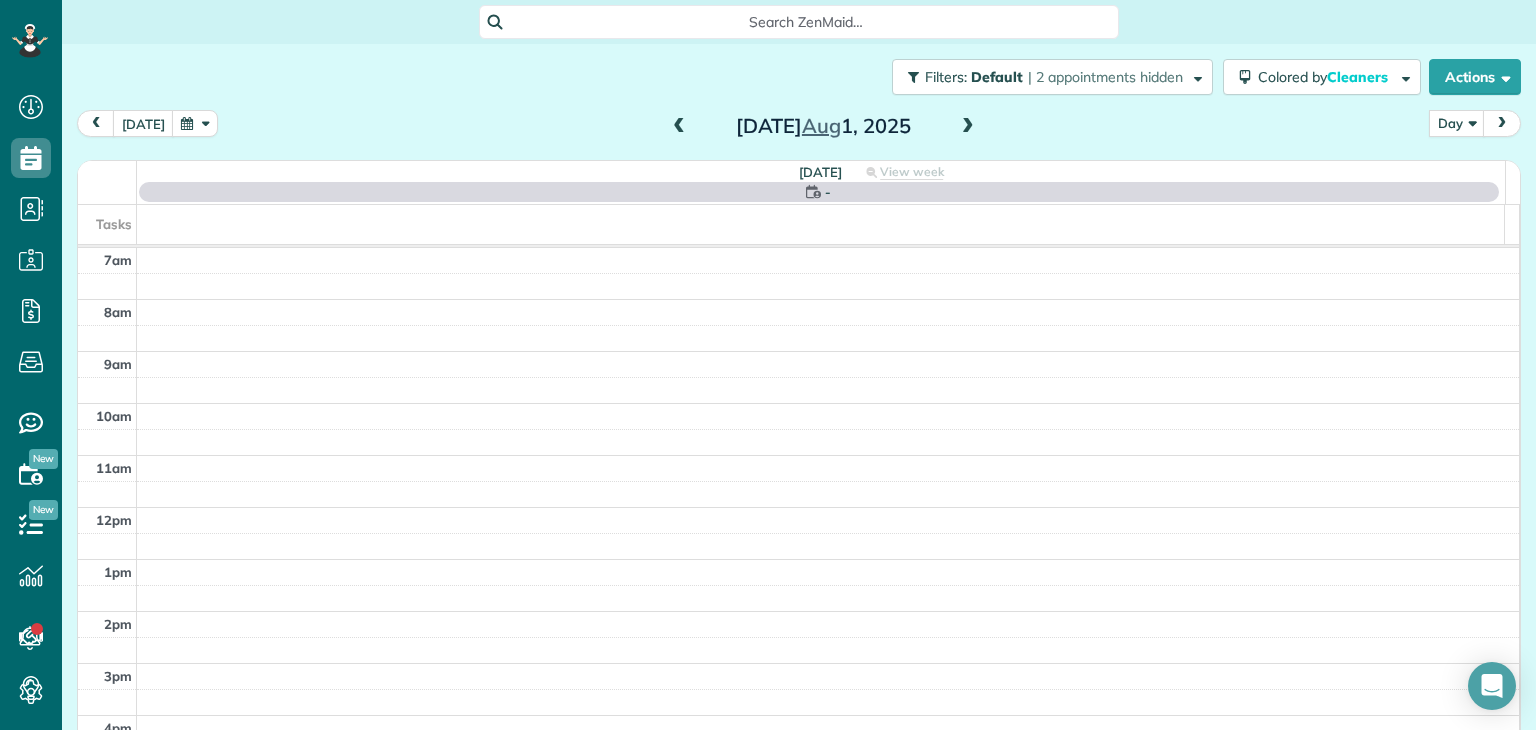 click at bounding box center [679, 127] 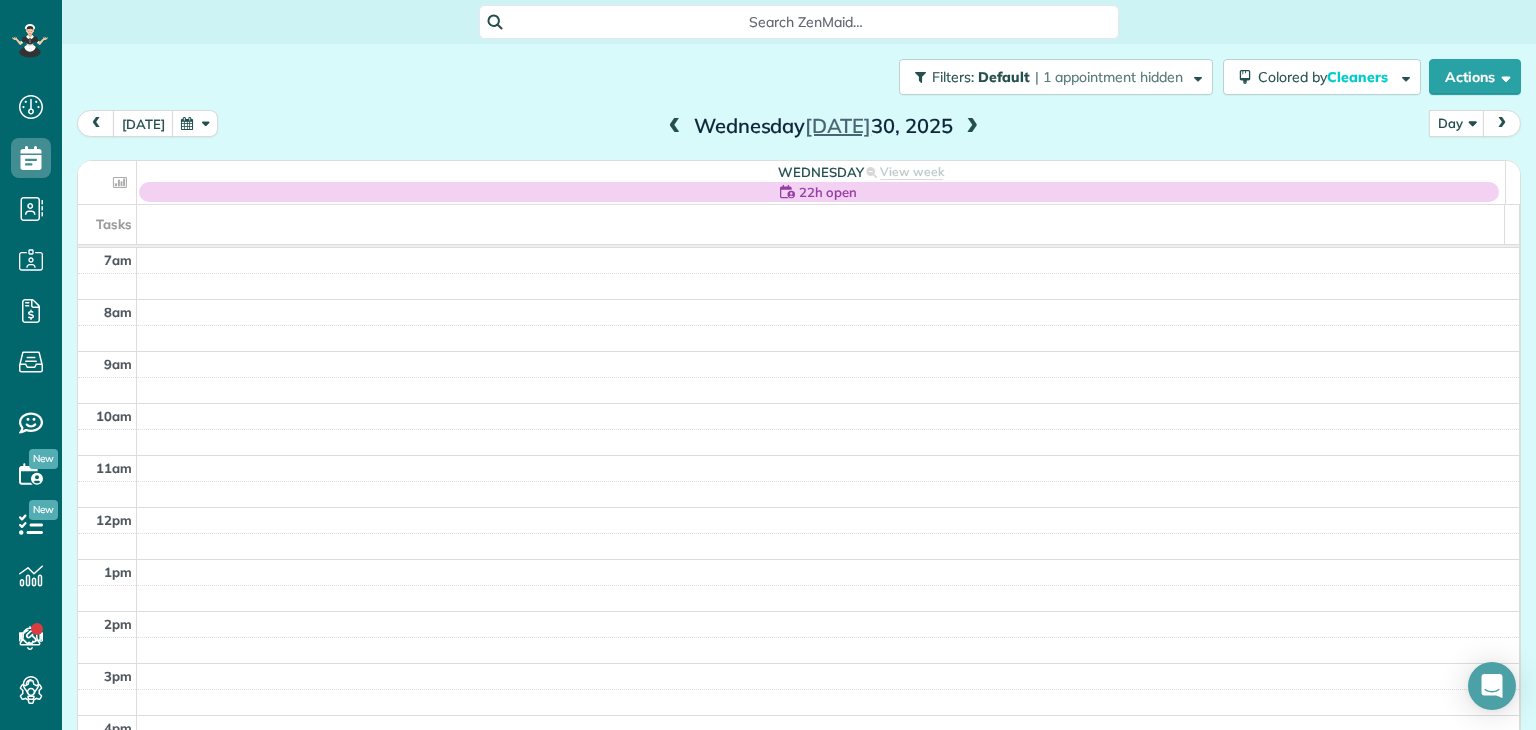 click at bounding box center (972, 127) 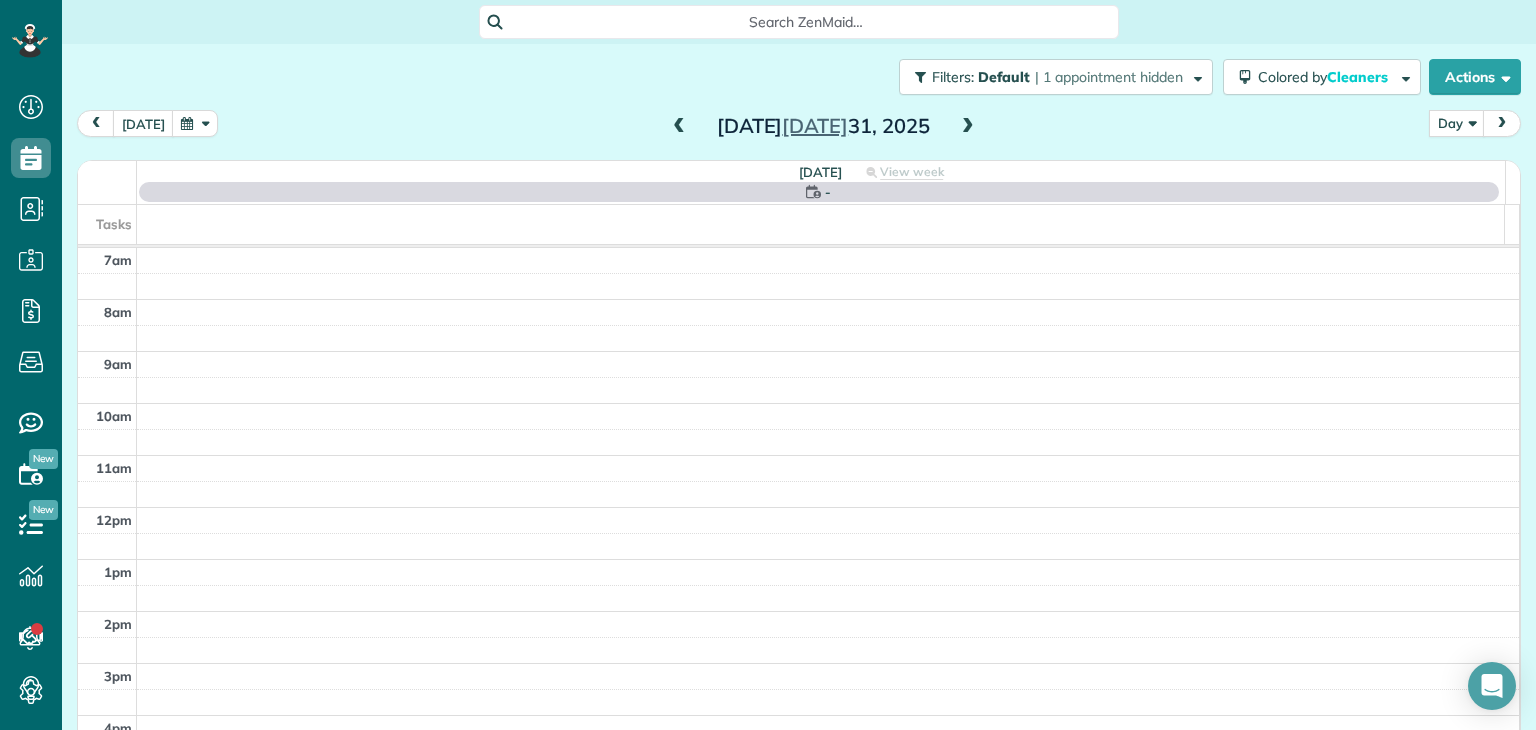 click at bounding box center [968, 127] 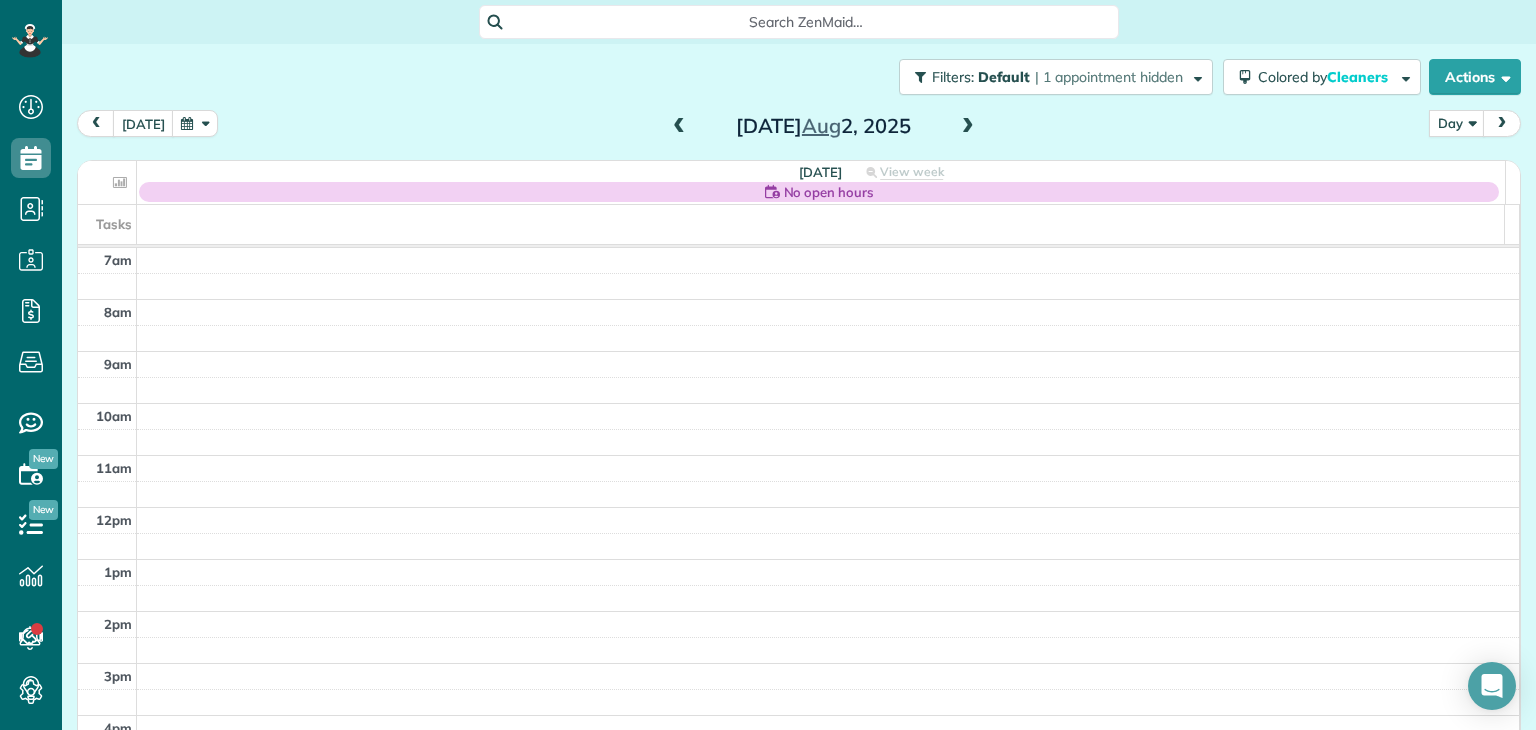 click at bounding box center (968, 127) 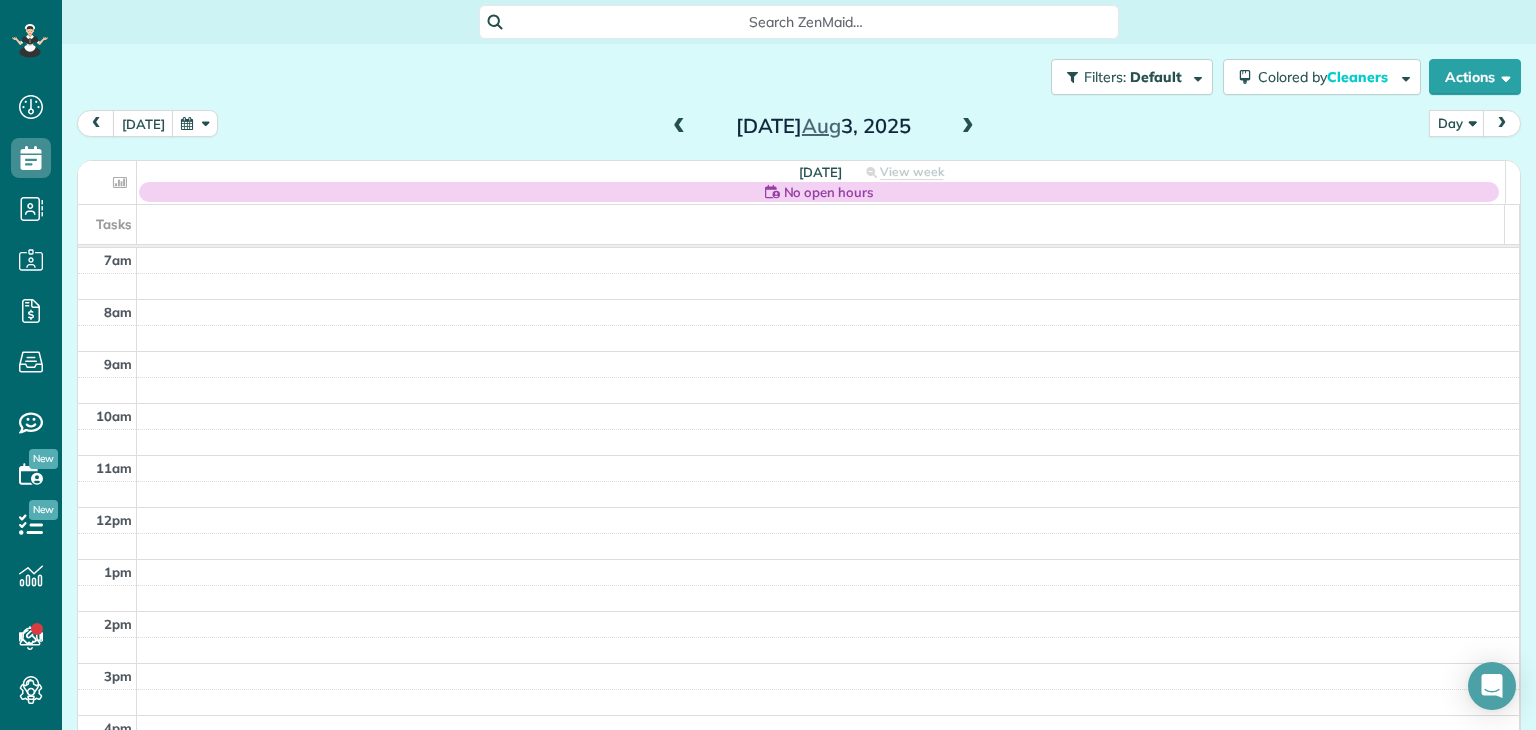 click at bounding box center [968, 127] 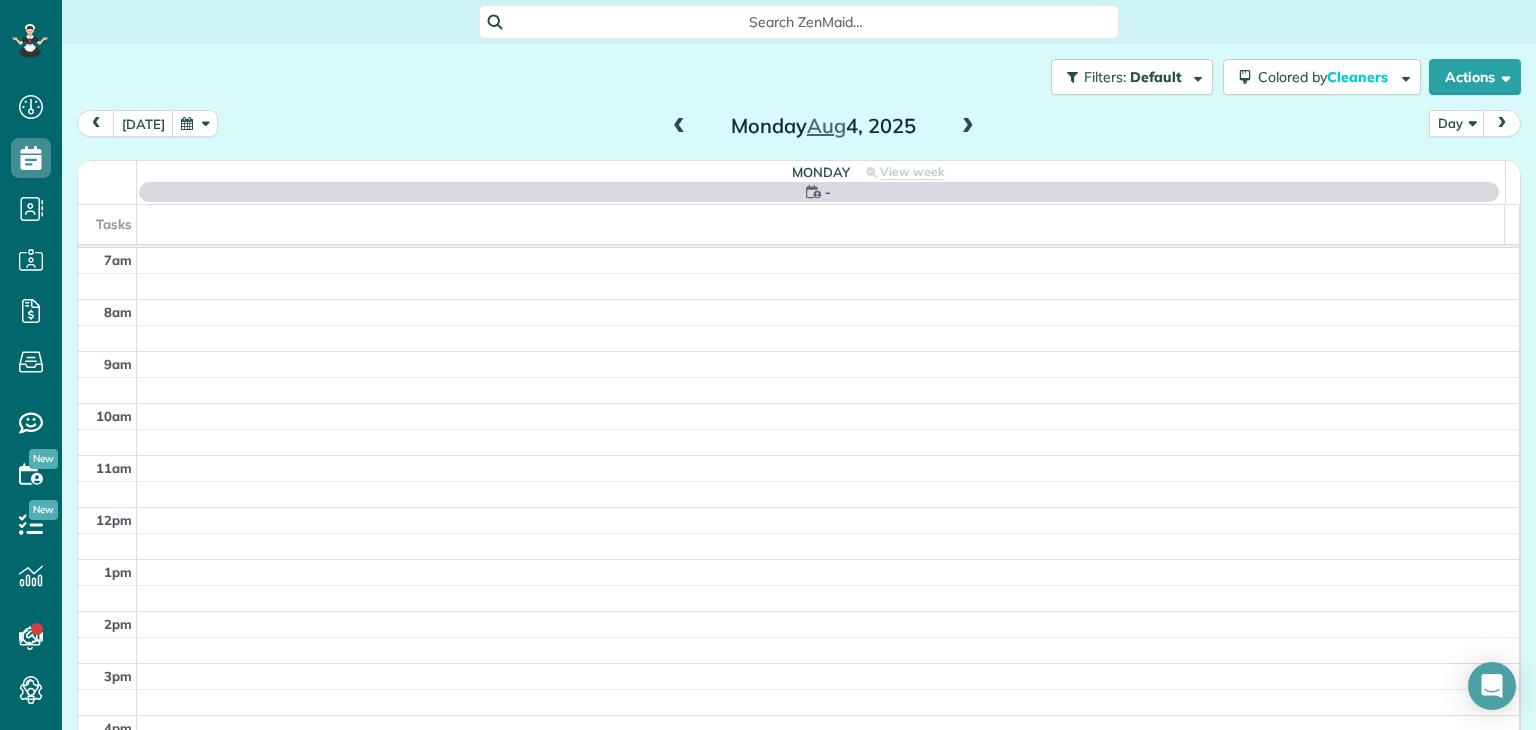 click at bounding box center [968, 127] 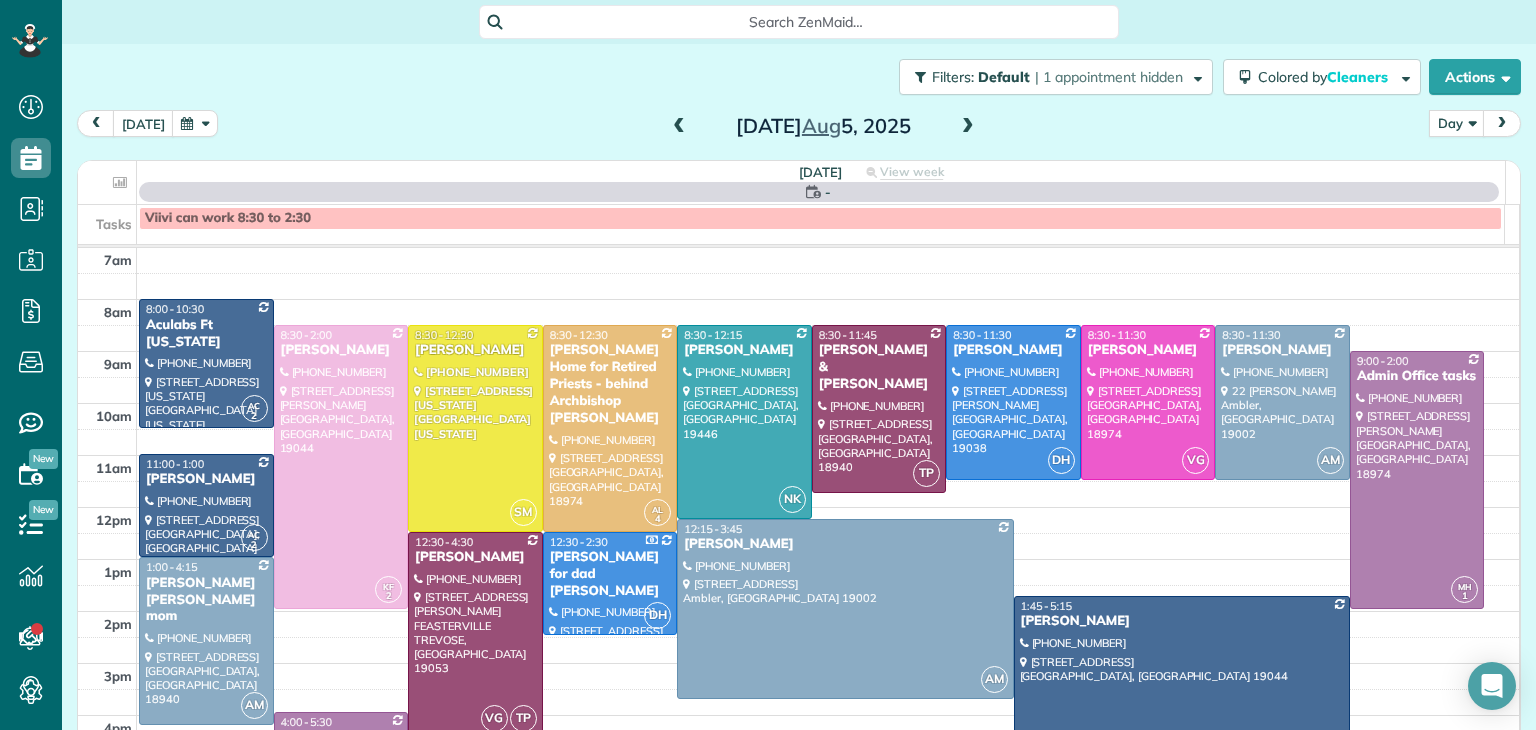 click at bounding box center (968, 127) 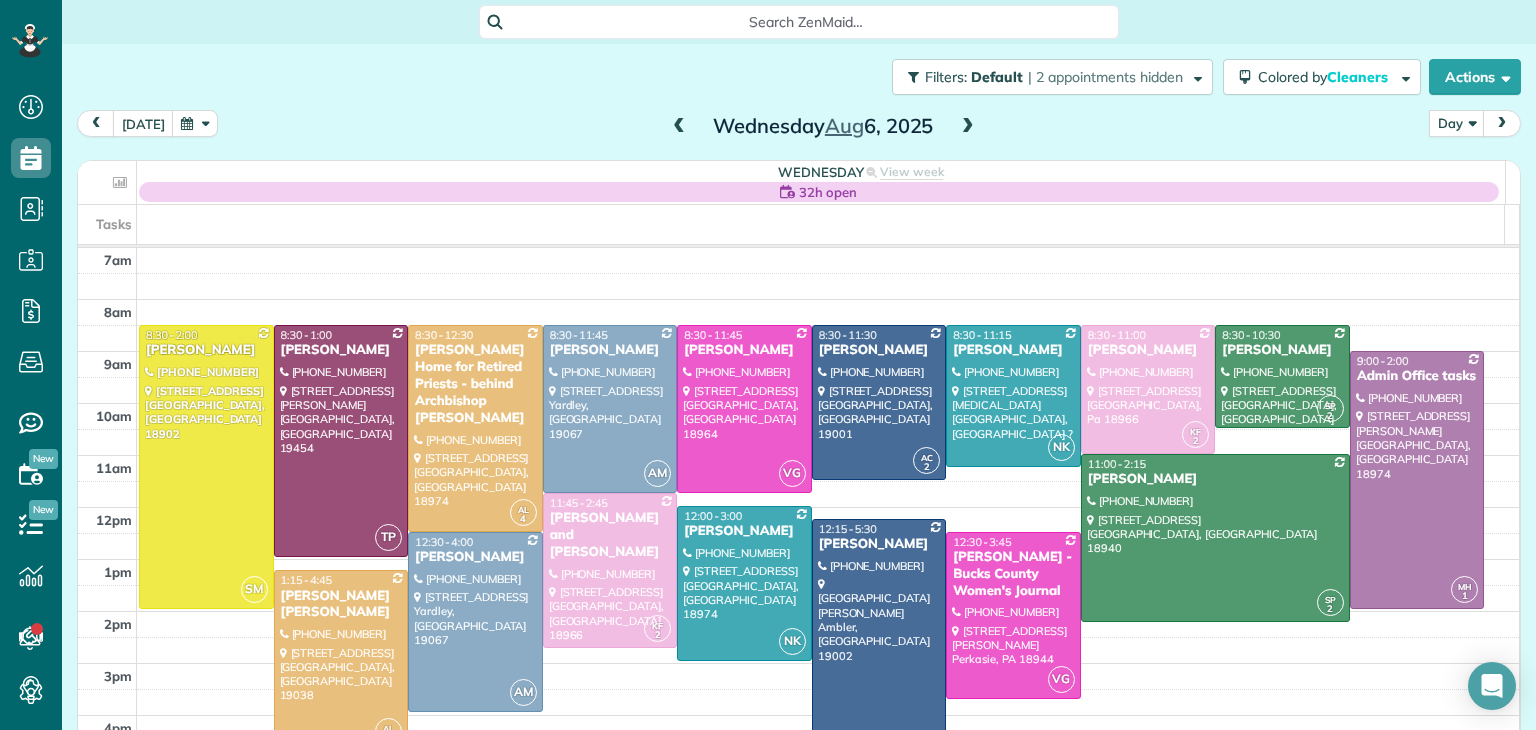 click at bounding box center [679, 127] 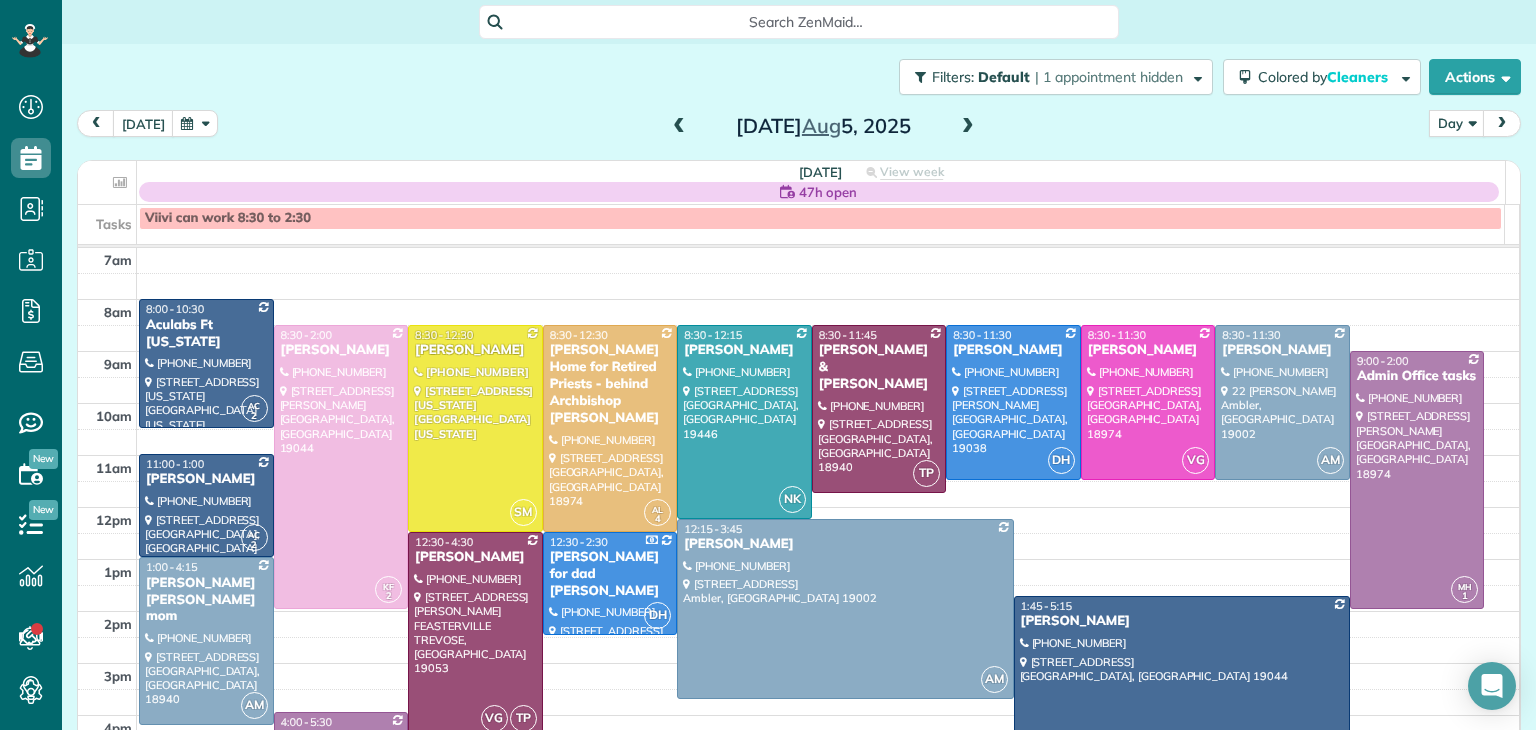 click at bounding box center [679, 127] 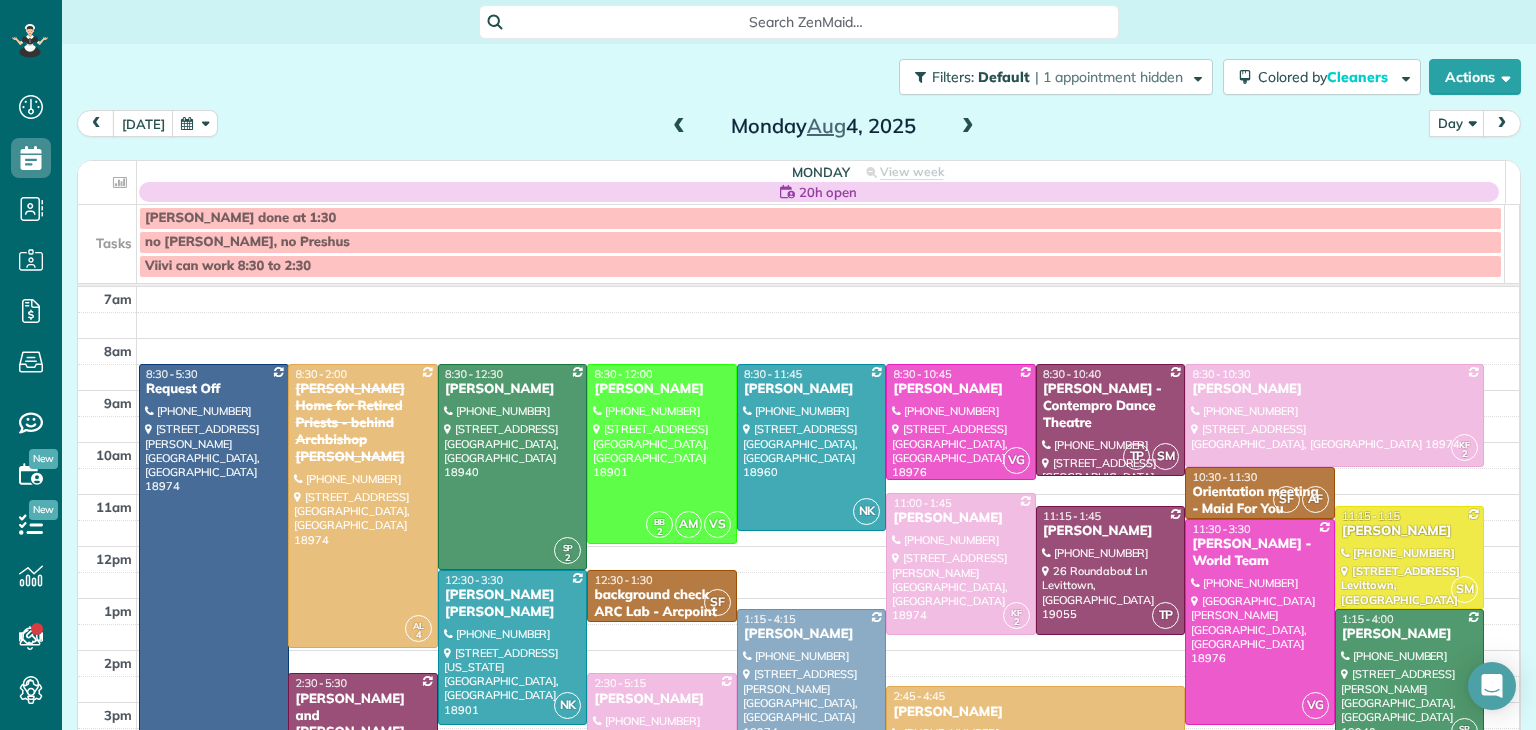 click at bounding box center [968, 127] 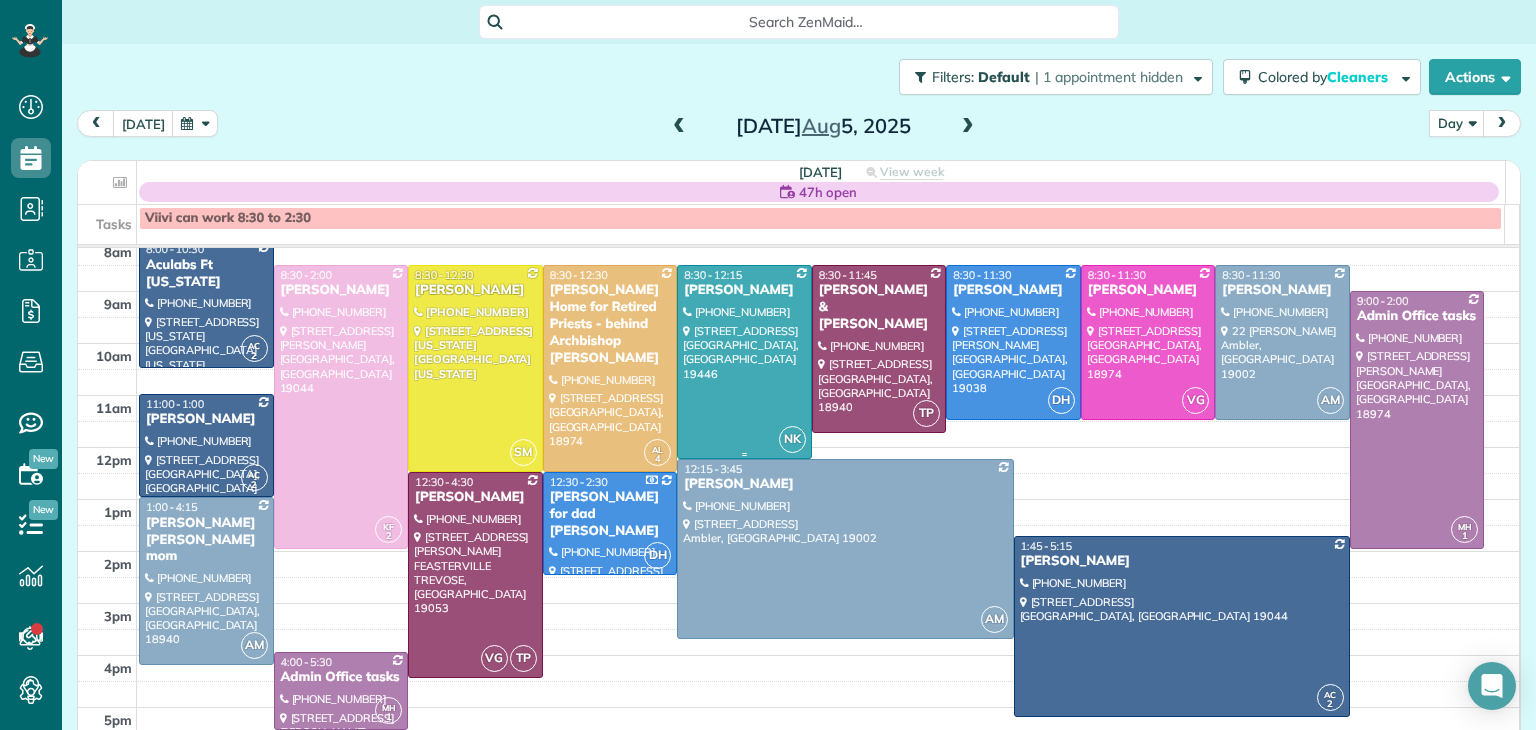 scroll, scrollTop: 67, scrollLeft: 0, axis: vertical 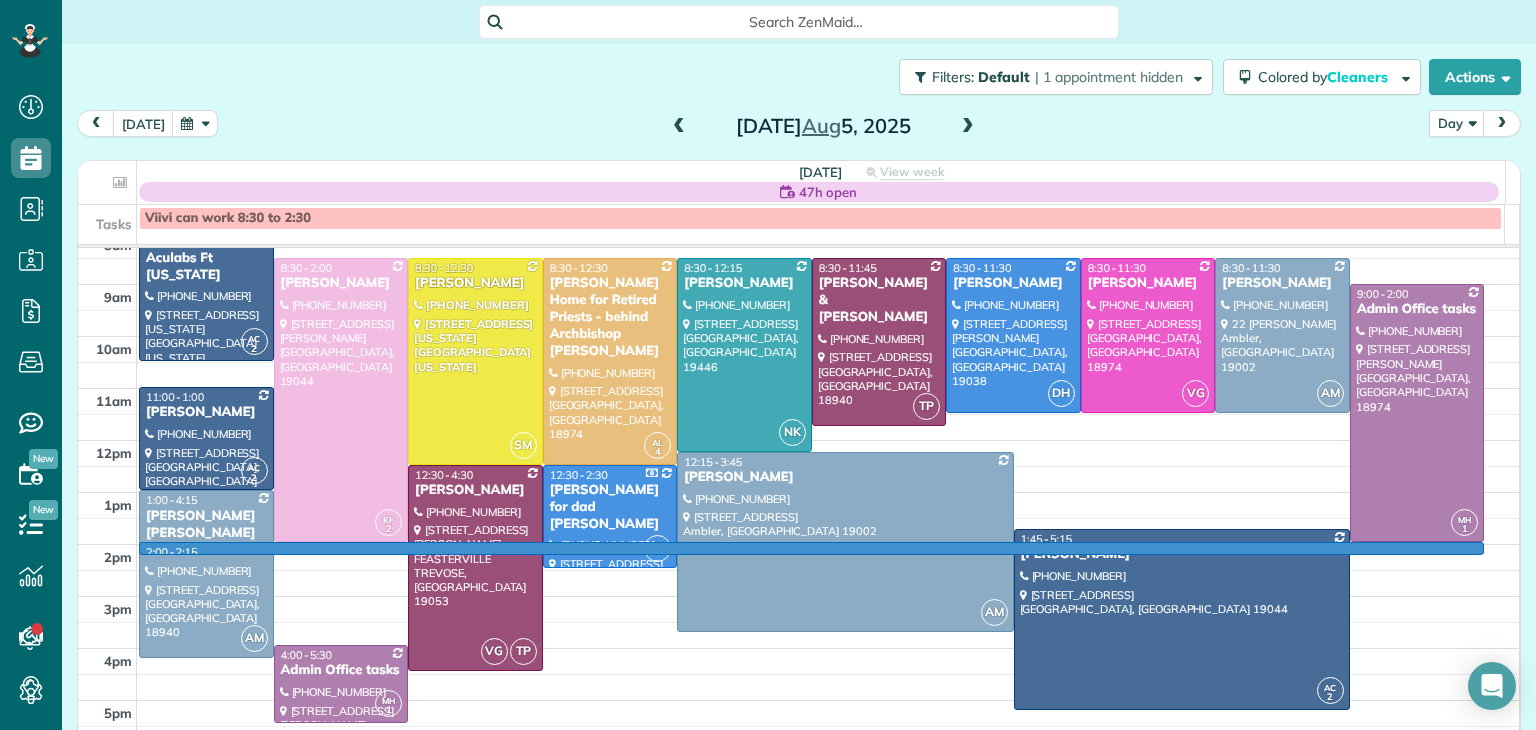 click on "7am 8am 9am 10am 11am 12pm 1pm 2pm 3pm 4pm 5pm 6pm 7pm 8pm 2:00 - 2:15 AC 2 8:00 - 10:30 Aculabs Ft Washington (732) 719-2204 425 Delaware Drive Fort Washington, PA 19034 KF 2 8:30 - 2:00 Nicholas Lepkowski (215) 531-0686 242 Girard Avenue Horsham, PA 19044 SM 8:30 - 12:30 Zack Kosak (570) 690-4865 1075 Fort Washington Ave Fort Washington, PA 19034 AL 4 8:30 - 12:30 Regina Coeli Home for Retired Priests - behind Archbishop Wood (610) 586-8535 685 York Road Warminster, PA 18974 NK 8:30 - 12:15 Philip Radomski Jr (215) 704-8549 126 Crestwood drive Lansdale, PA 19446 TP 8:30 - 11:45 Mary & Ken Clark (215) 579-2706 541 Sterling Street Newtown, PA 18940 DH 8:30 - 11:30 Anita Smith (215) 277-5416 510 Lindley Road Glenside, PA 19038 VG 8:30 - 11:30 Megan Coonelly (267) 586-3732 425 Tall Oaks Drive Warminster, PA 18974 AM 8:30 - 11:30 Alex Zega (610) 513-5361 22 Detweiler Ln Ambler, PA 19002 MH 1 9:00 - 2:00 Admin Office tasks (215) 370-7993 1560 Russett Drive Warminster, PA 18974 AC 2 11:00 - 1:00 Nick Carney AM VG" at bounding box center (798, 544) 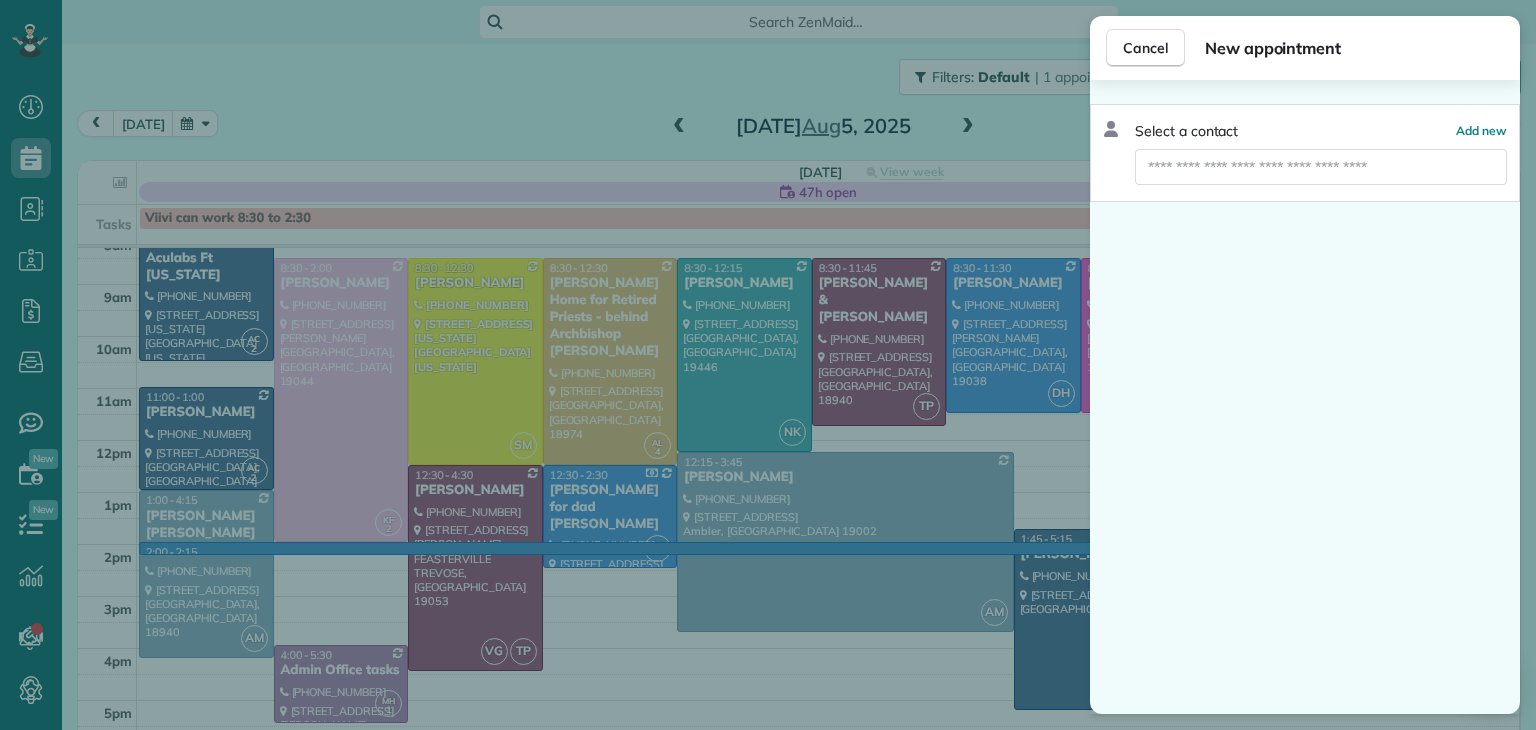 click on "Cancel New appointment Select a contact Add new" at bounding box center [768, 365] 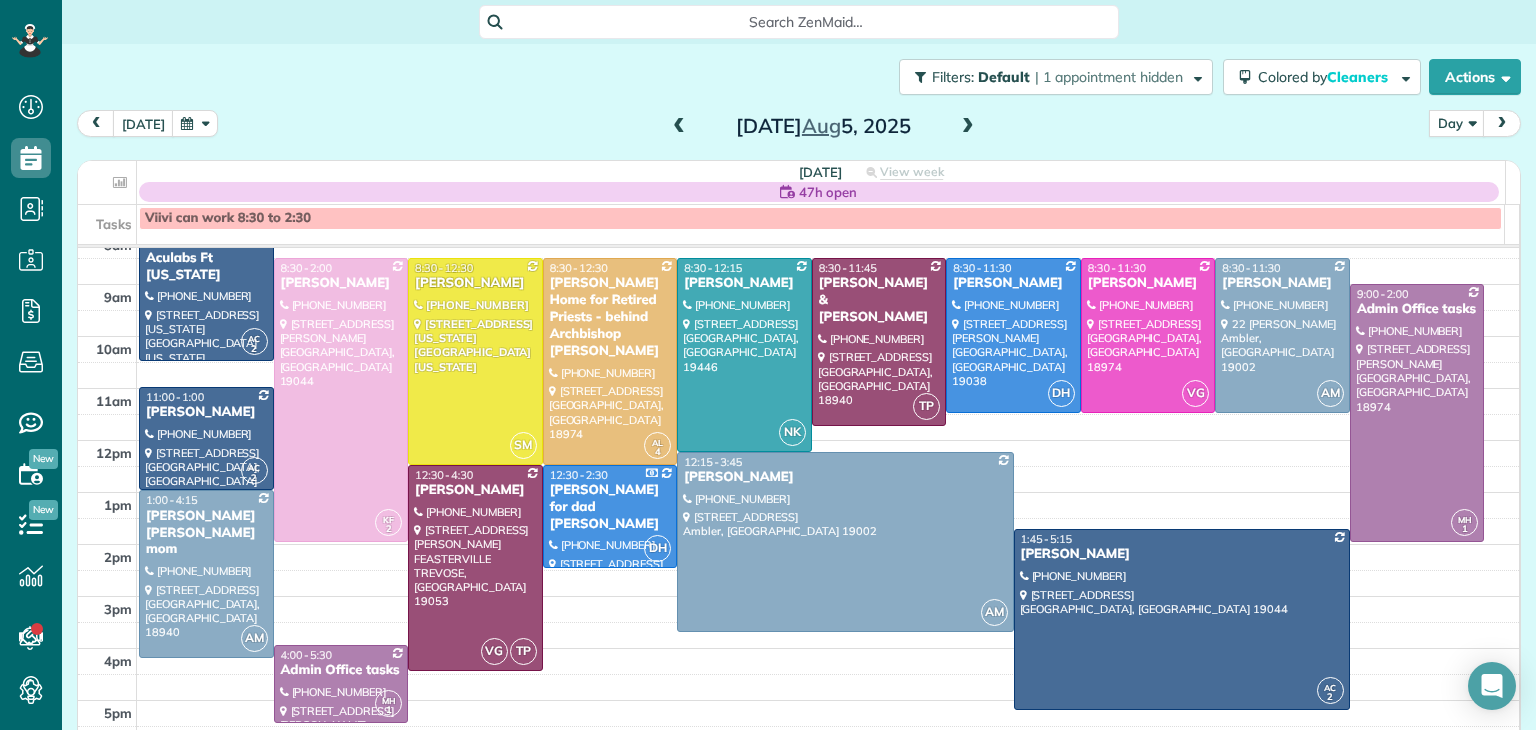 click at bounding box center [679, 127] 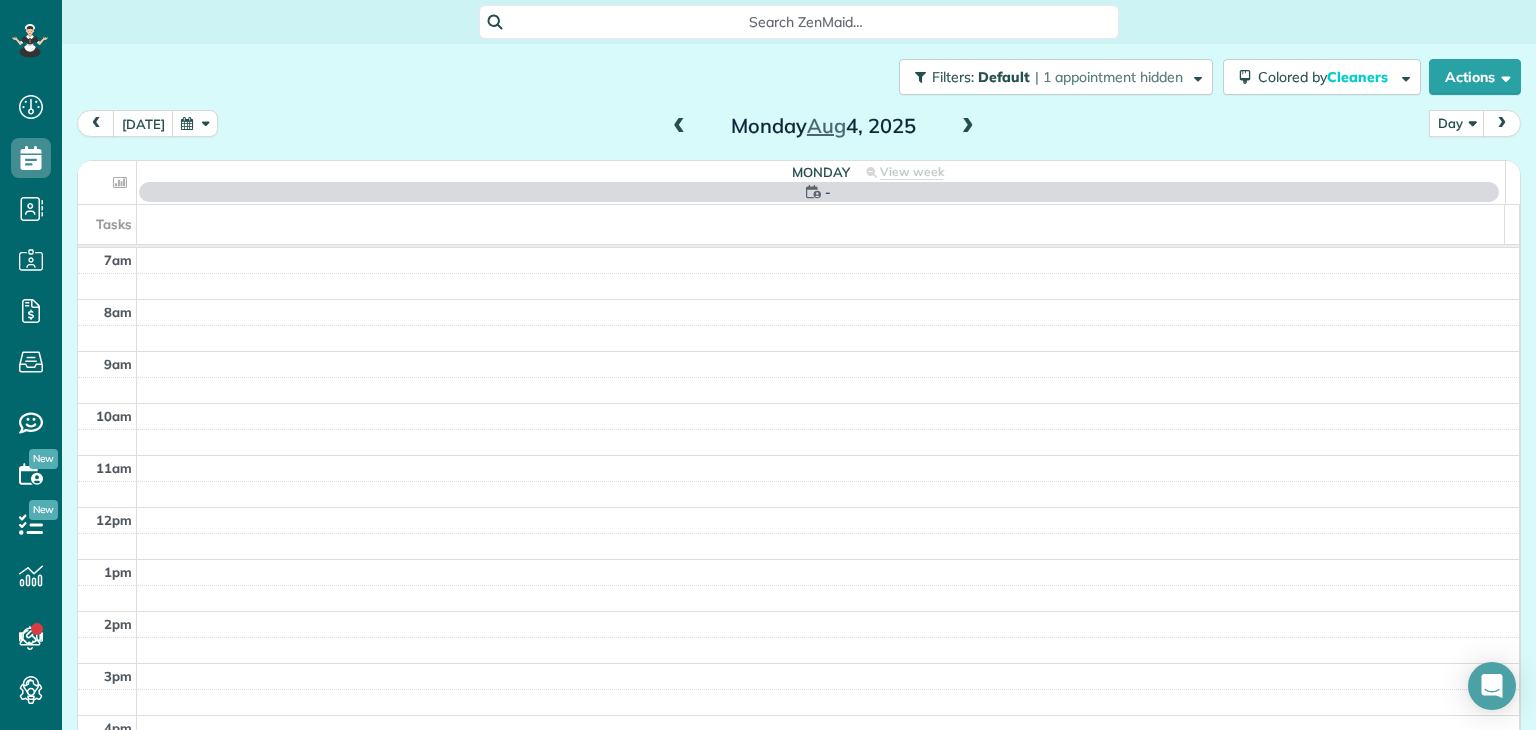 click at bounding box center (679, 127) 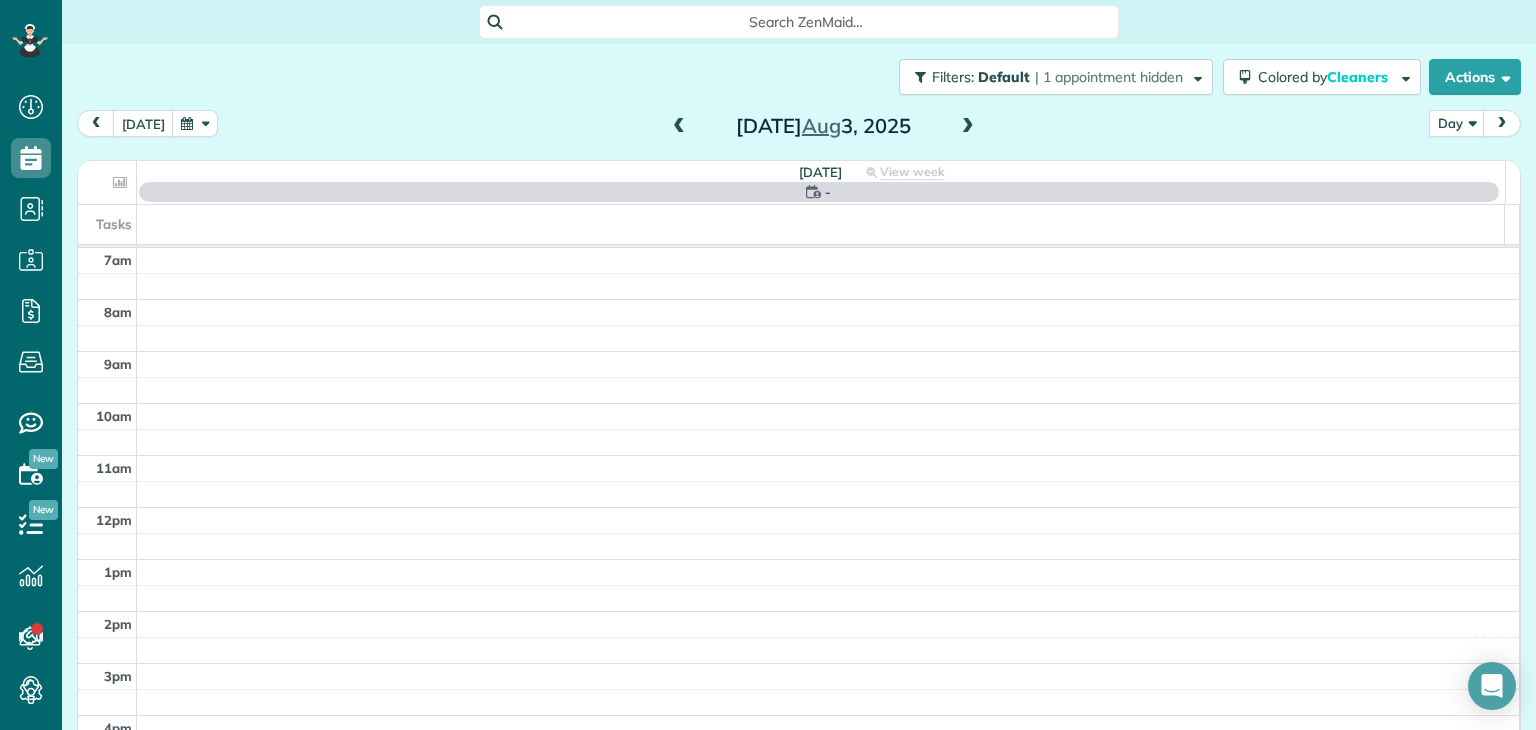 click at bounding box center [679, 127] 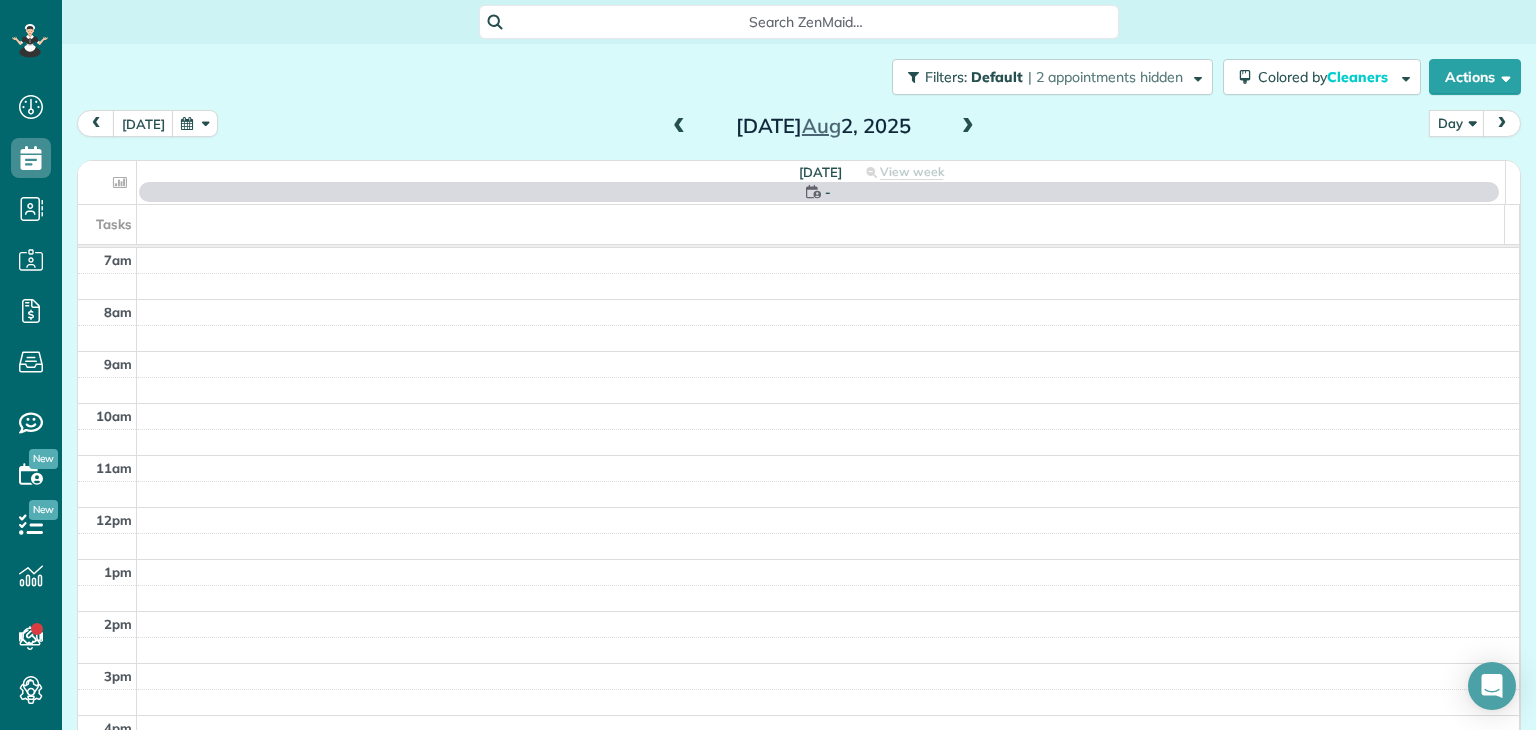 click at bounding box center [679, 127] 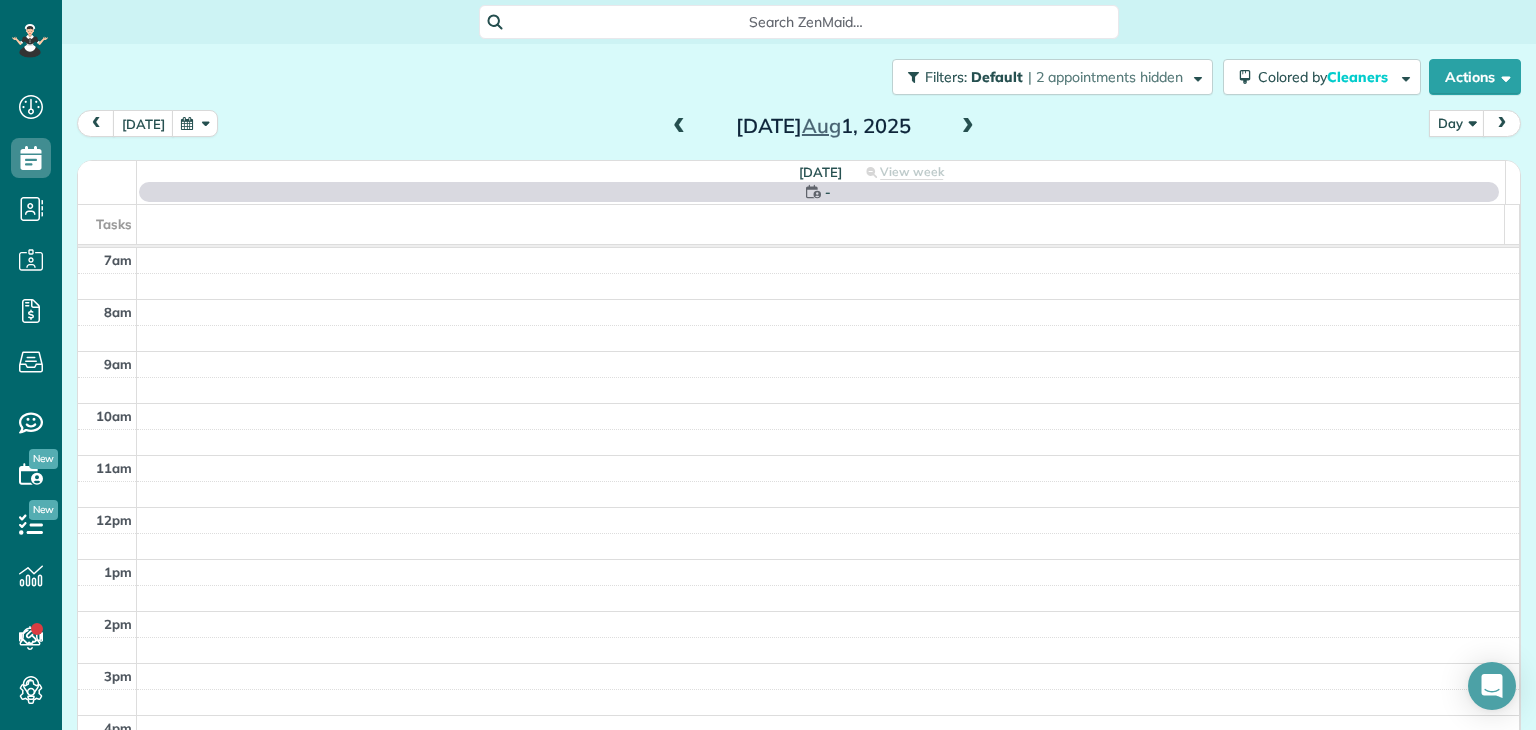 scroll, scrollTop: 0, scrollLeft: 0, axis: both 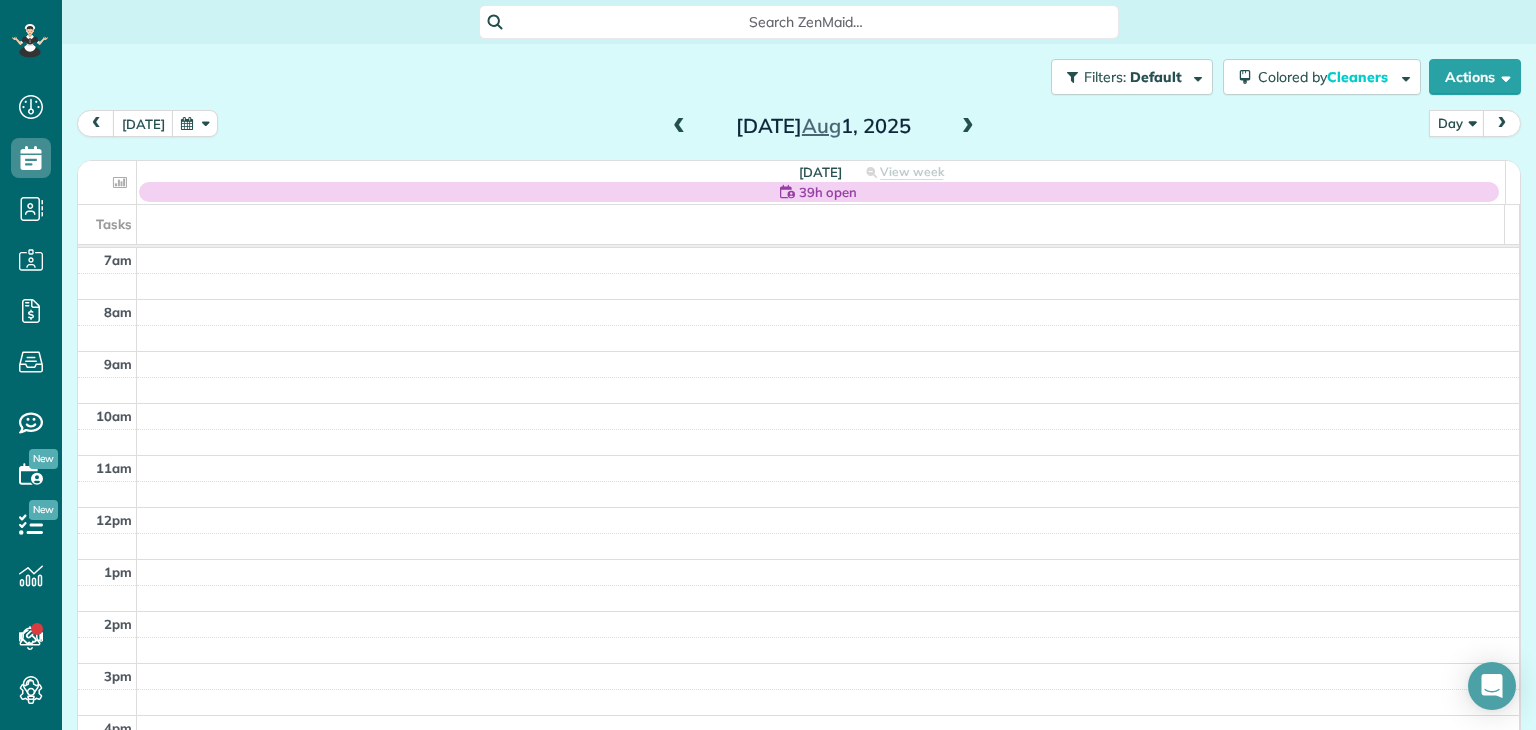 click at bounding box center (679, 127) 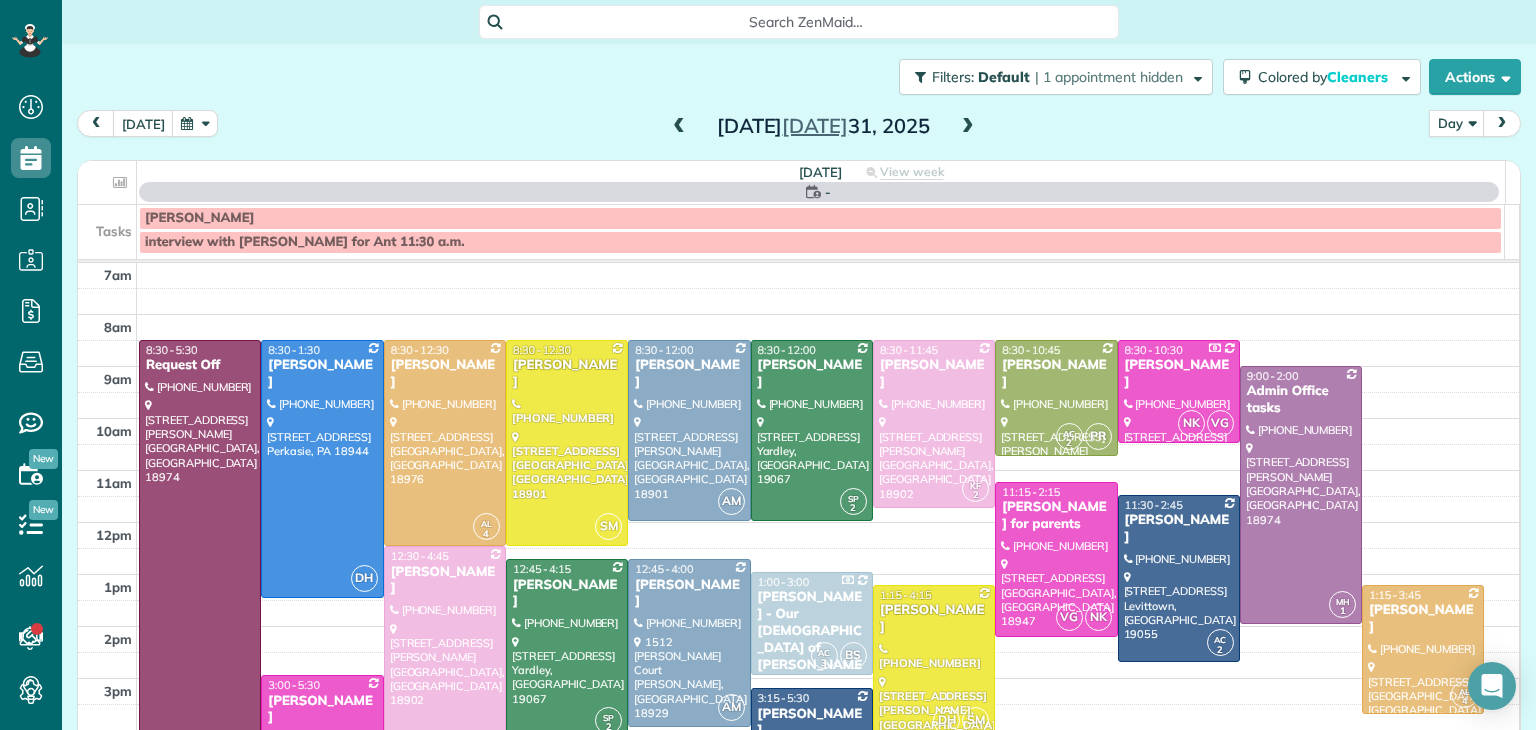 scroll, scrollTop: 0, scrollLeft: 0, axis: both 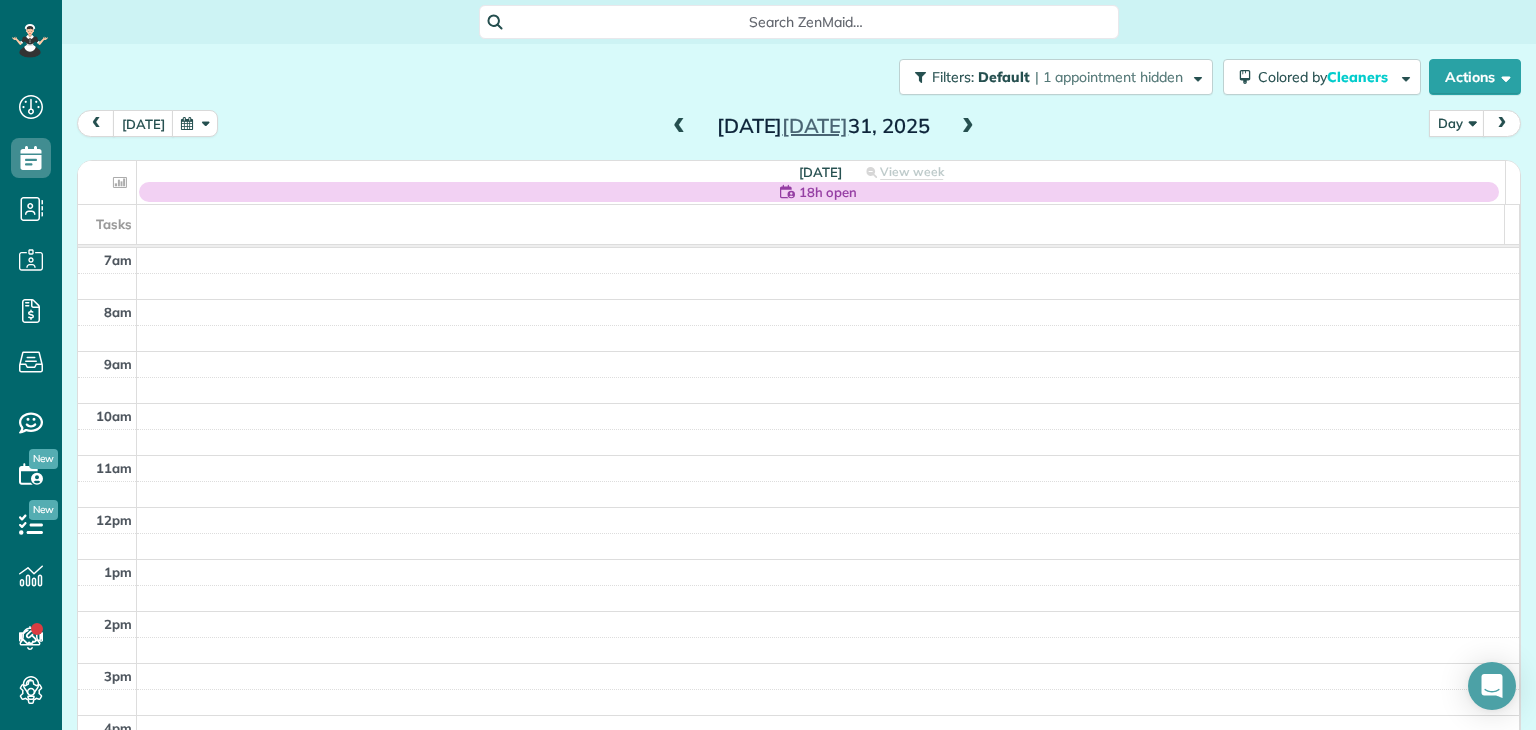 click at bounding box center (679, 127) 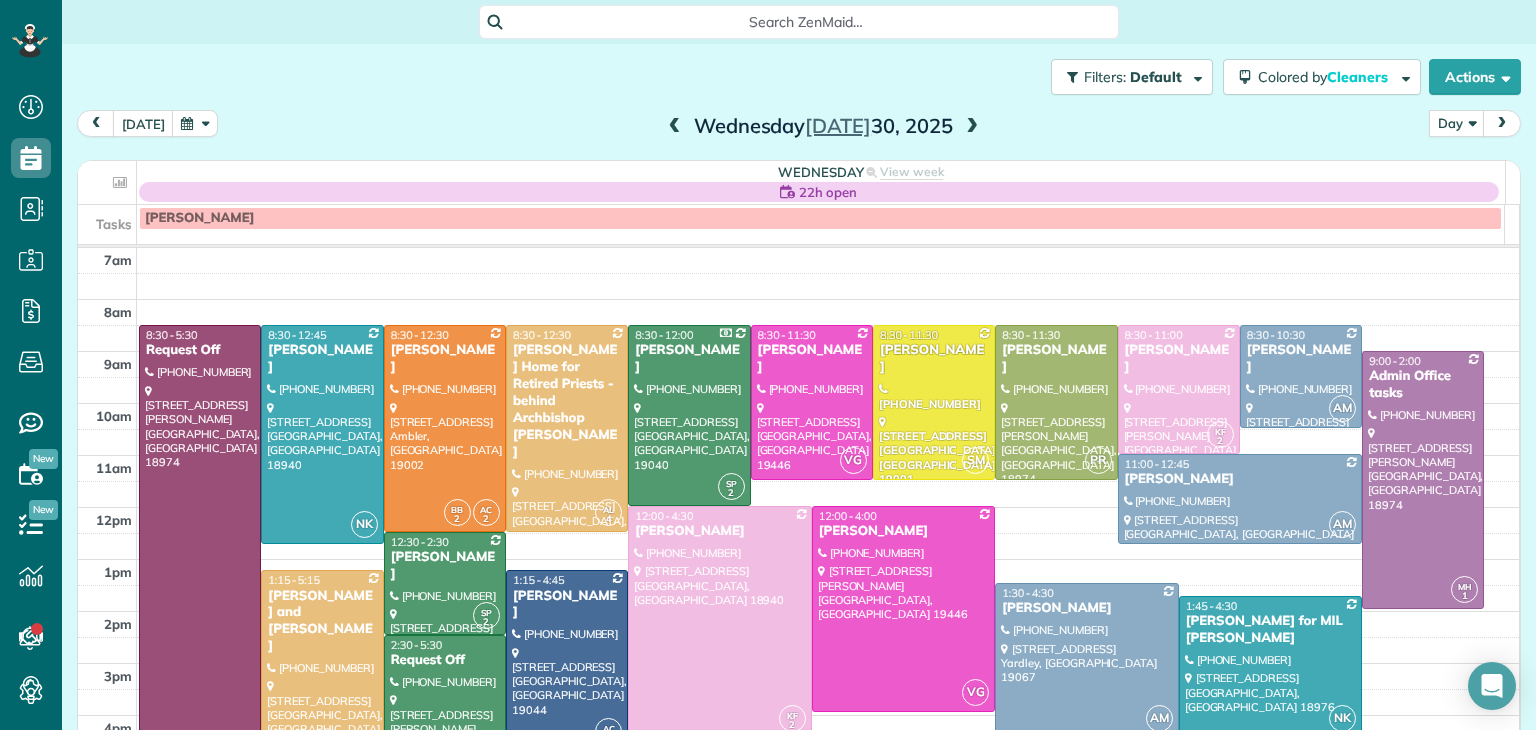 scroll, scrollTop: 0, scrollLeft: 0, axis: both 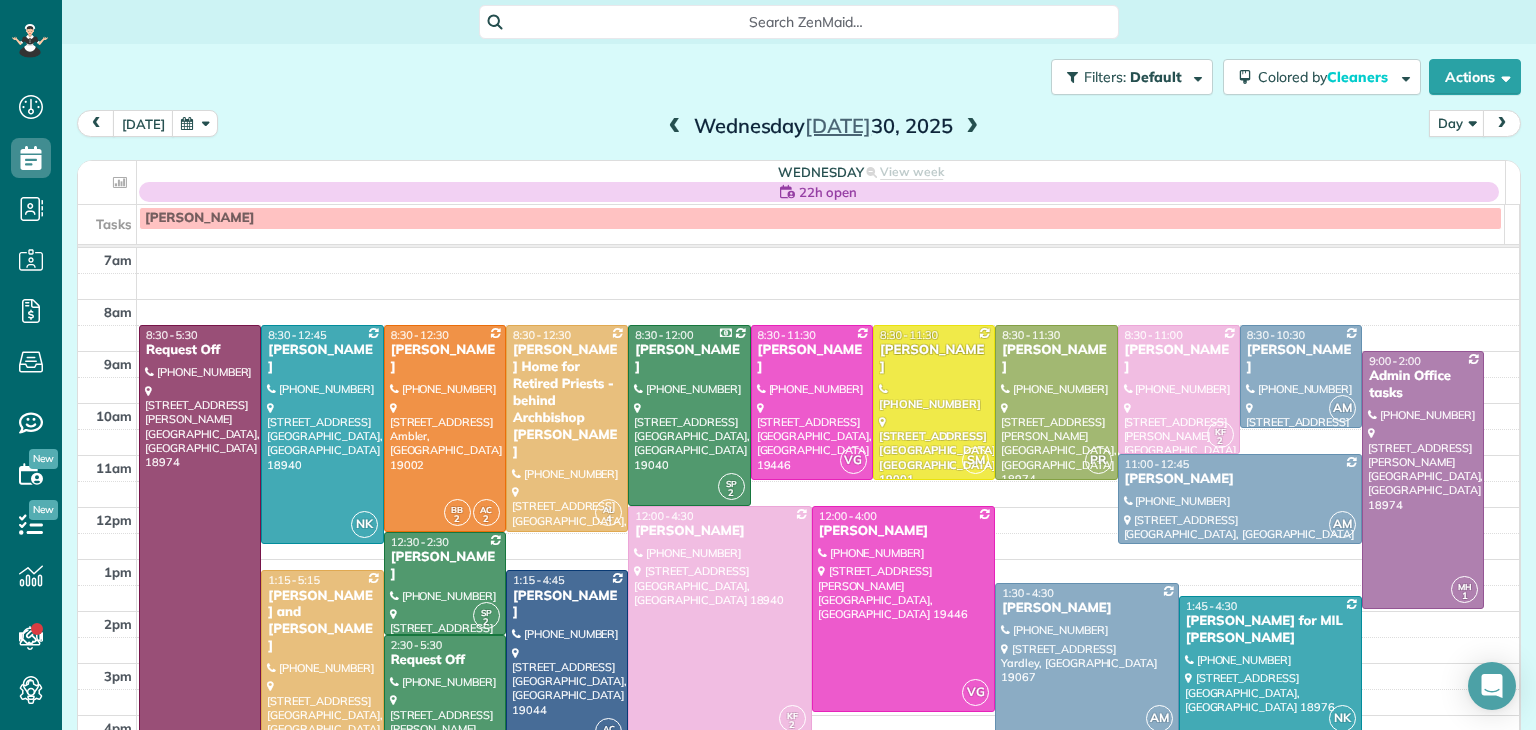 click at bounding box center [567, 660] 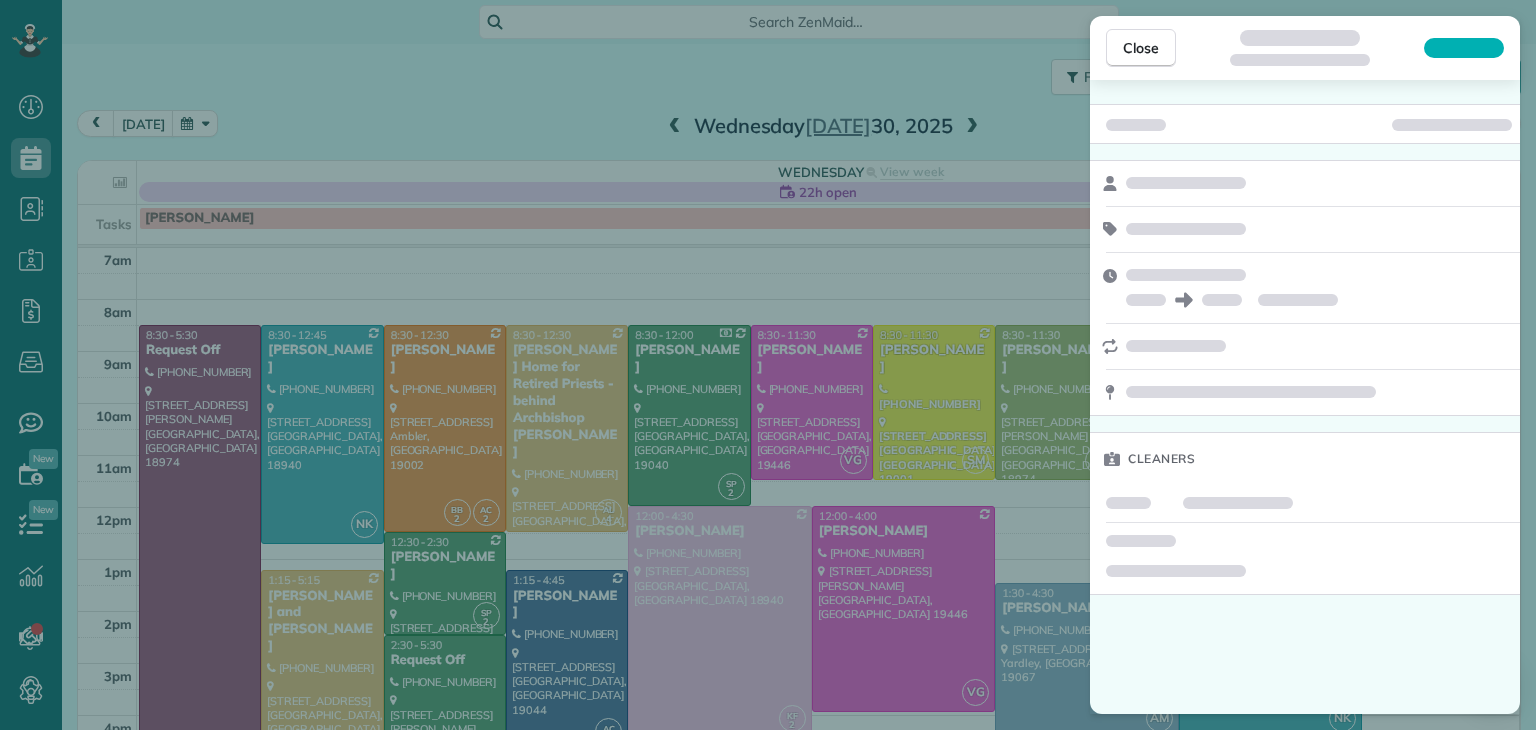 click on "Close   Cleaners" at bounding box center (768, 365) 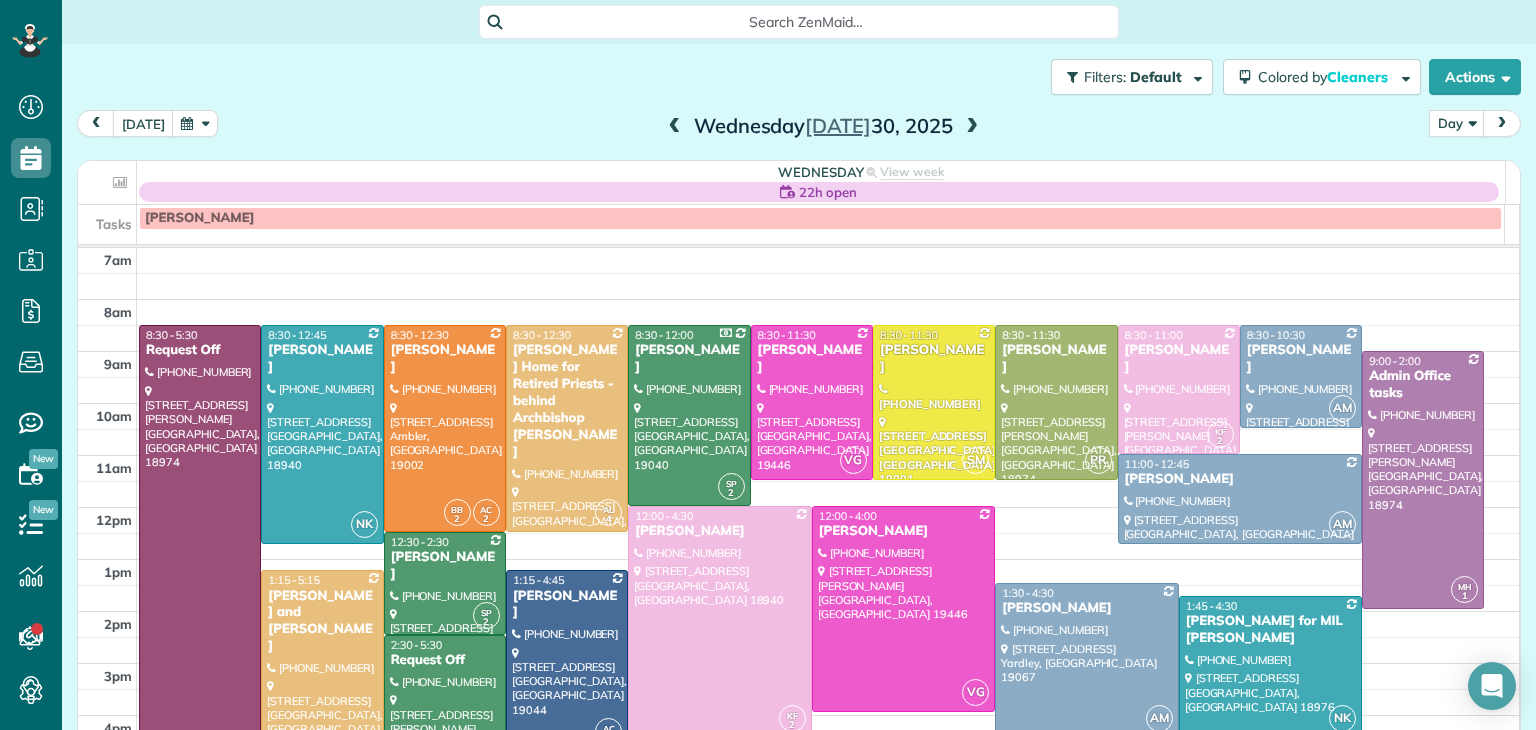 click at bounding box center [567, 660] 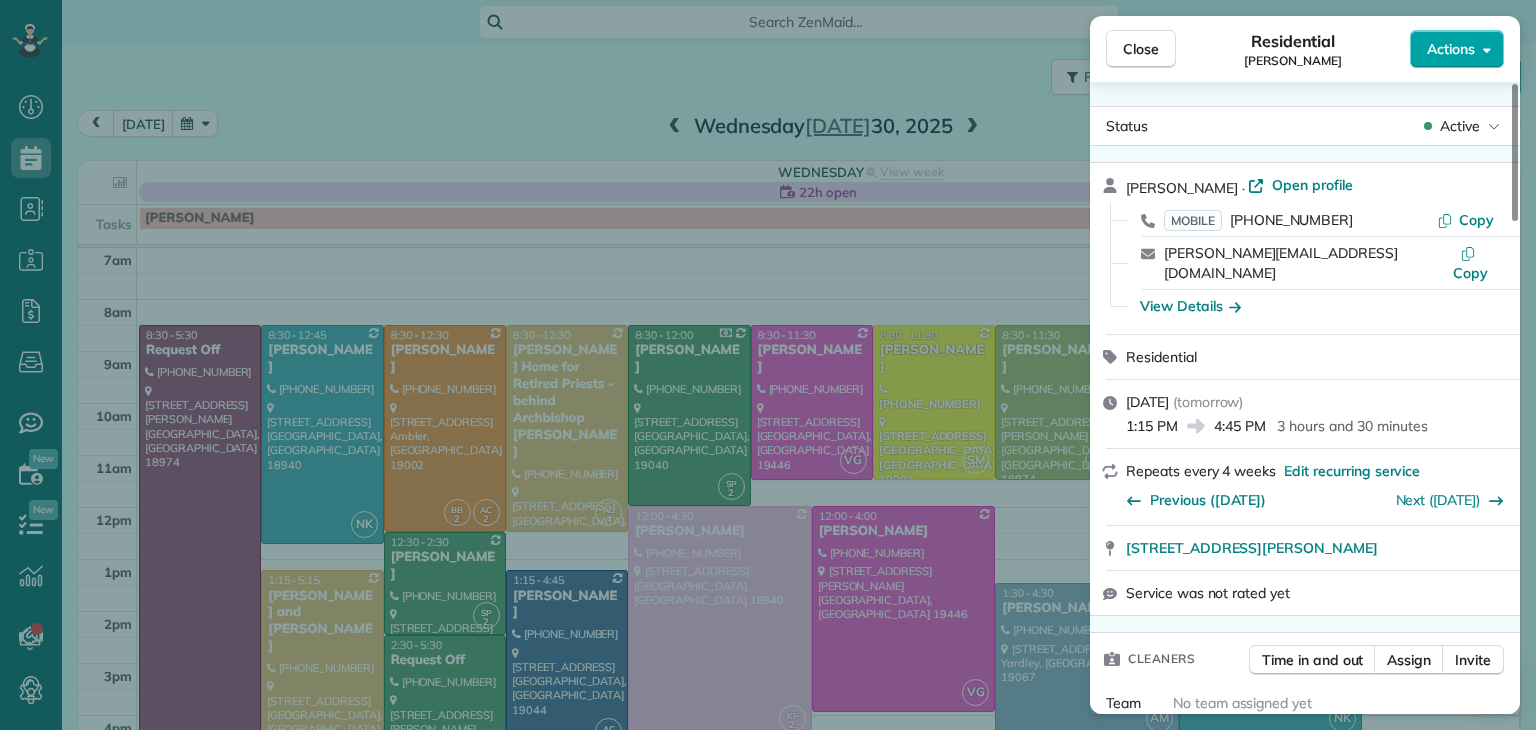 click on "Actions" at bounding box center (1457, 49) 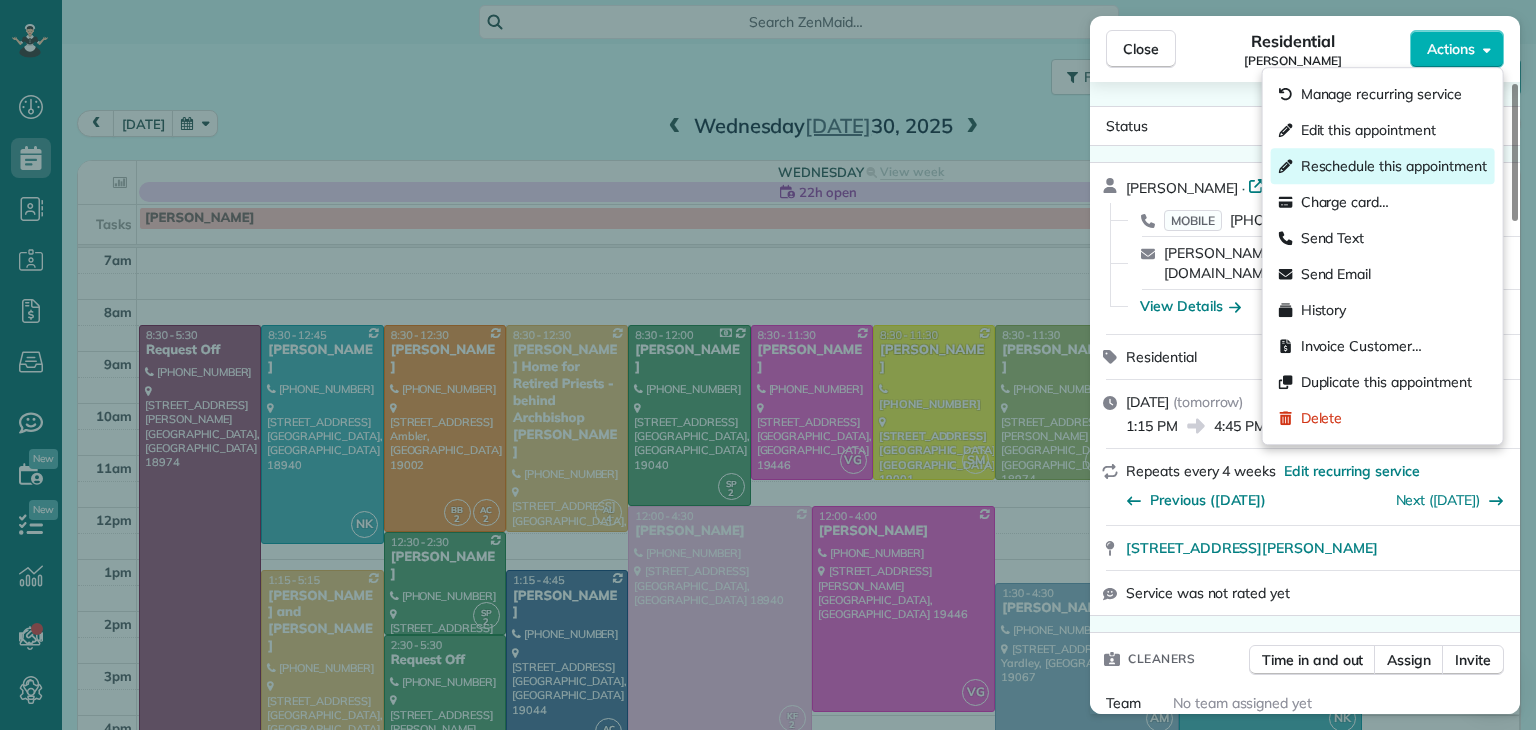click on "Reschedule this appointment" at bounding box center [1394, 166] 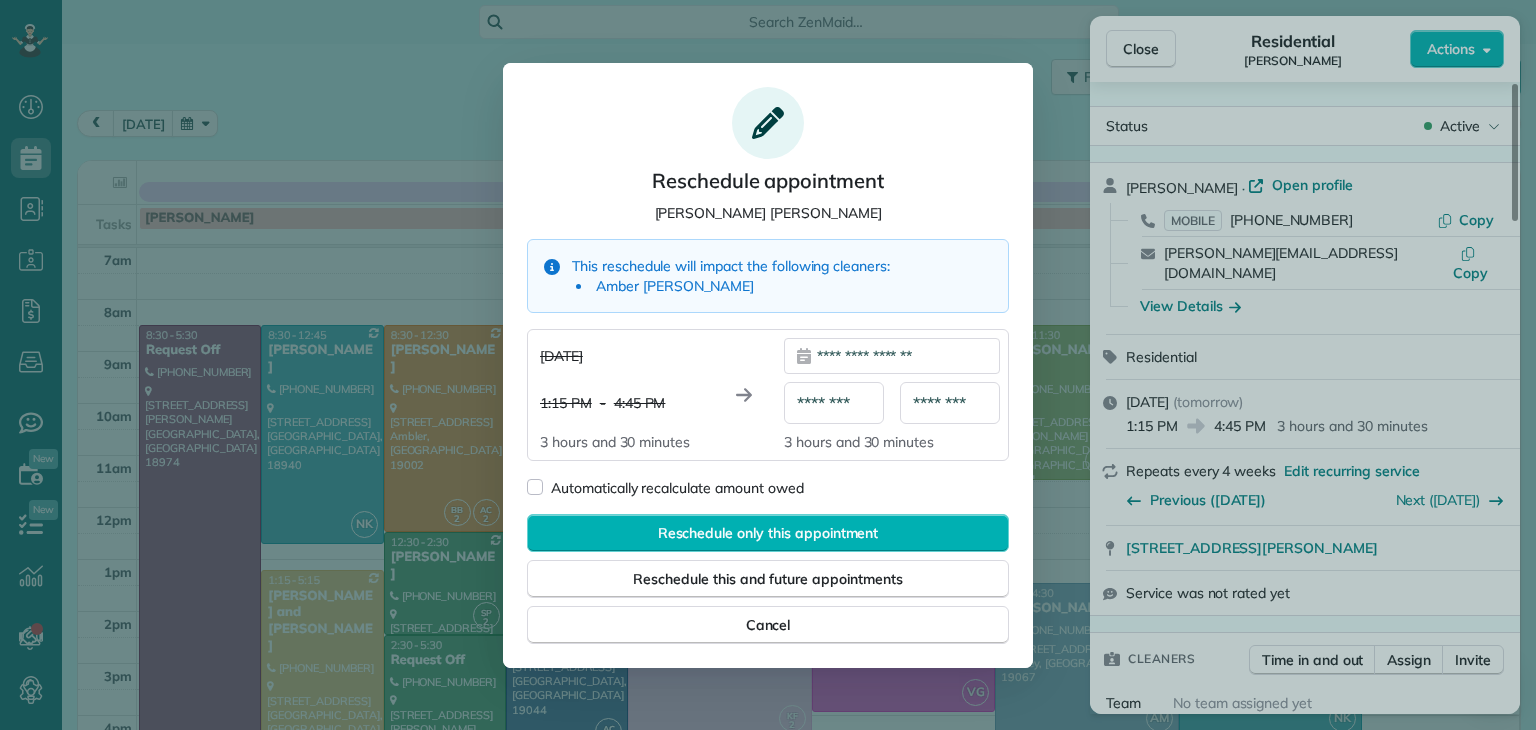 click on "**********" at bounding box center [892, 356] 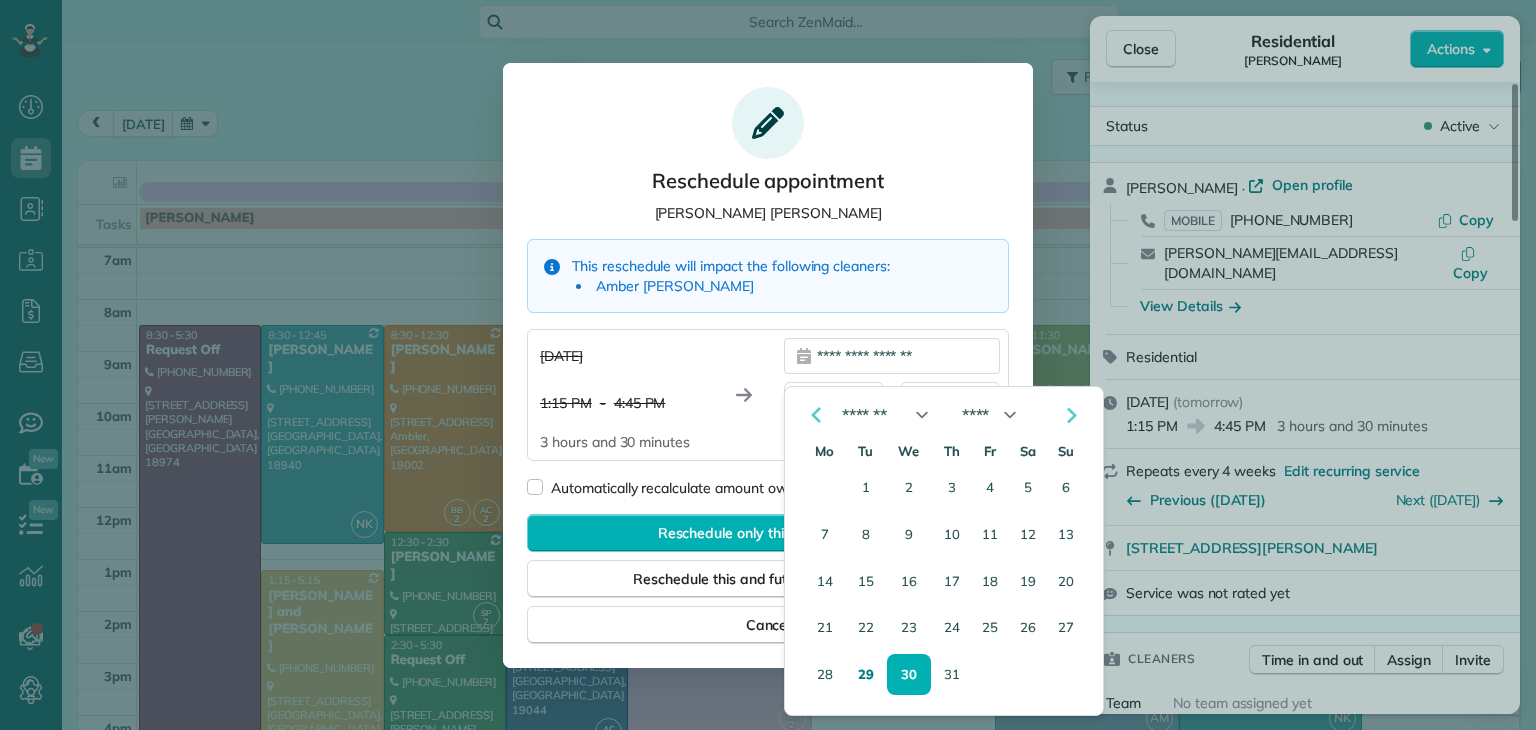 click on "******* ******** ***** ***** *** **** **** ****** ********* ******* ******** ********" at bounding box center [886, 415] 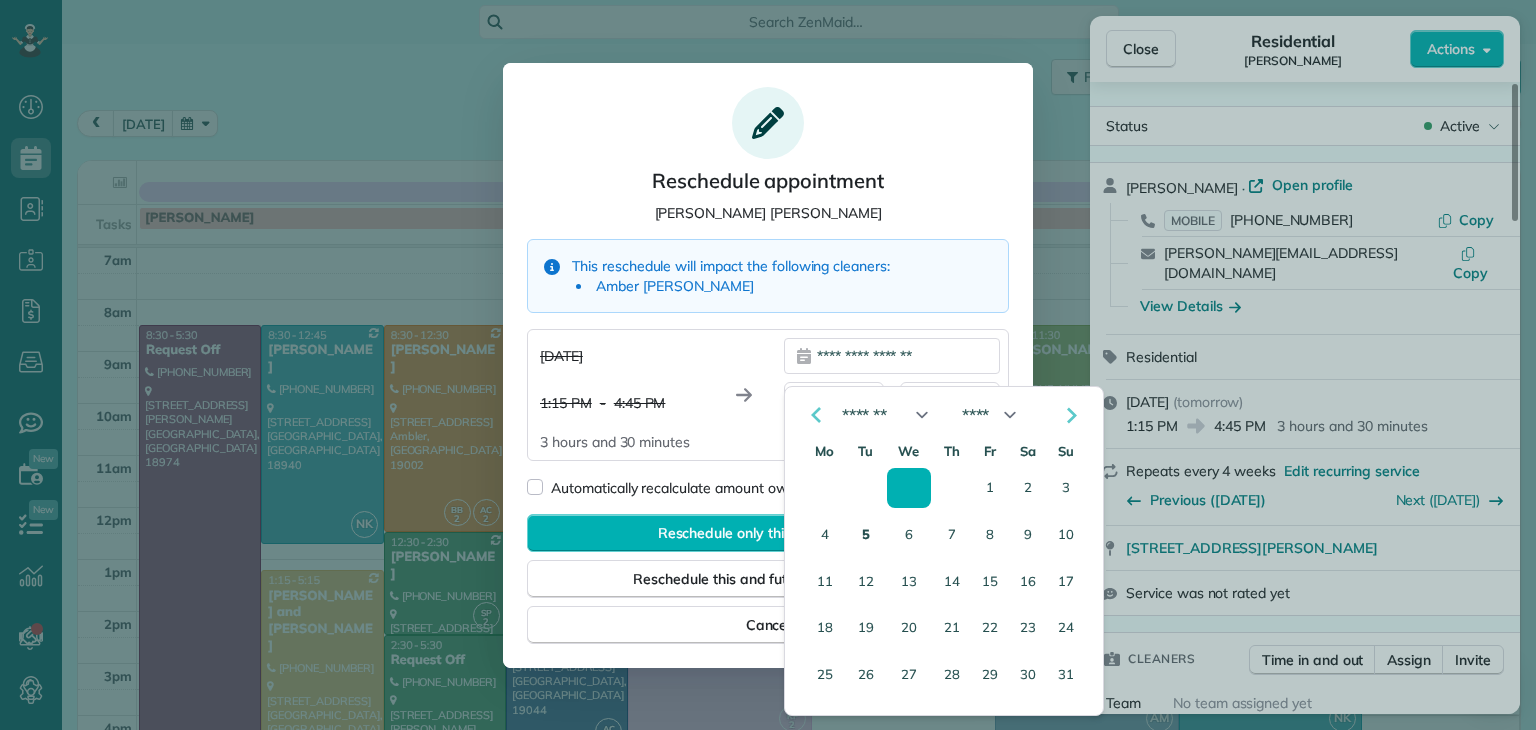 click on "5" at bounding box center (866, 534) 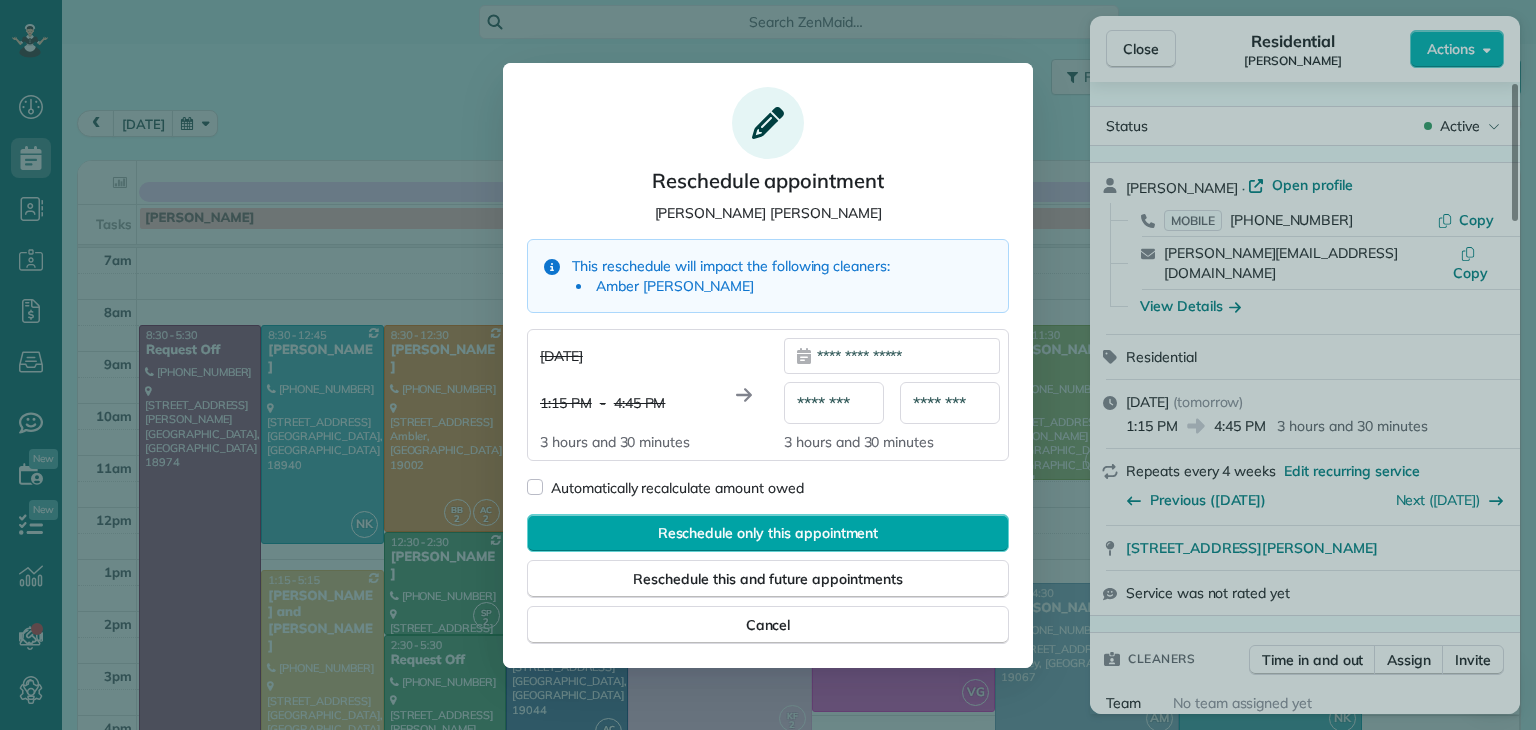 click on "Reschedule only this appointment" at bounding box center (768, 533) 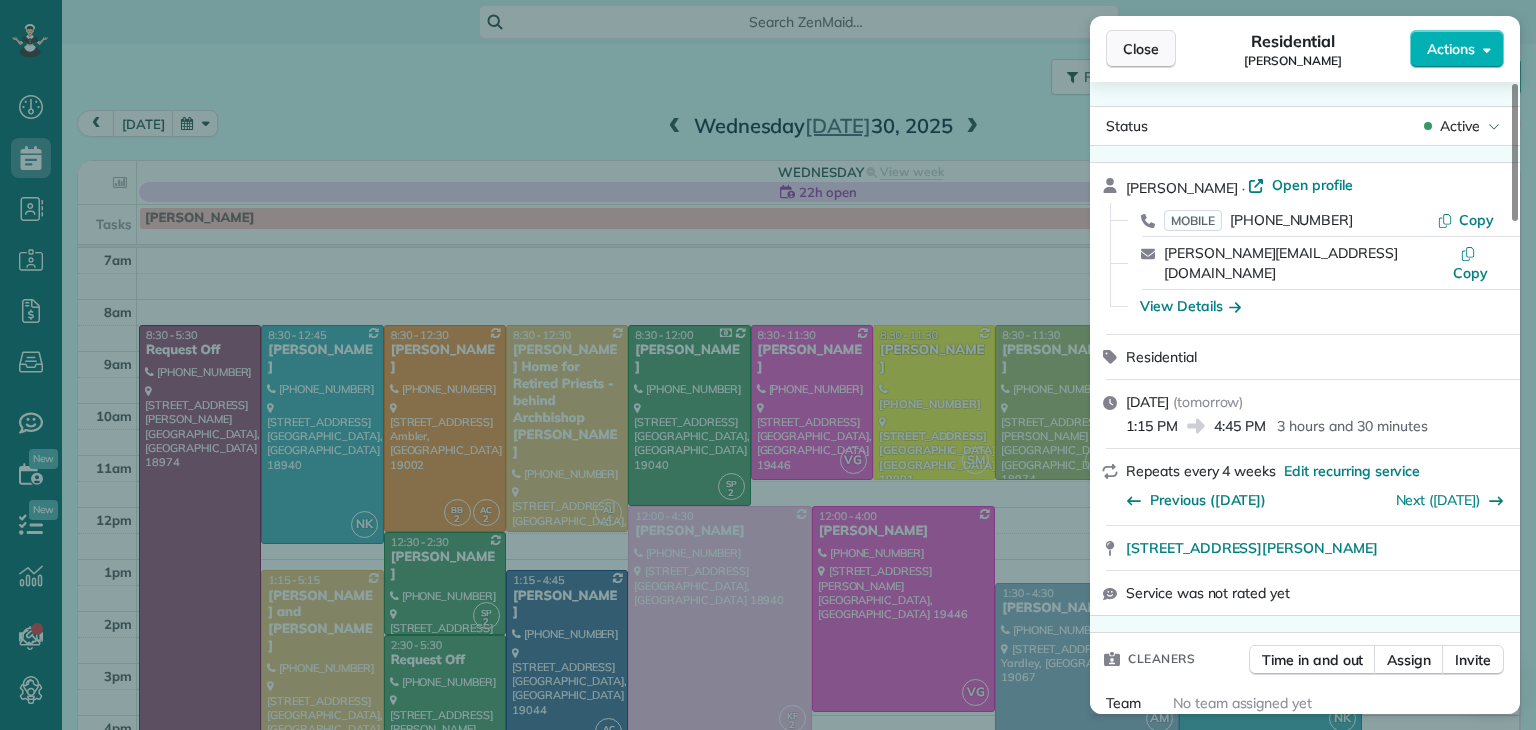 click on "Close" at bounding box center (1141, 49) 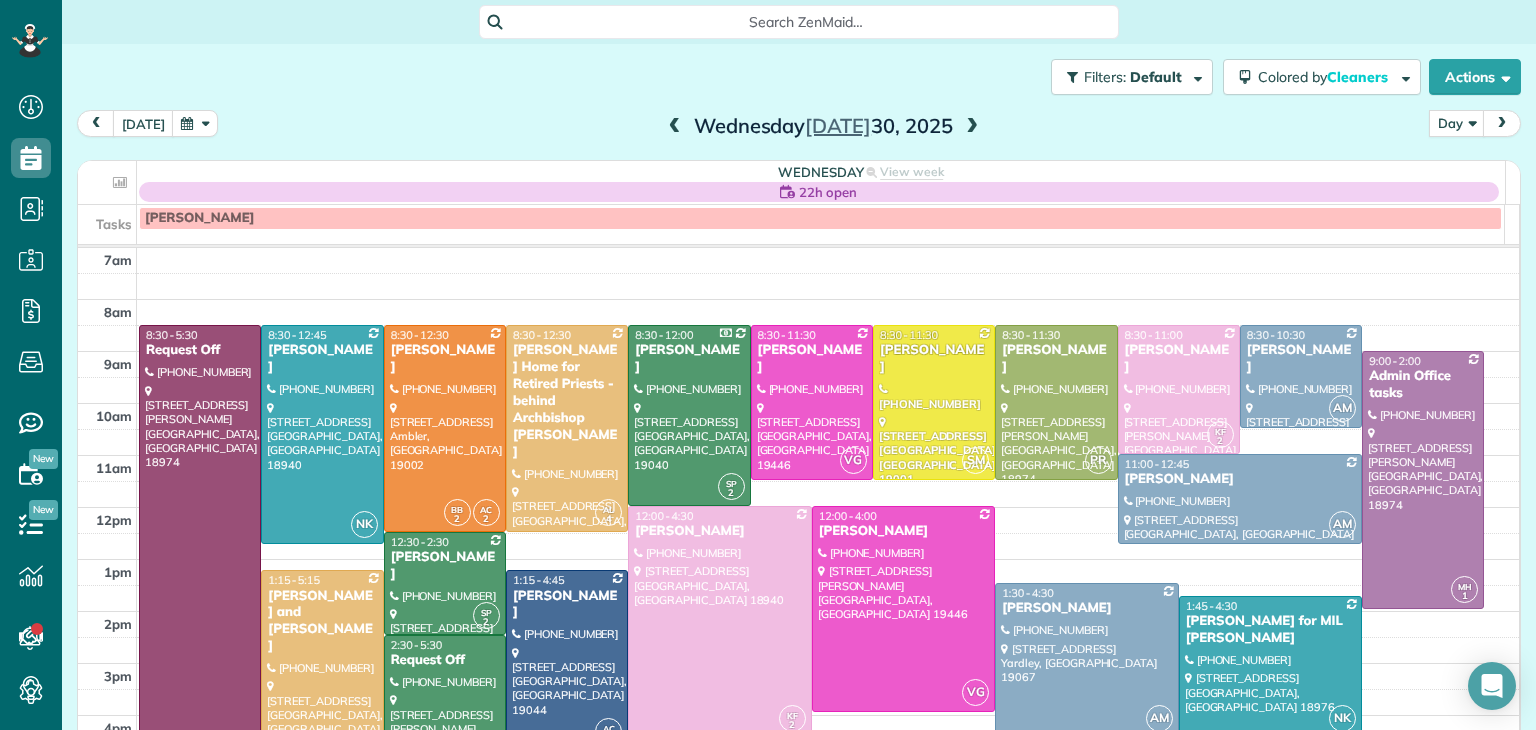 click at bounding box center (972, 127) 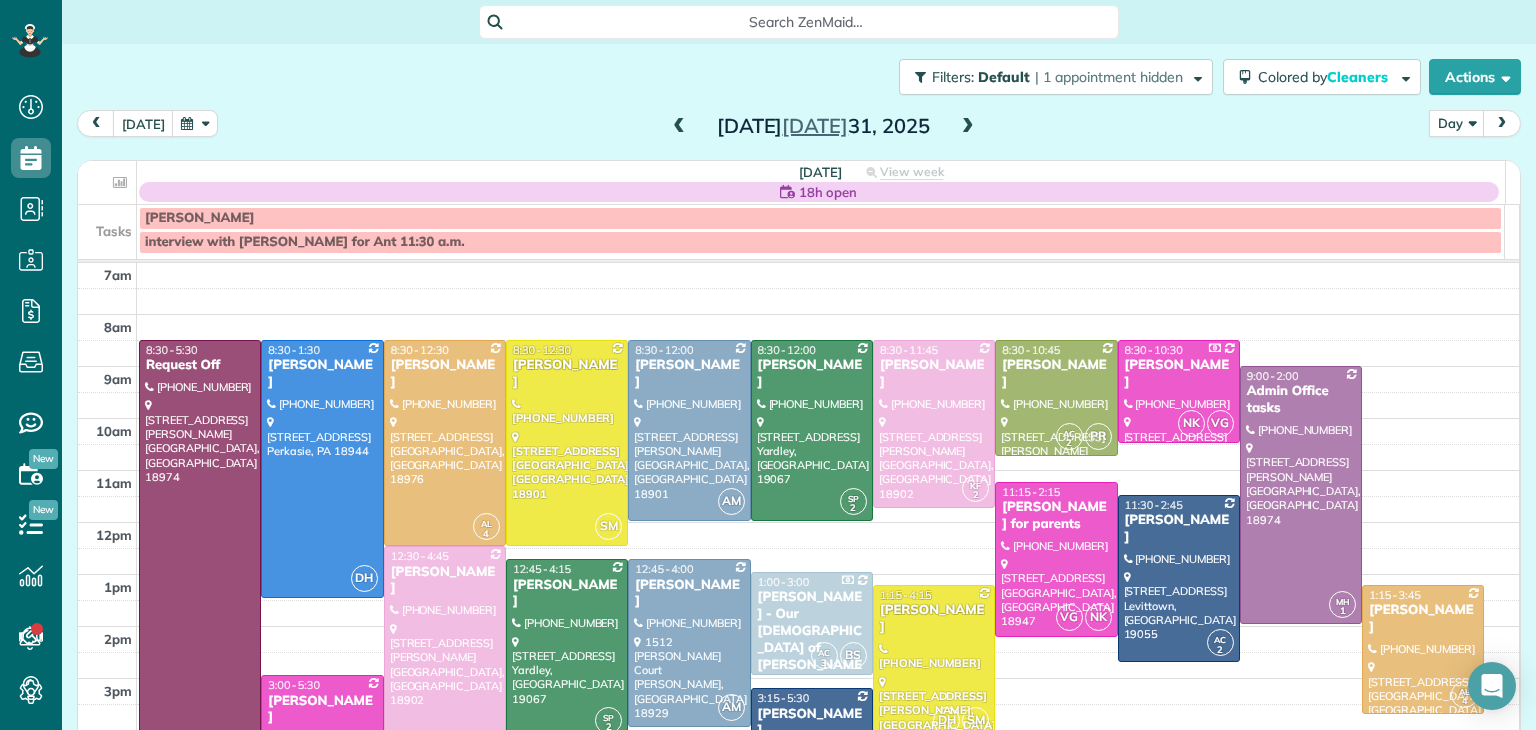 click at bounding box center [968, 127] 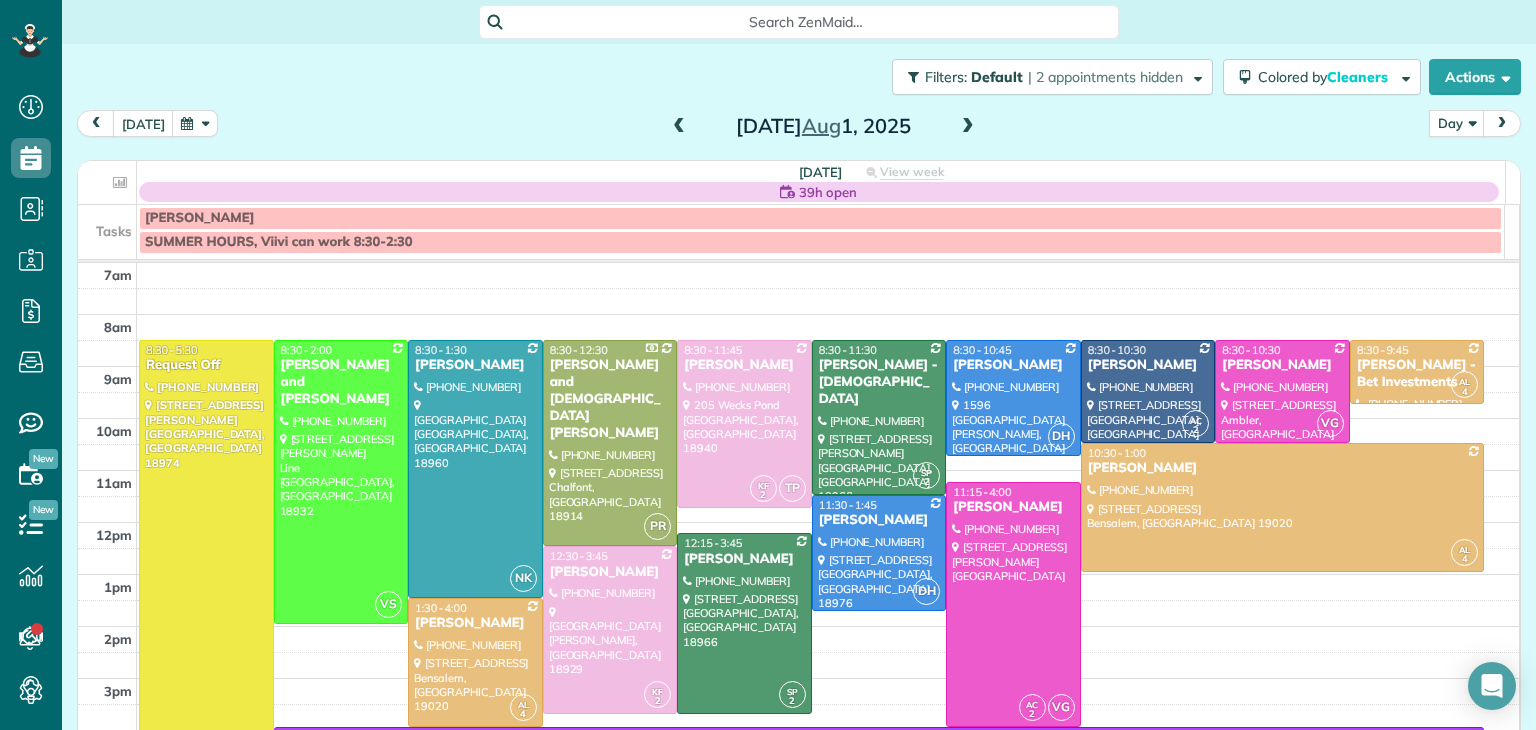 click at bounding box center [968, 127] 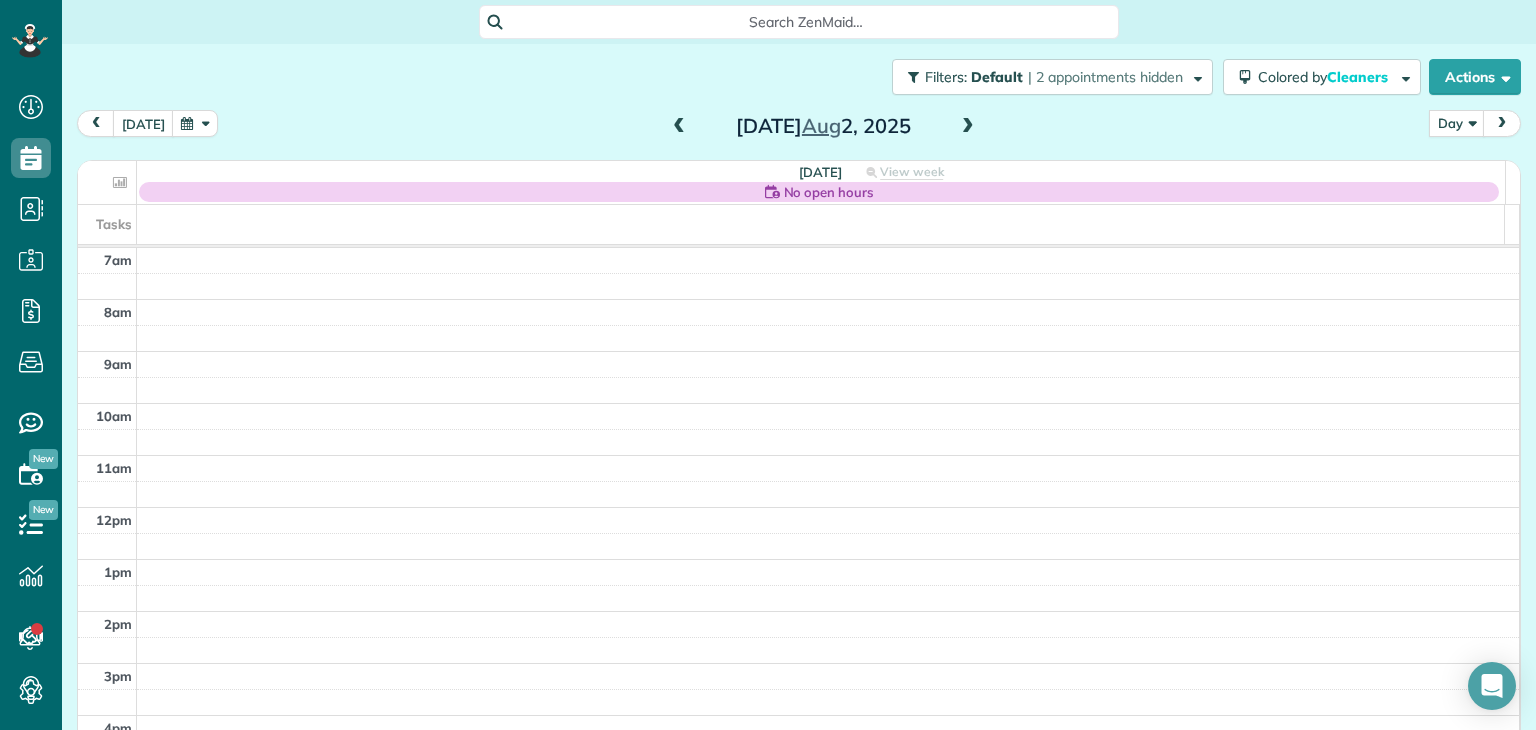 click at bounding box center (968, 127) 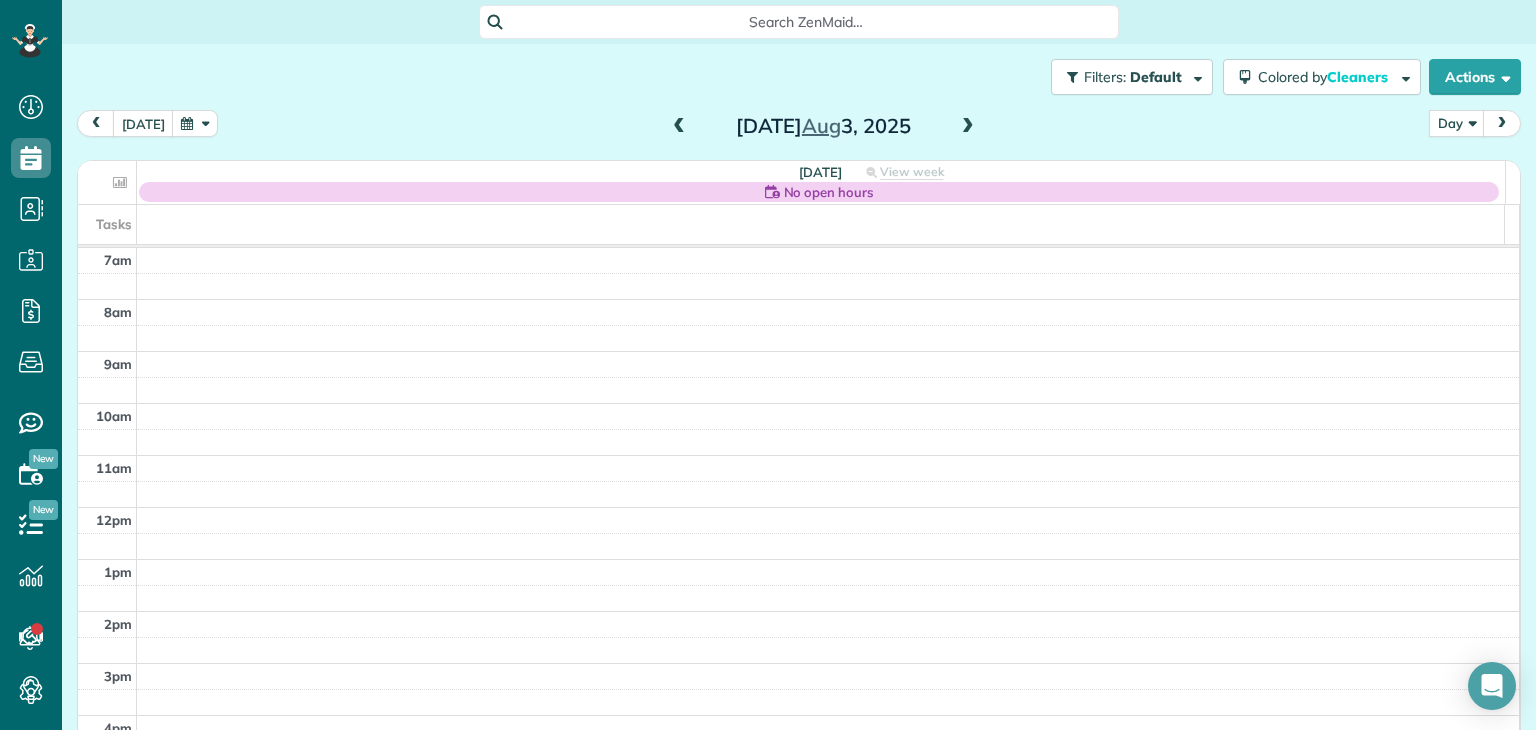 click at bounding box center [968, 127] 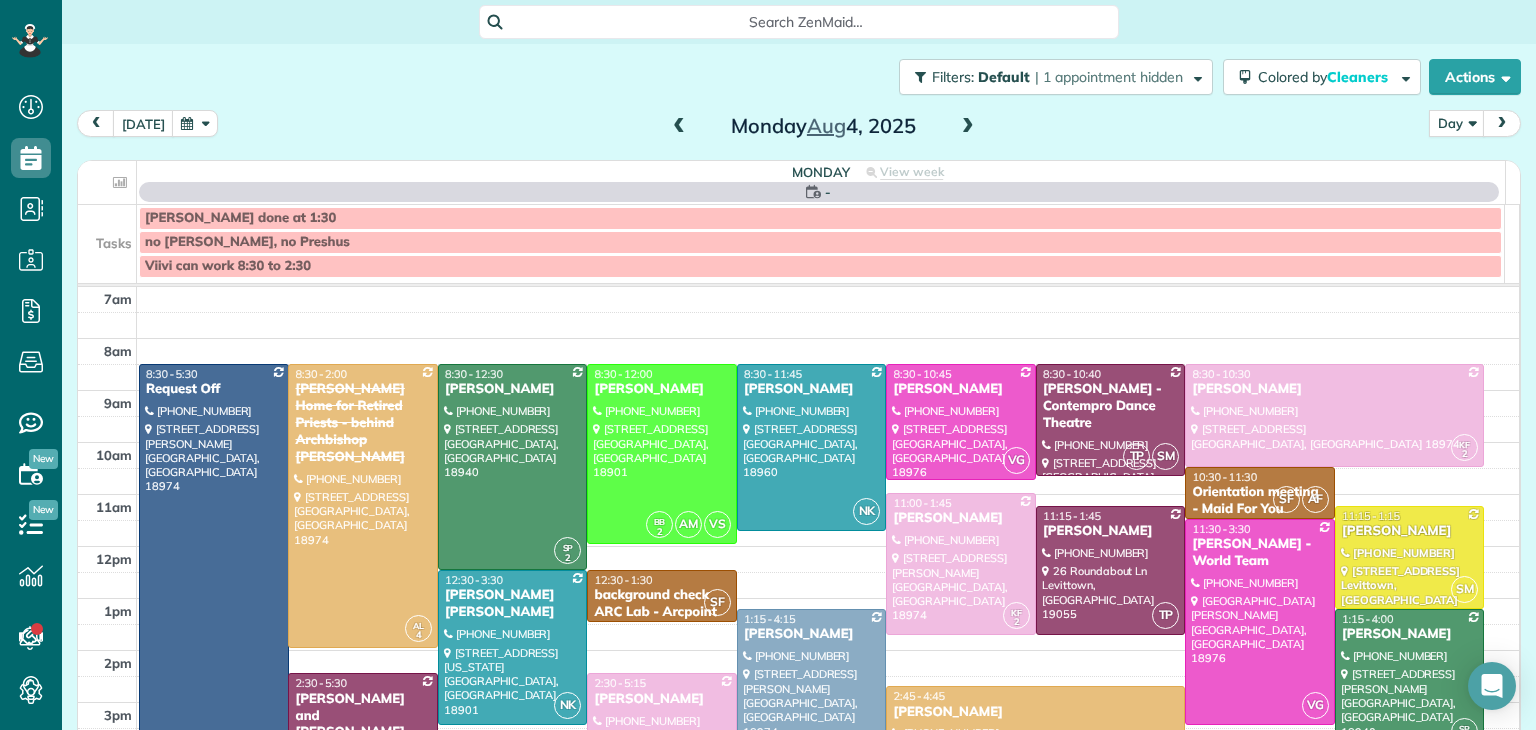 click at bounding box center [968, 127] 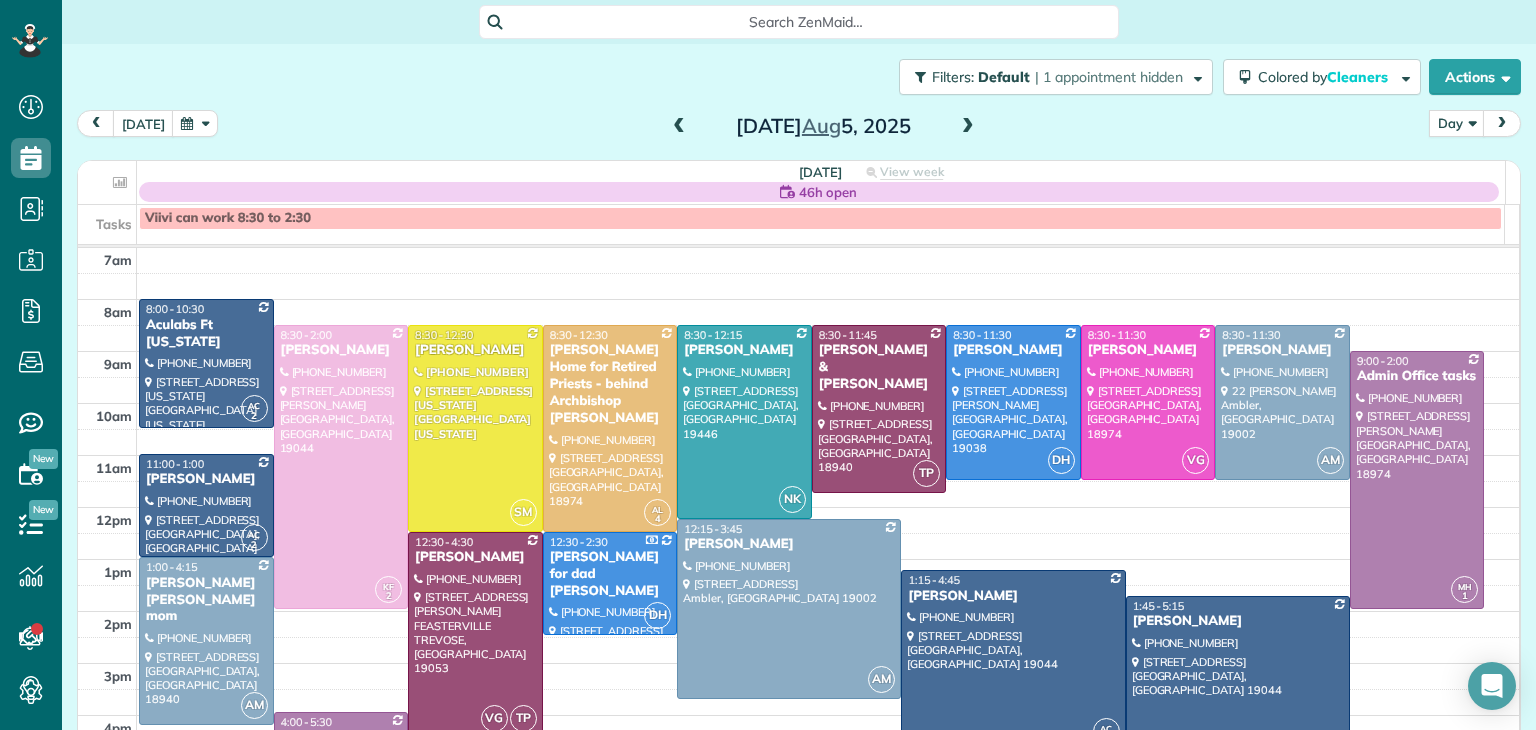 click at bounding box center [968, 127] 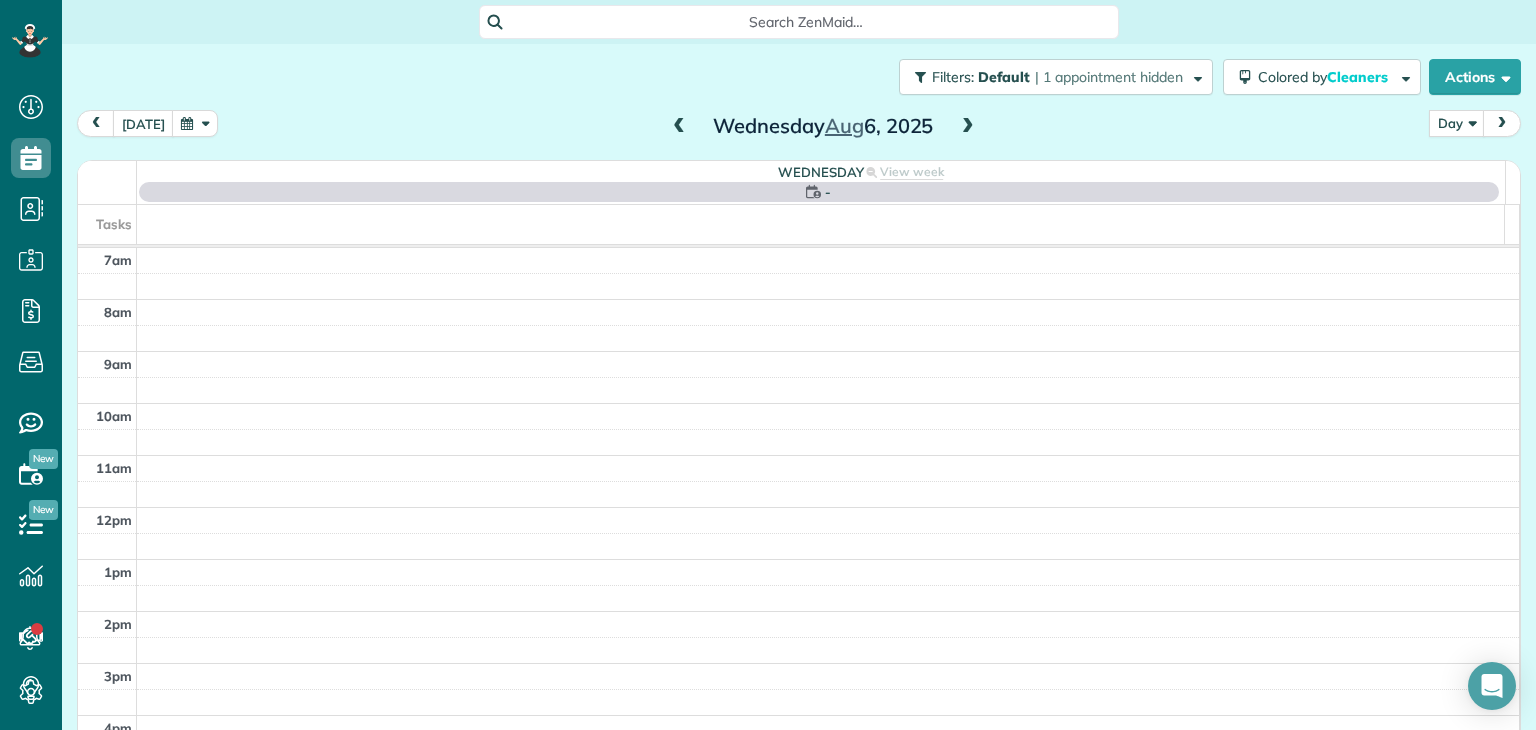 click at bounding box center [679, 127] 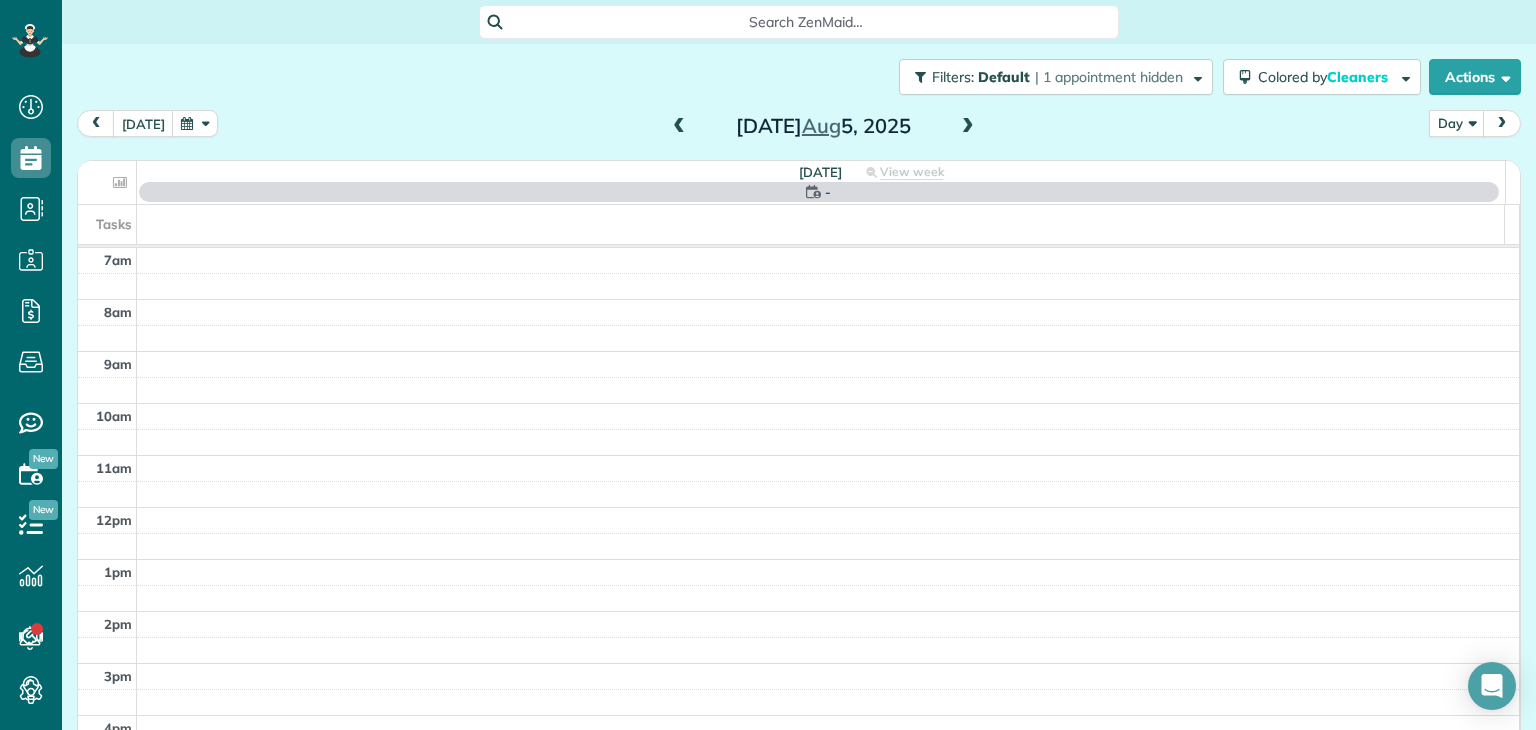 scroll, scrollTop: 0, scrollLeft: 0, axis: both 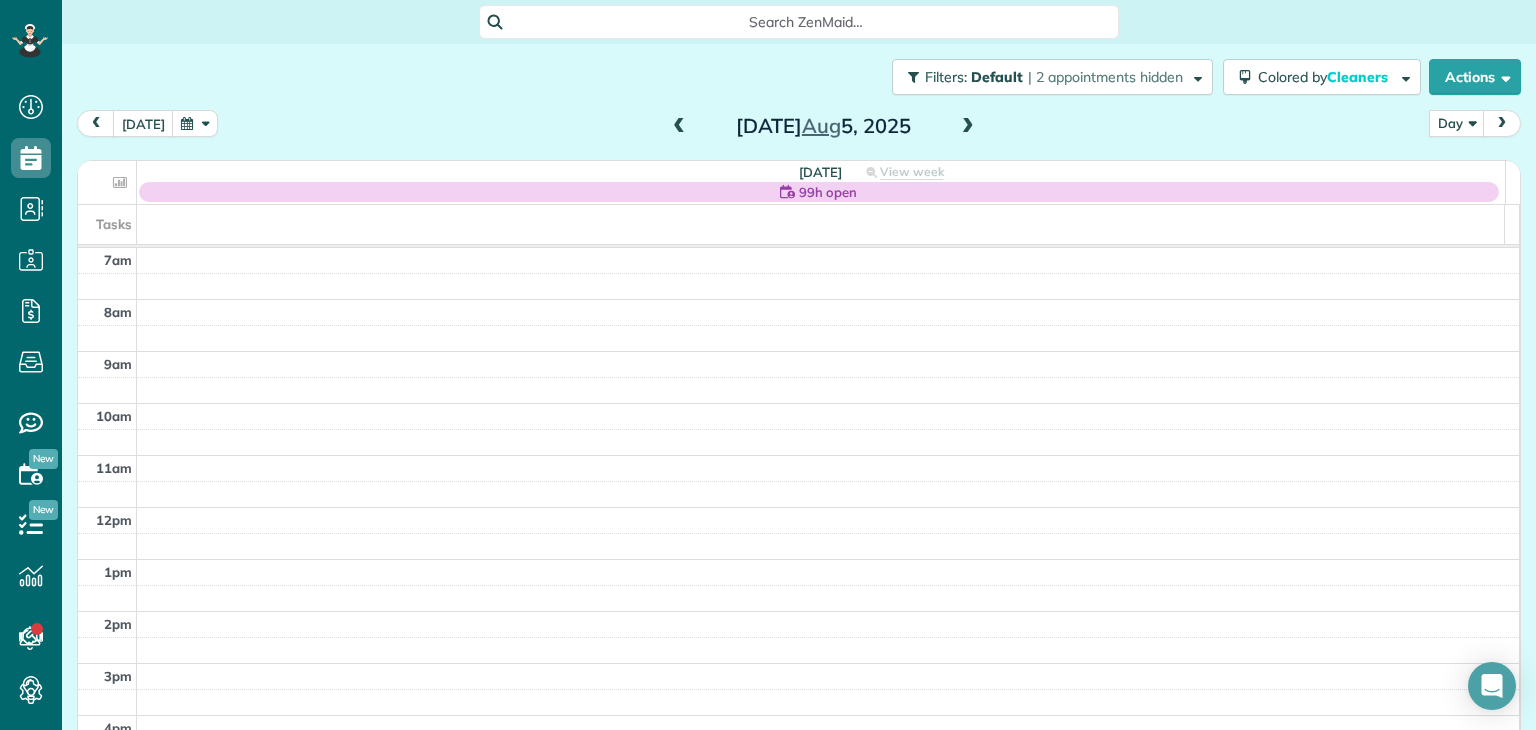 click at bounding box center (679, 127) 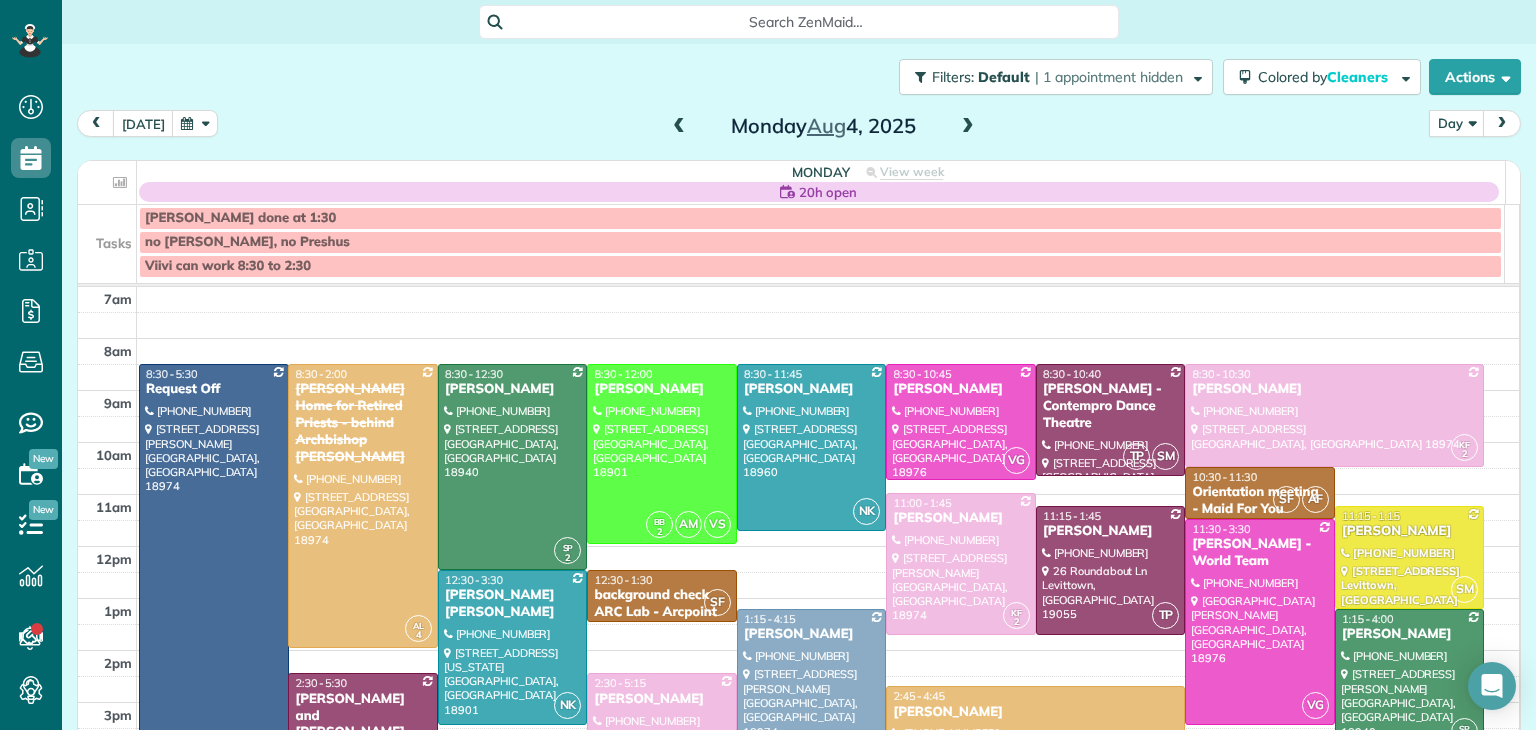 click at bounding box center [968, 127] 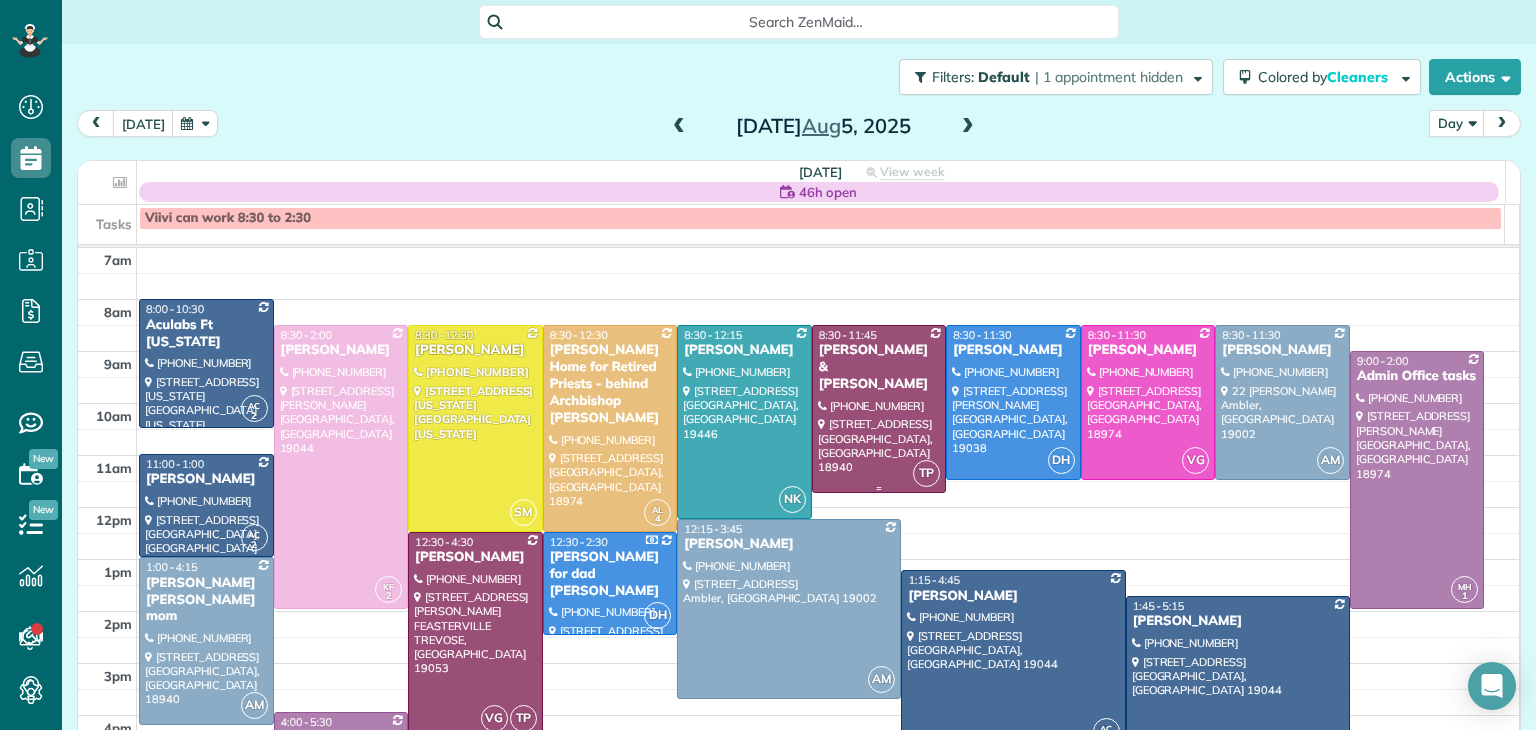 scroll, scrollTop: 79, scrollLeft: 0, axis: vertical 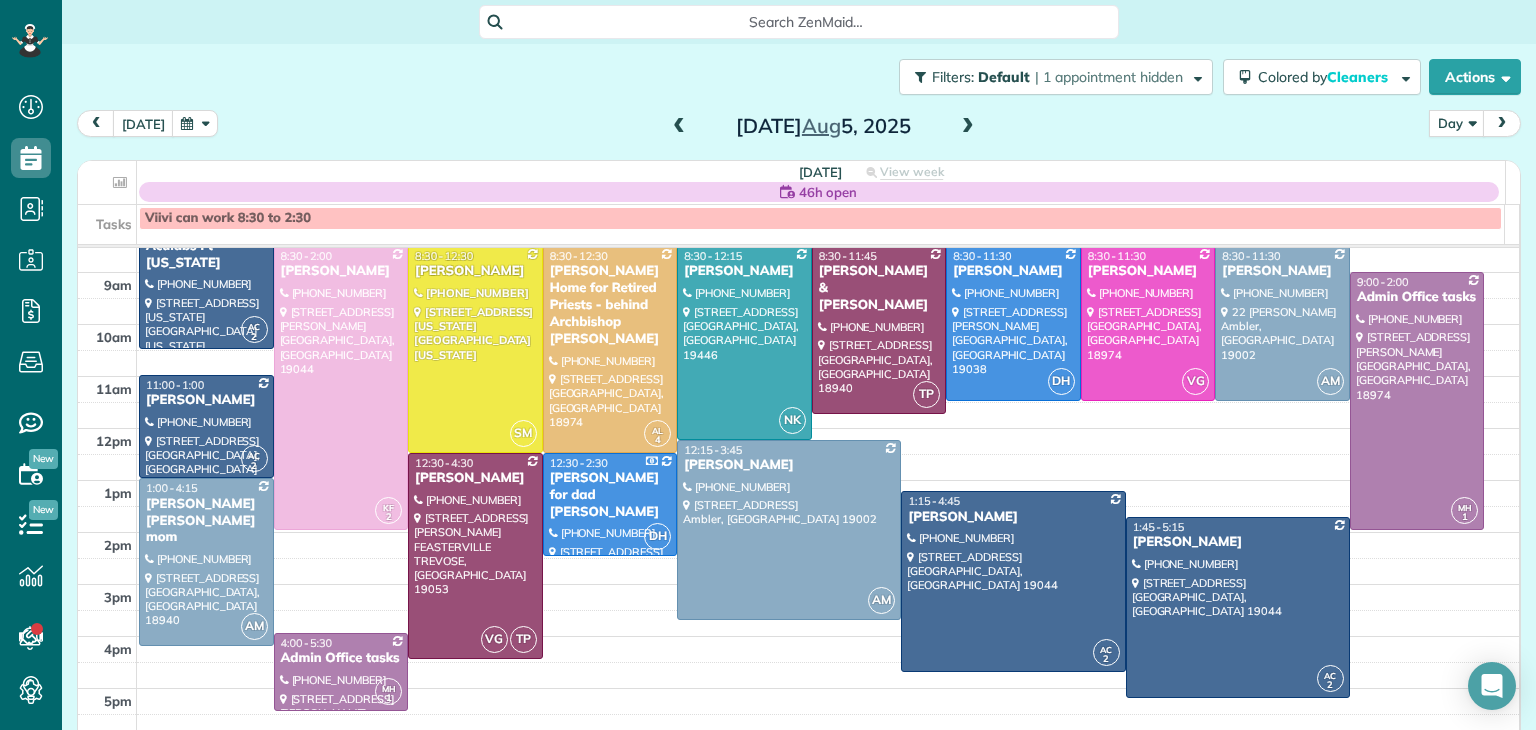 click at bounding box center [679, 127] 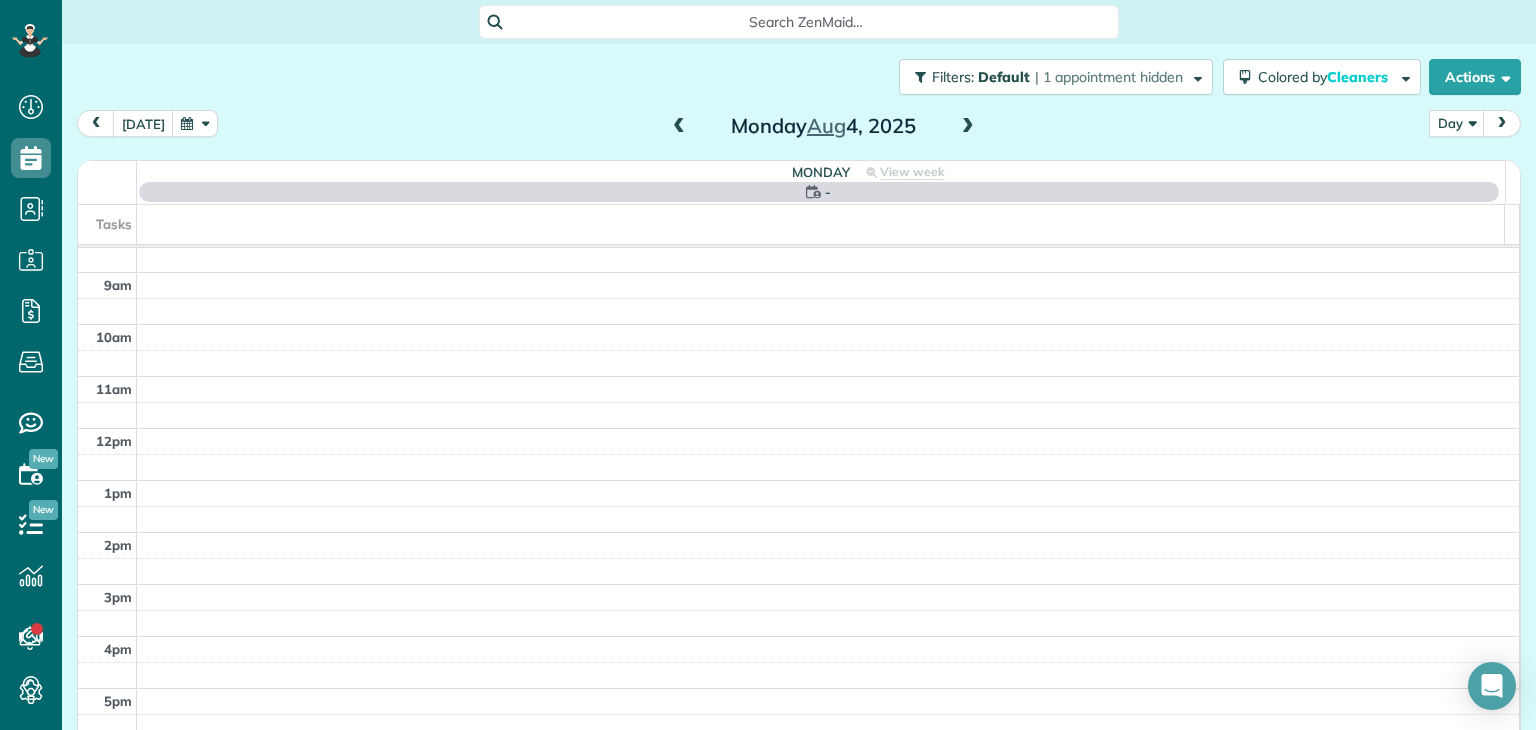 scroll, scrollTop: 0, scrollLeft: 0, axis: both 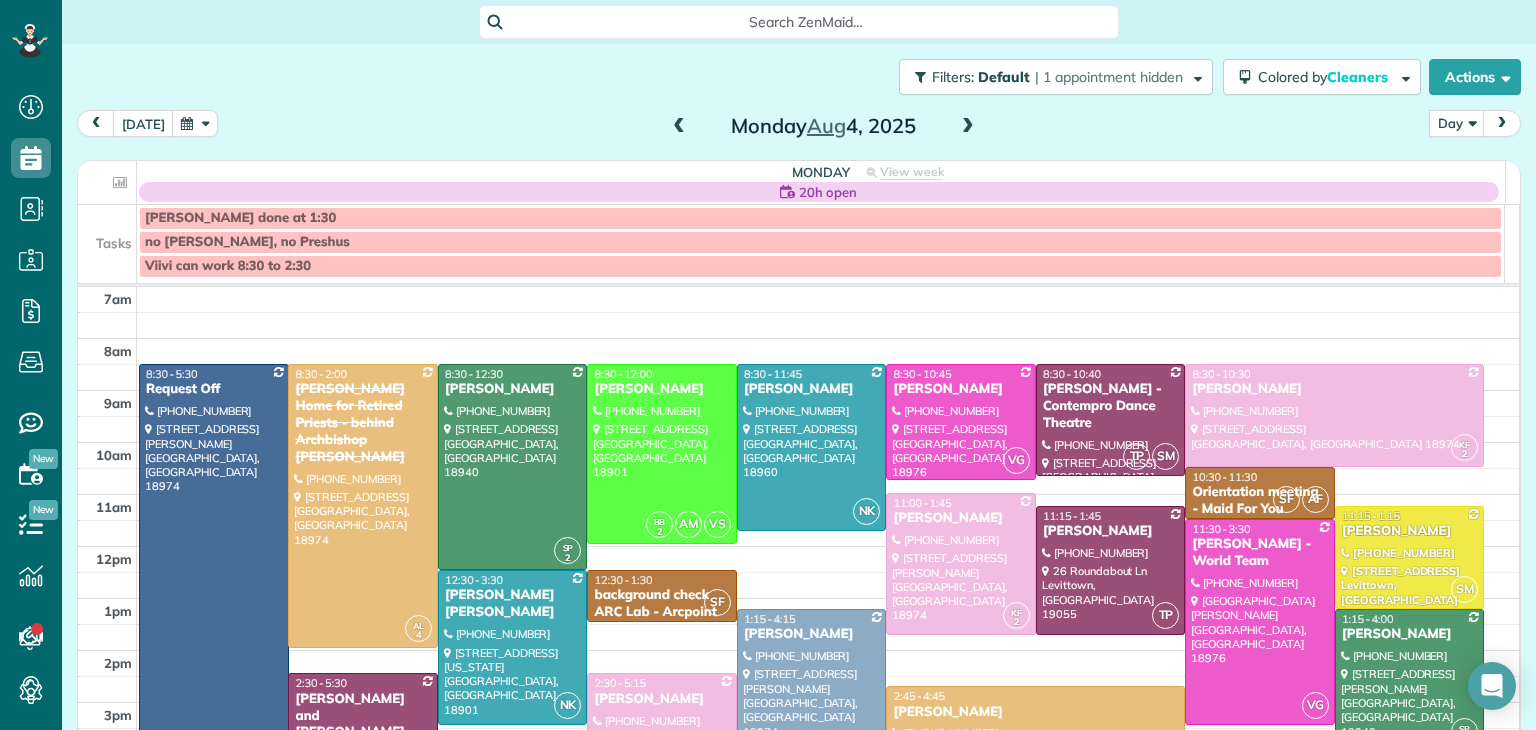 click at bounding box center [679, 127] 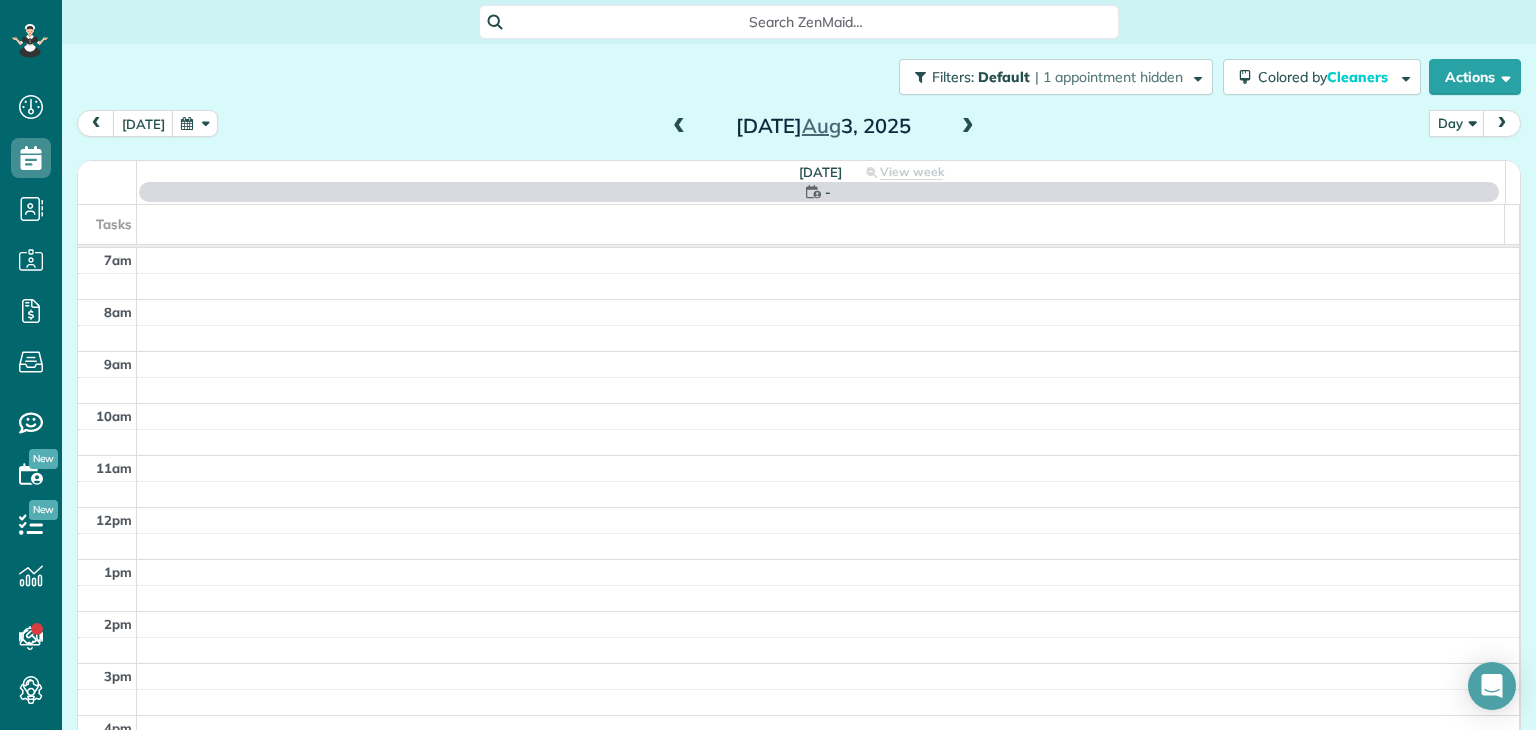 click at bounding box center (679, 127) 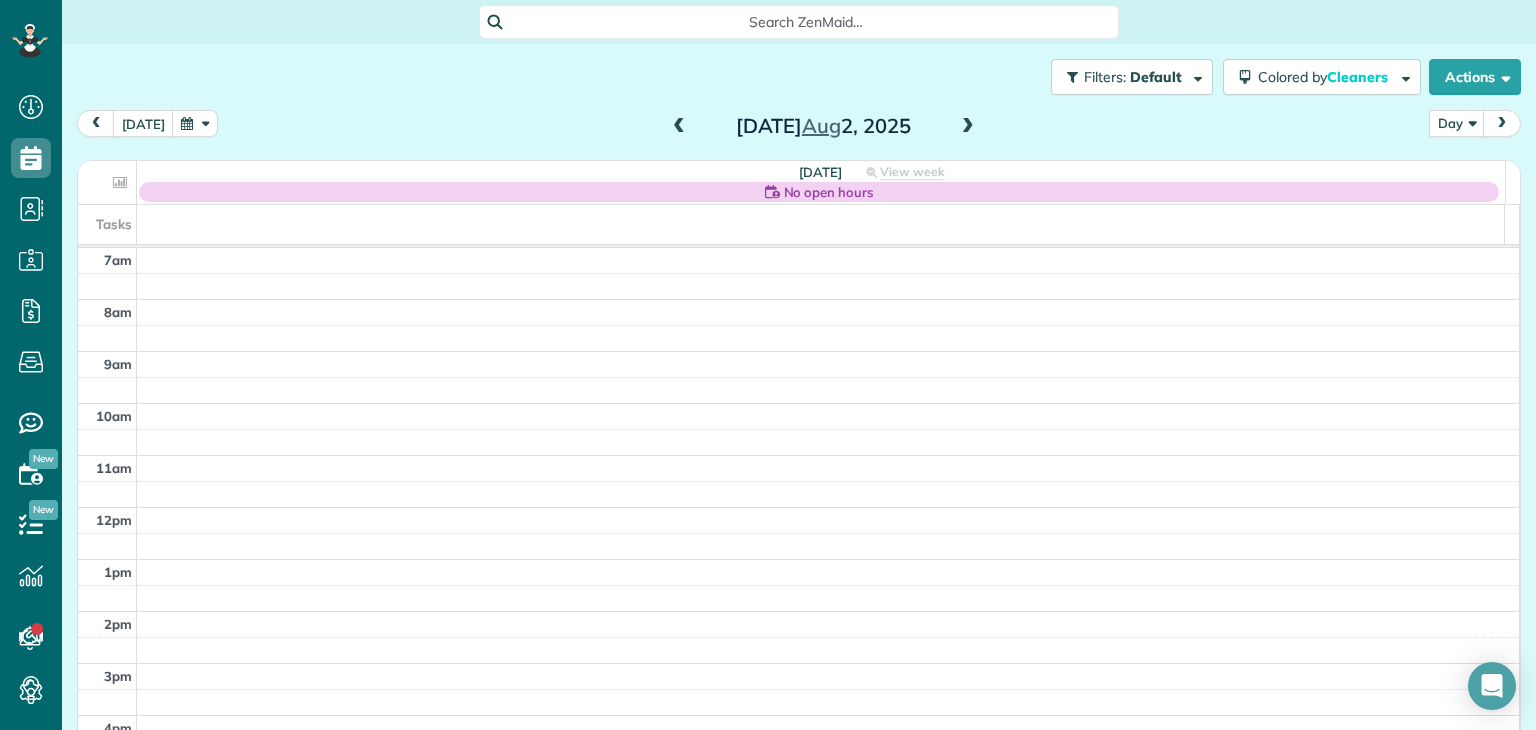 click at bounding box center [679, 127] 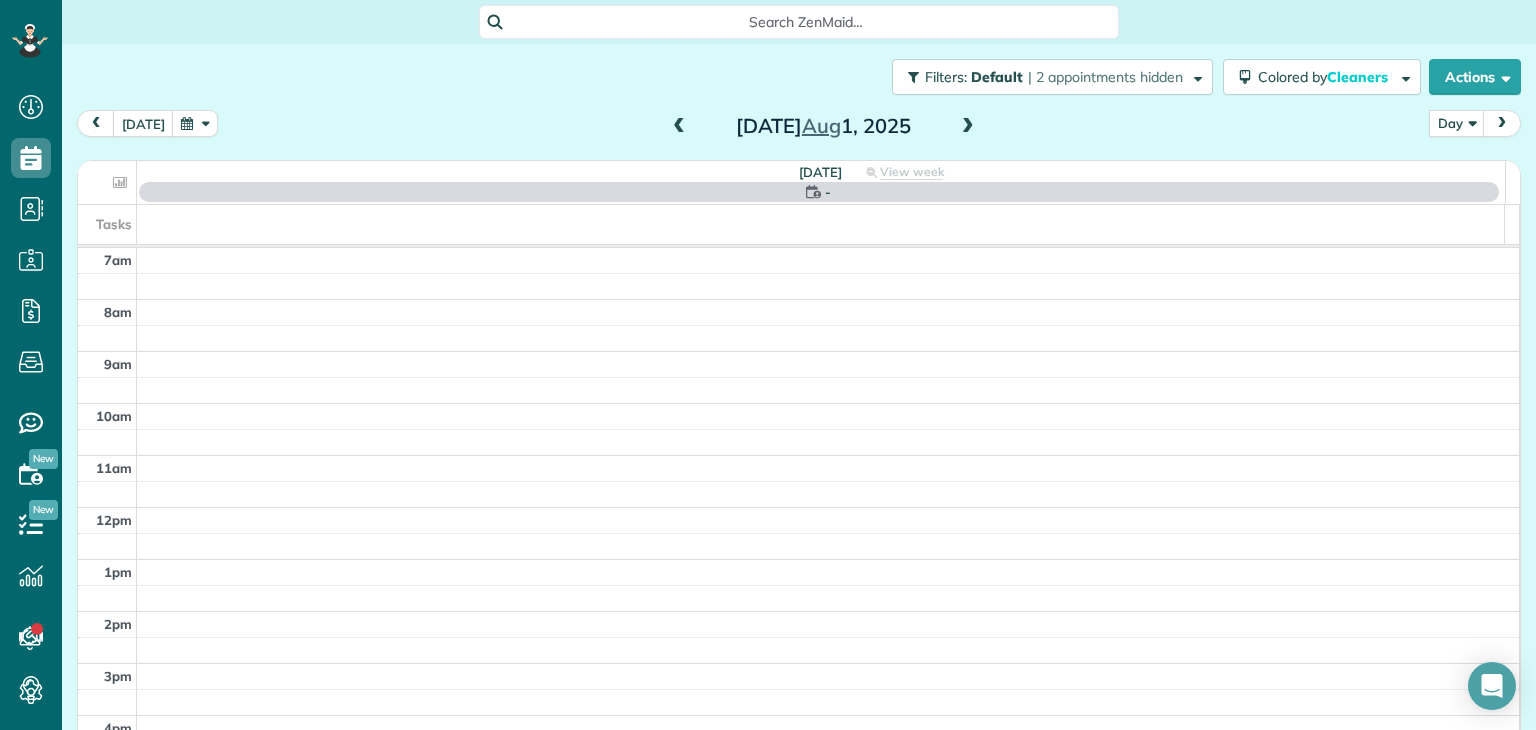 click at bounding box center [679, 127] 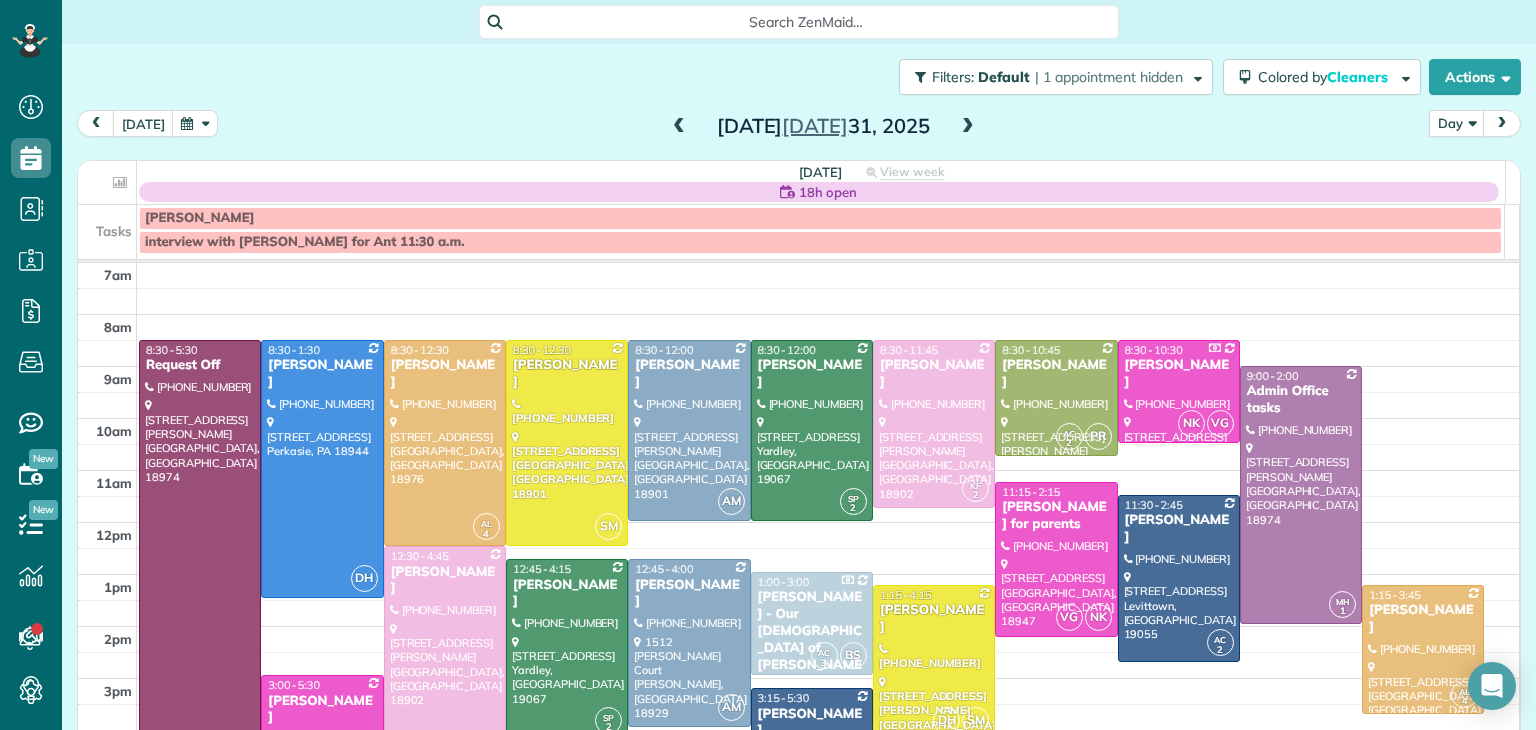 click at bounding box center [679, 127] 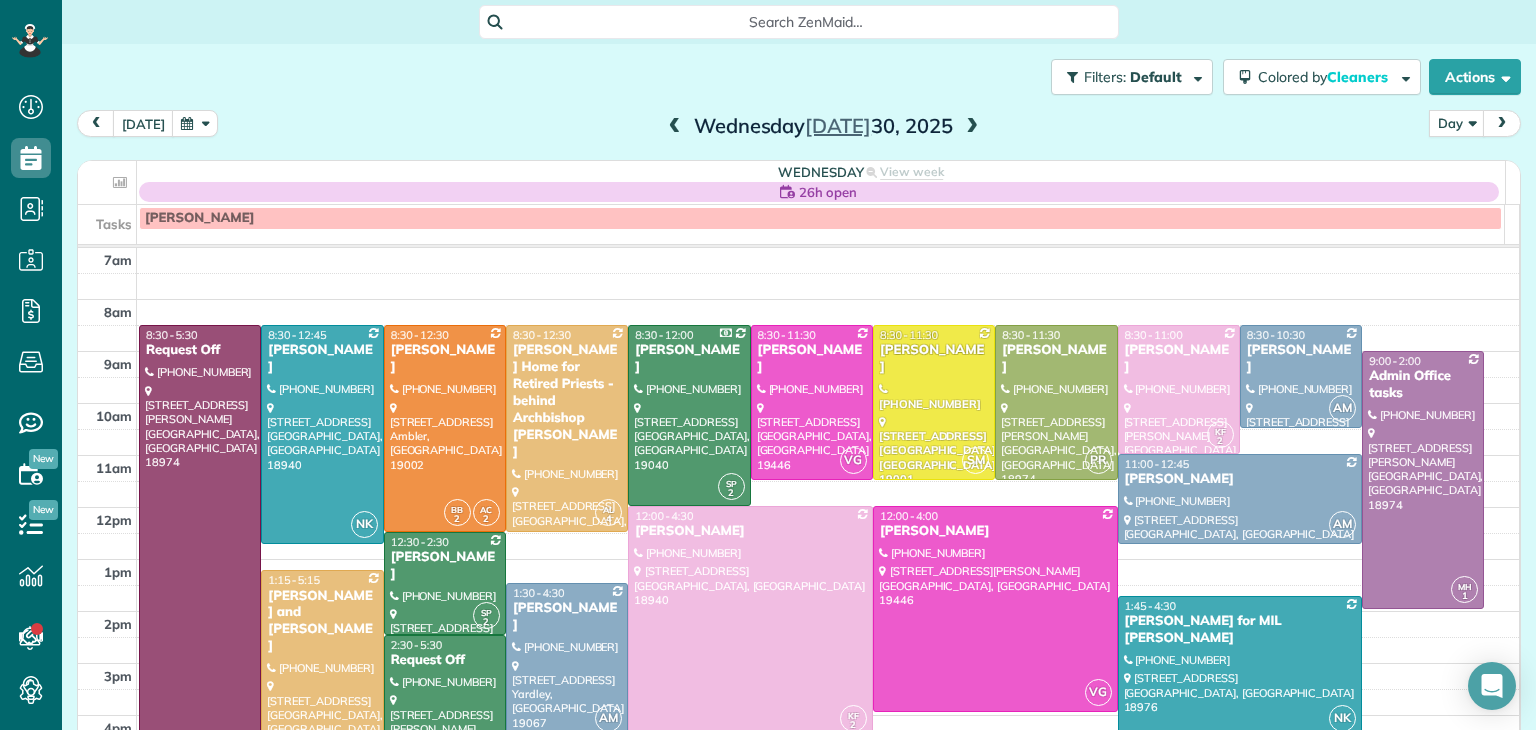 click at bounding box center (972, 127) 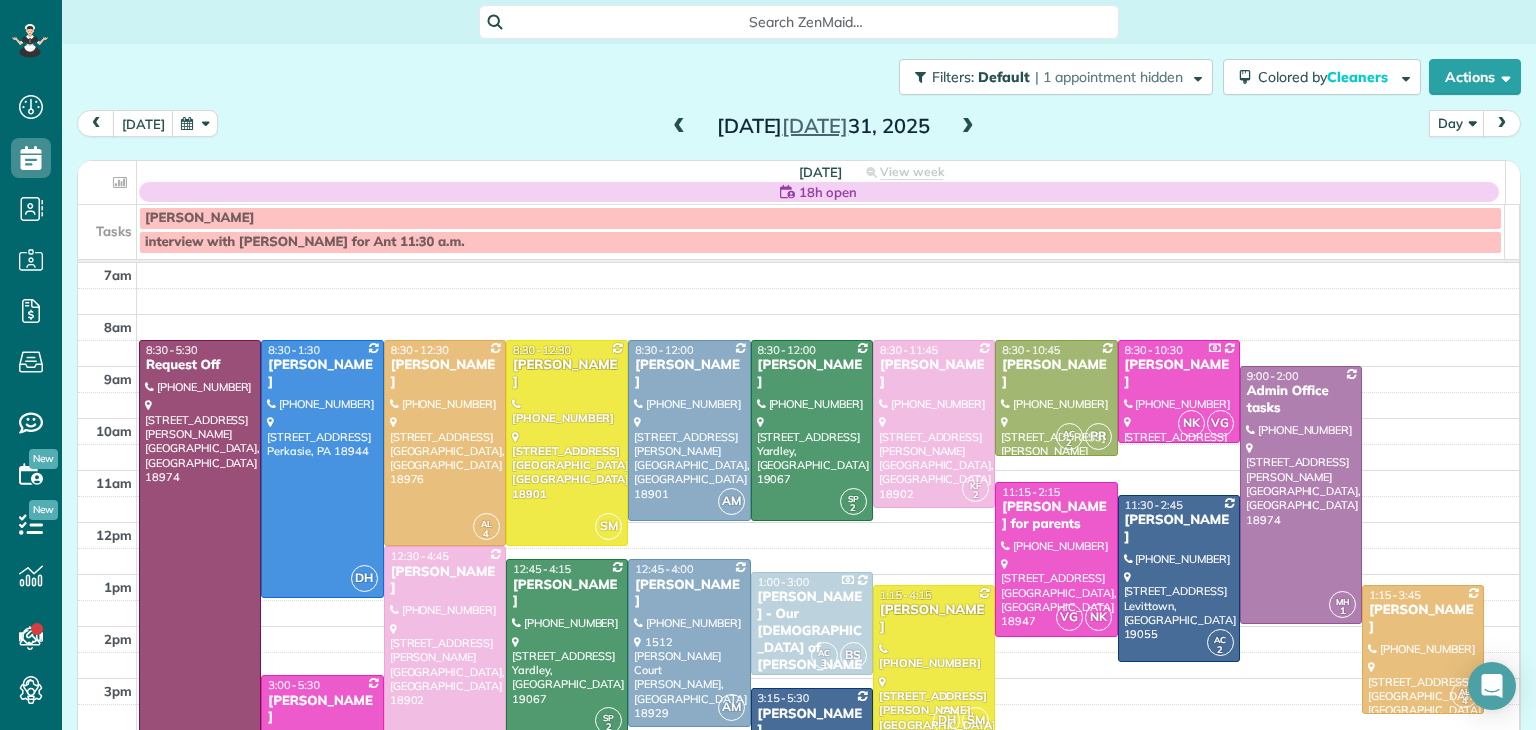 click at bounding box center (968, 127) 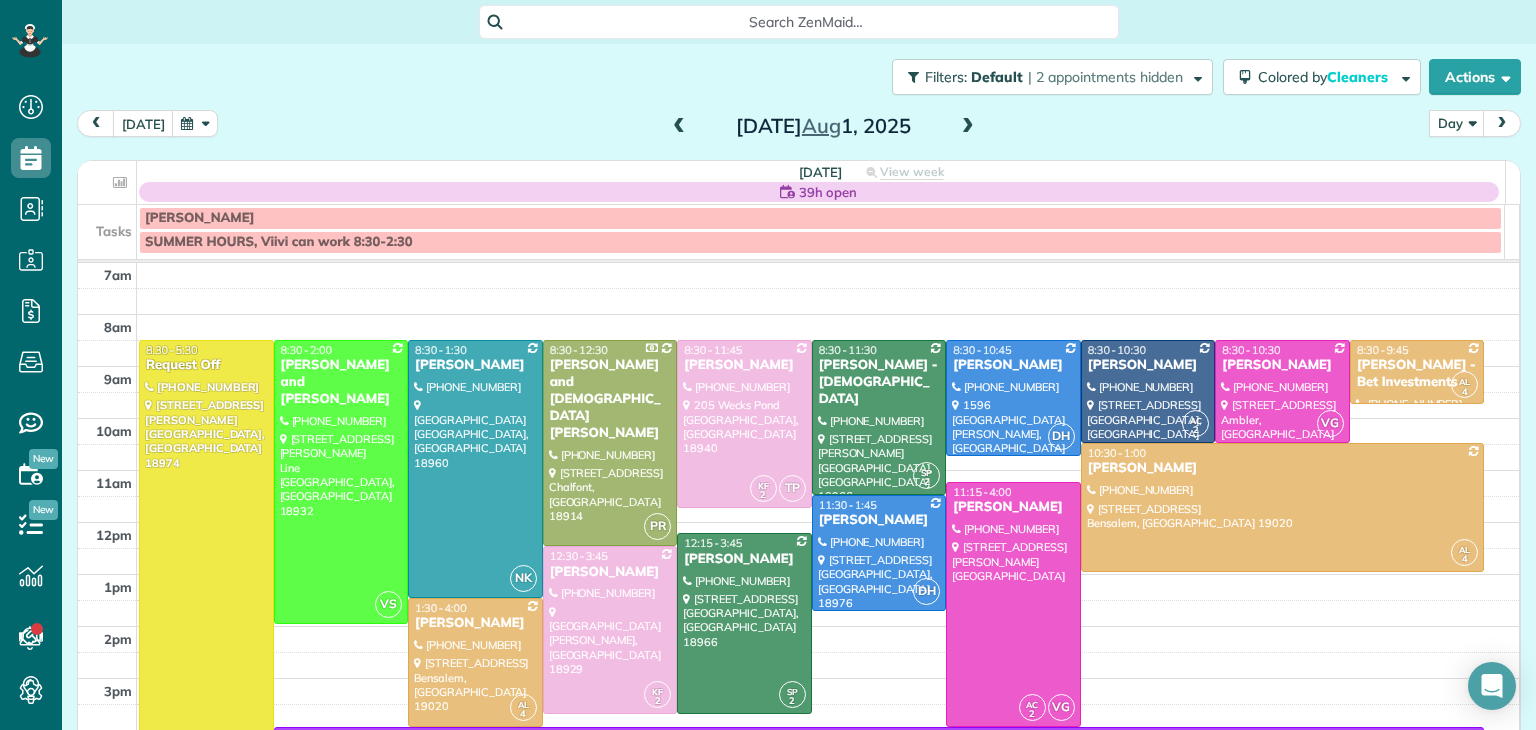 click at bounding box center [968, 127] 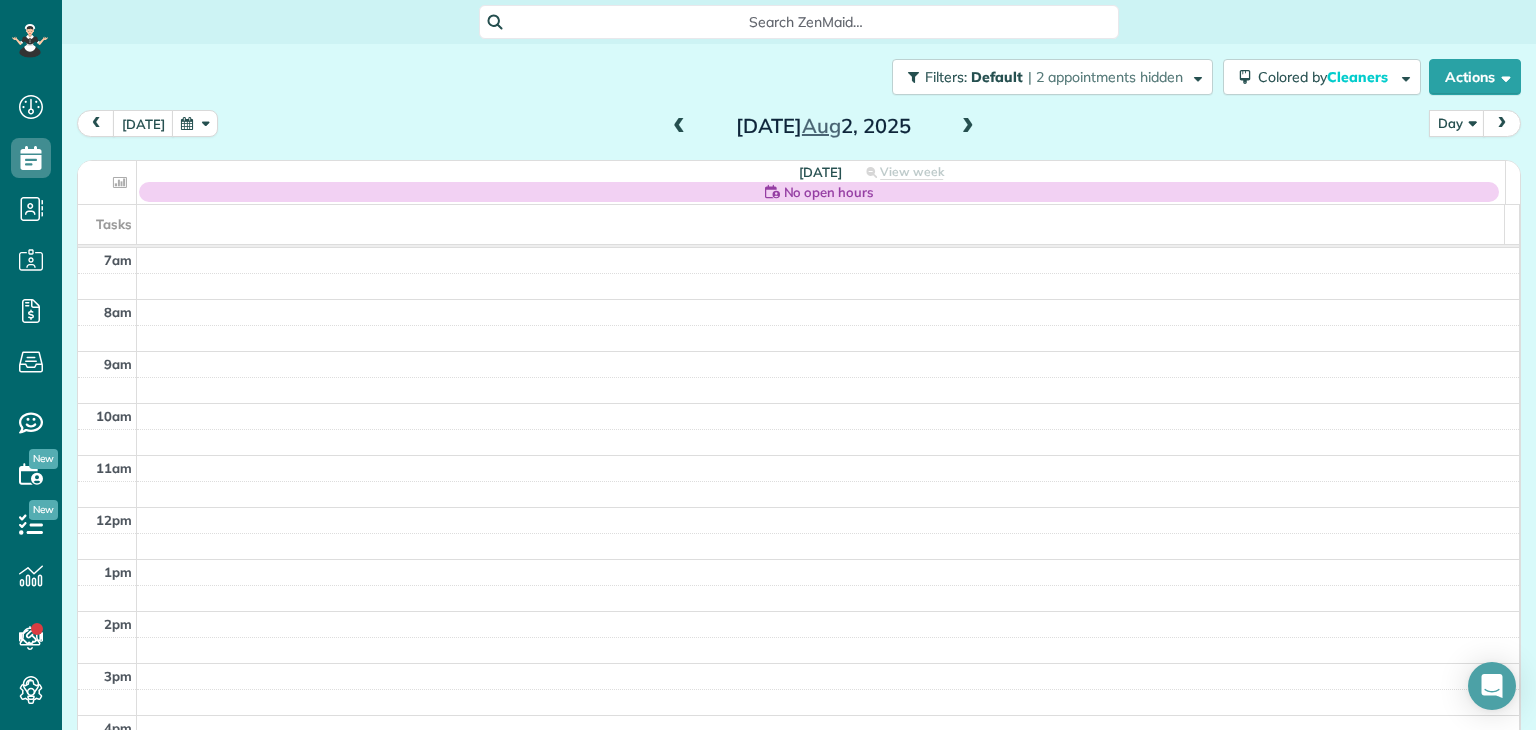 click at bounding box center (968, 127) 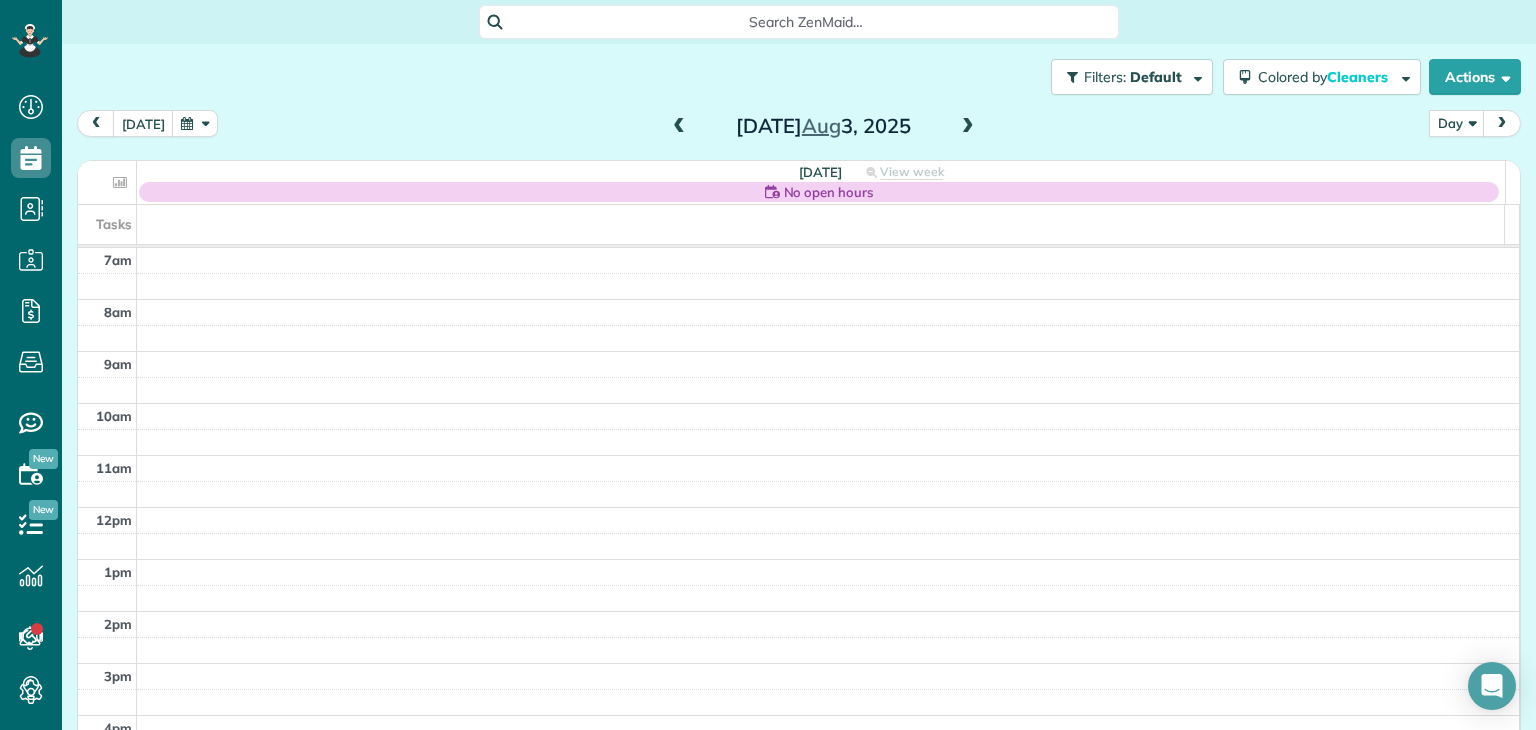 click at bounding box center [968, 127] 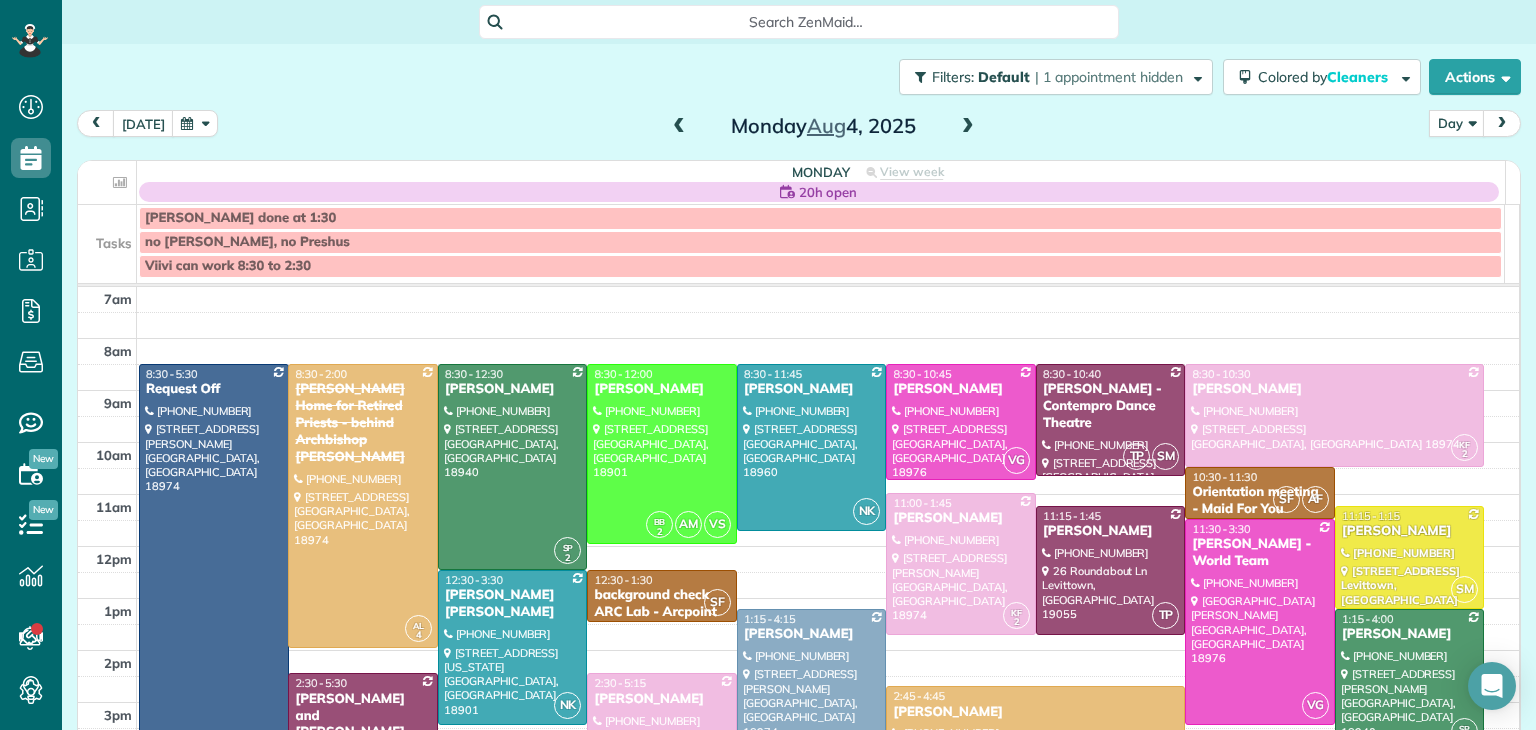click at bounding box center [968, 127] 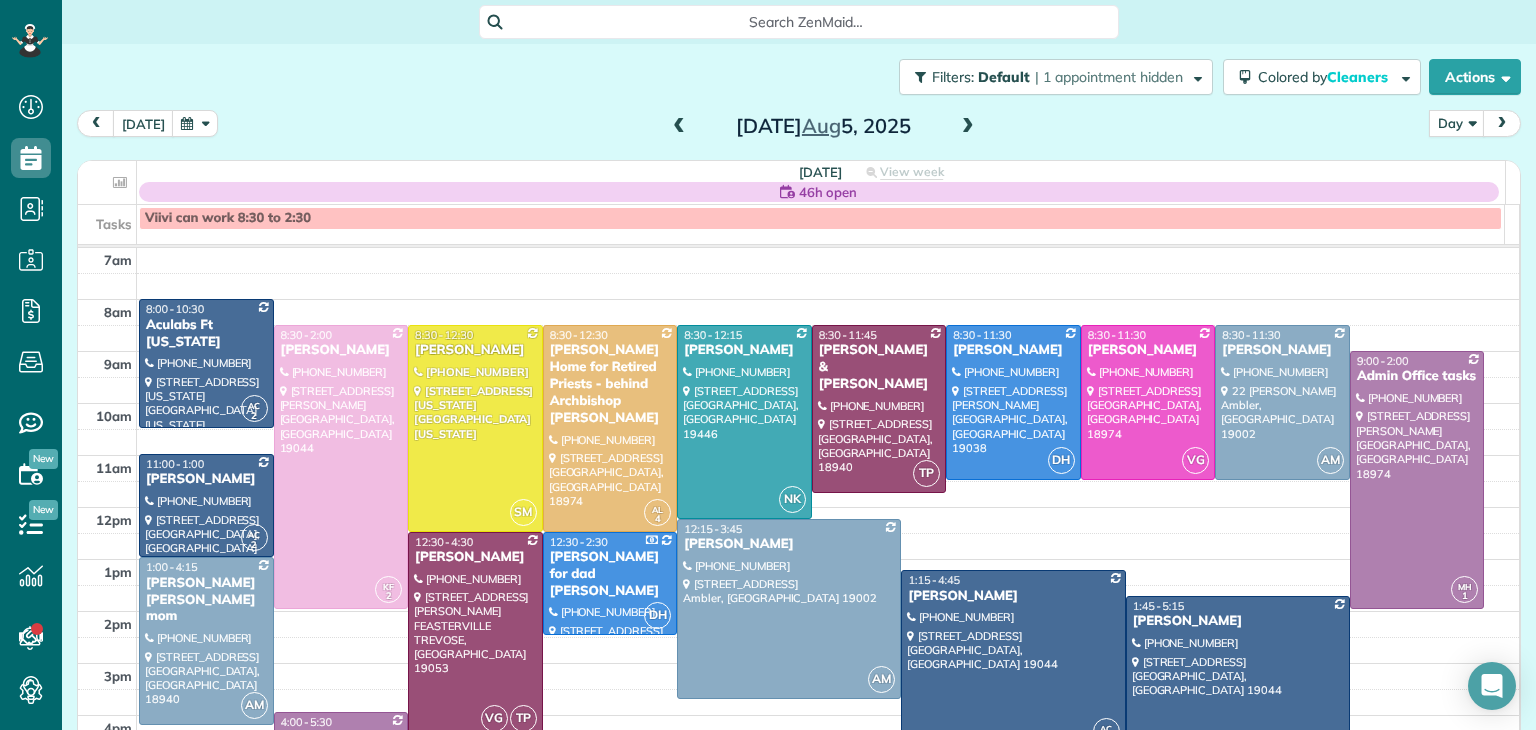 click at bounding box center [1013, 660] 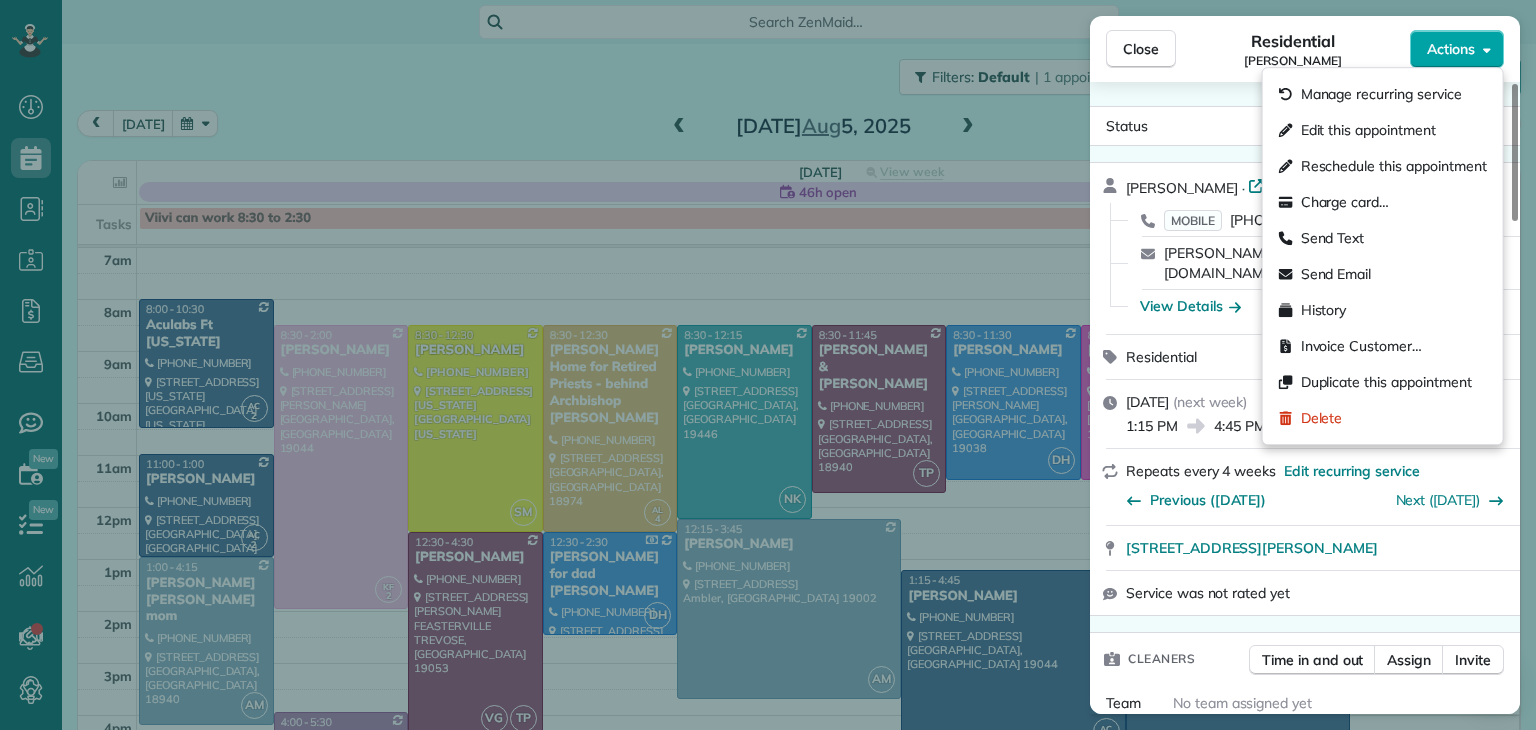 click on "Actions" at bounding box center (1451, 49) 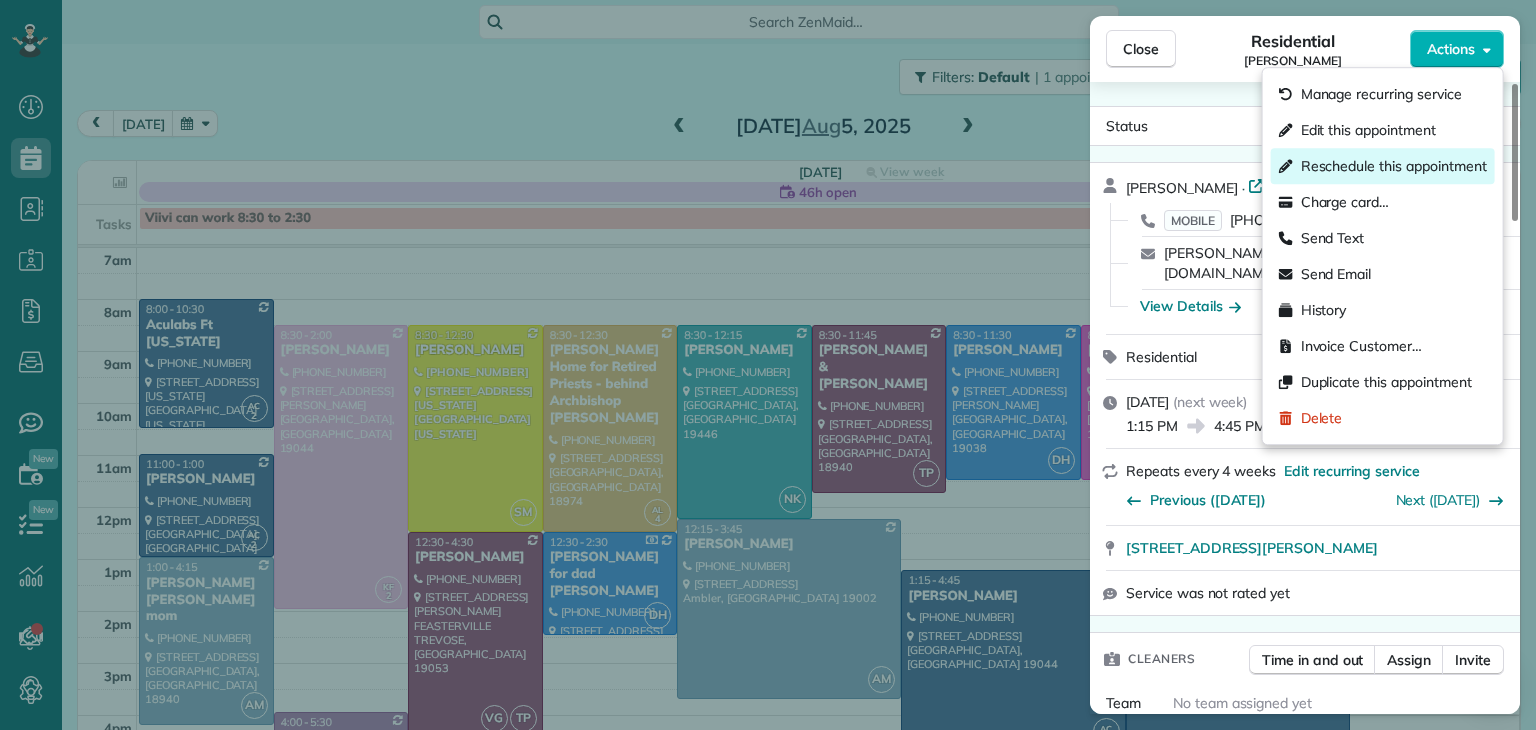 click on "Reschedule this appointment" at bounding box center [1394, 166] 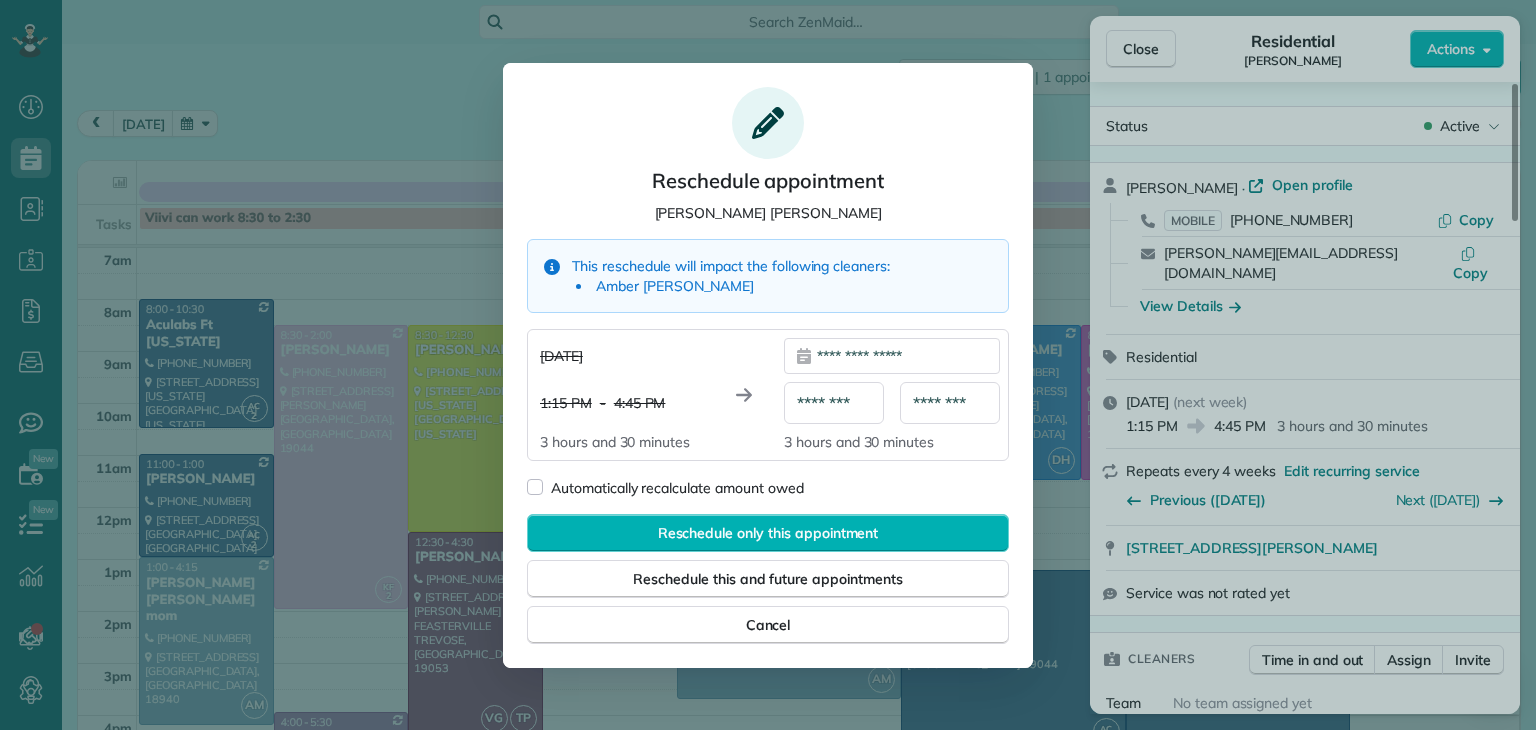 click on "********" at bounding box center [834, 403] 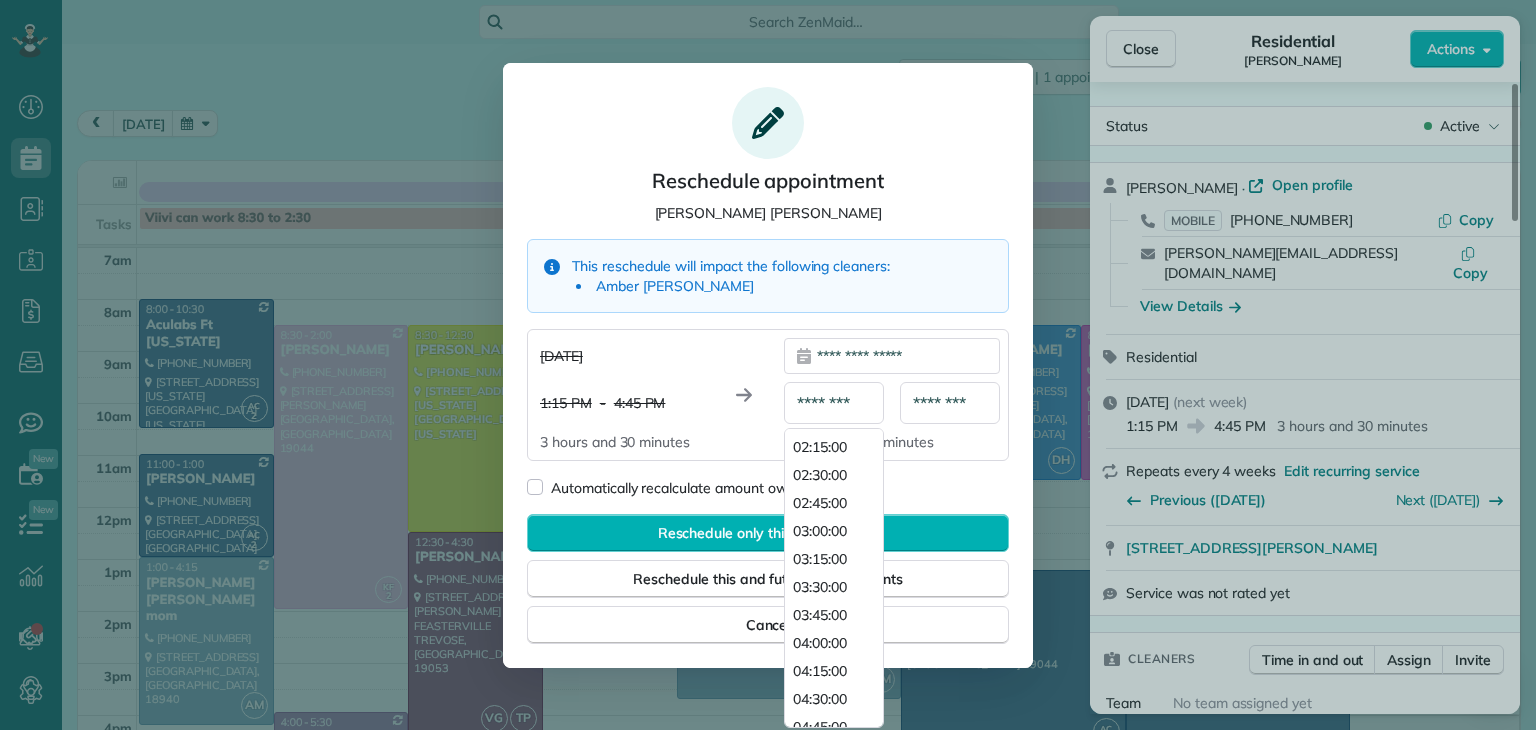 scroll, scrollTop: 0, scrollLeft: 0, axis: both 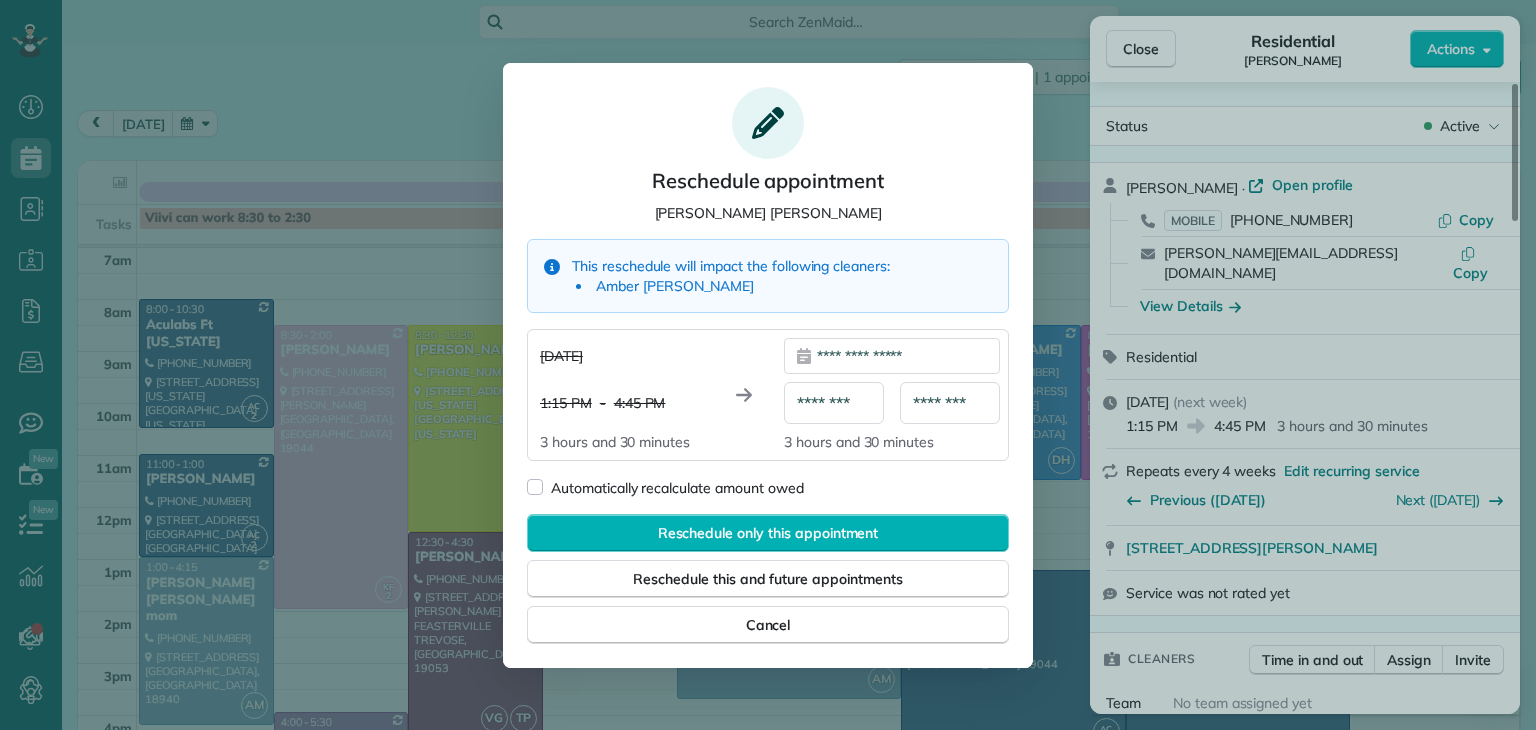 click 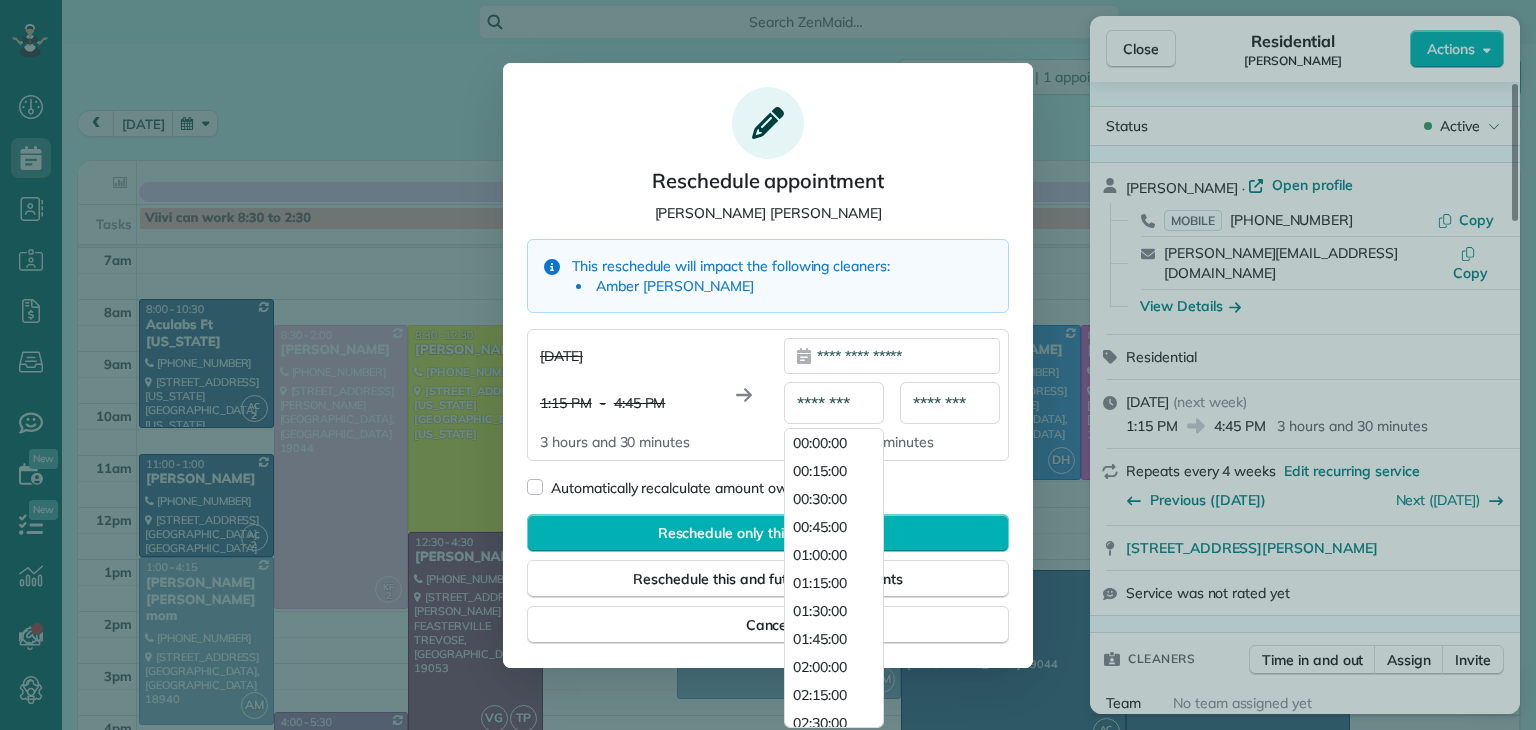 click on "********" at bounding box center [834, 403] 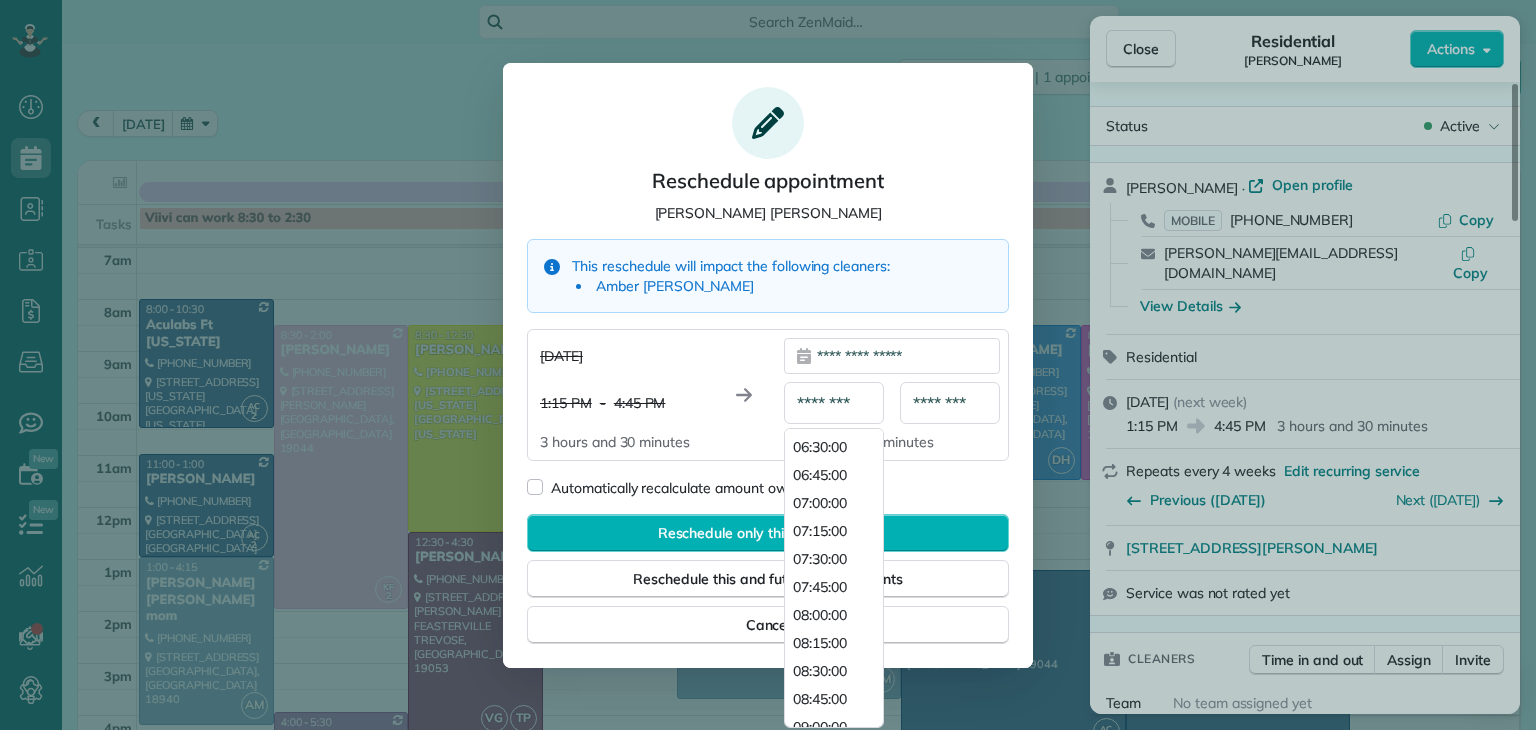 scroll, scrollTop: 725, scrollLeft: 0, axis: vertical 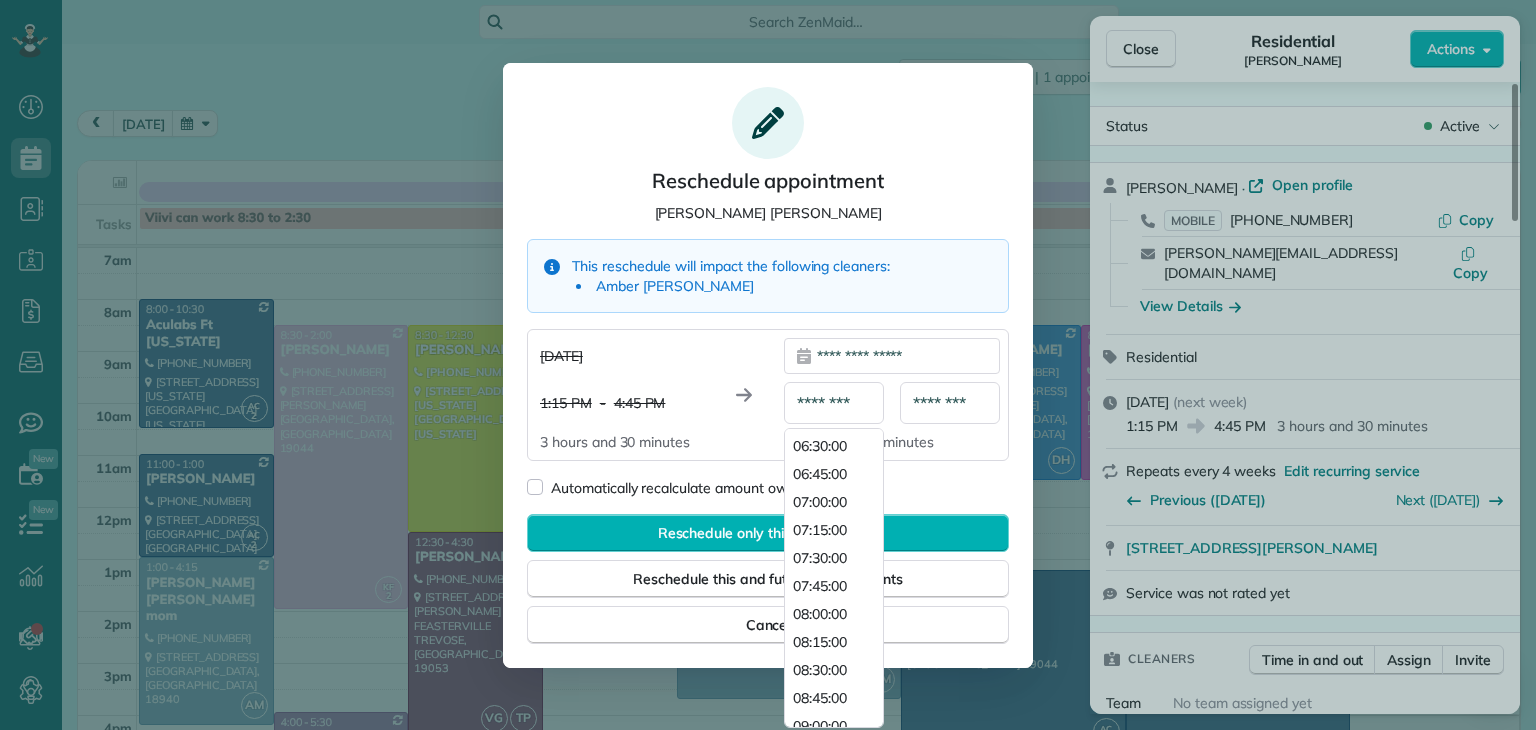 click on "08:30:00" at bounding box center [820, 670] 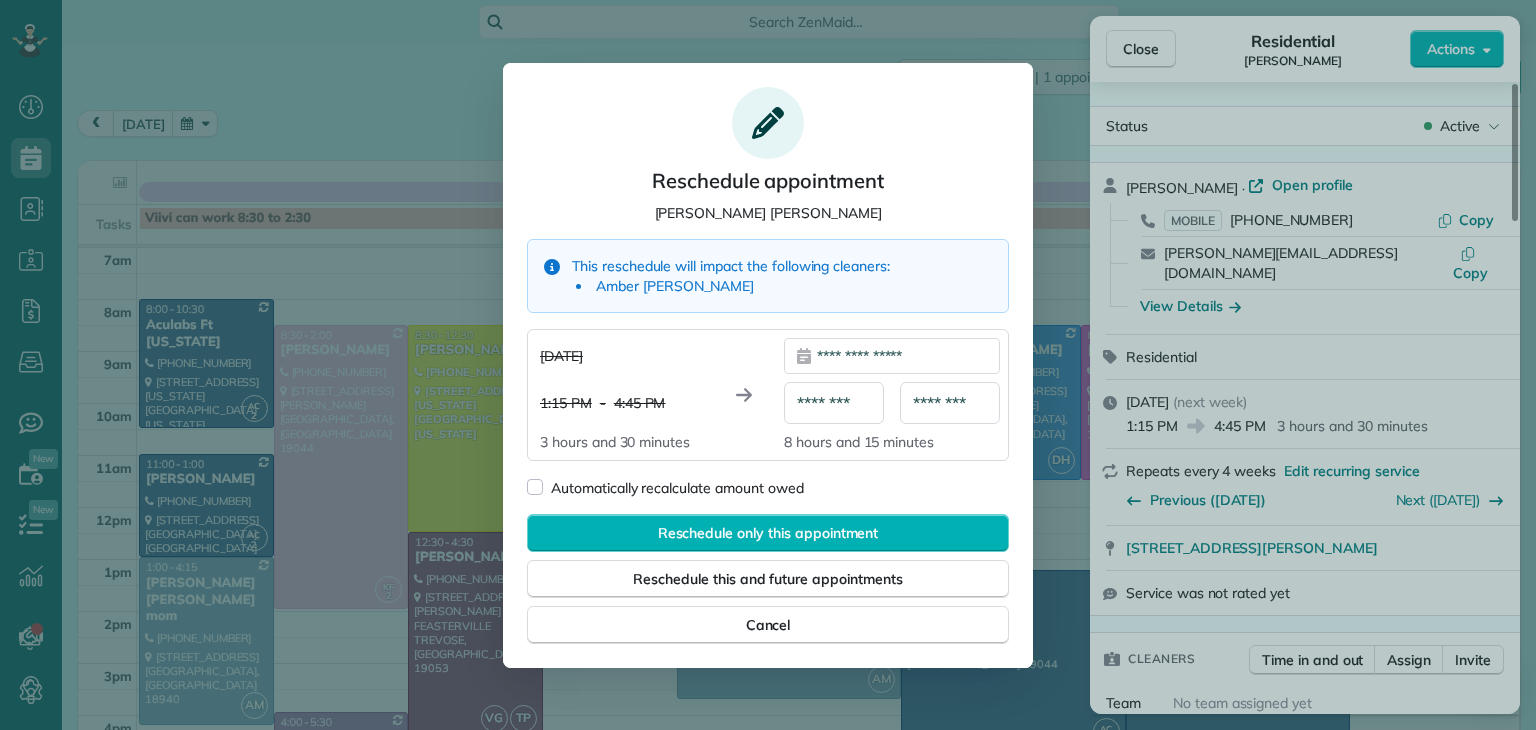 click on "********" at bounding box center [950, 403] 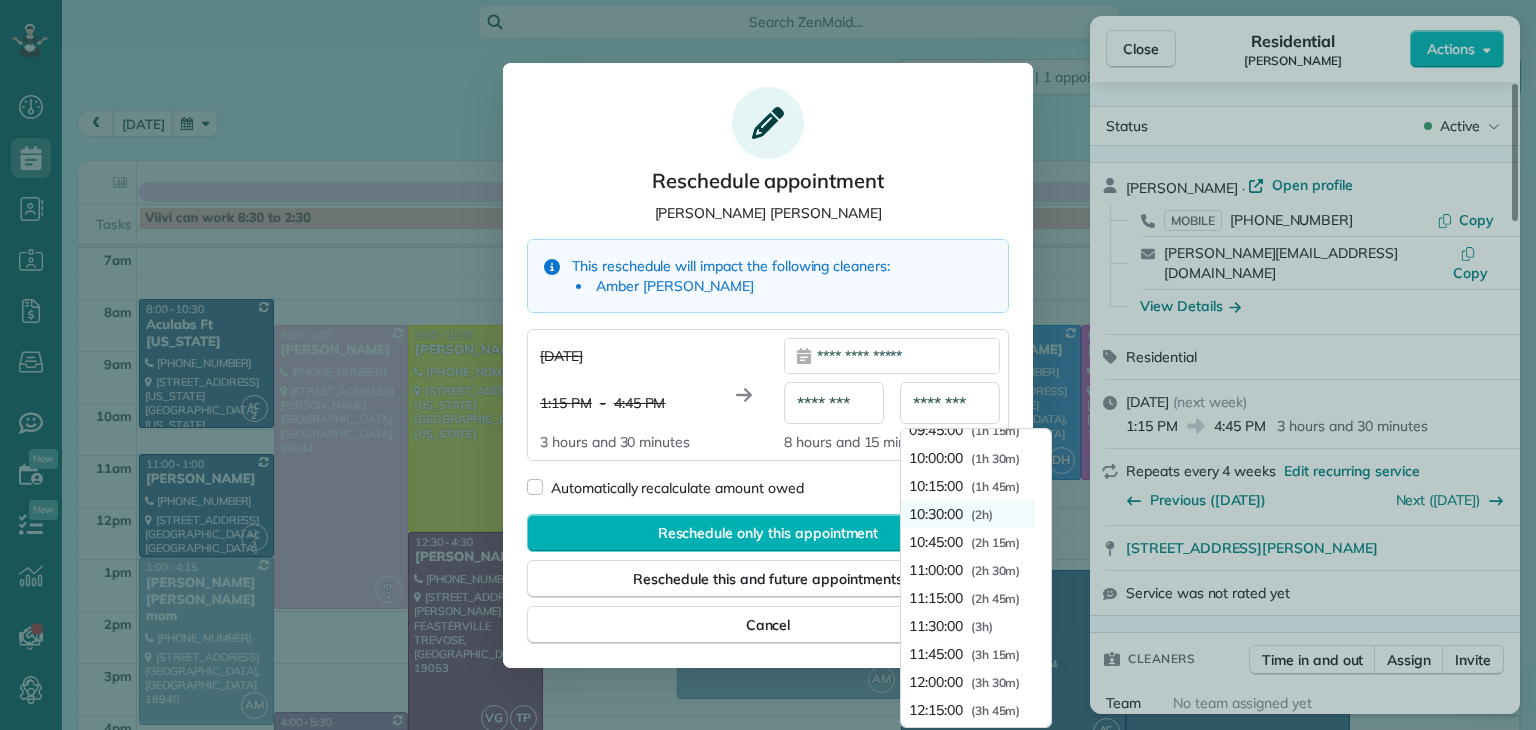 scroll, scrollTop: 176, scrollLeft: 0, axis: vertical 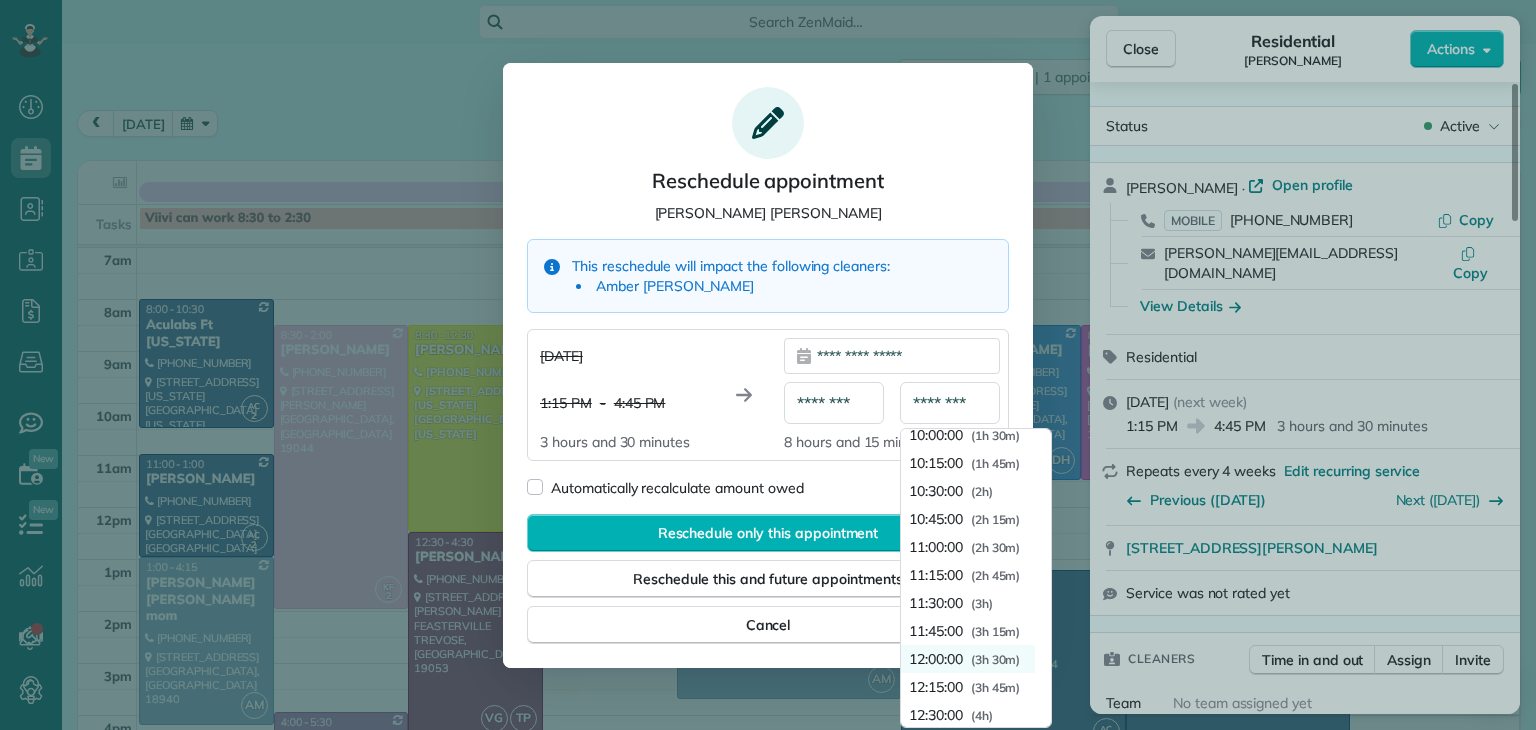 click on "12:00:00 ( 3h 30m )" at bounding box center (968, 659) 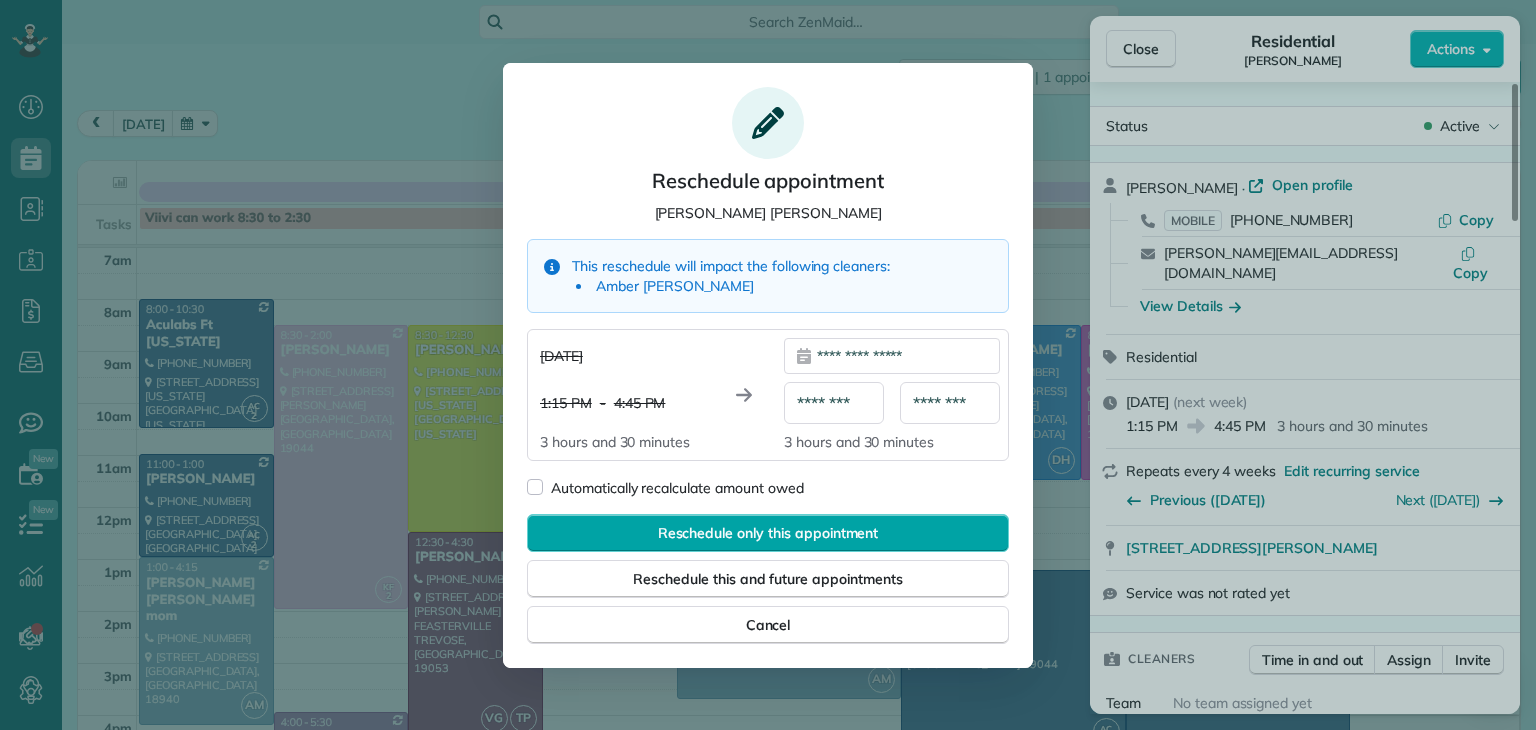 click on "Reschedule only this appointment" at bounding box center [768, 533] 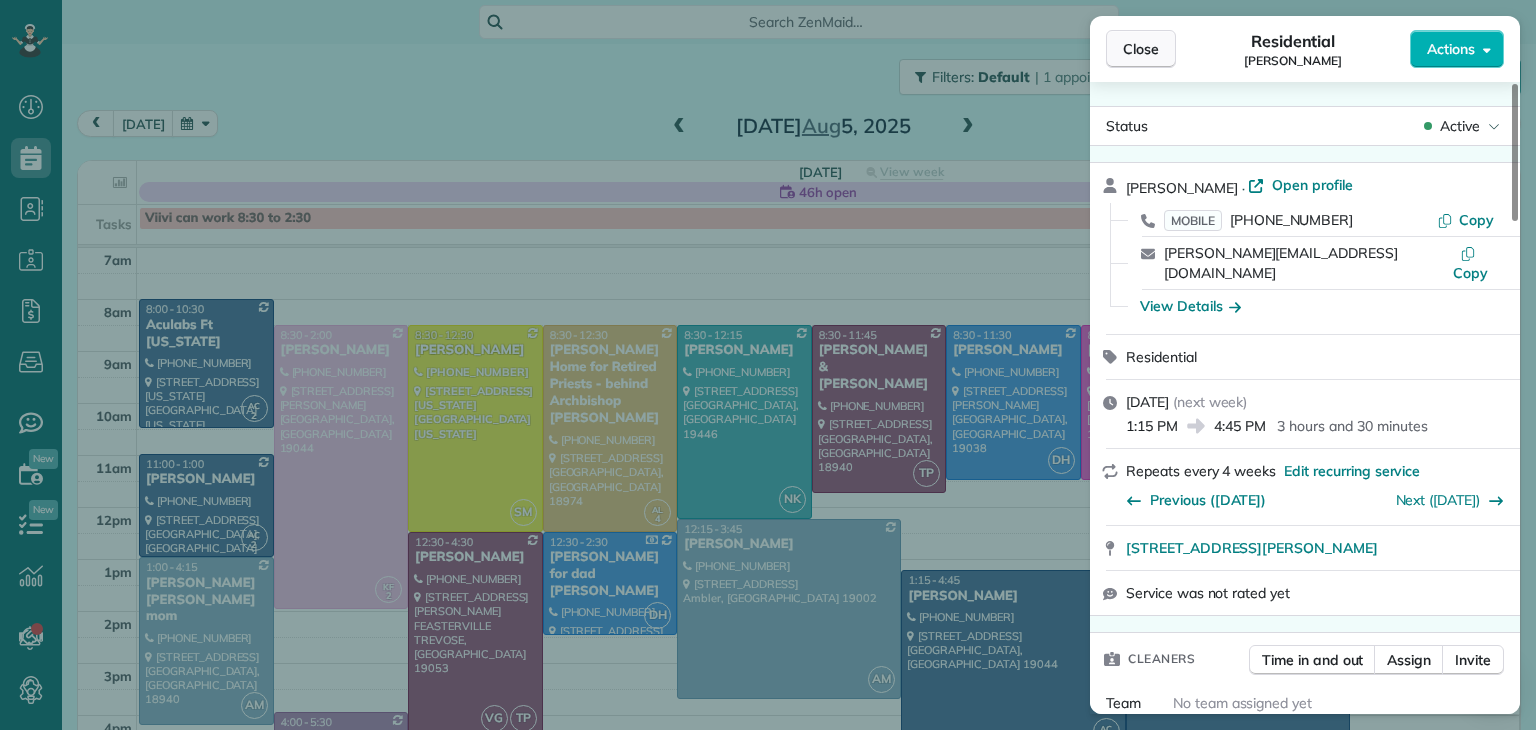 click on "Close" at bounding box center [1141, 49] 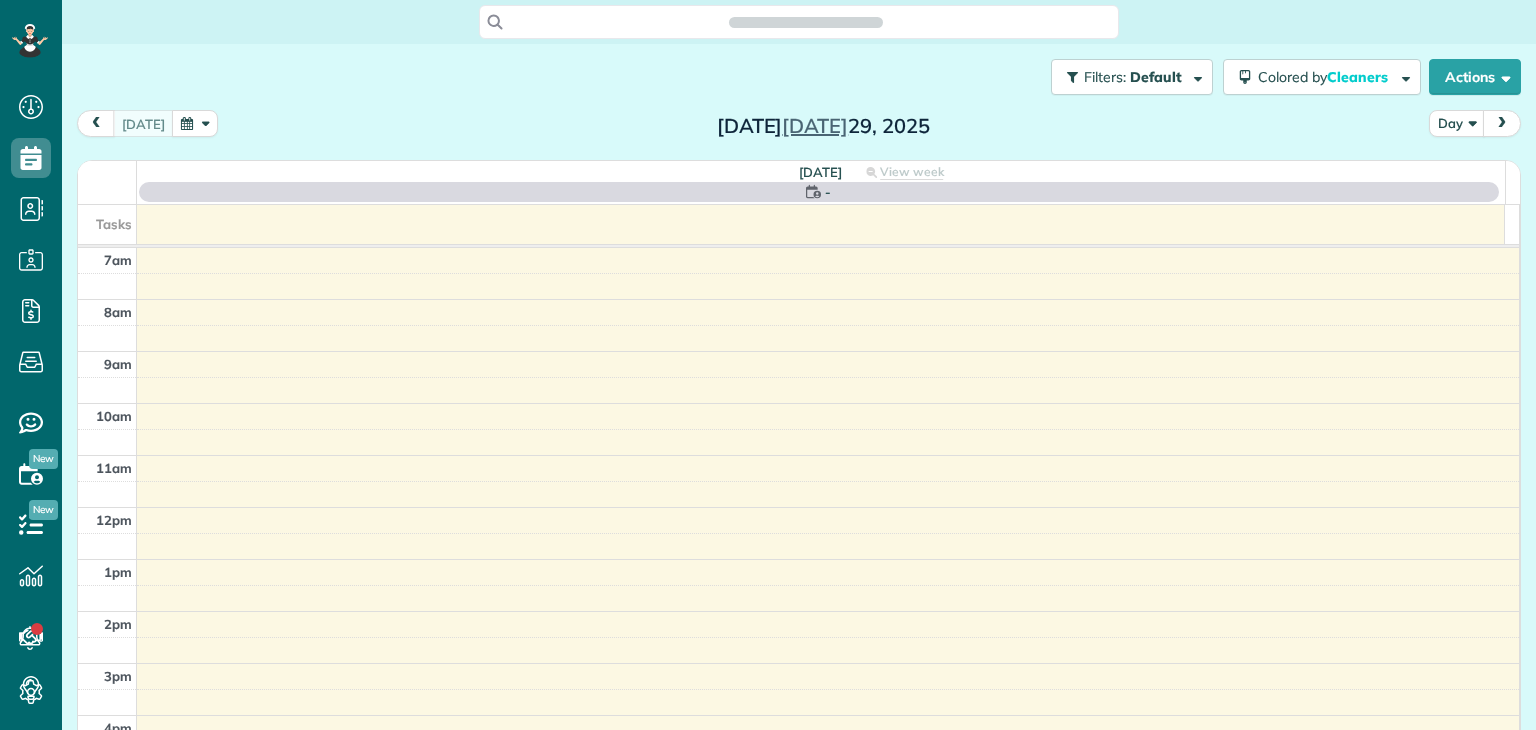 scroll, scrollTop: 0, scrollLeft: 0, axis: both 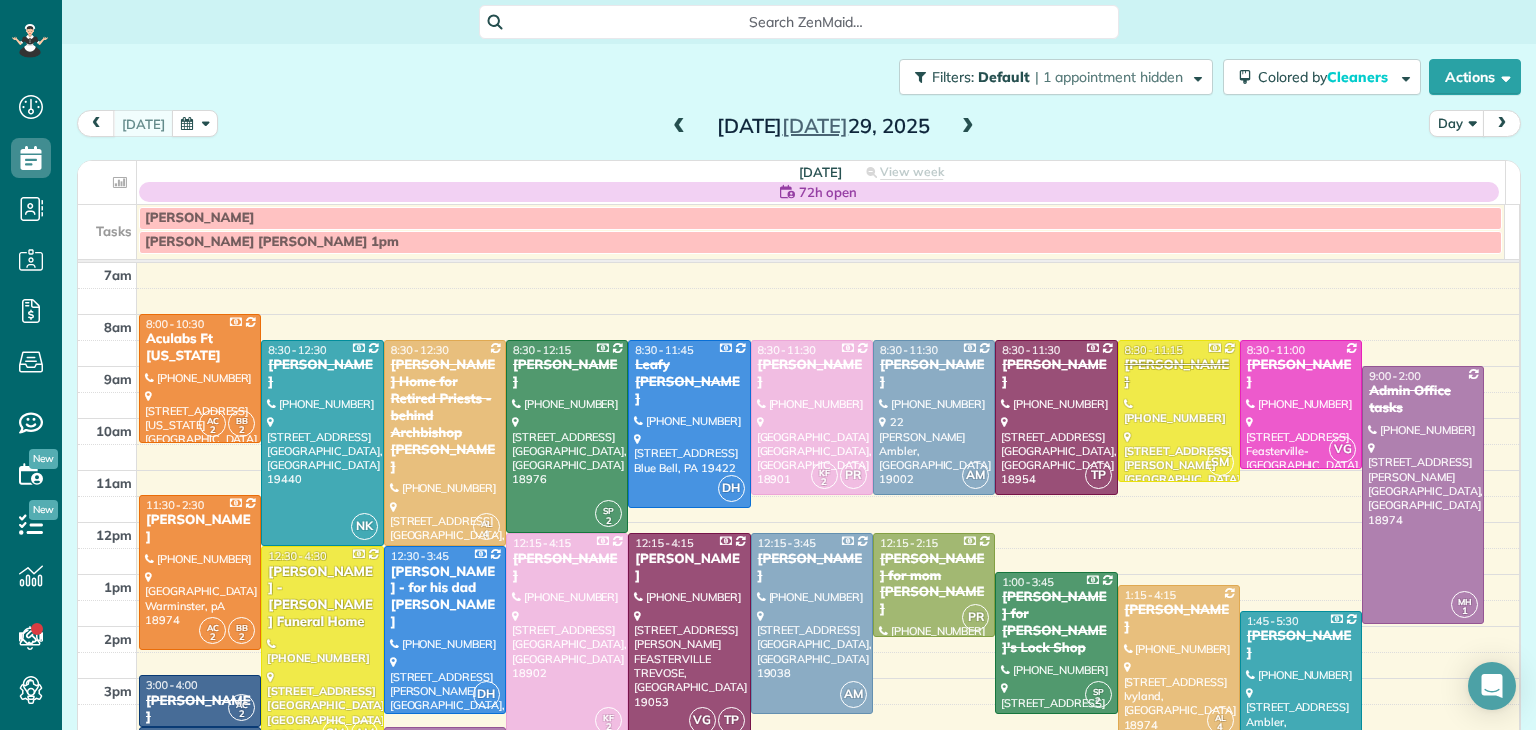 click at bounding box center (968, 127) 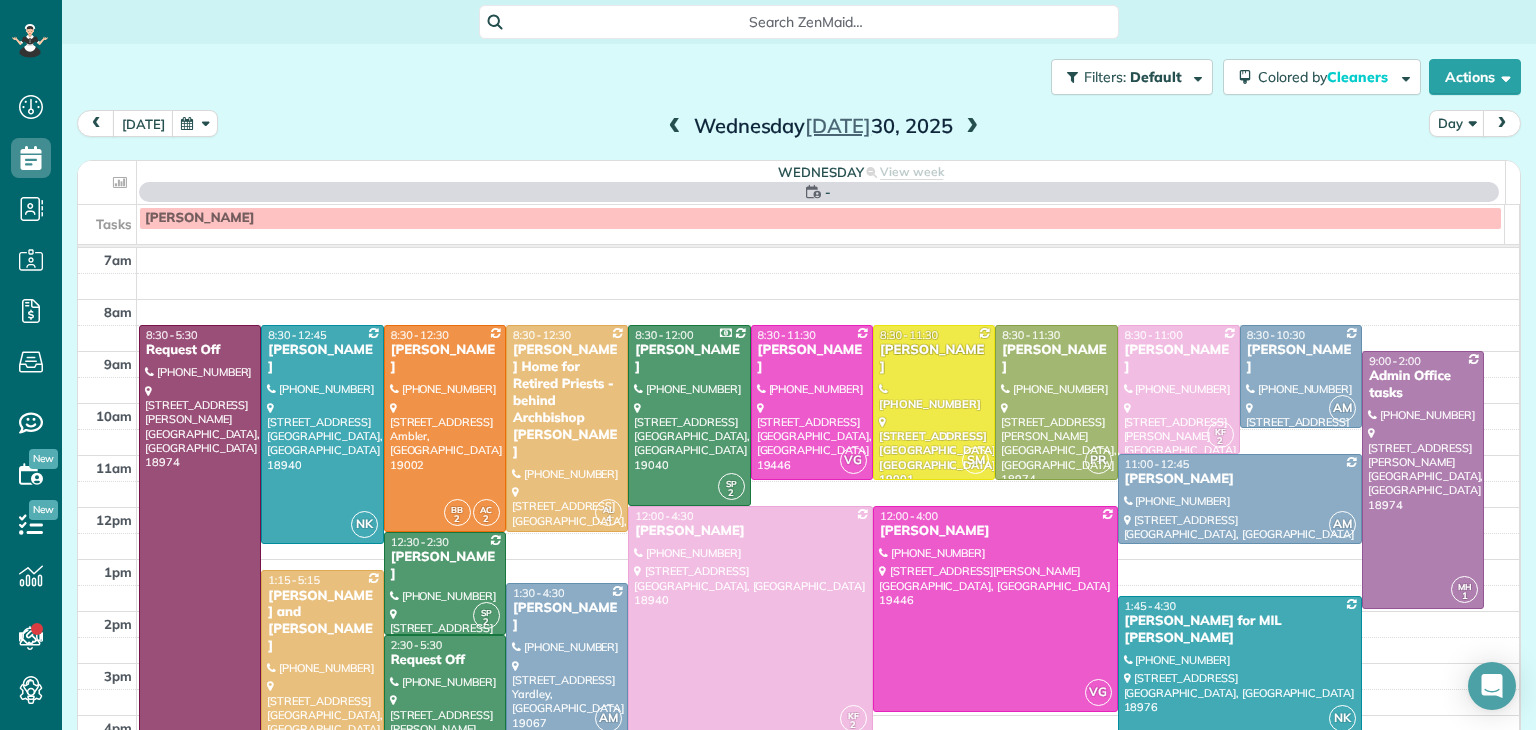 click at bounding box center [972, 127] 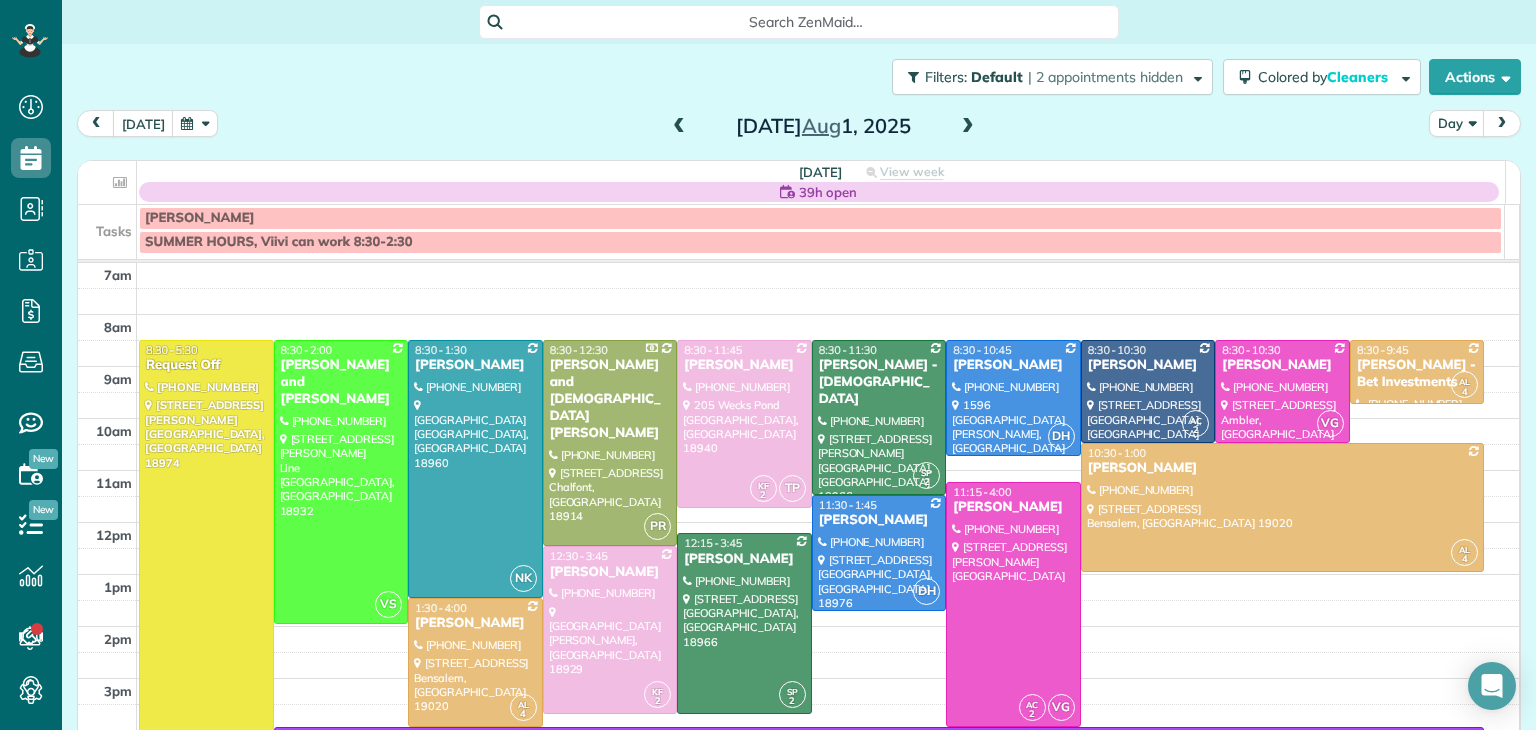 click at bounding box center (968, 127) 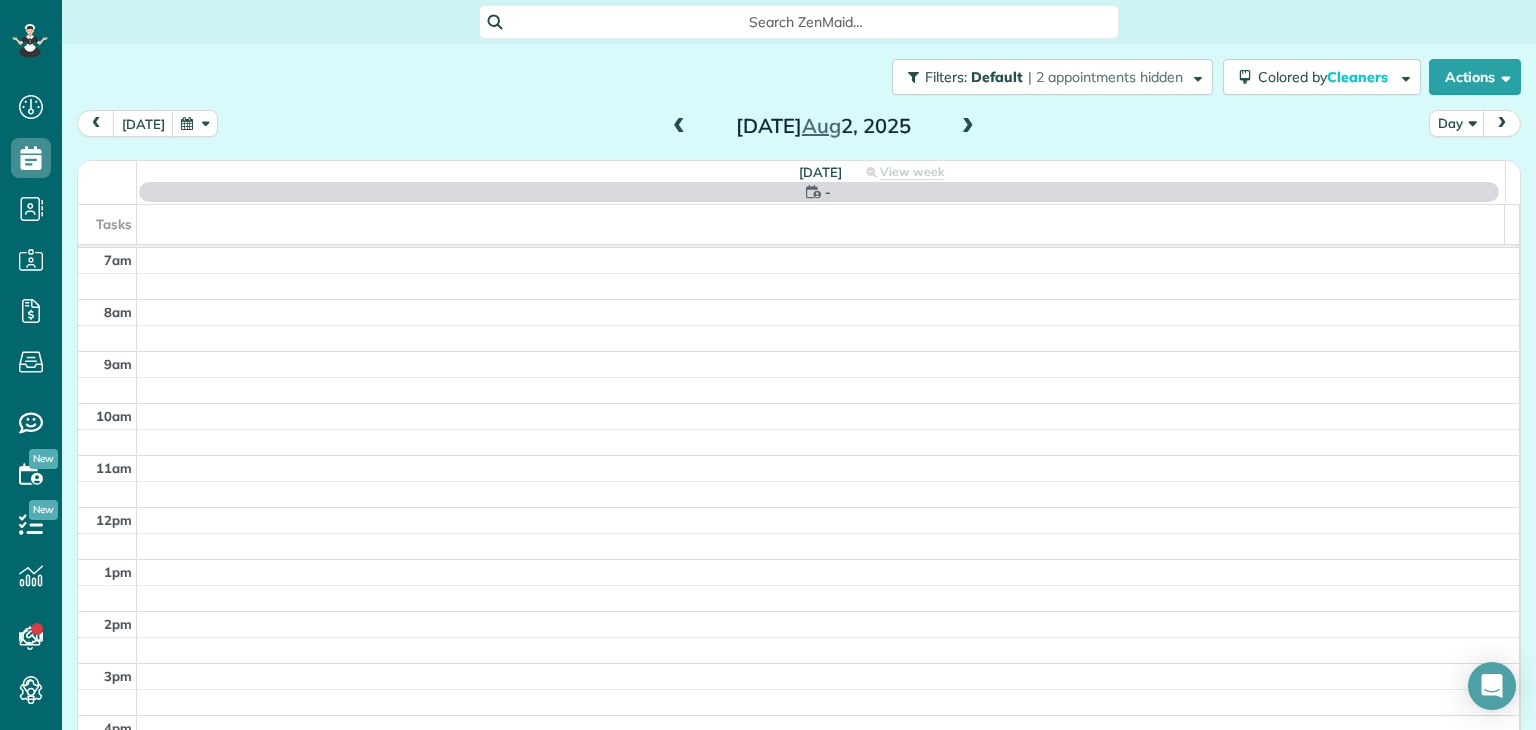 click at bounding box center (968, 127) 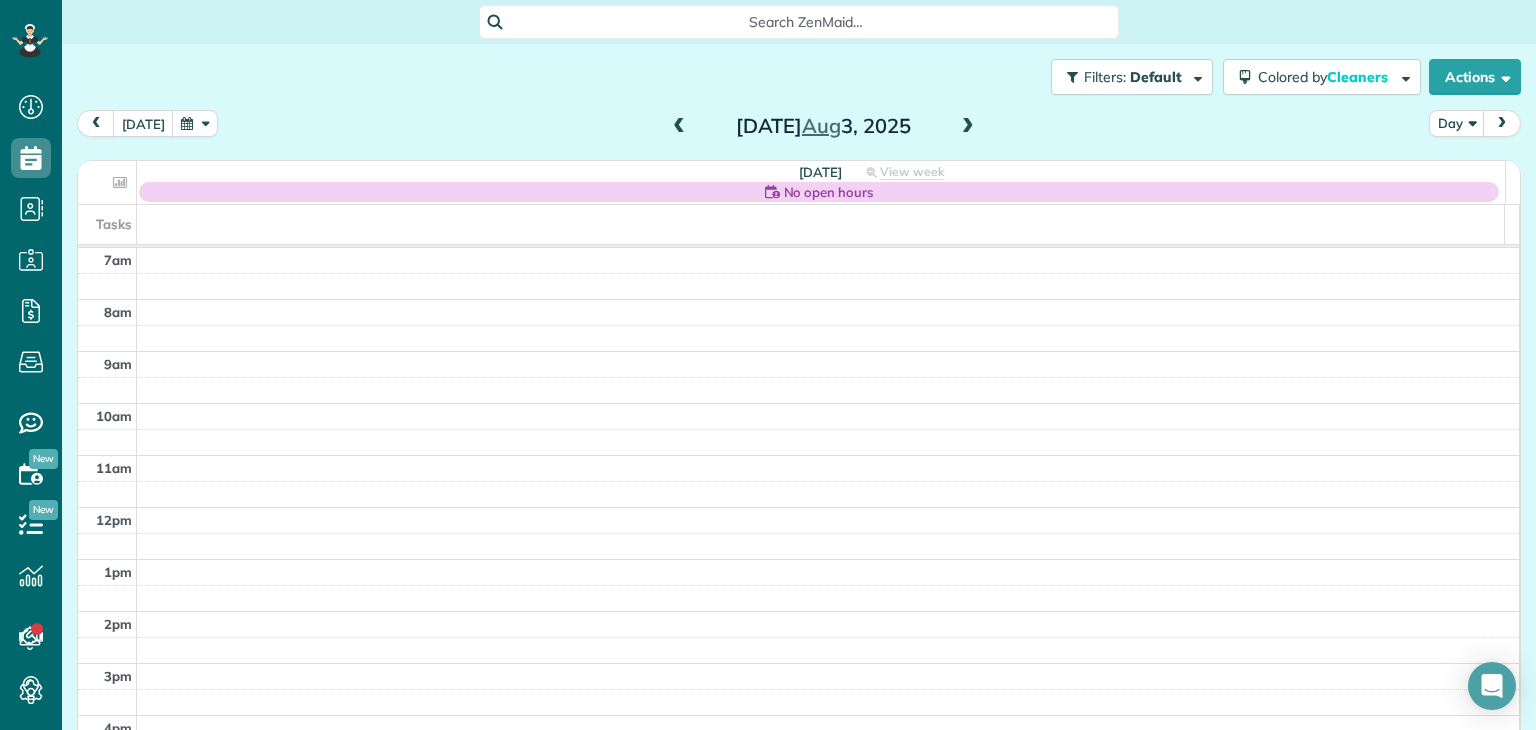 click at bounding box center [968, 127] 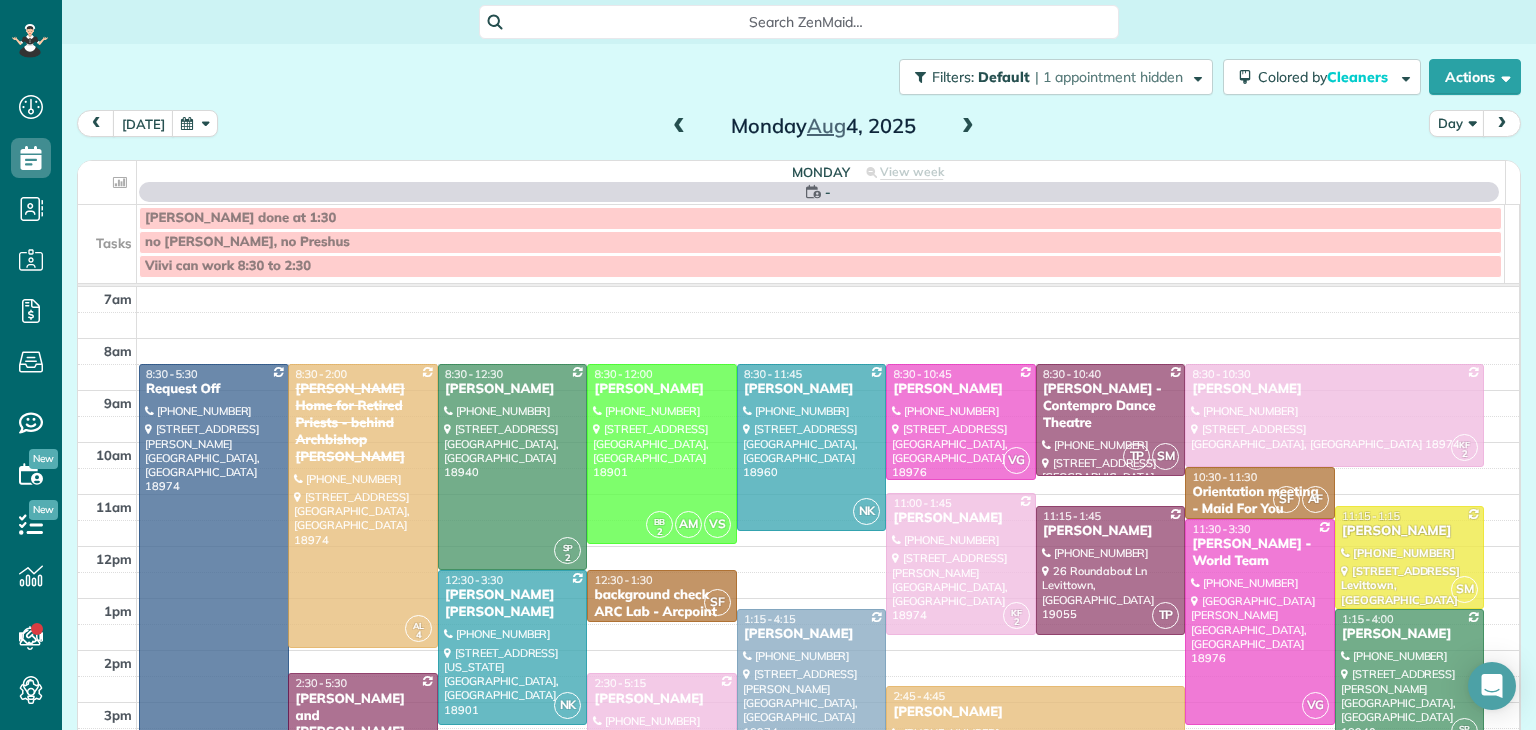 click at bounding box center (968, 127) 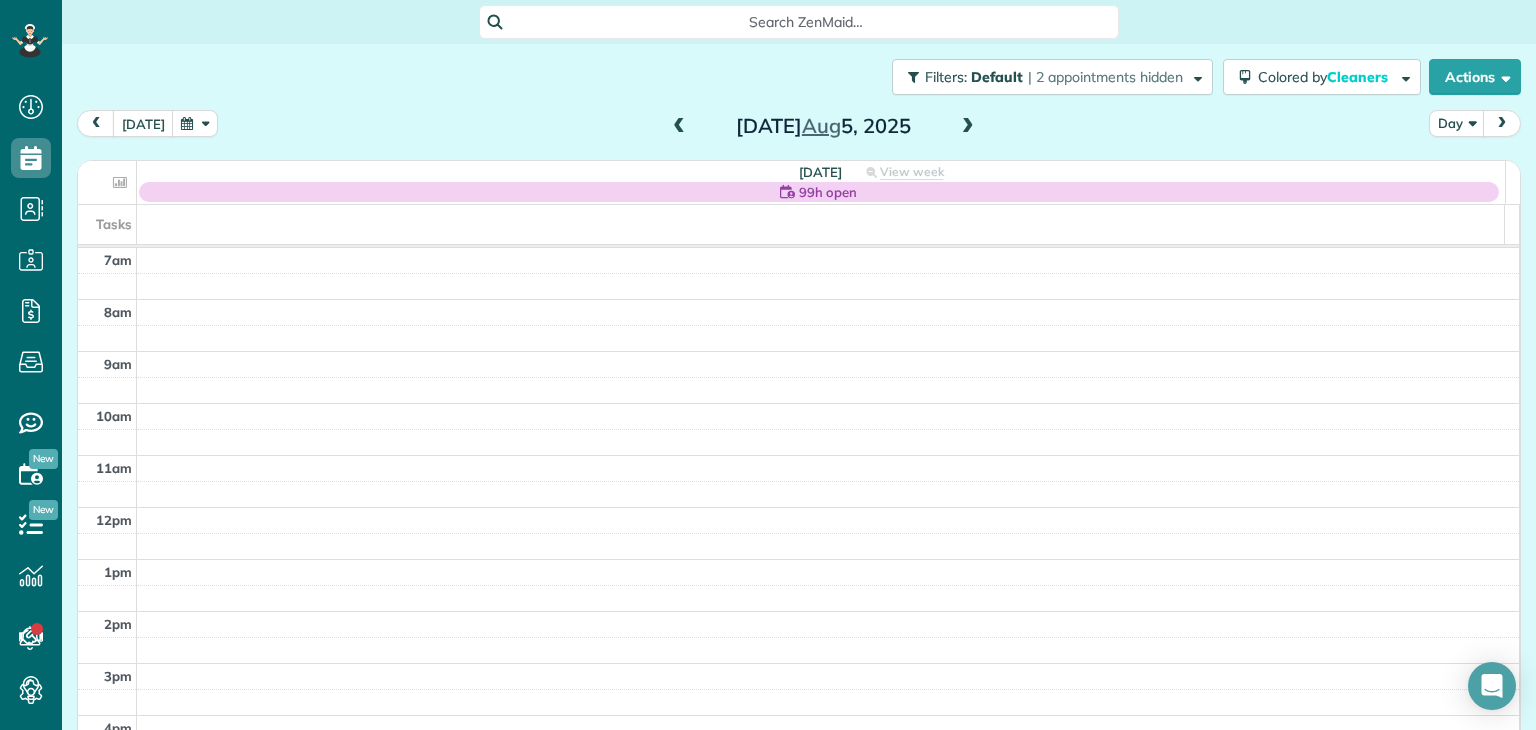 click at bounding box center (679, 127) 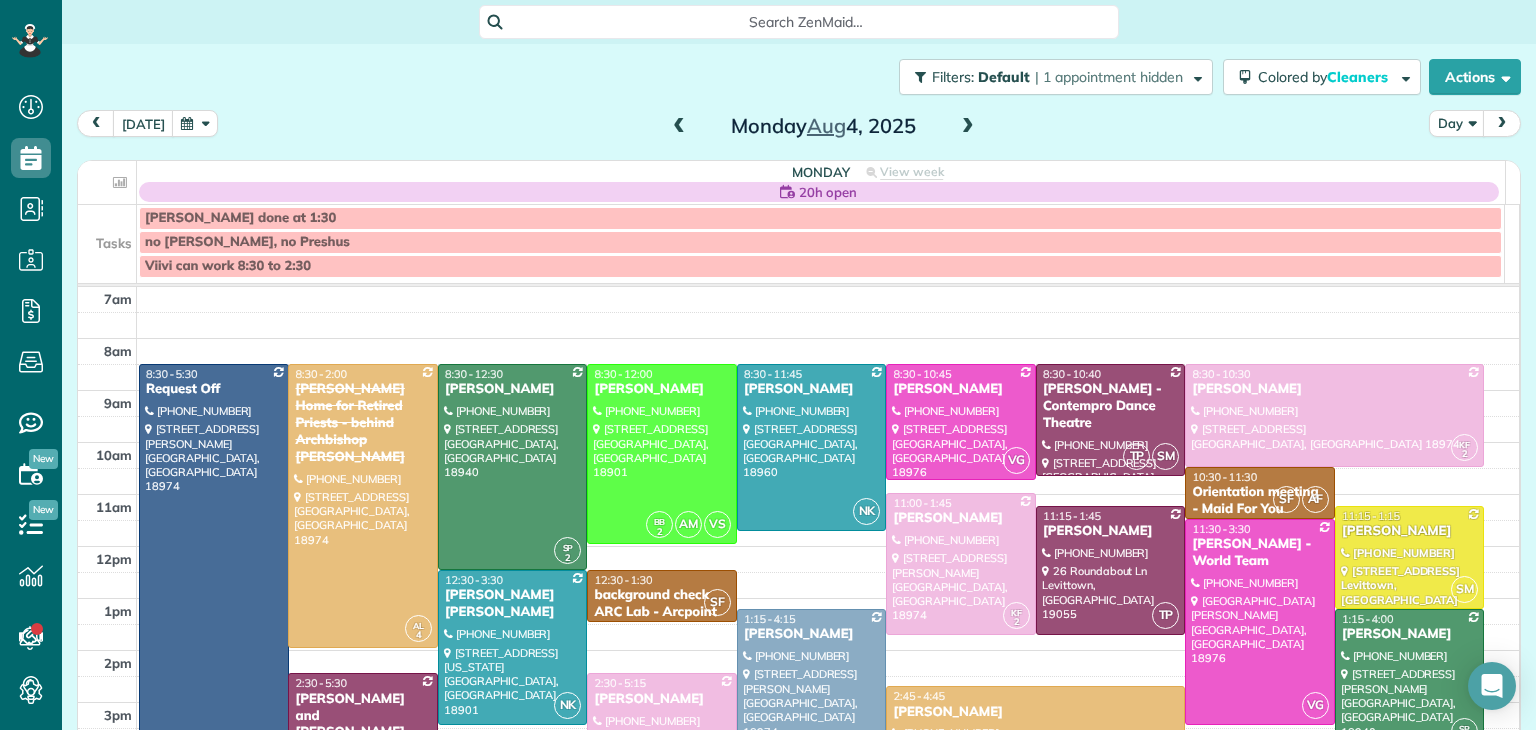 click at bounding box center (968, 127) 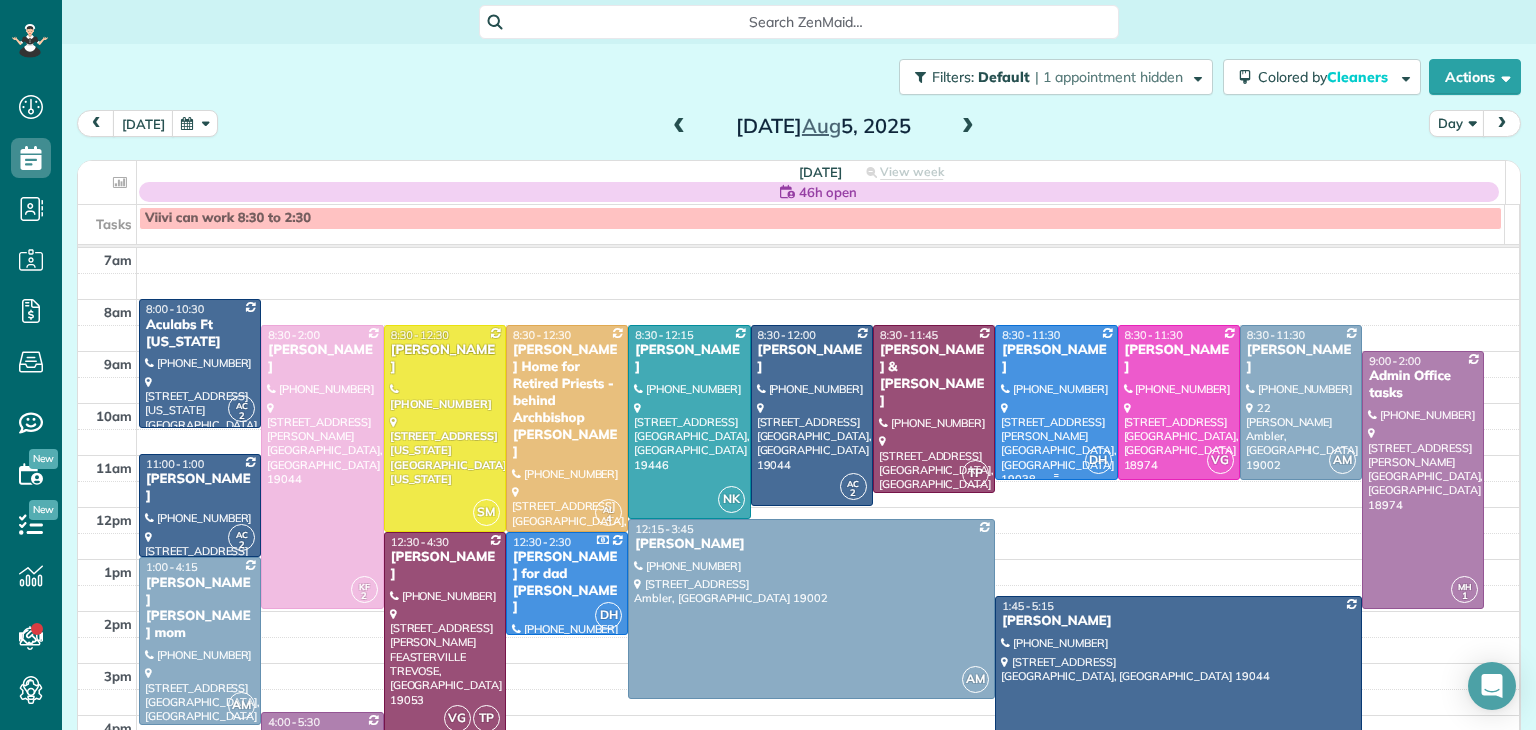 click at bounding box center (1056, 402) 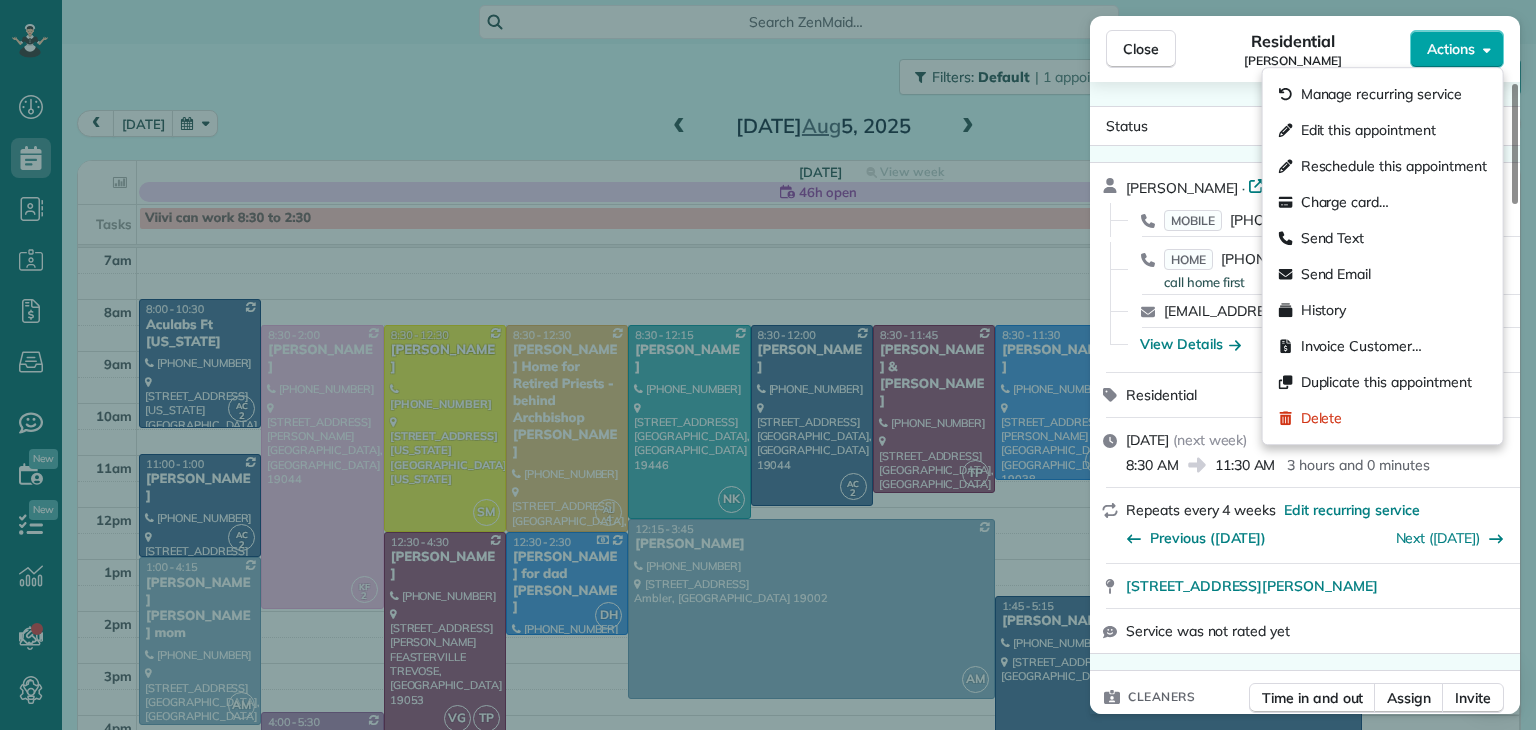 click on "Actions" at bounding box center (1451, 49) 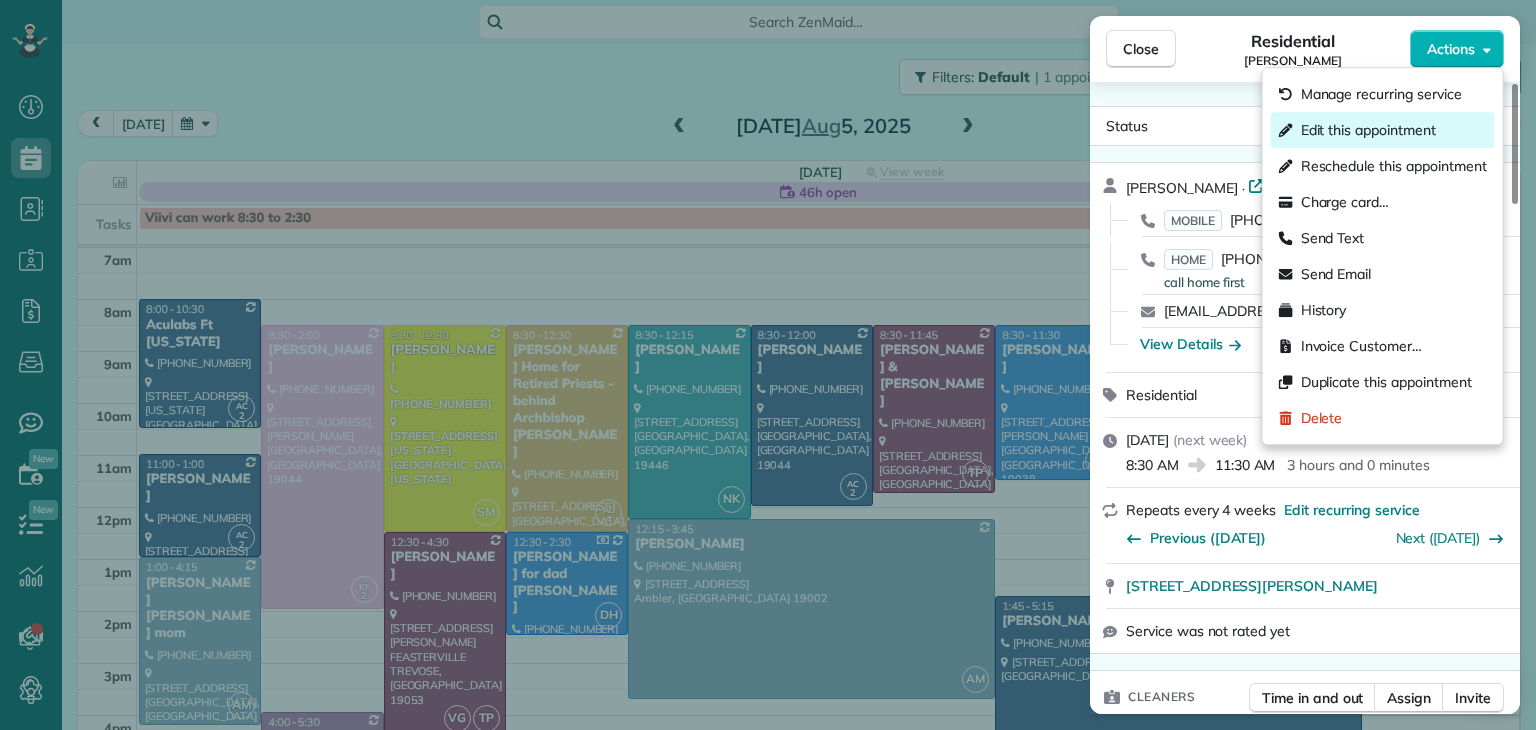 click on "Edit this appointment" at bounding box center (1383, 130) 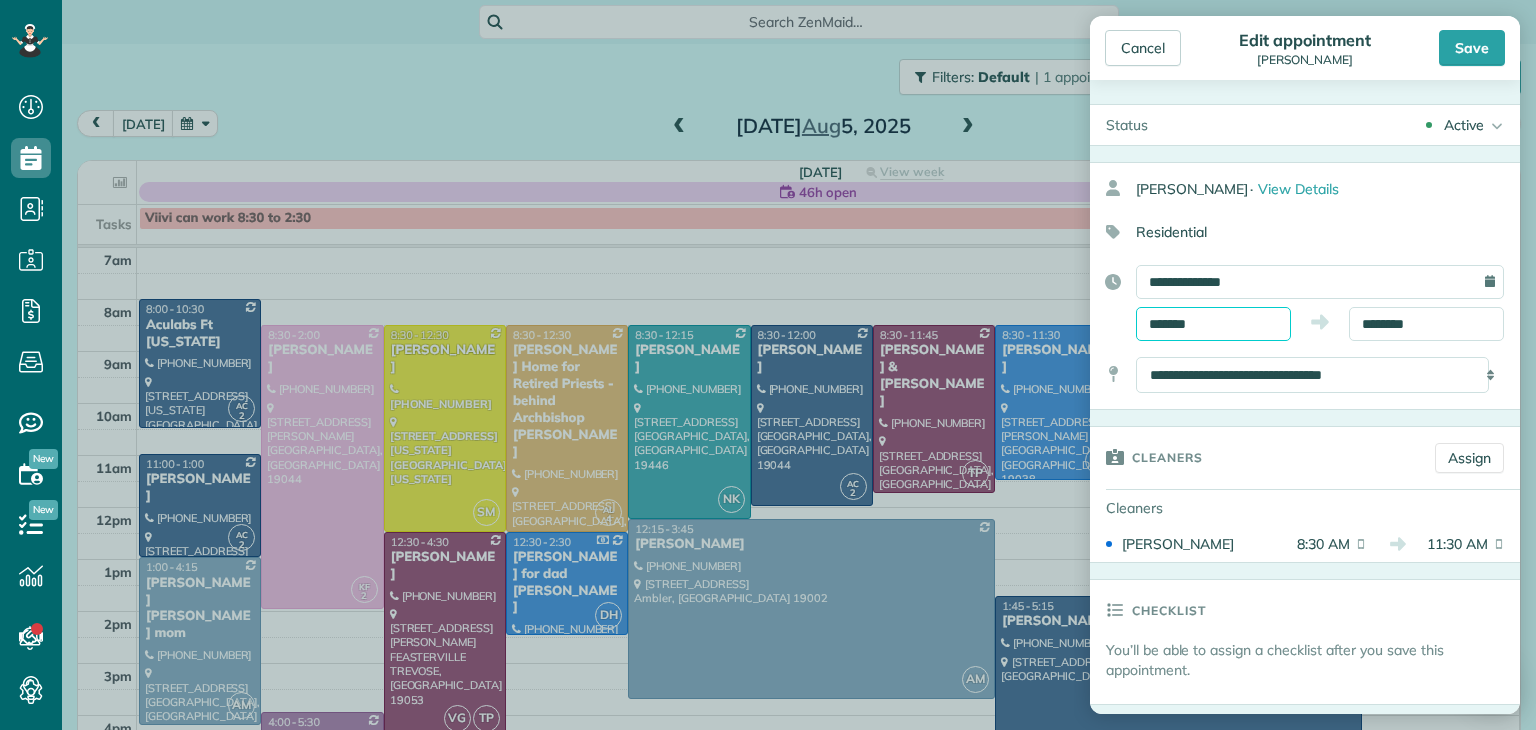click on "*******" at bounding box center (1213, 324) 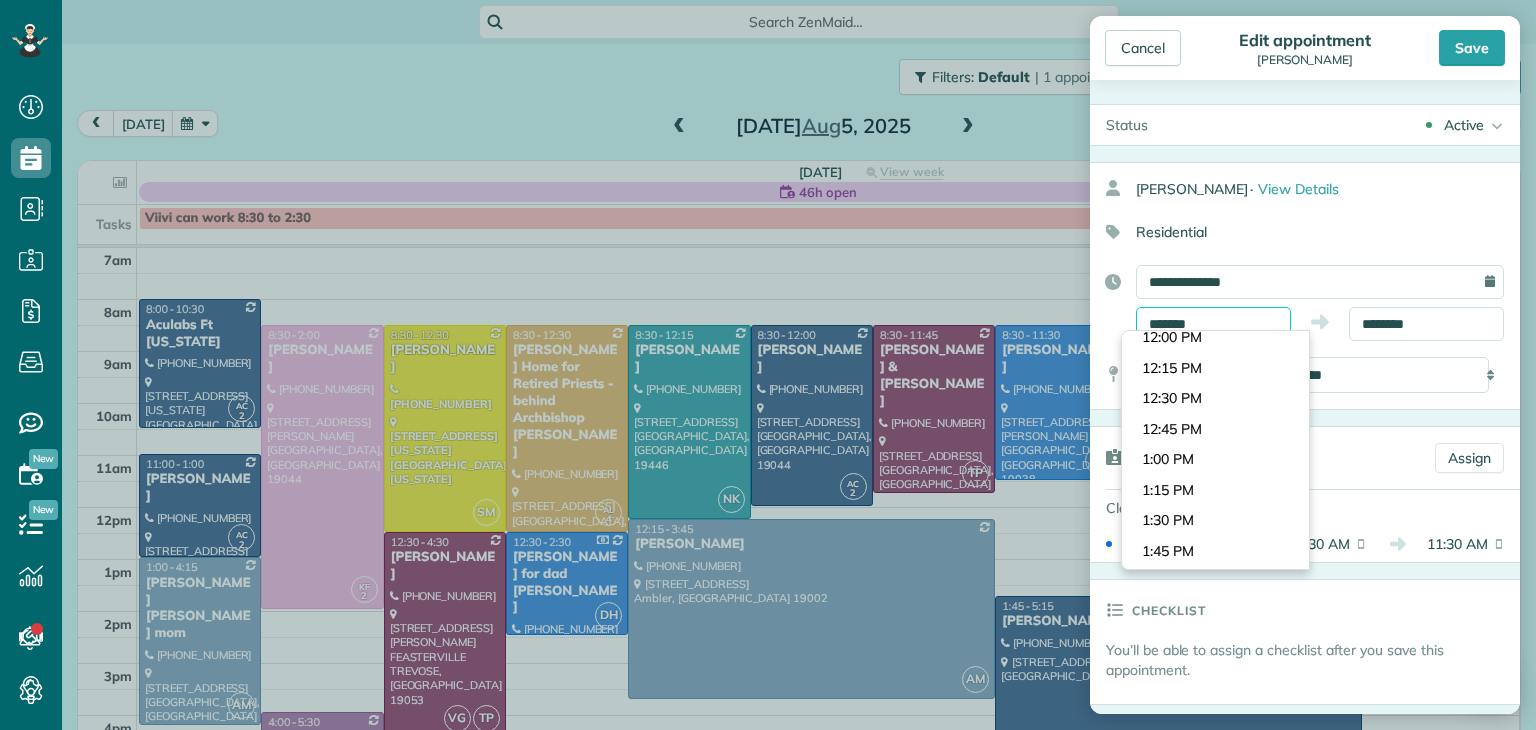 scroll, scrollTop: 1445, scrollLeft: 0, axis: vertical 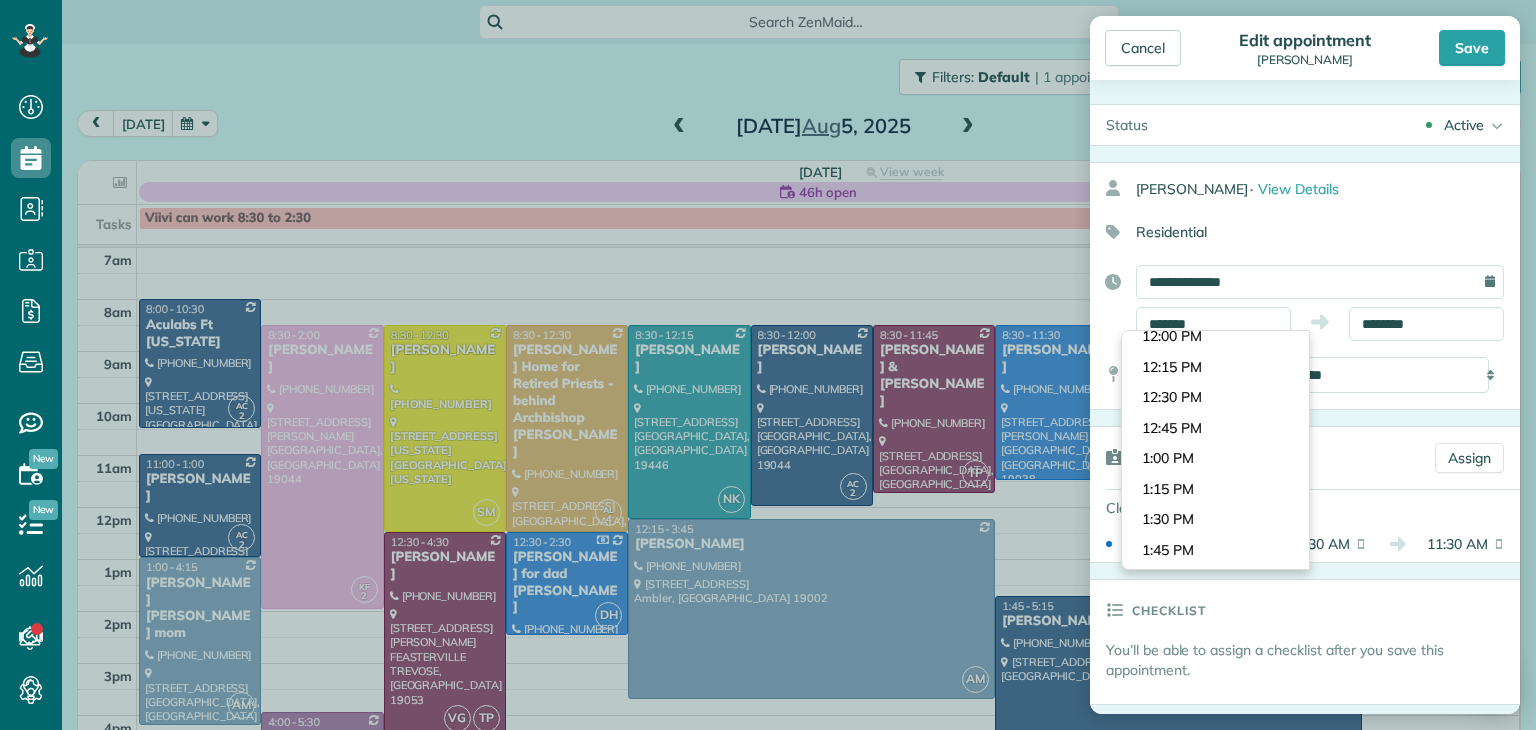 type on "*******" 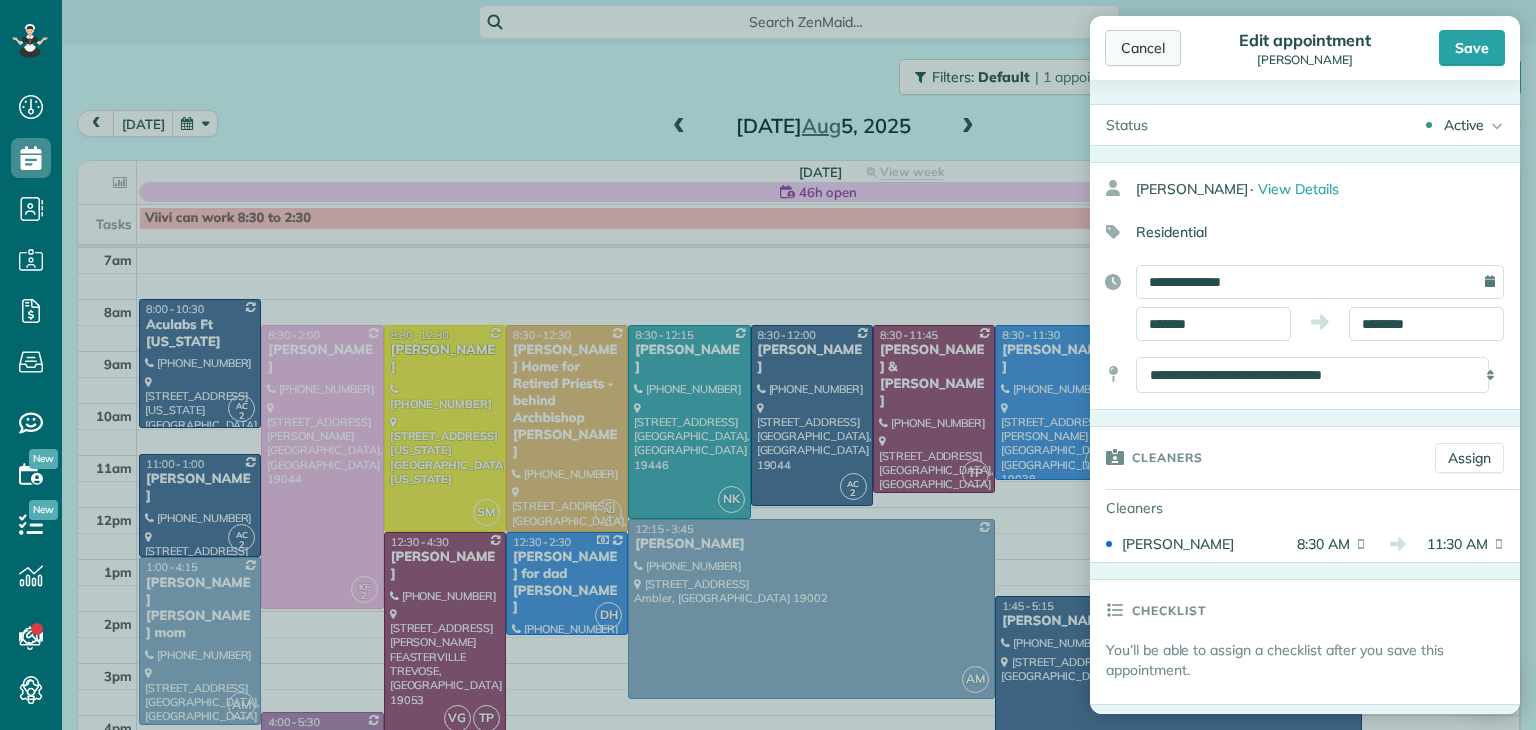 click on "Cancel" at bounding box center [1143, 48] 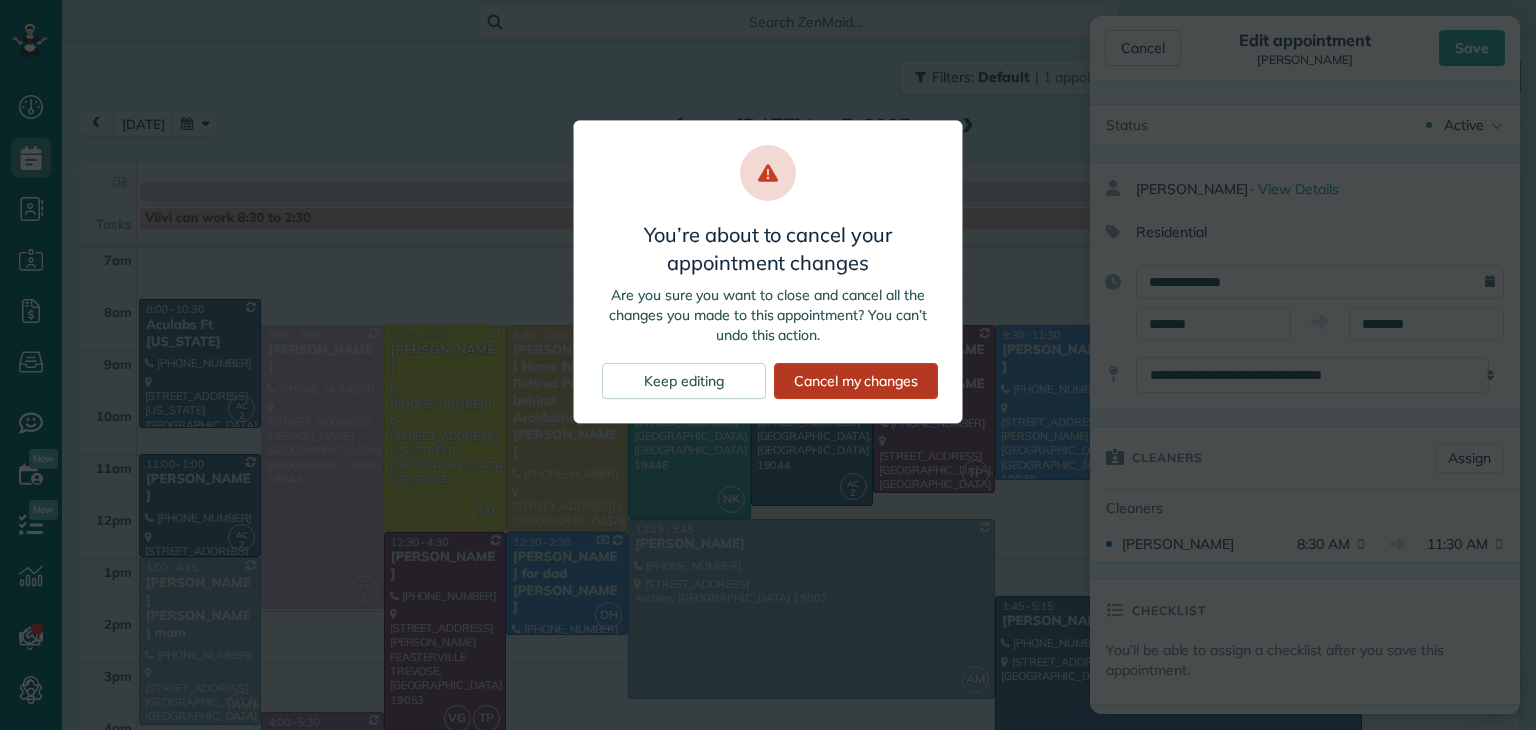 click on "Cancel my changes" at bounding box center (856, 381) 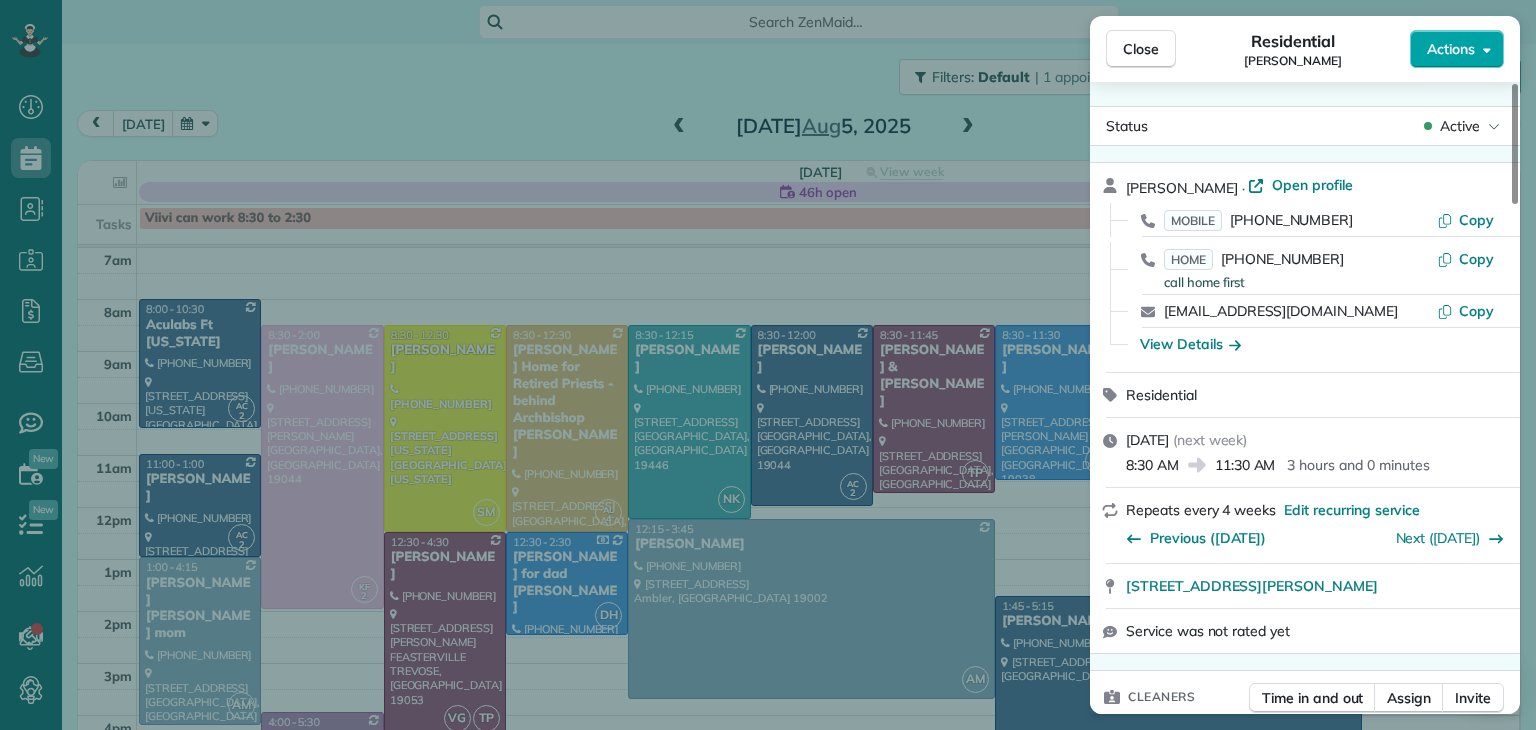 click on "Actions" at bounding box center [1457, 49] 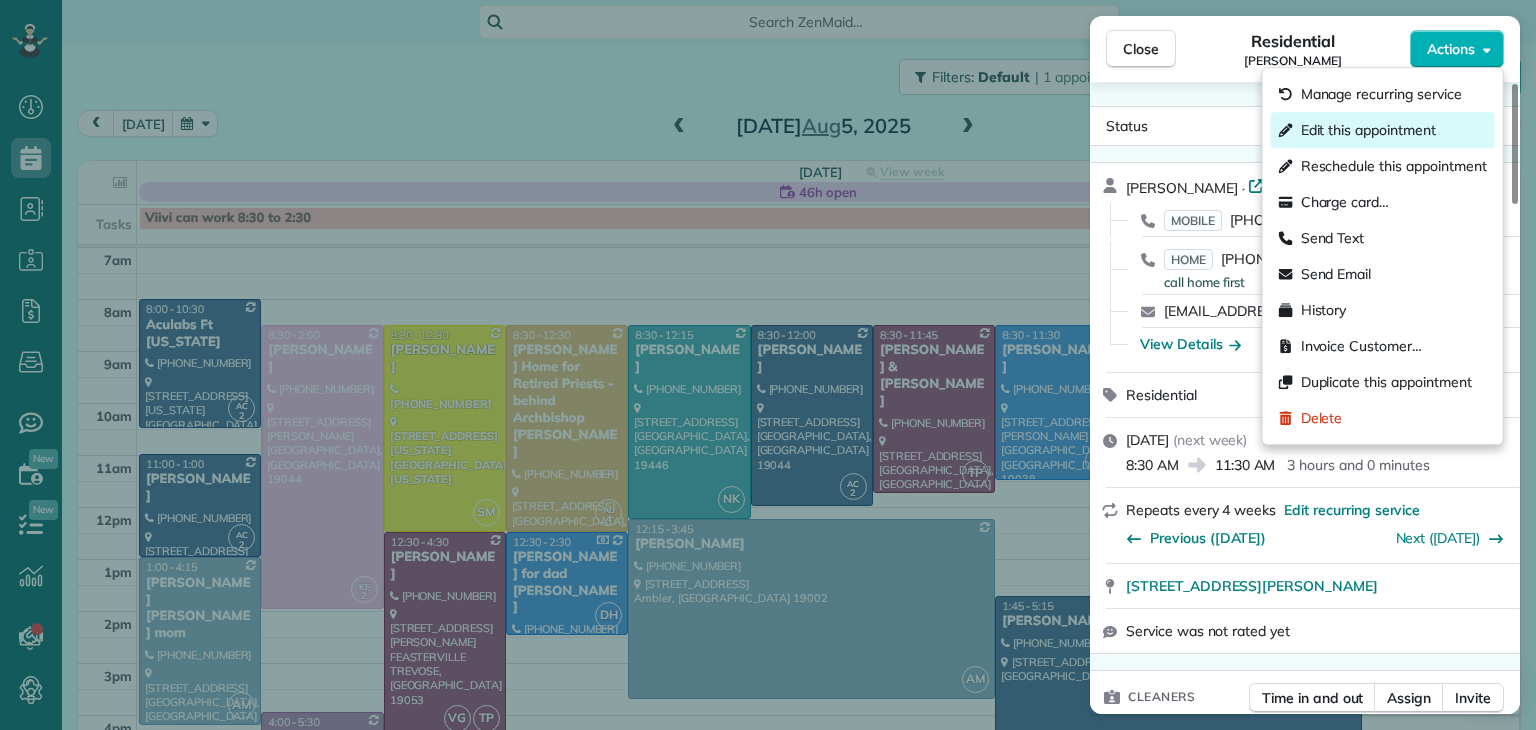 click on "Edit this appointment" at bounding box center (1383, 130) 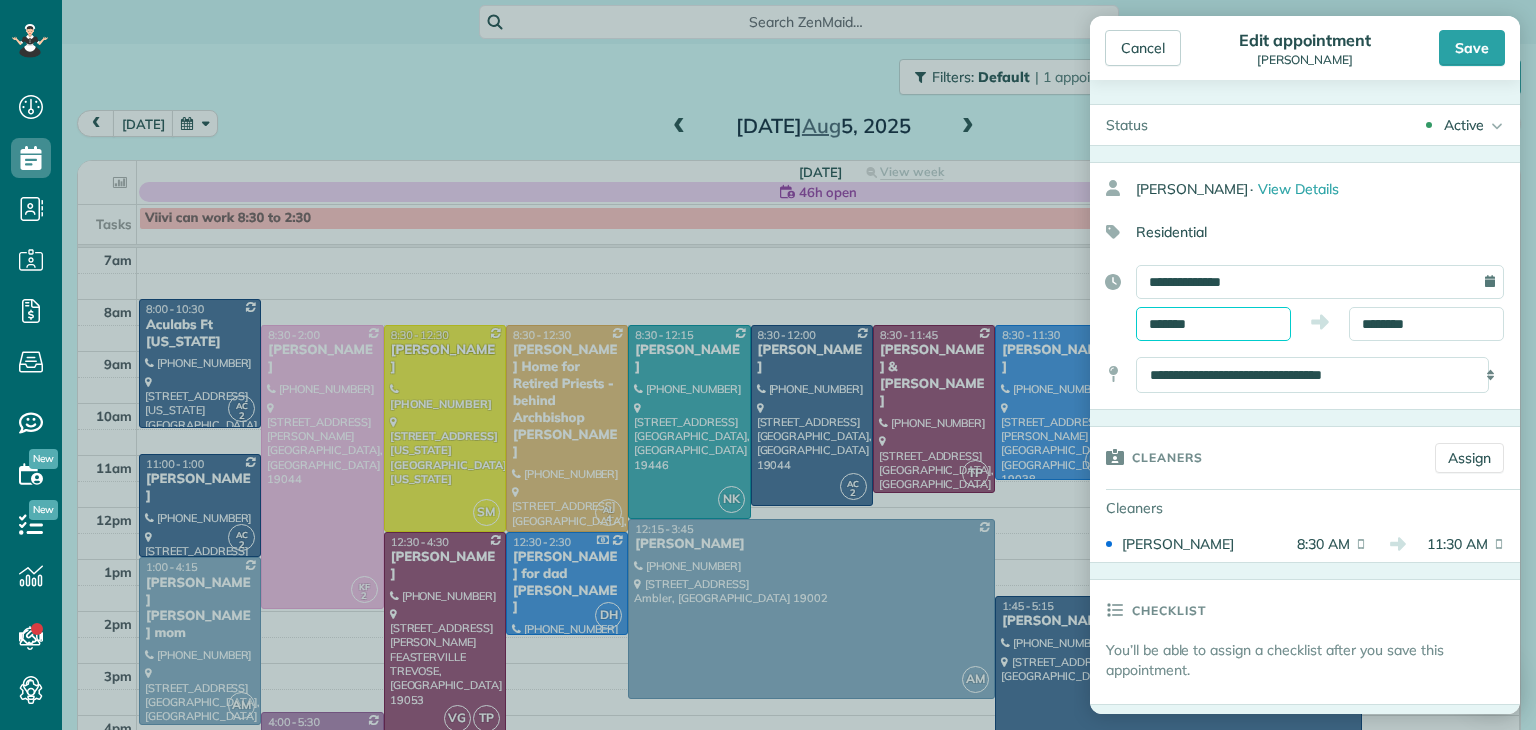 click on "*******" at bounding box center (1213, 324) 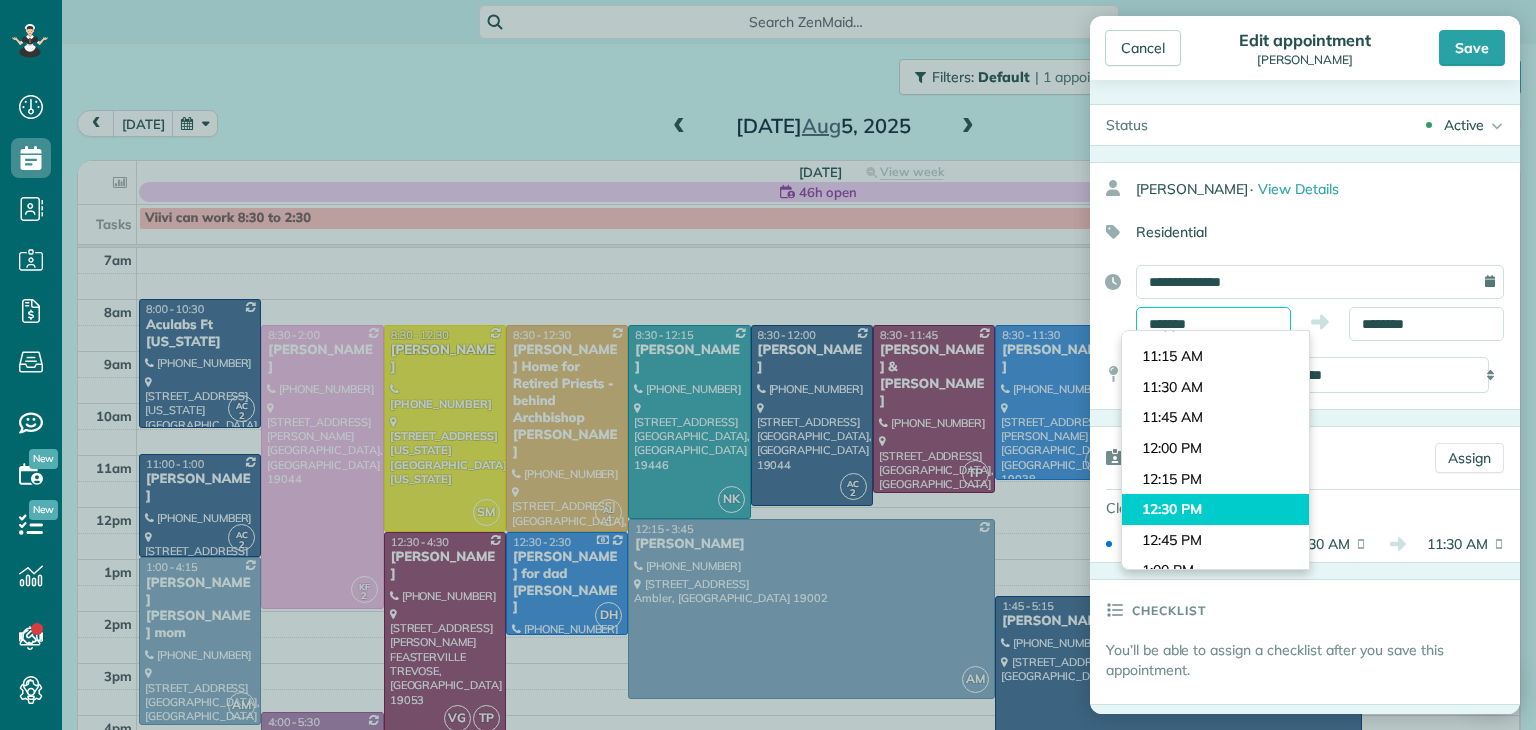 scroll, scrollTop: 1320, scrollLeft: 0, axis: vertical 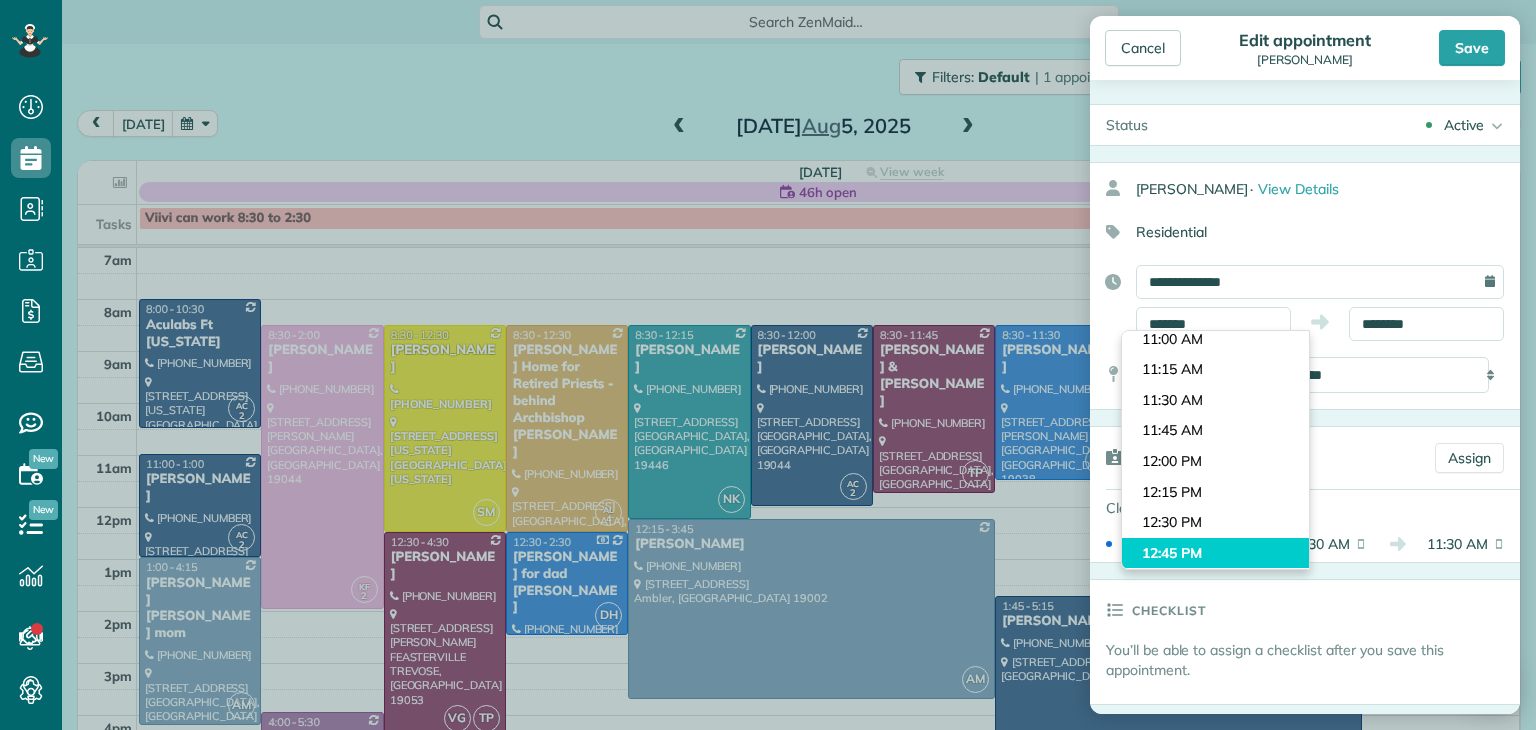 type on "********" 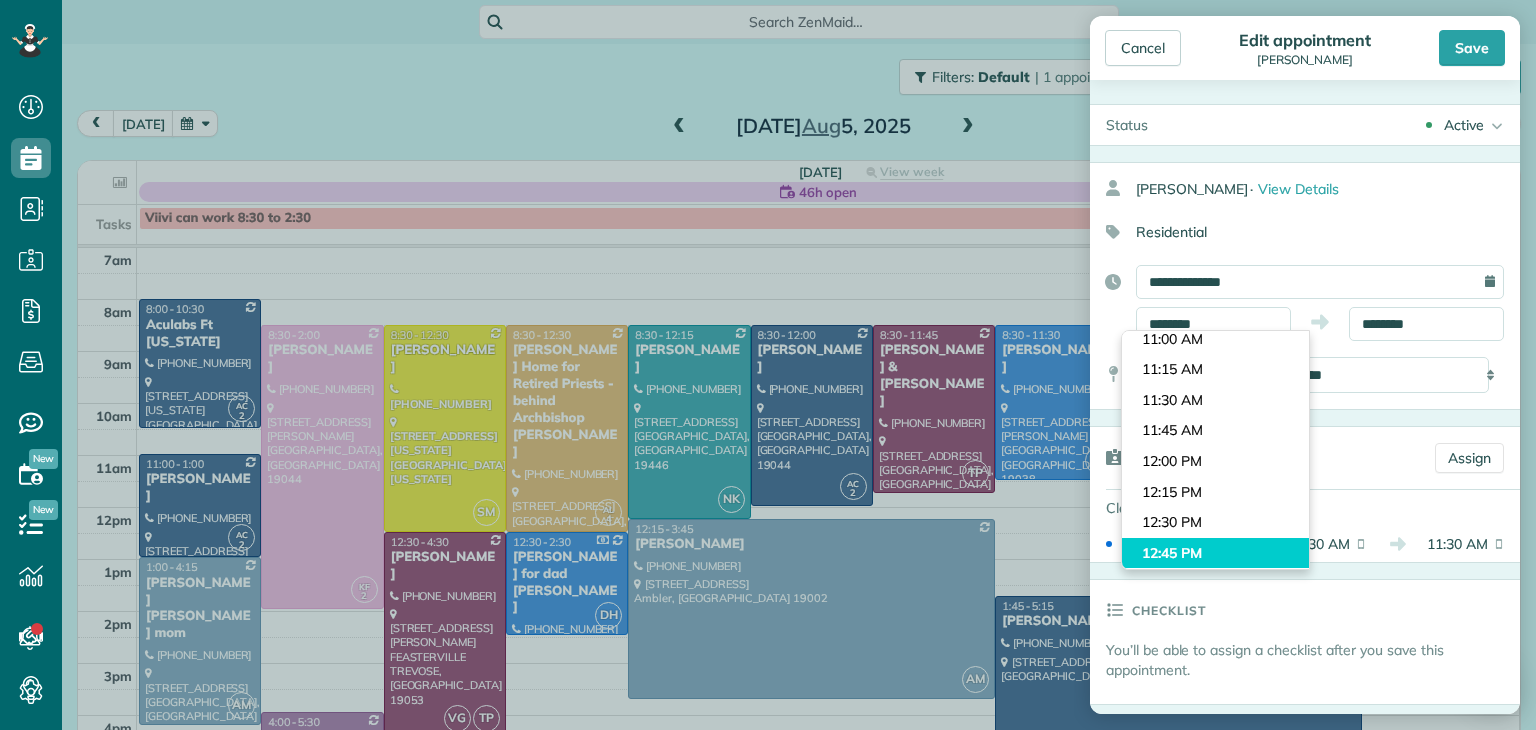 click on "Dashboard
Scheduling
Calendar View
List View
Dispatch View - Weekly scheduling (Beta)" at bounding box center [768, 365] 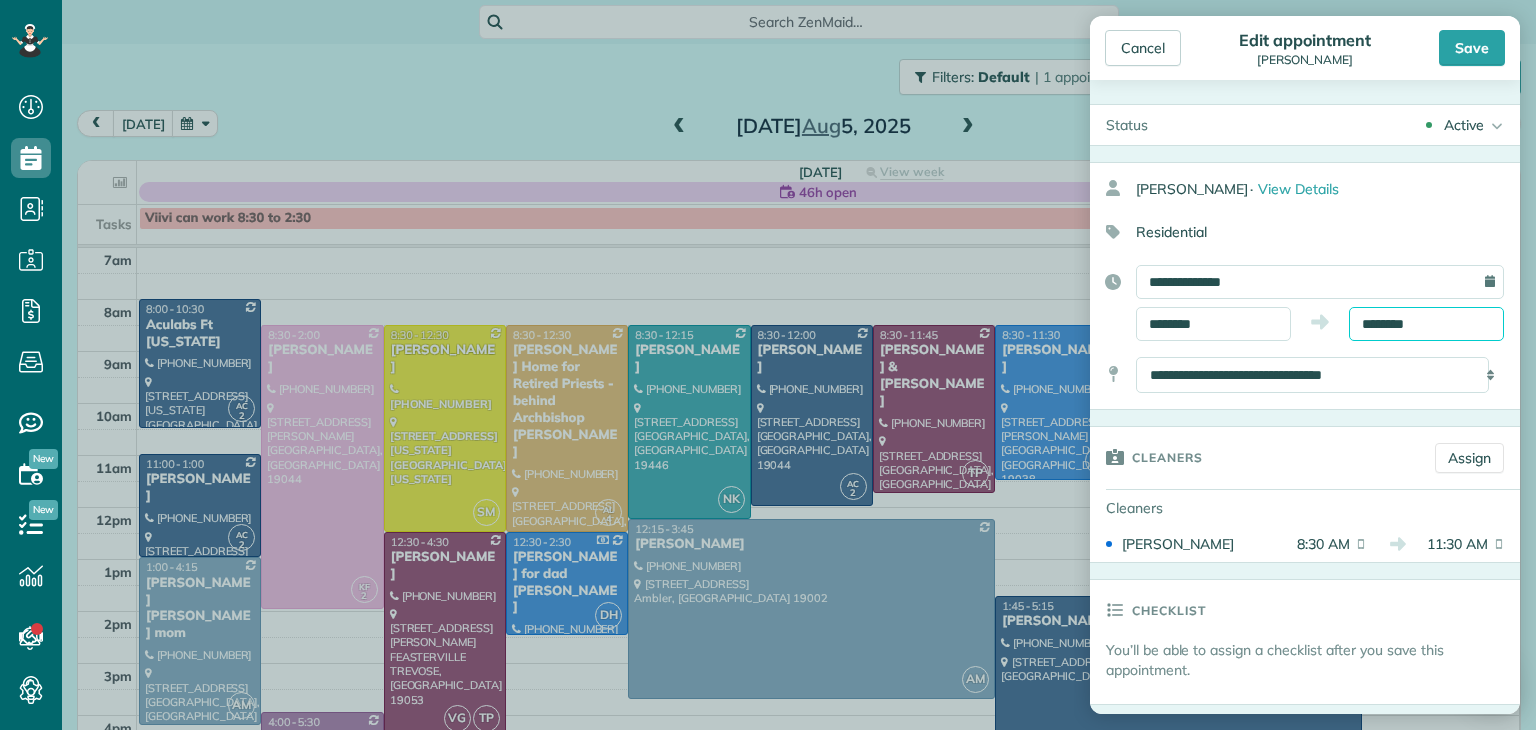 click on "********" at bounding box center [1426, 324] 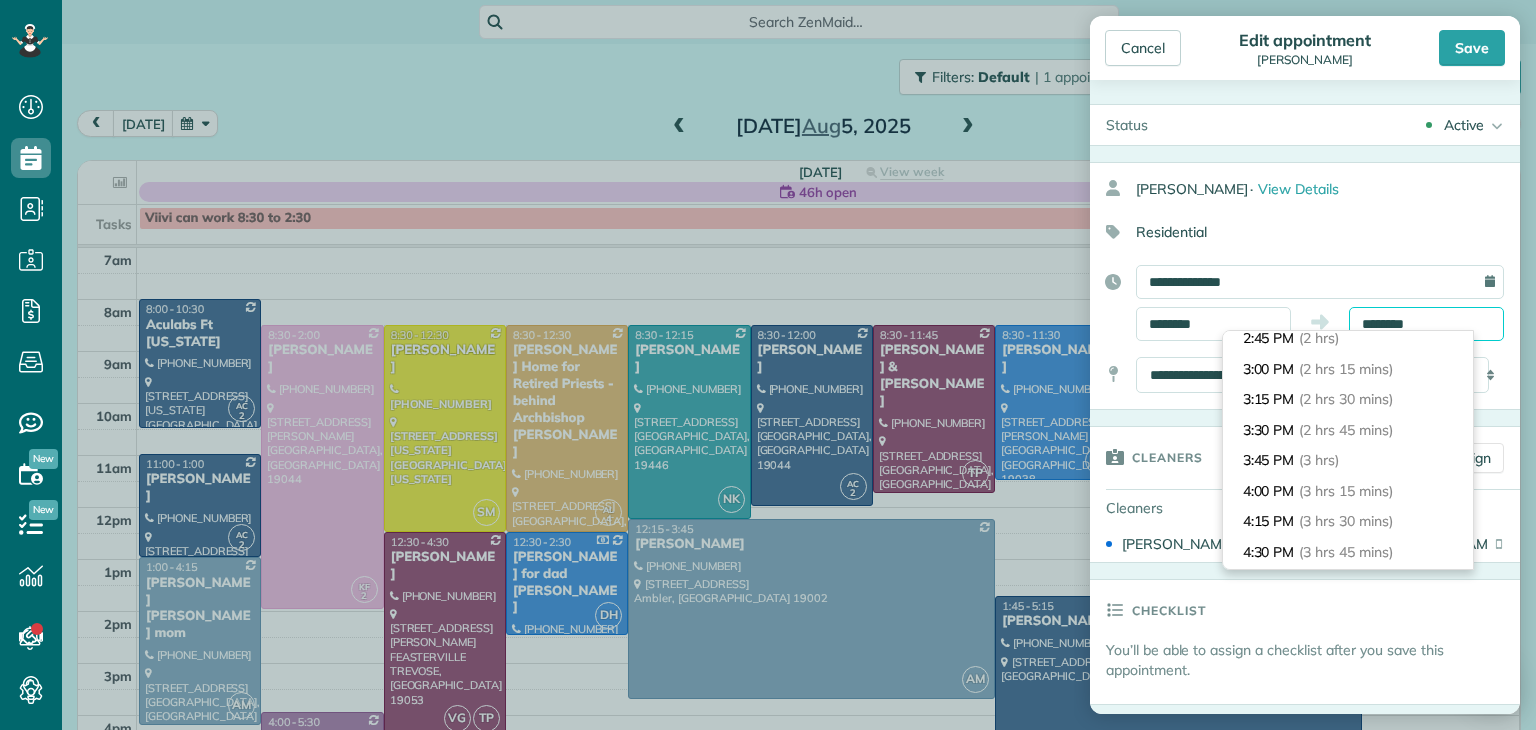 scroll, scrollTop: 252, scrollLeft: 0, axis: vertical 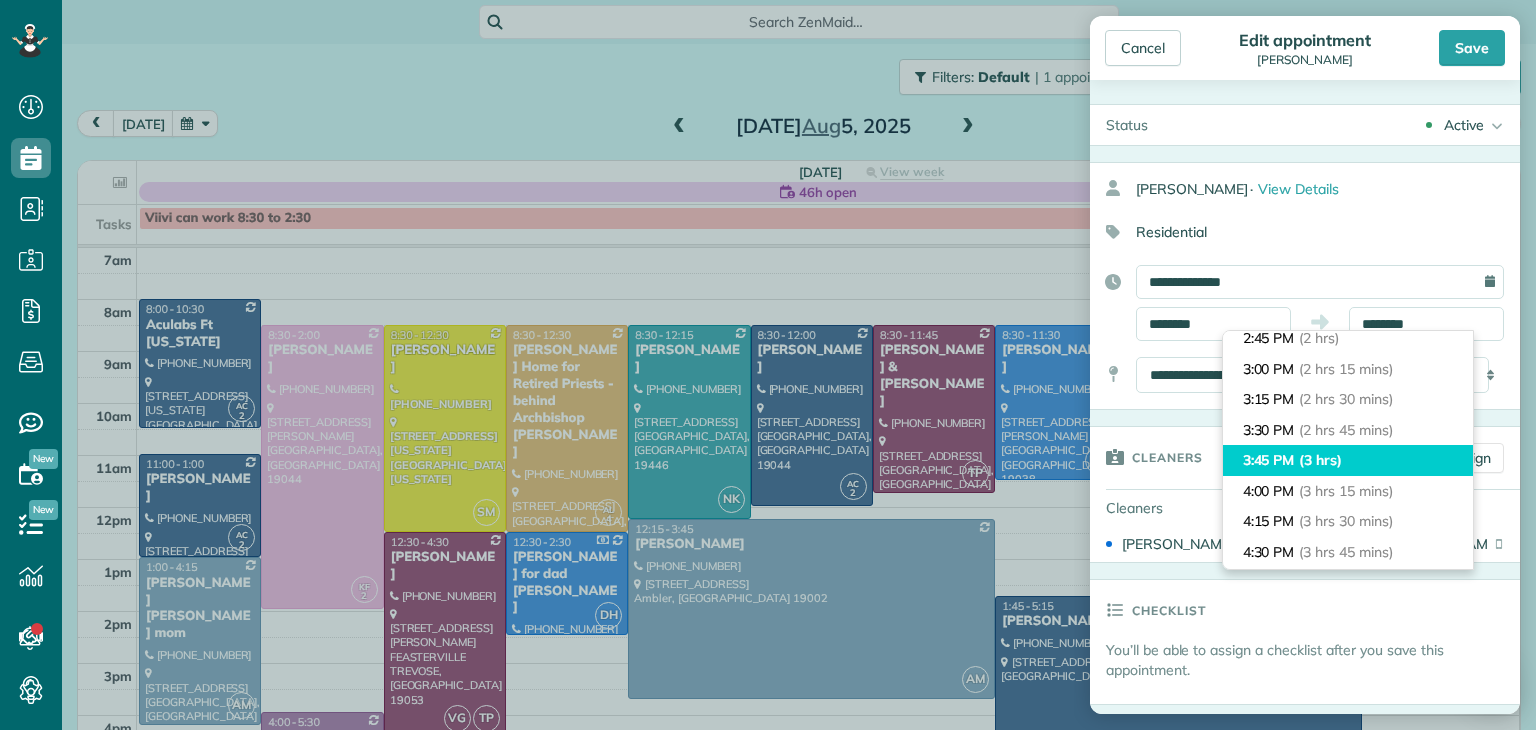 type on "*******" 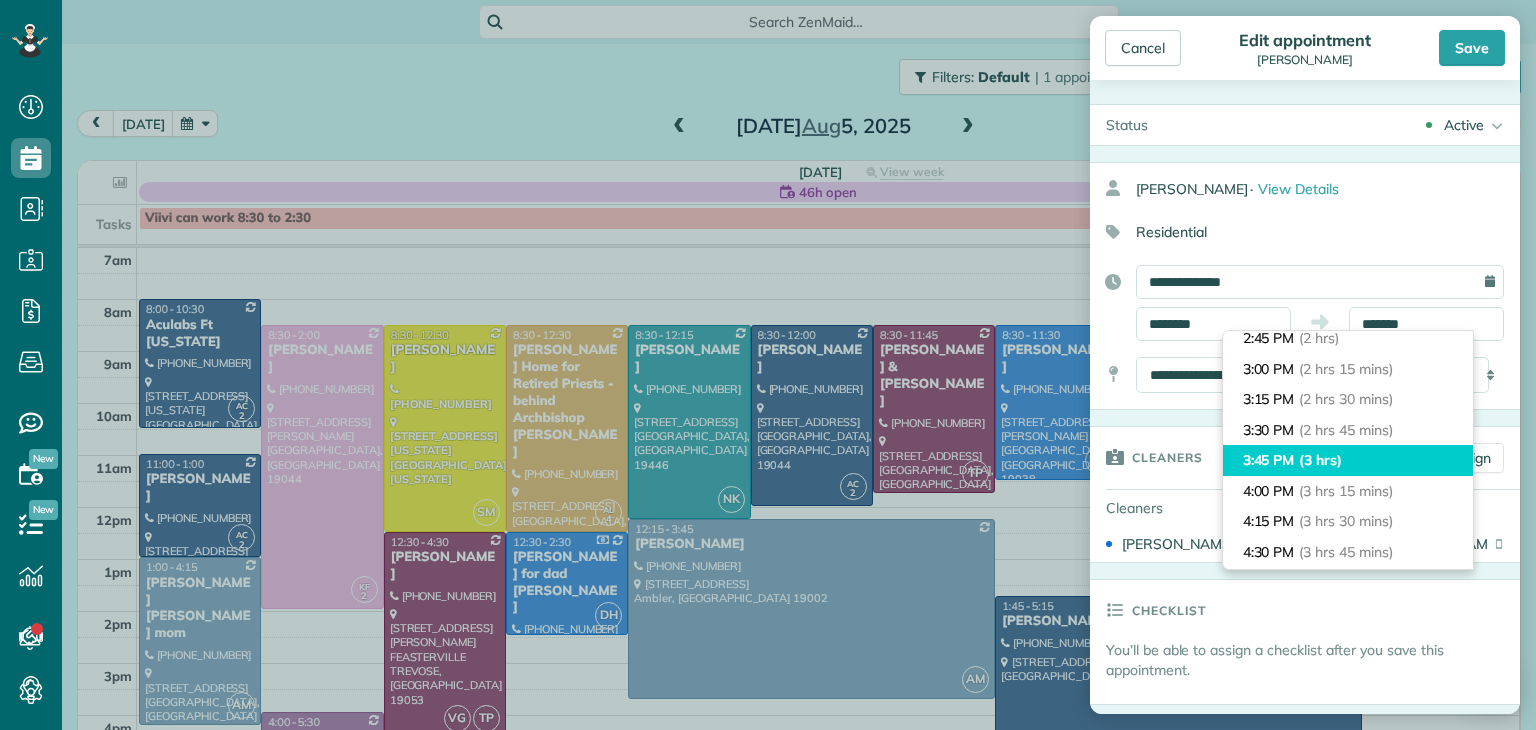click on "3:45 PM  (3 hrs)" at bounding box center (1348, 460) 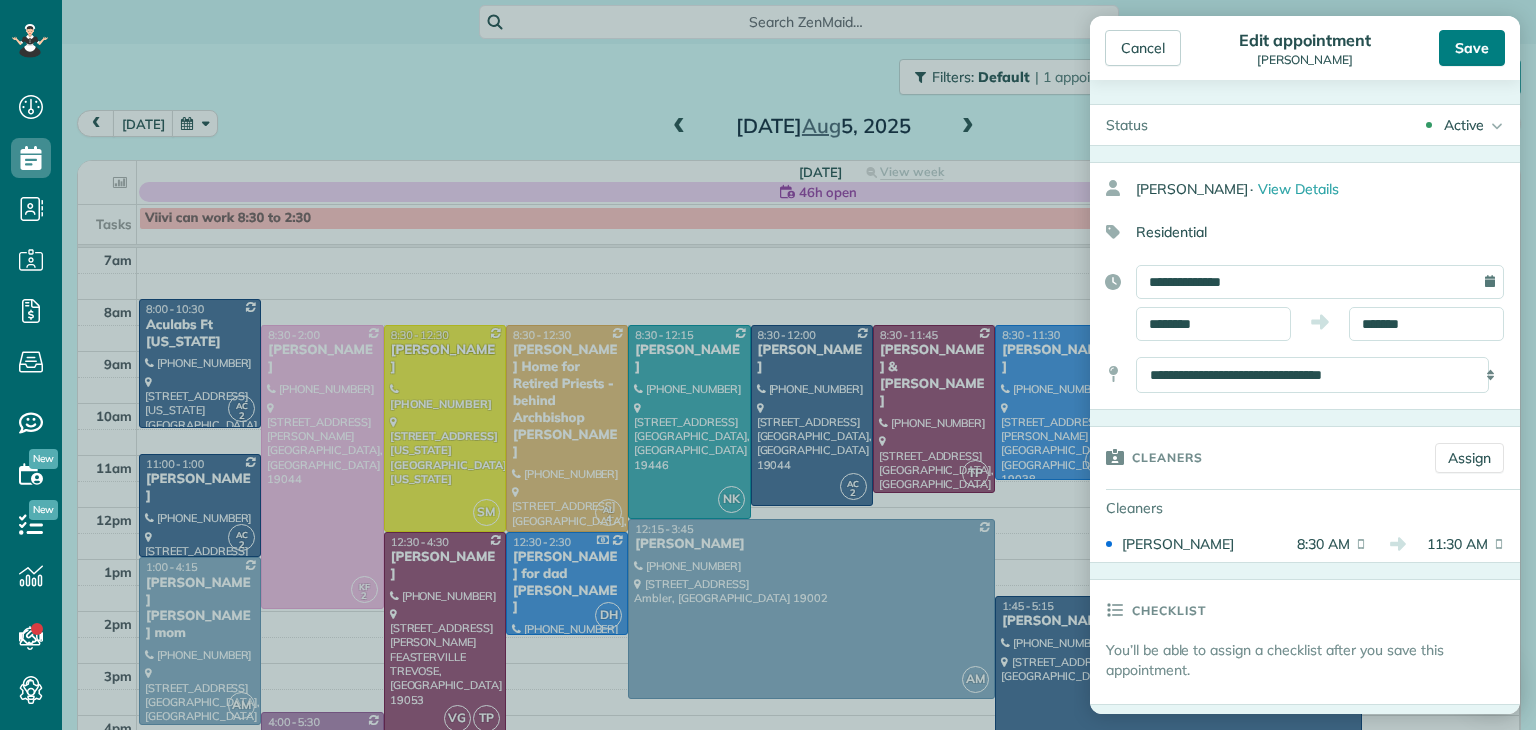 click on "Save" at bounding box center [1472, 48] 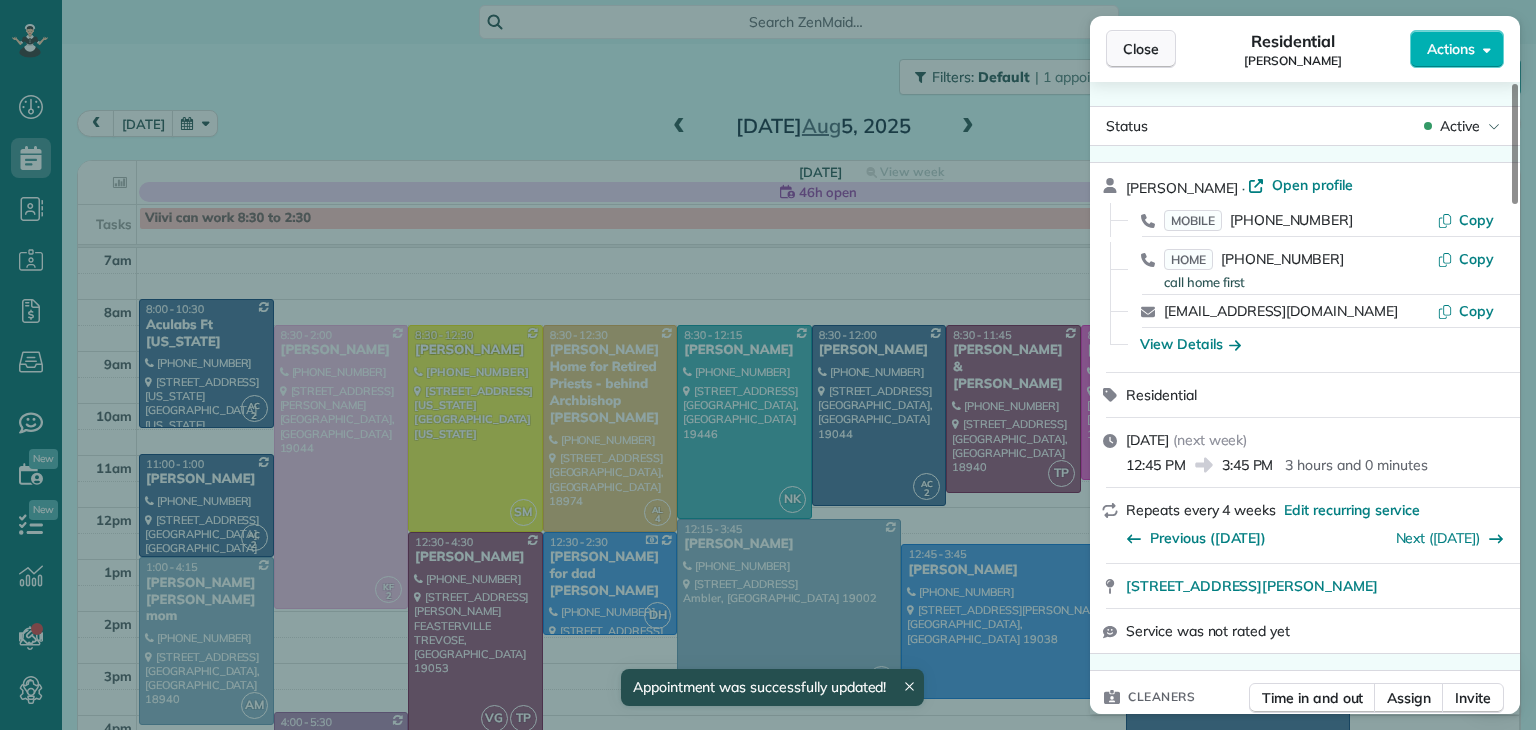 click on "Close" at bounding box center (1141, 49) 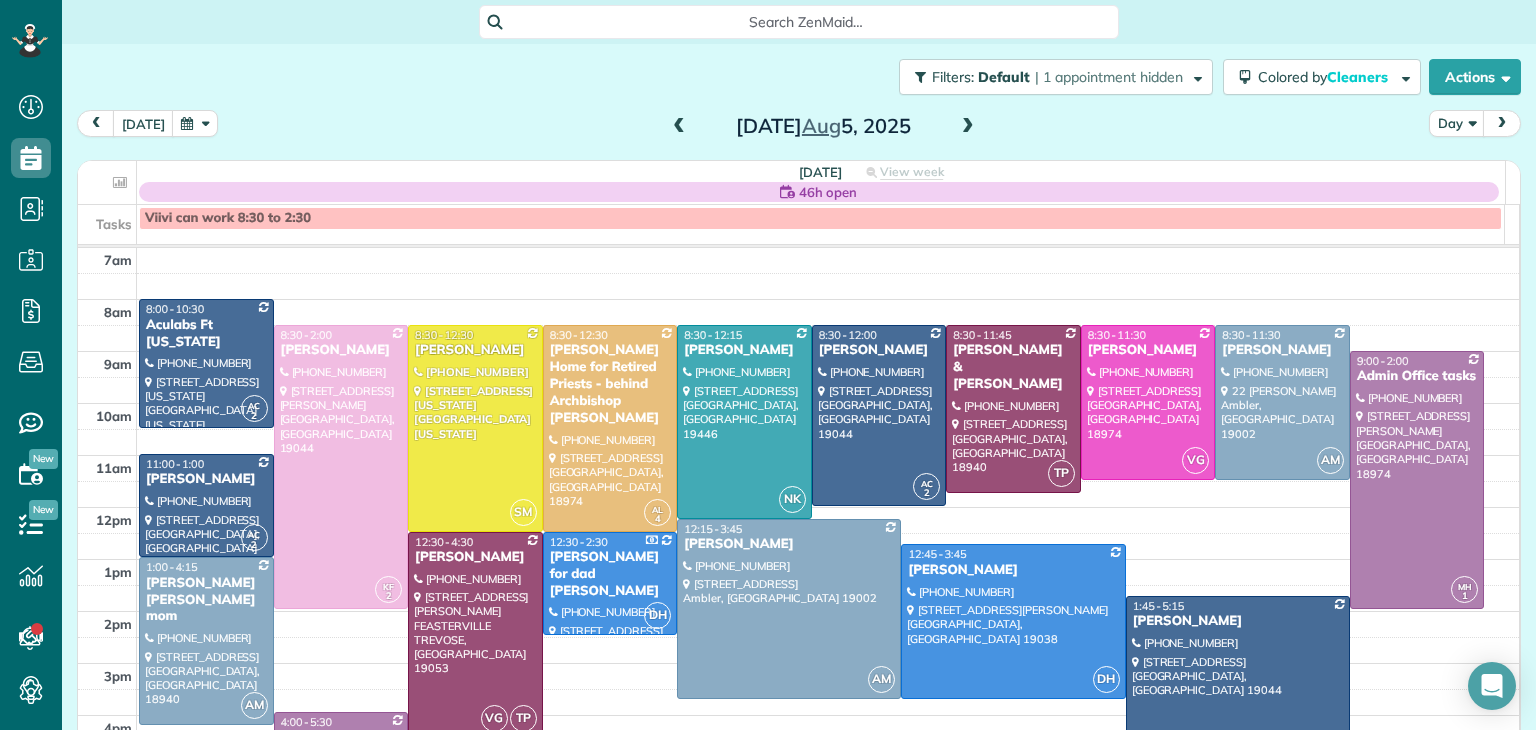 click at bounding box center (679, 127) 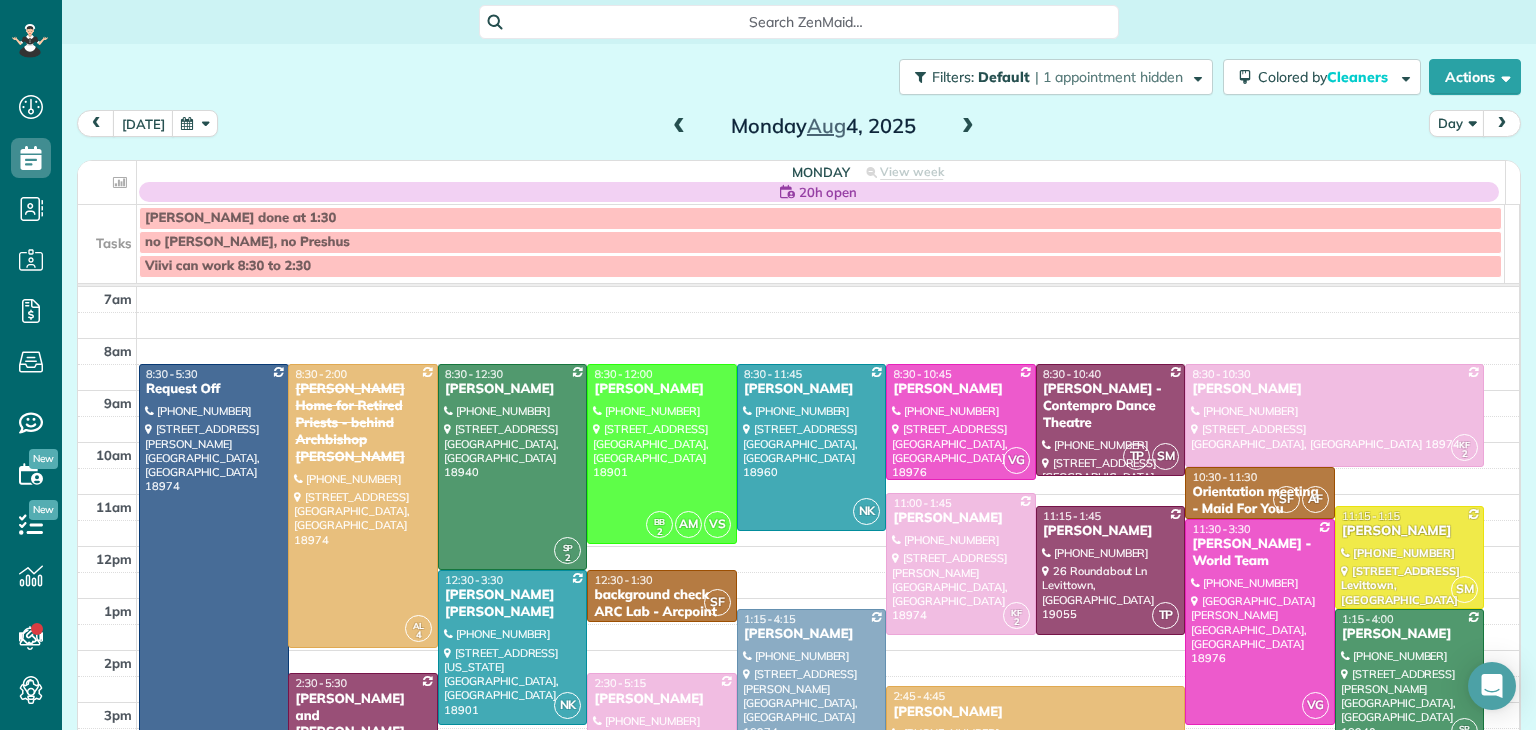 click at bounding box center [679, 127] 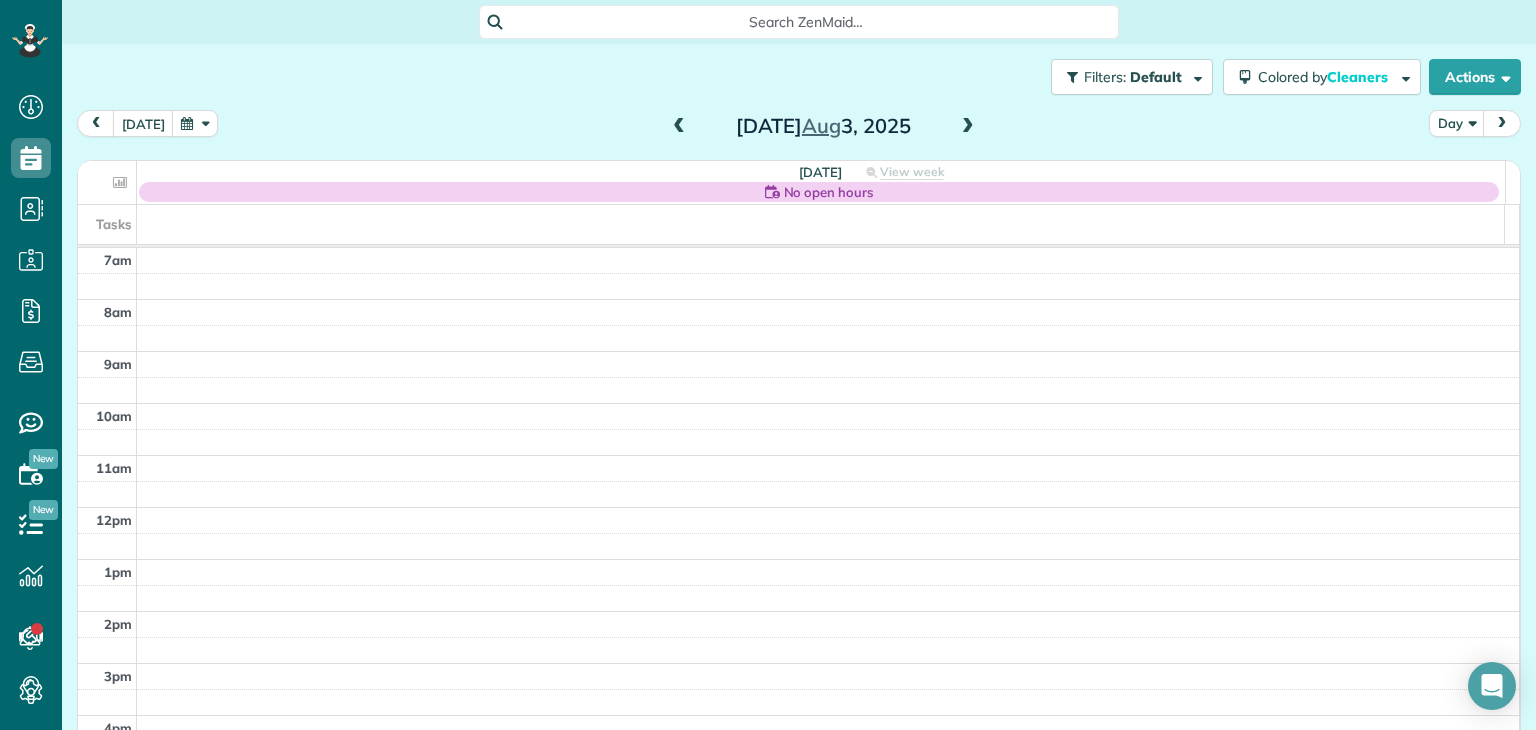 click at bounding box center [679, 127] 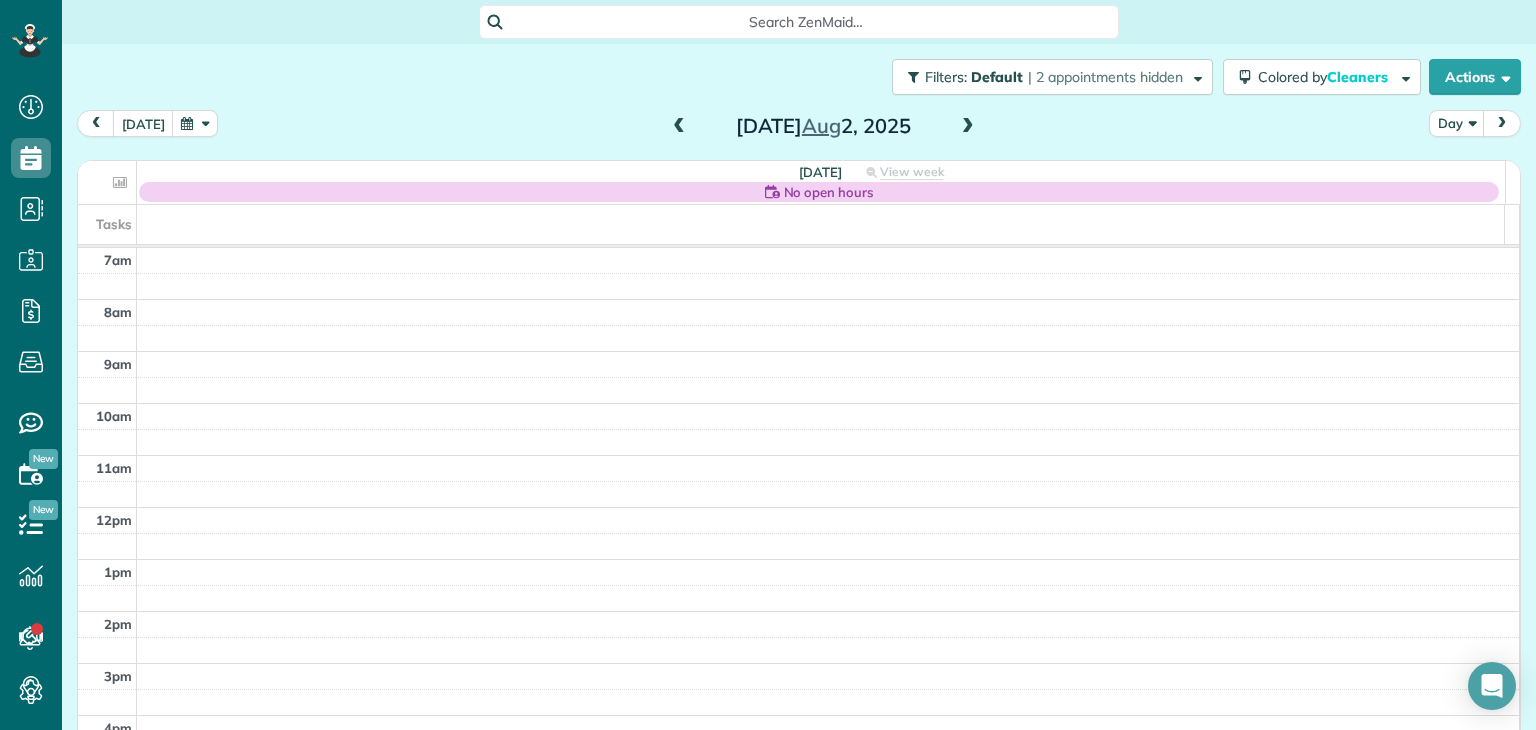 click at bounding box center [679, 127] 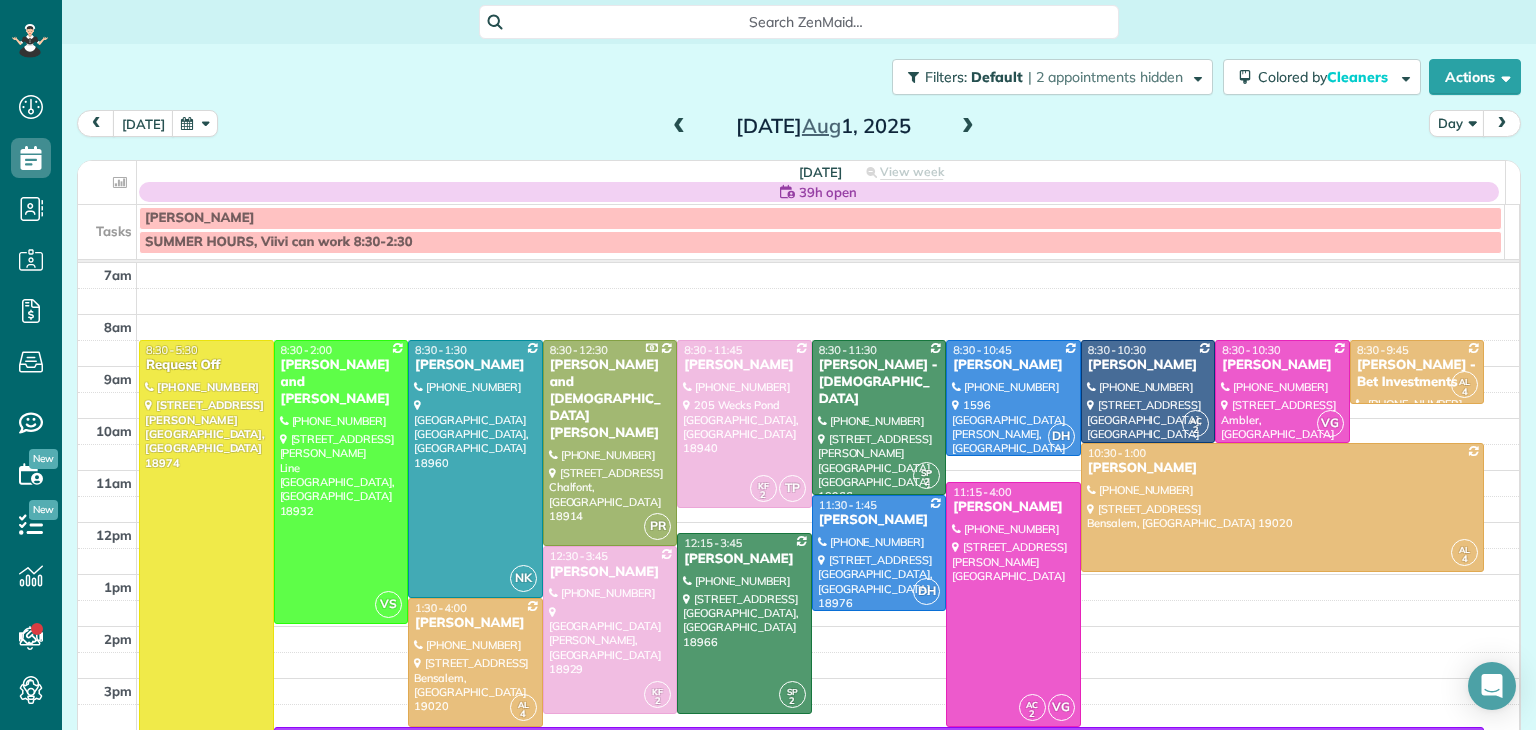 click at bounding box center [679, 127] 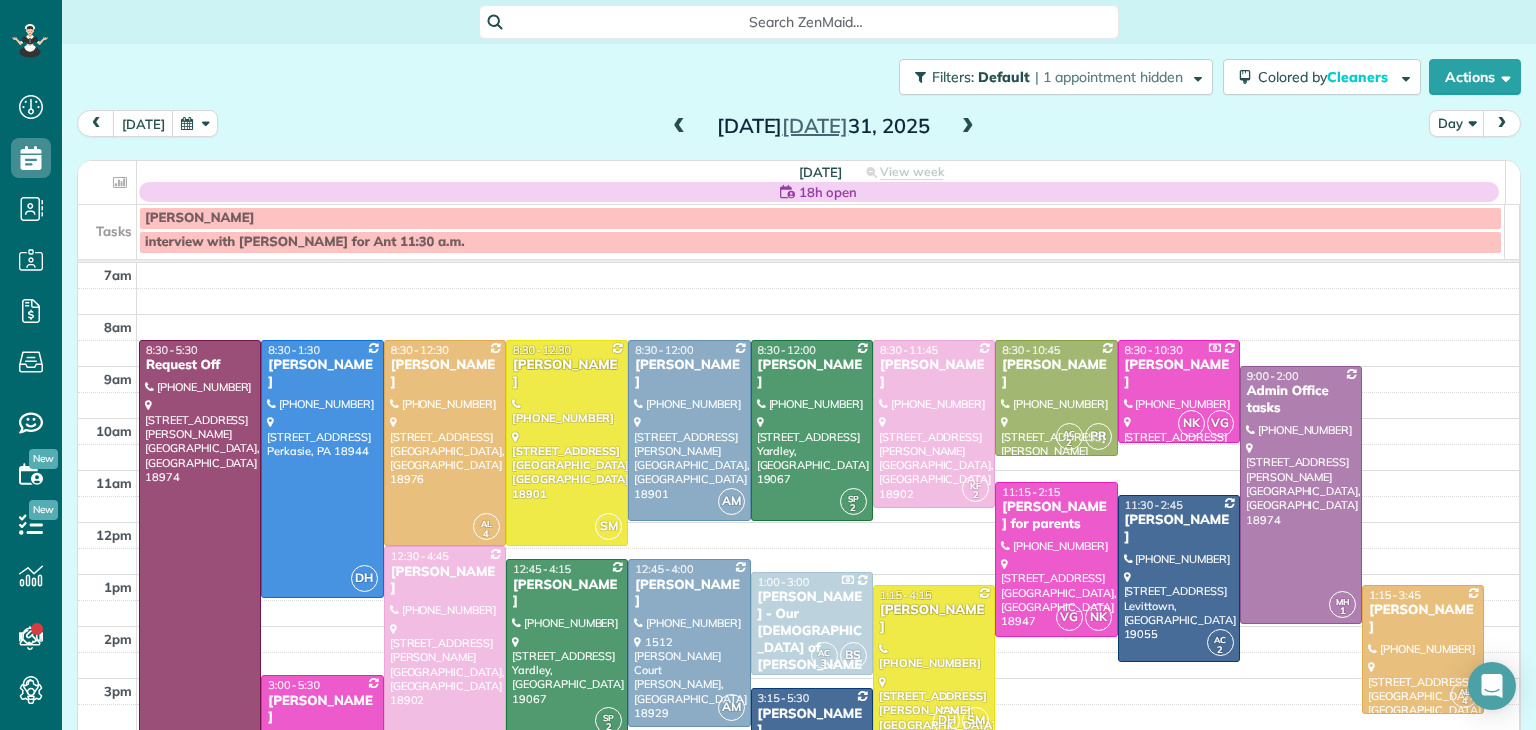 click at bounding box center [679, 127] 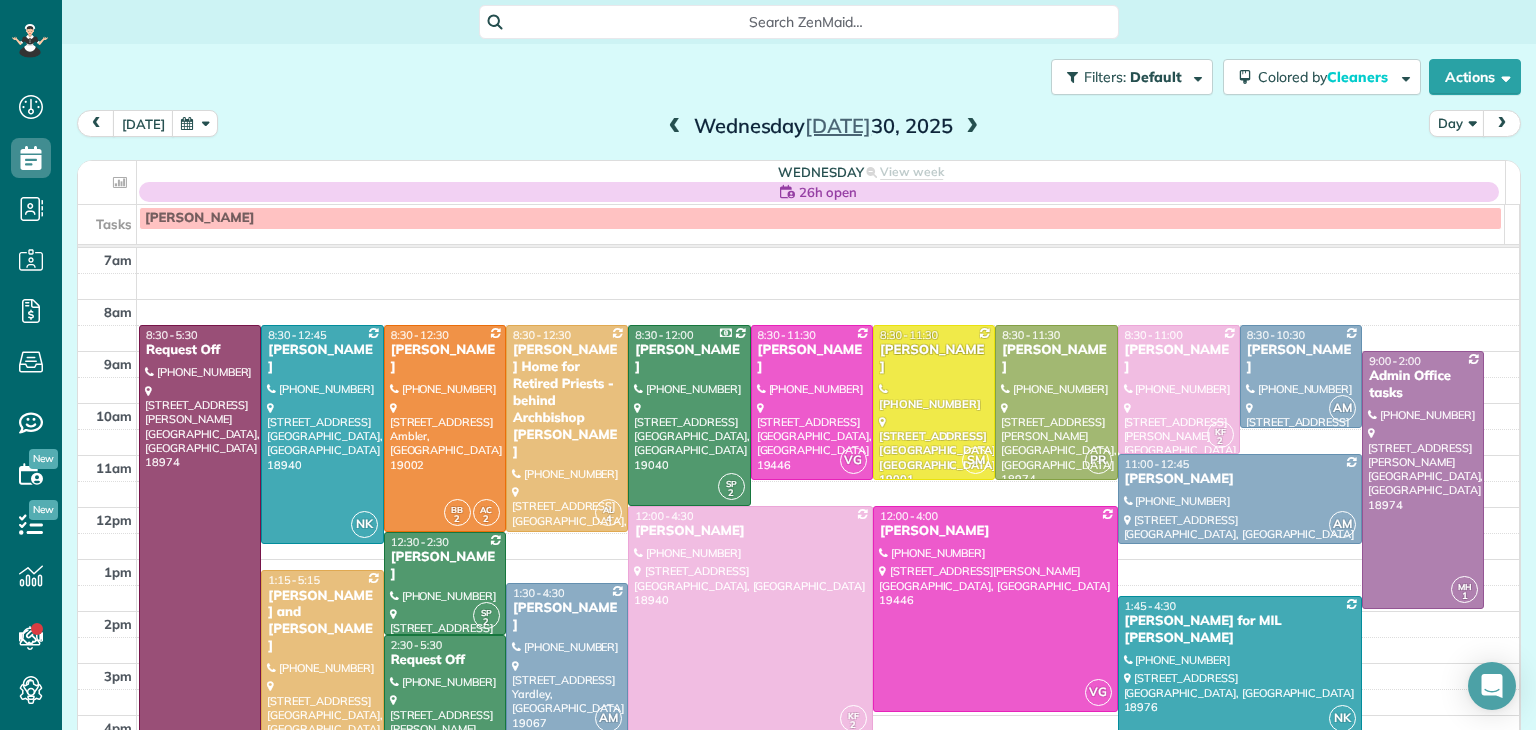click at bounding box center (972, 127) 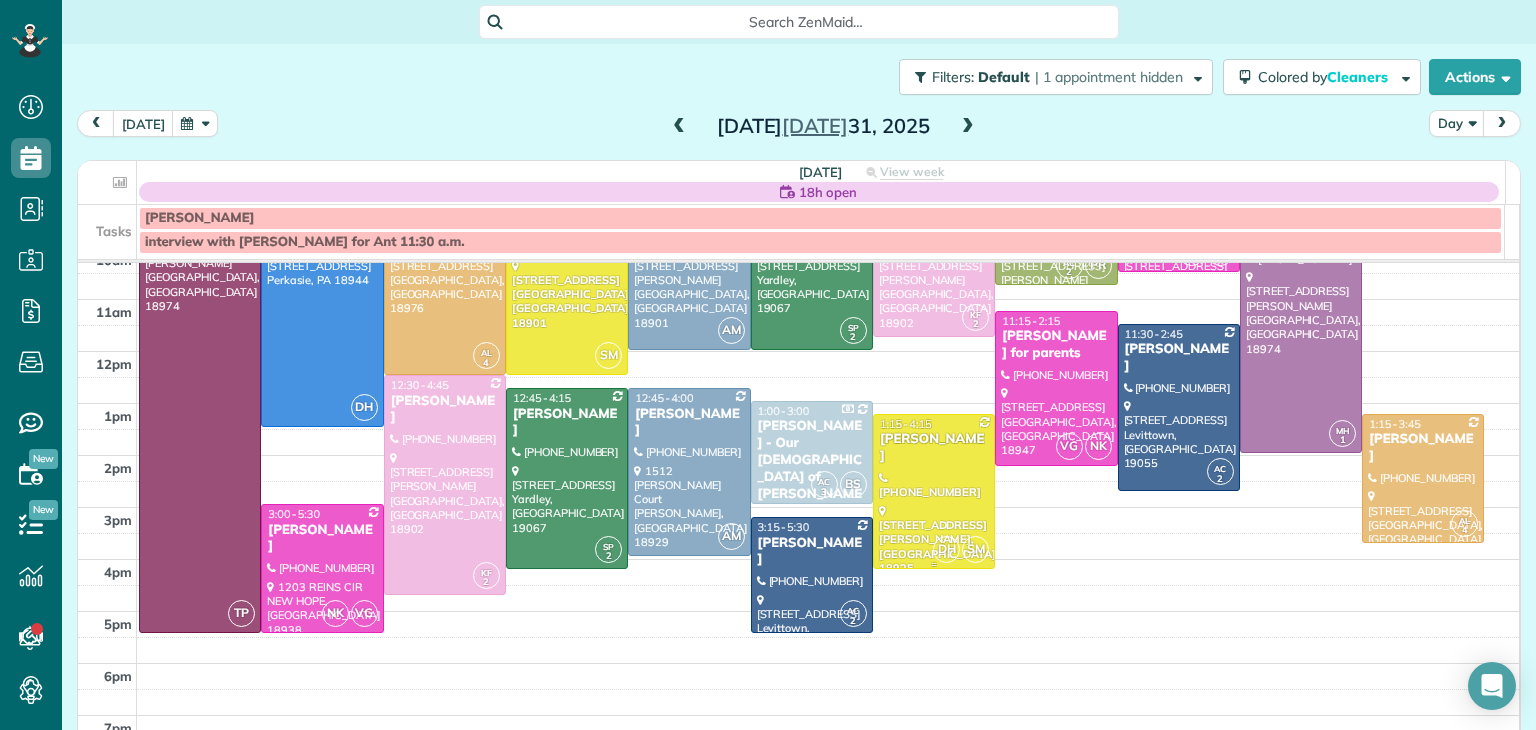 scroll, scrollTop: 0, scrollLeft: 0, axis: both 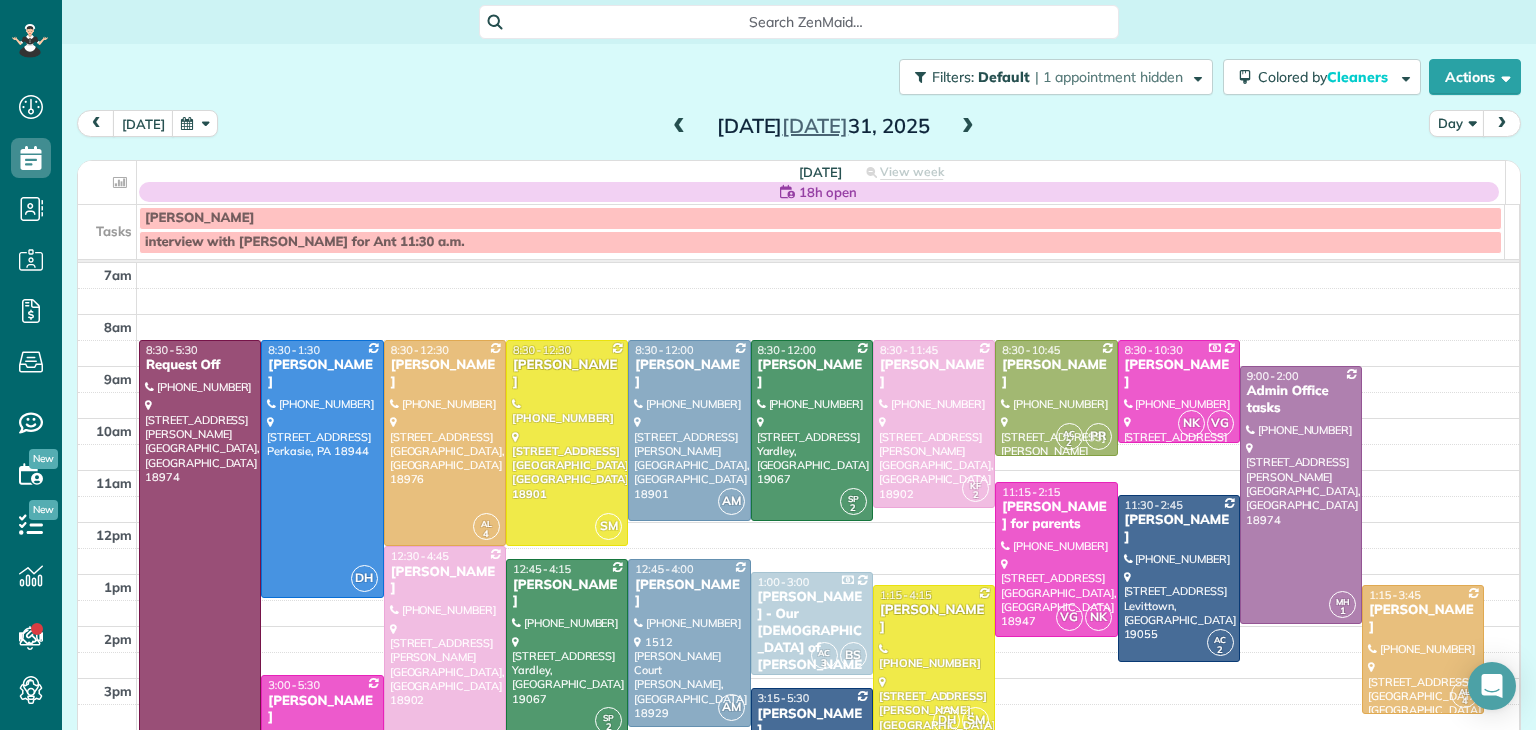 click at bounding box center [679, 127] 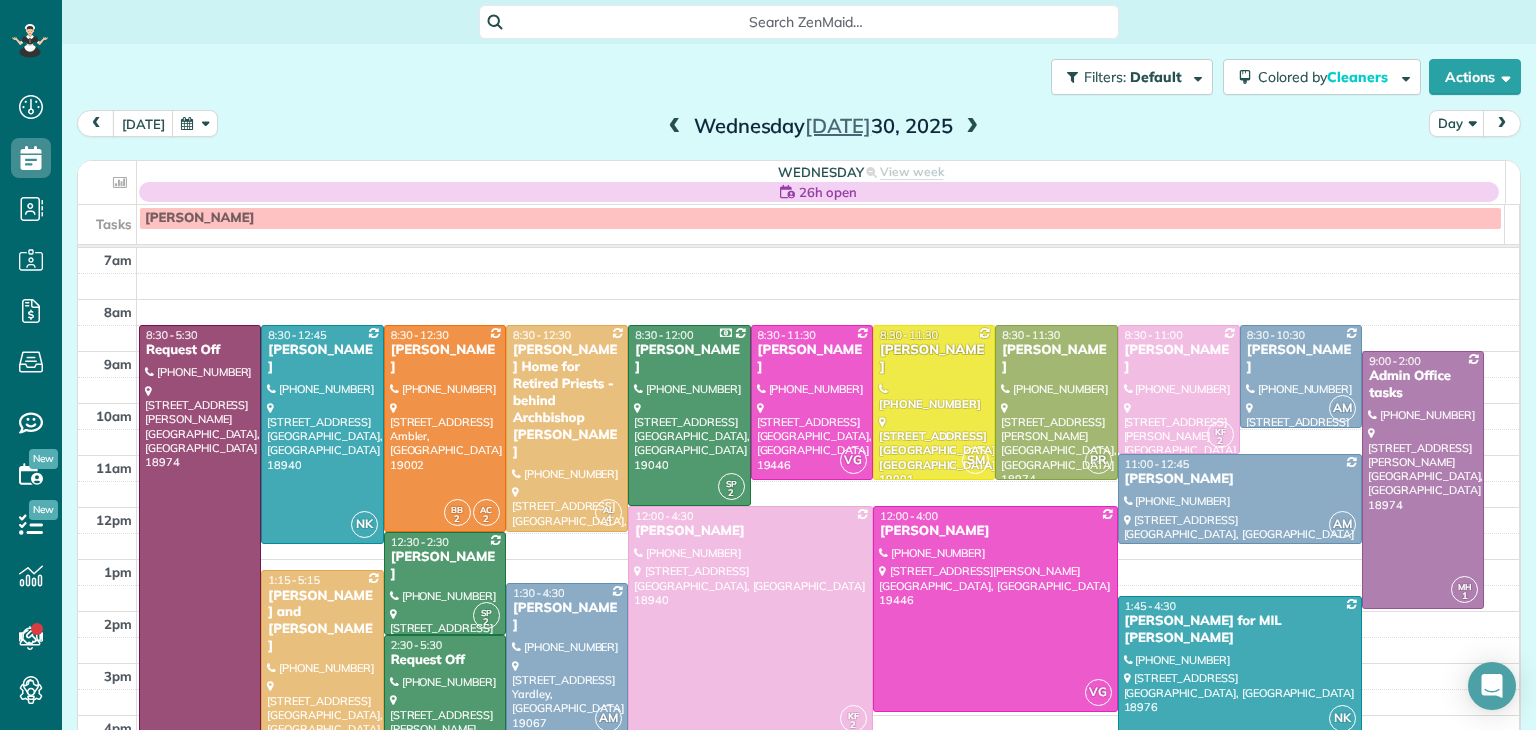 click at bounding box center [972, 127] 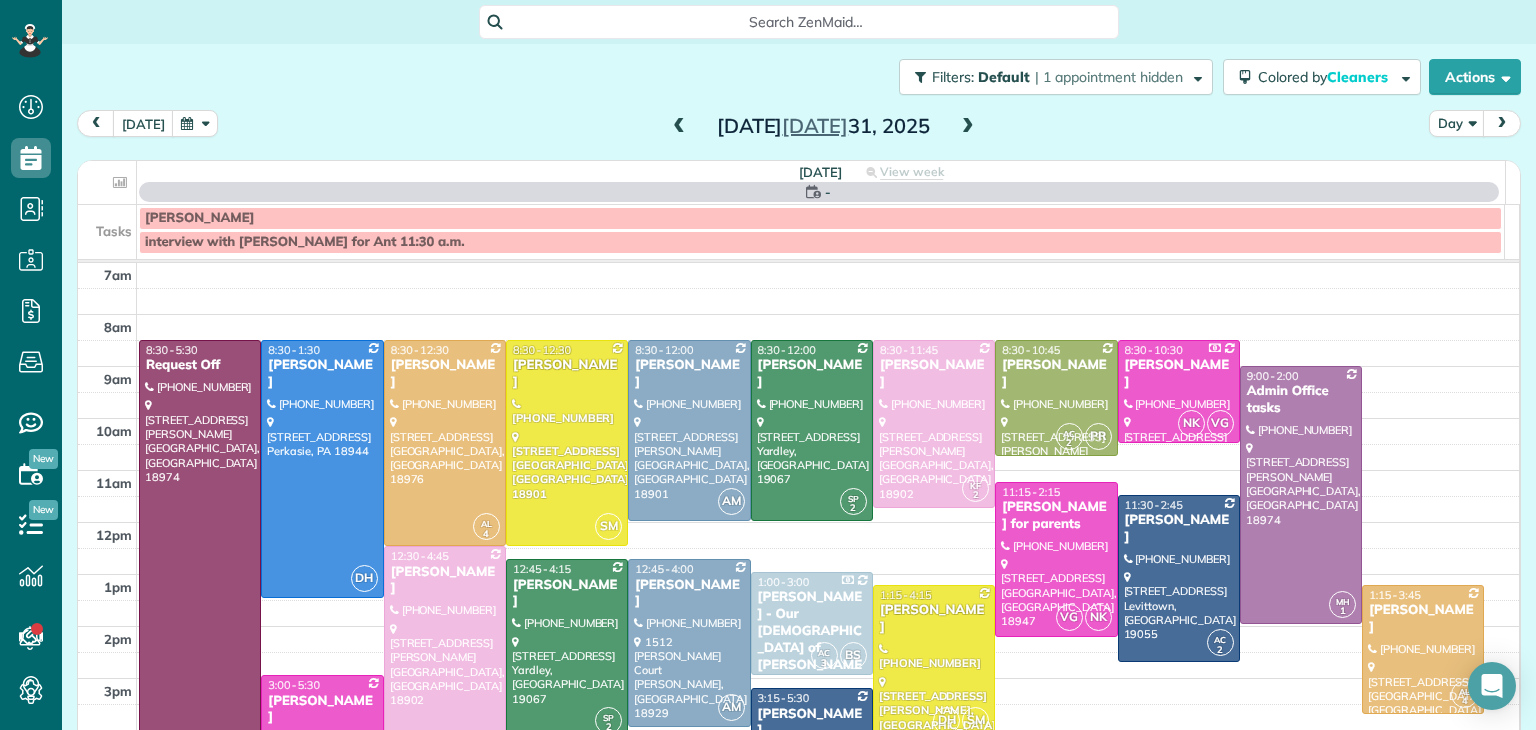 click at bounding box center (968, 127) 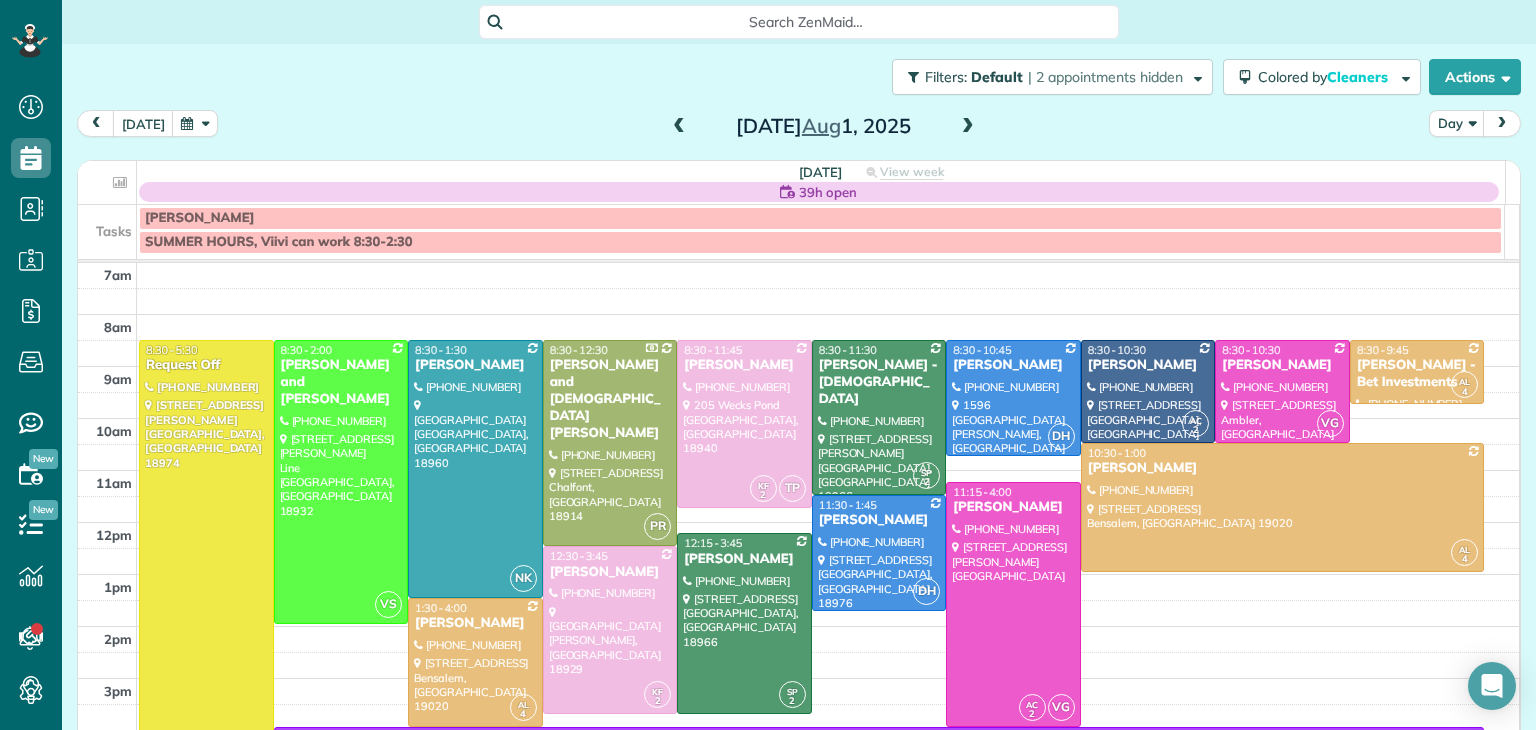 click at bounding box center [968, 127] 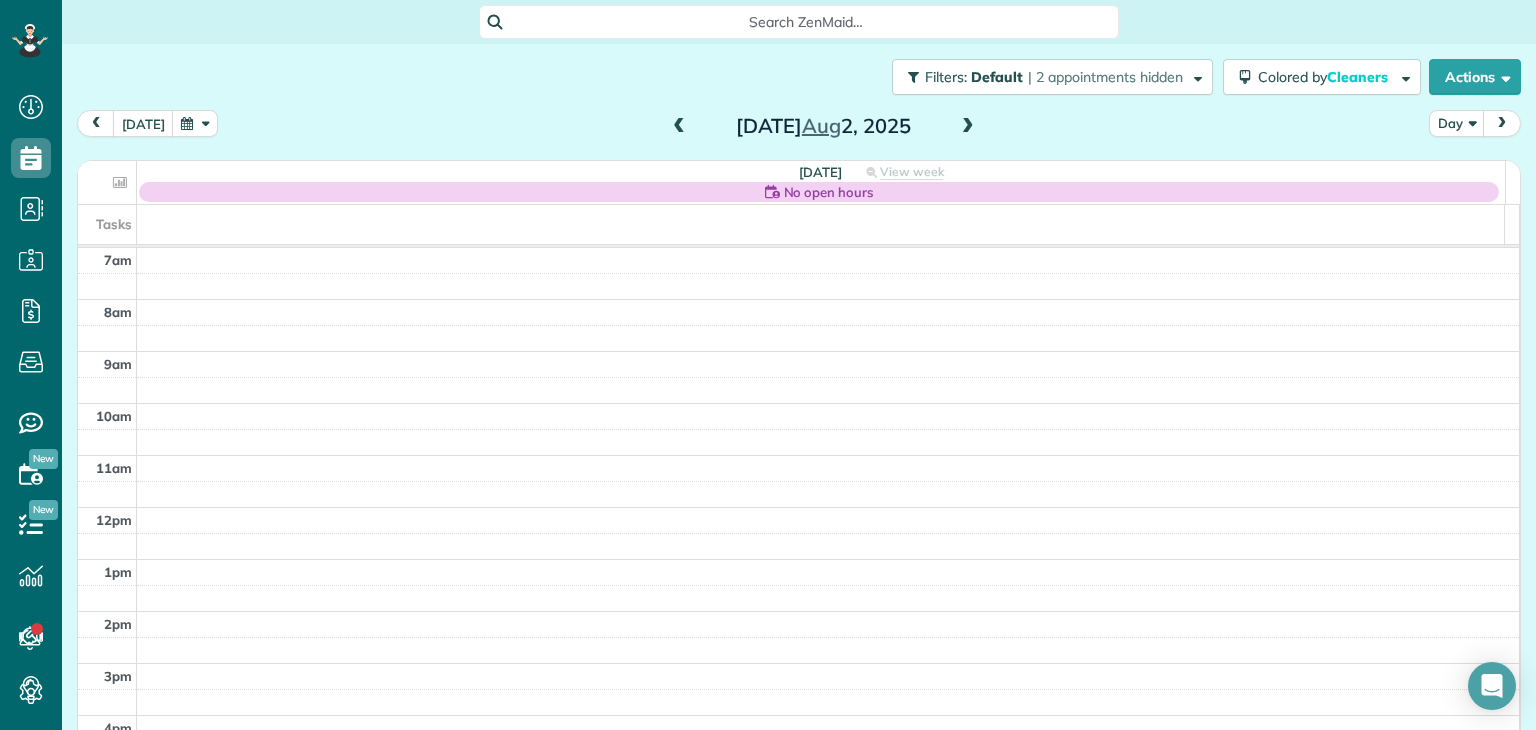 click at bounding box center (968, 127) 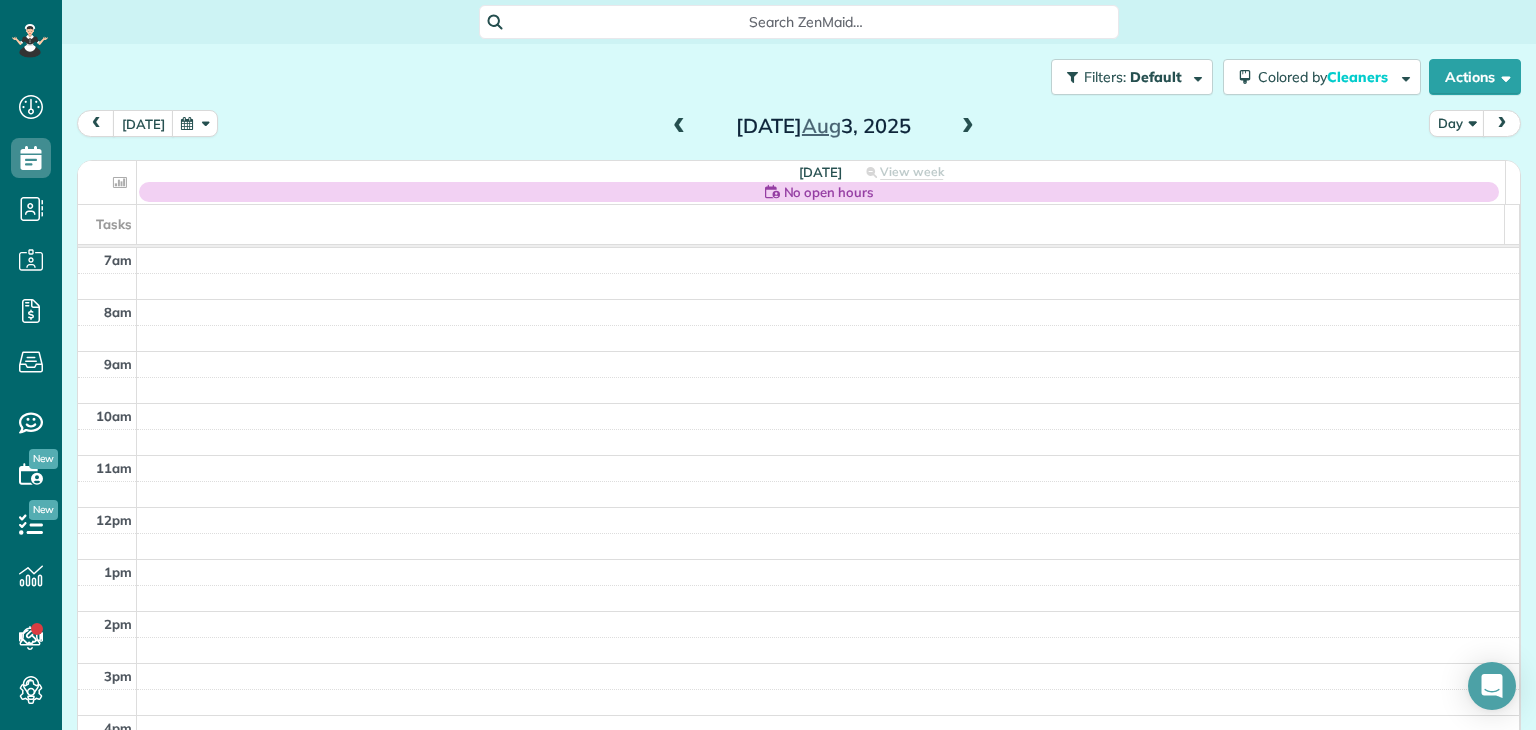 click at bounding box center [968, 127] 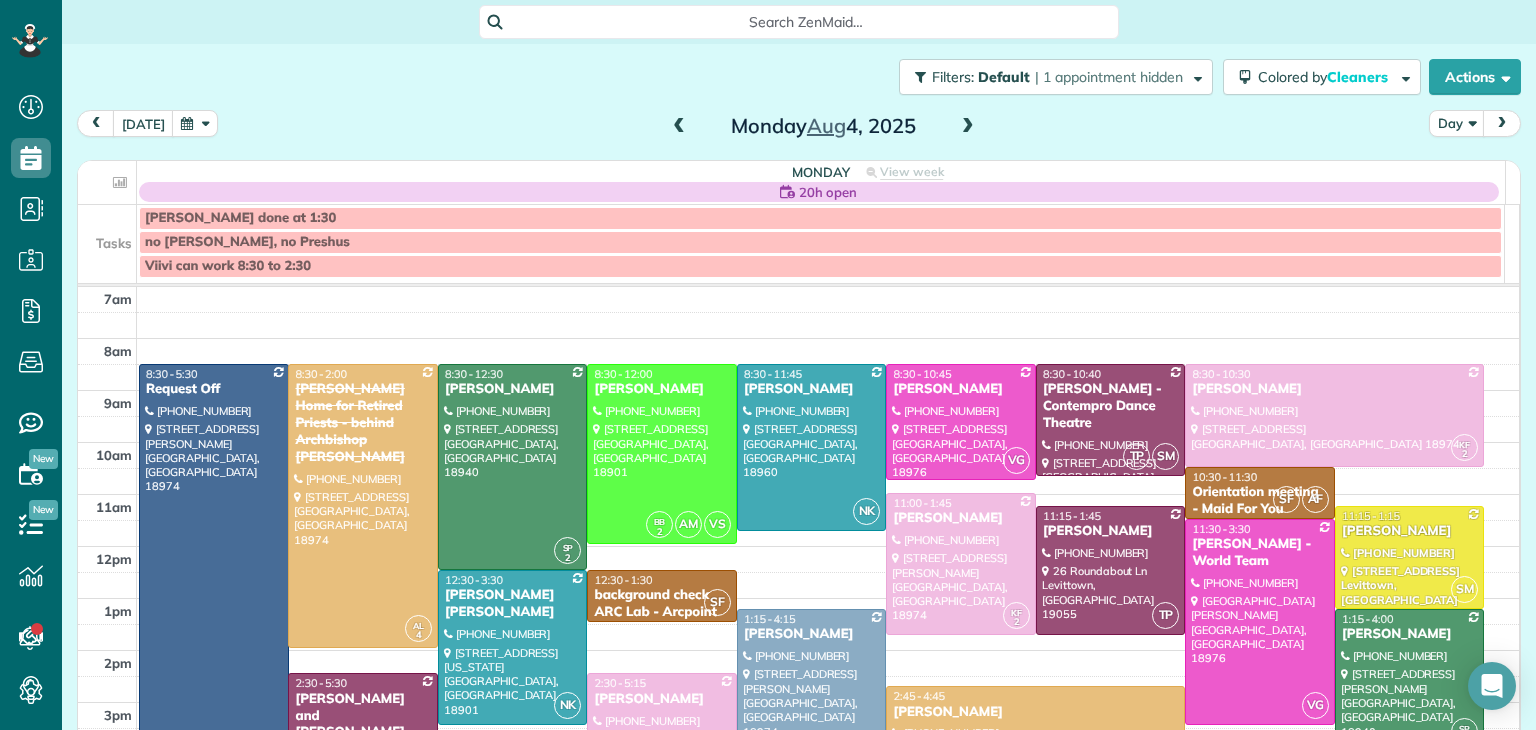 click at bounding box center (968, 127) 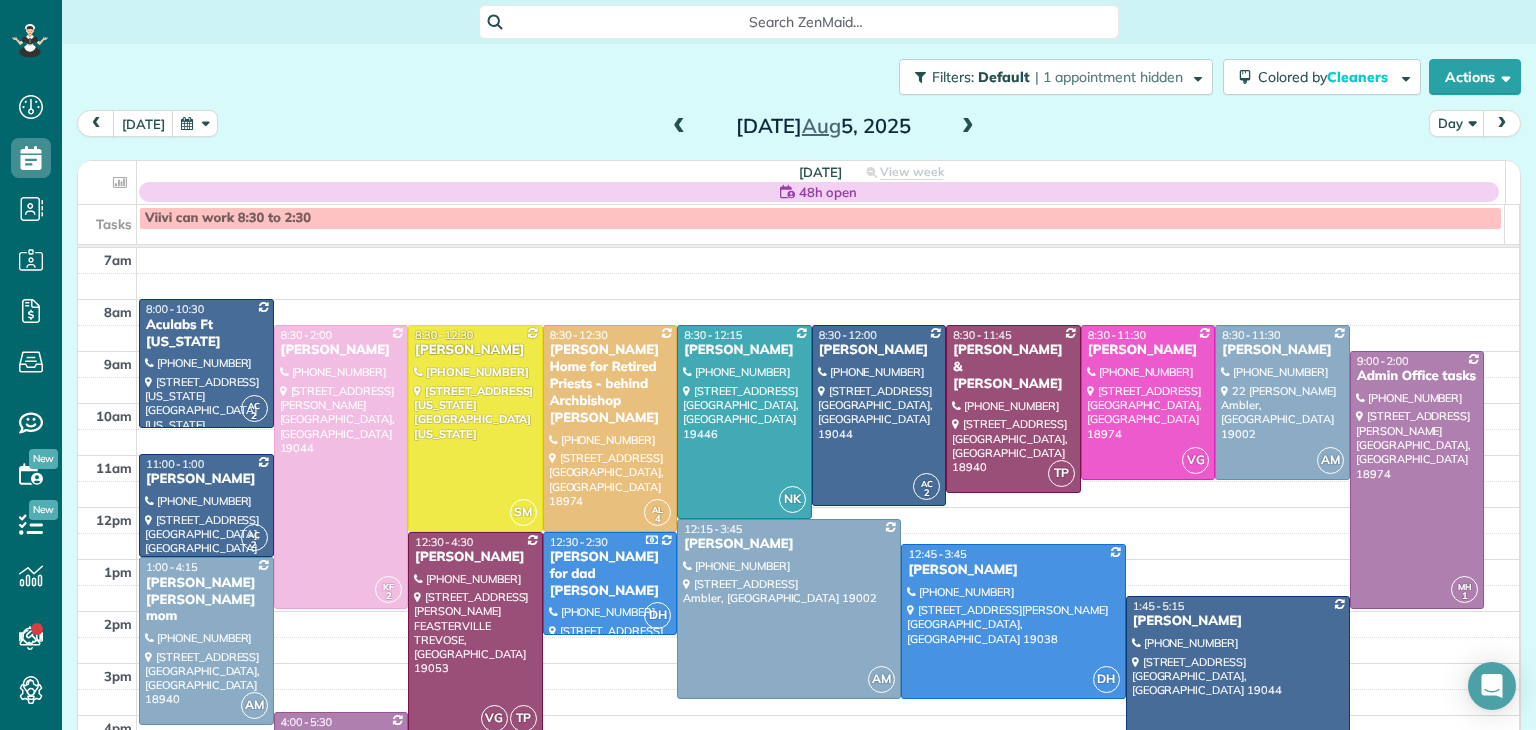 click at bounding box center (968, 127) 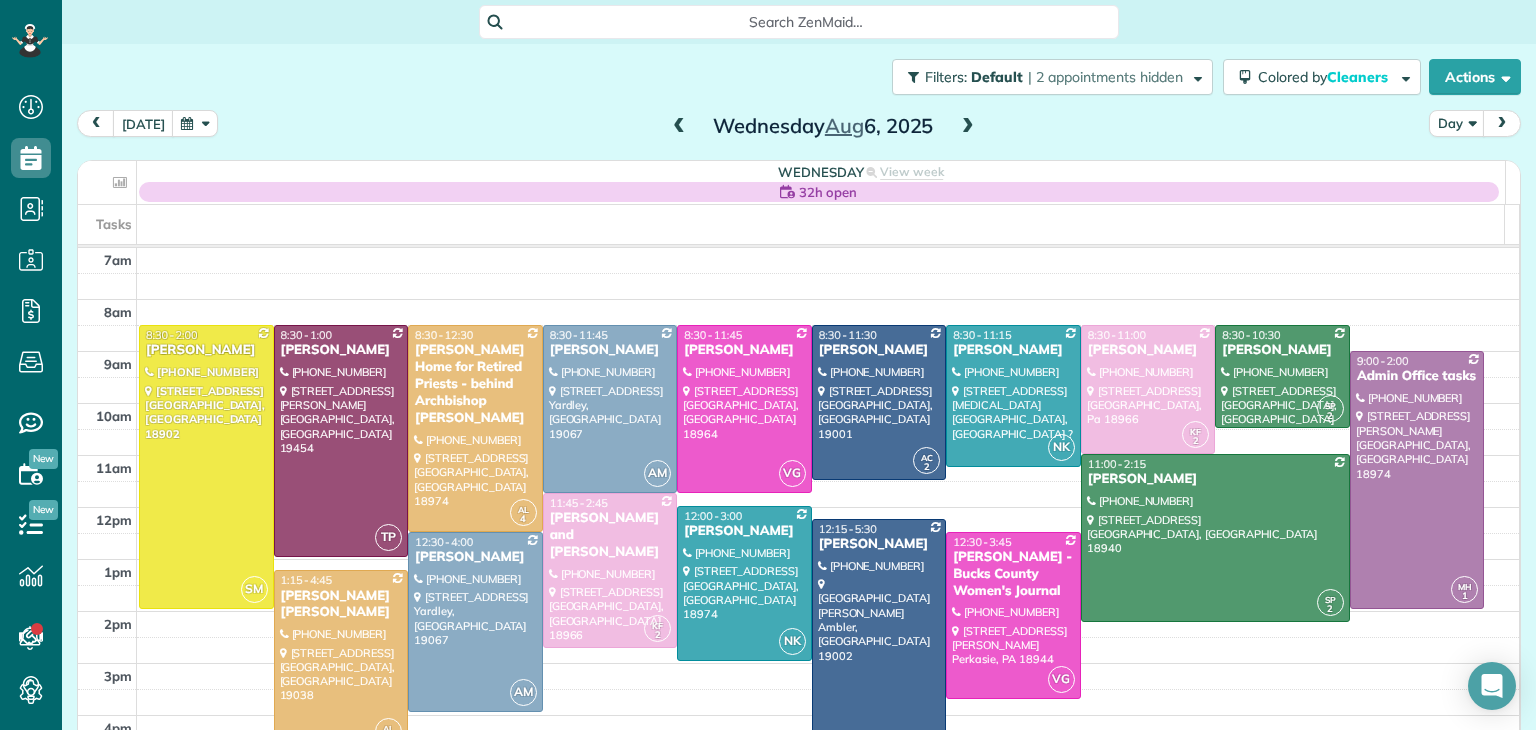 click at bounding box center (968, 127) 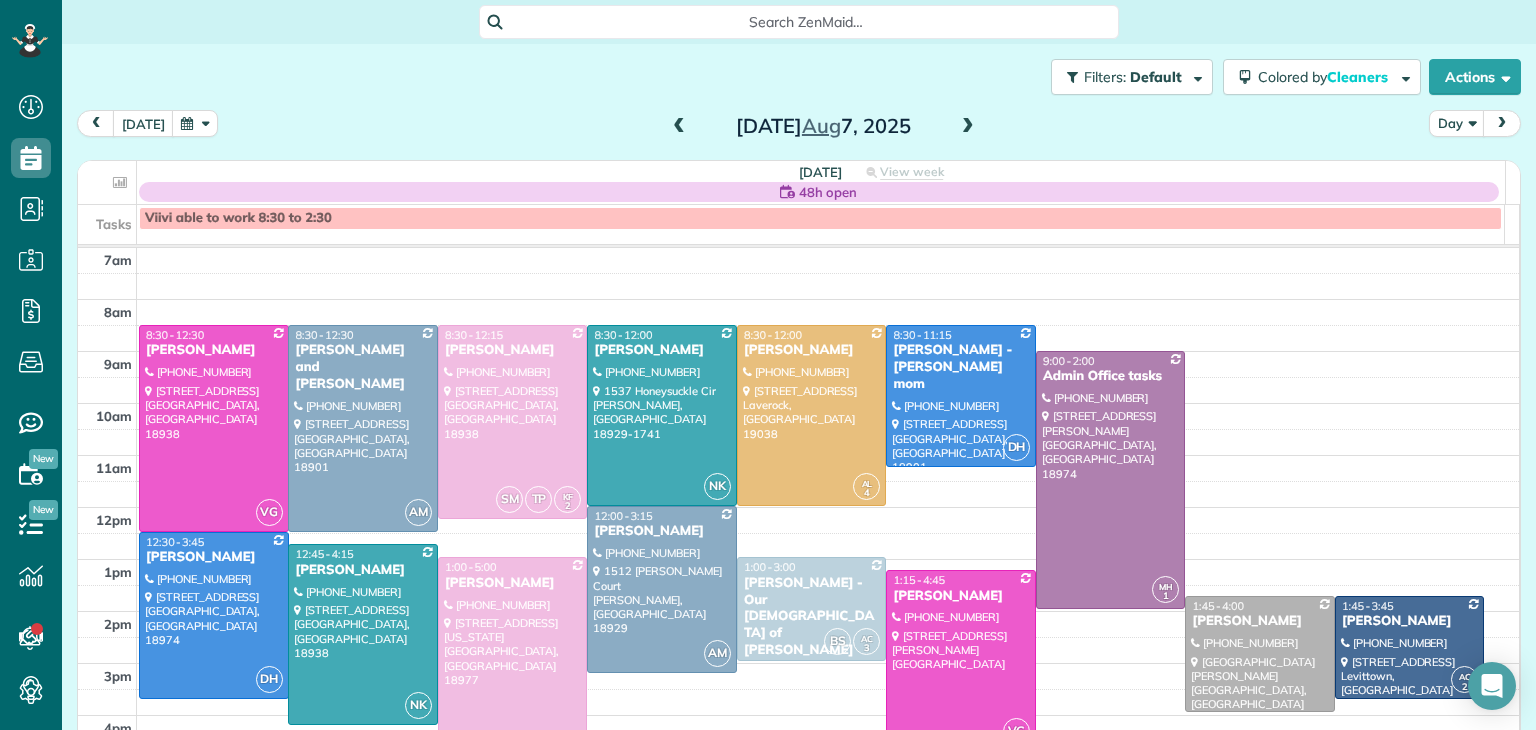 click at bounding box center [968, 127] 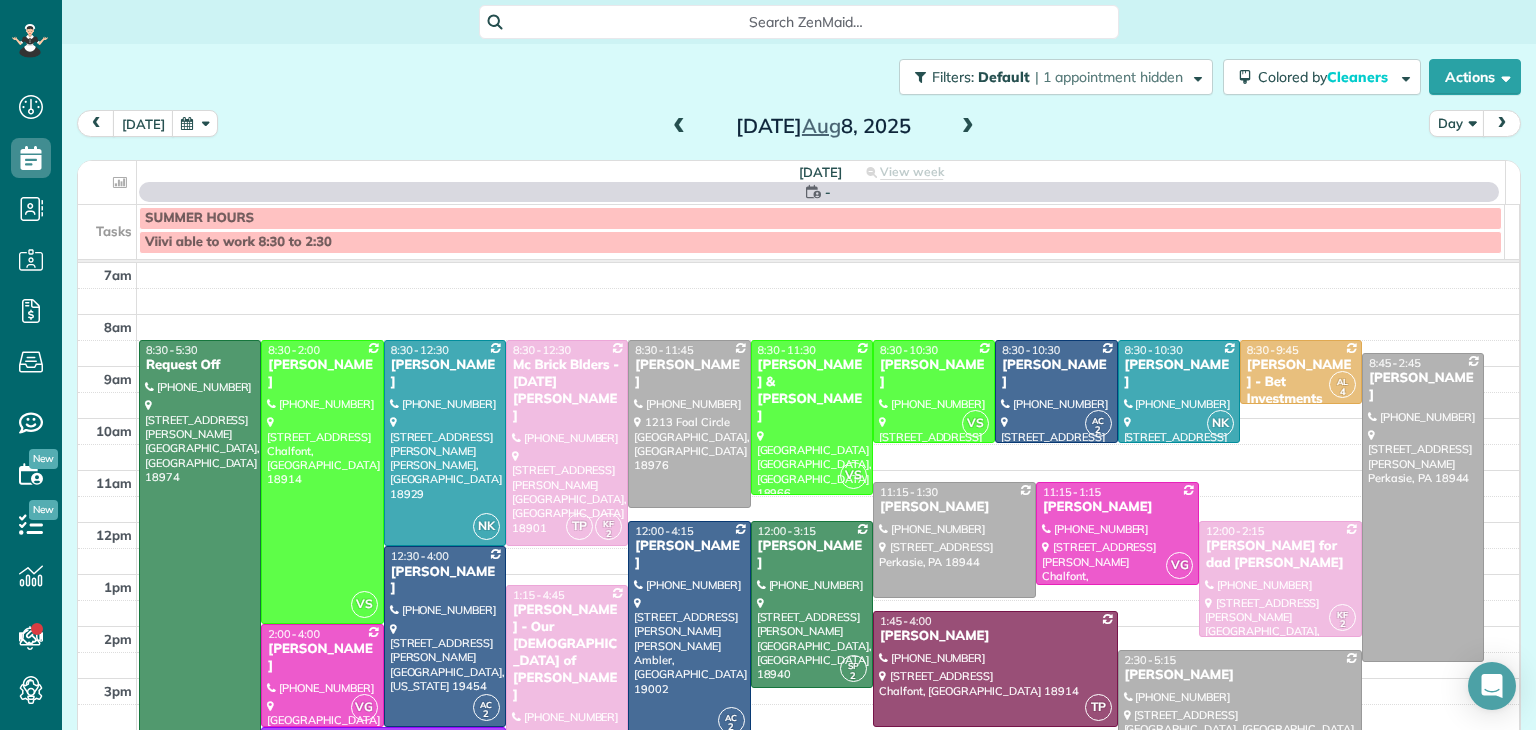 click at bounding box center (968, 127) 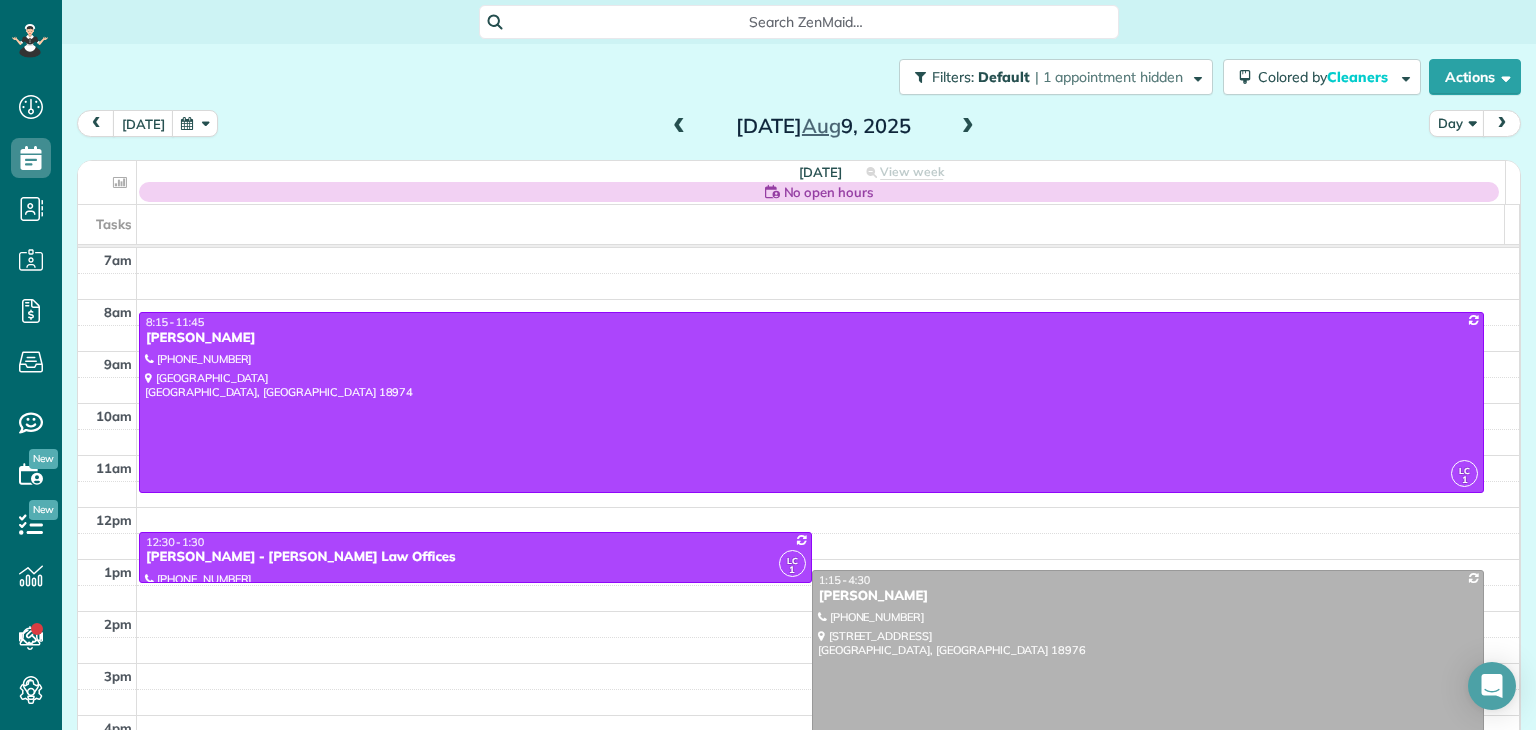 click at bounding box center [968, 127] 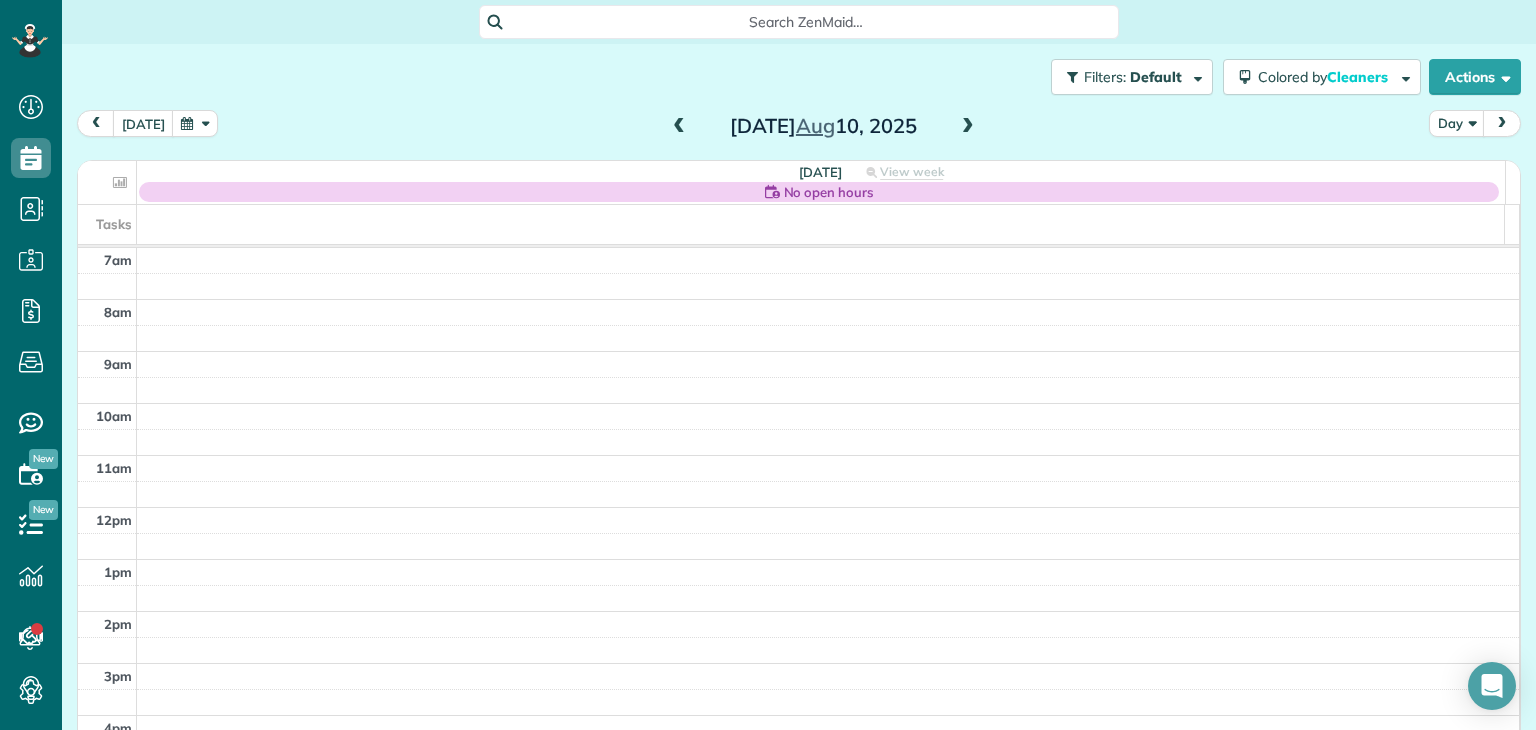 click at bounding box center (968, 127) 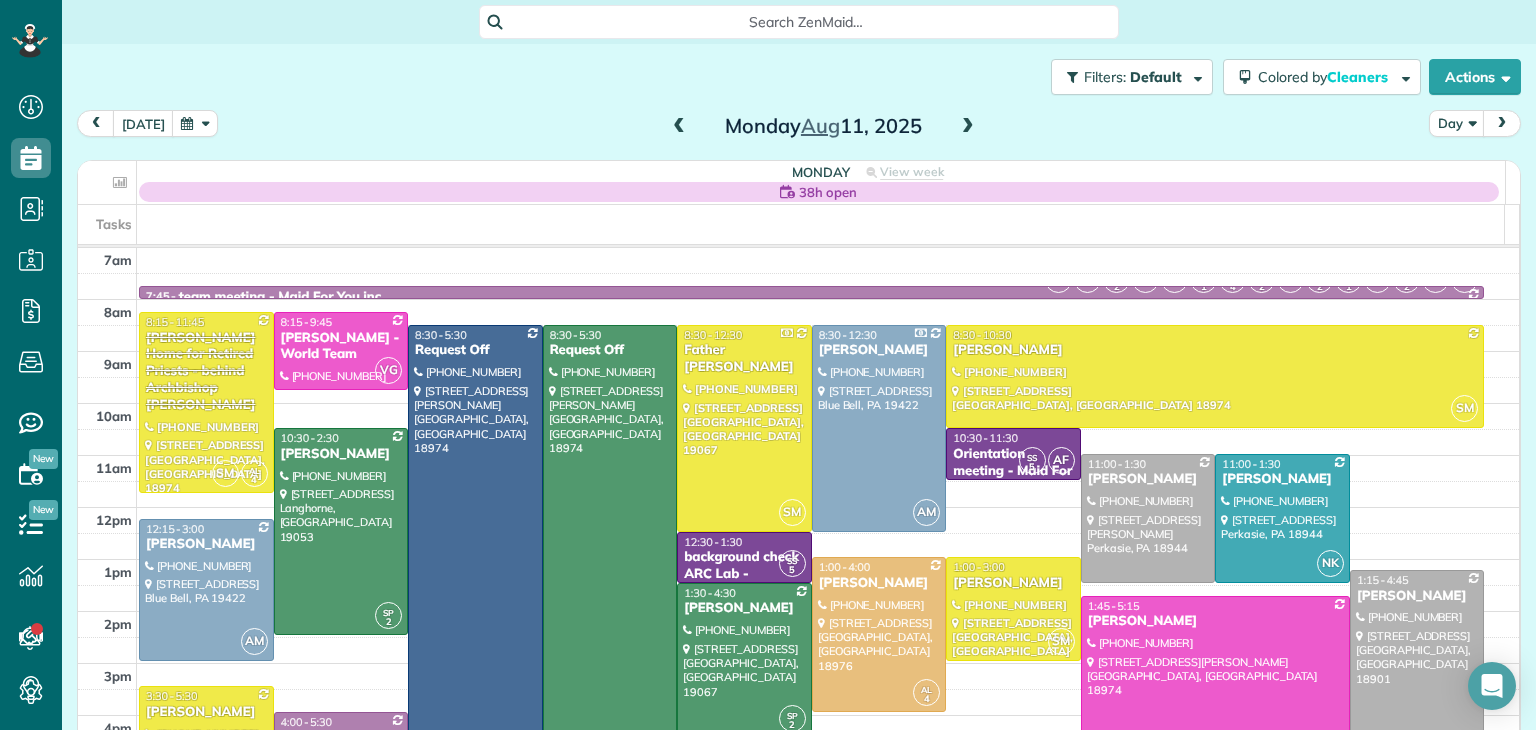 click at bounding box center (968, 127) 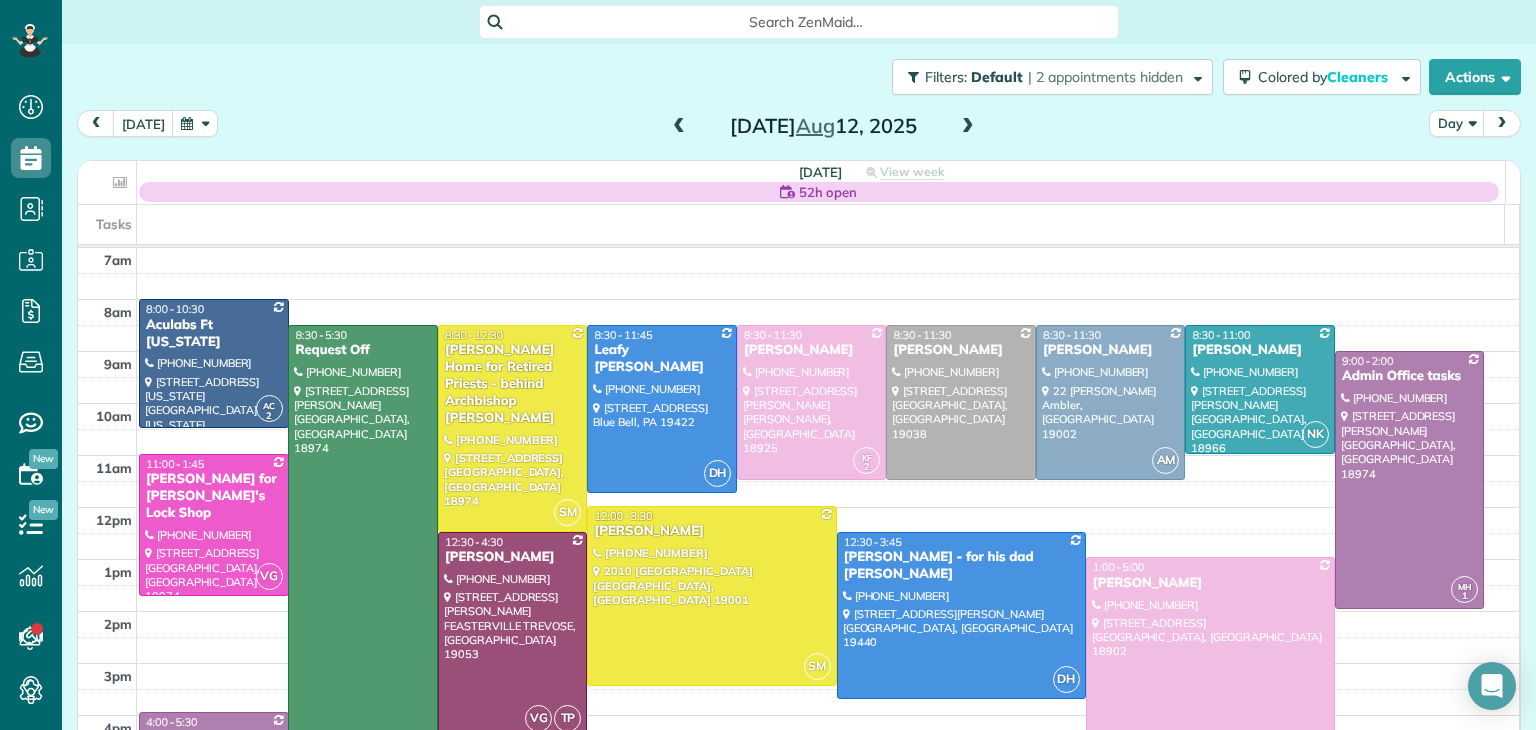 click at bounding box center [968, 127] 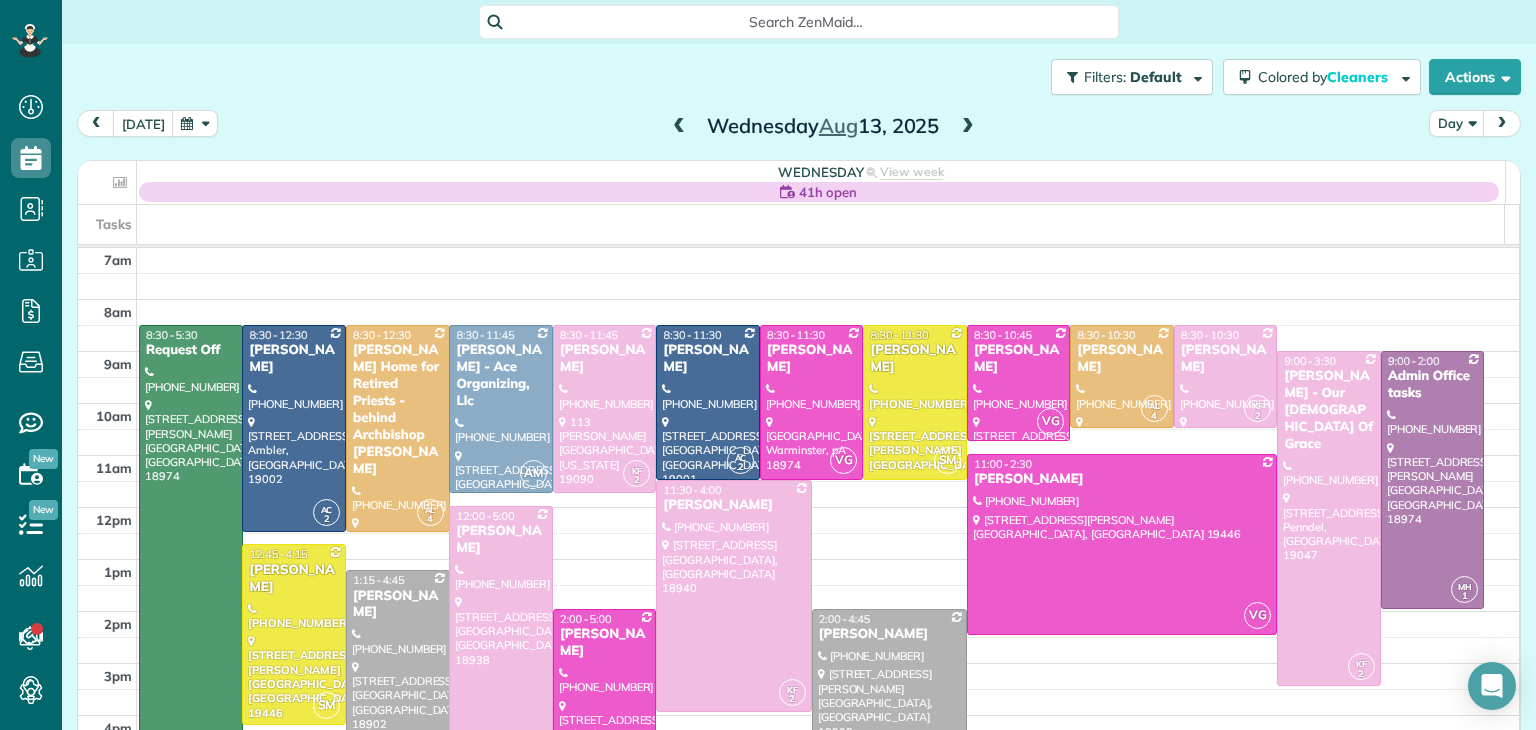 click at bounding box center [679, 127] 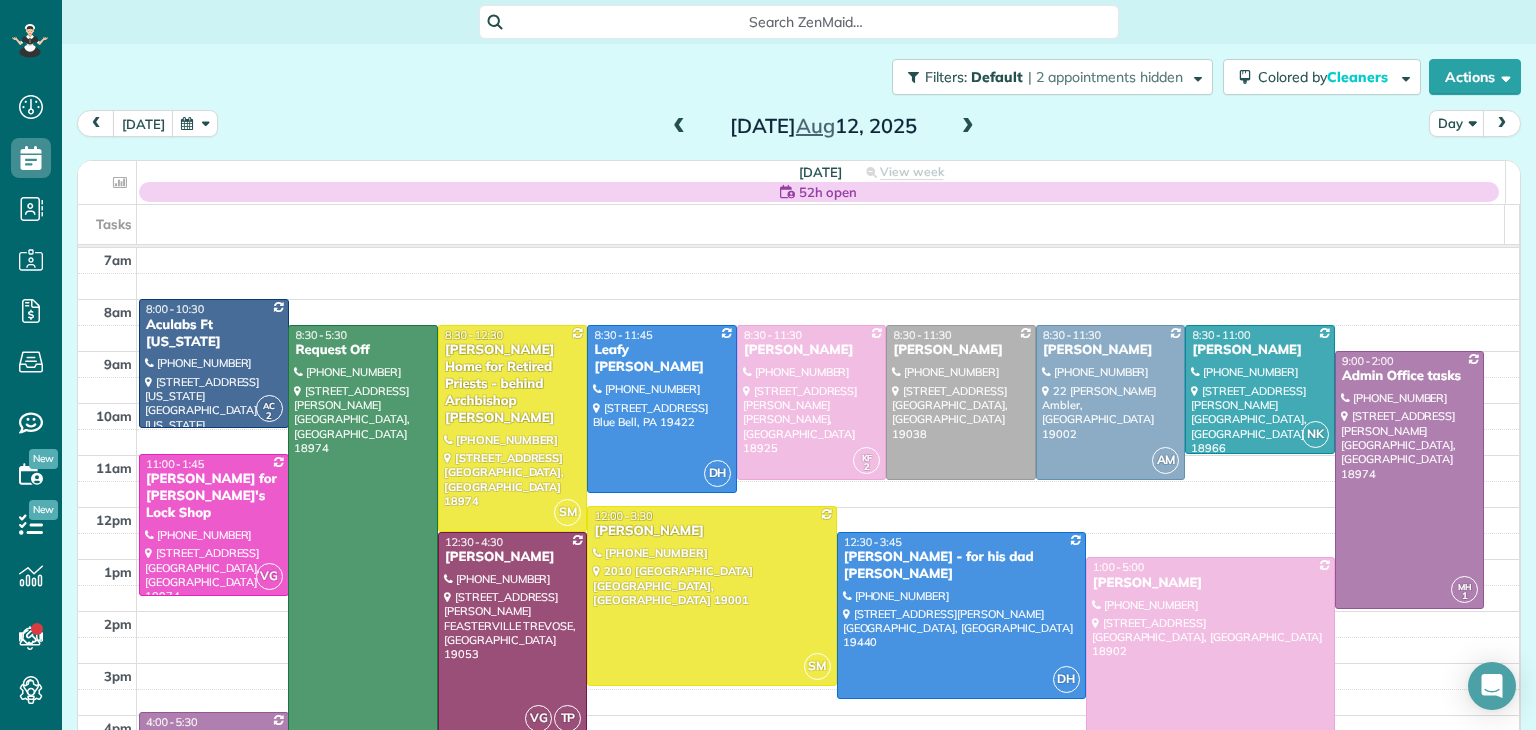 click at bounding box center (679, 127) 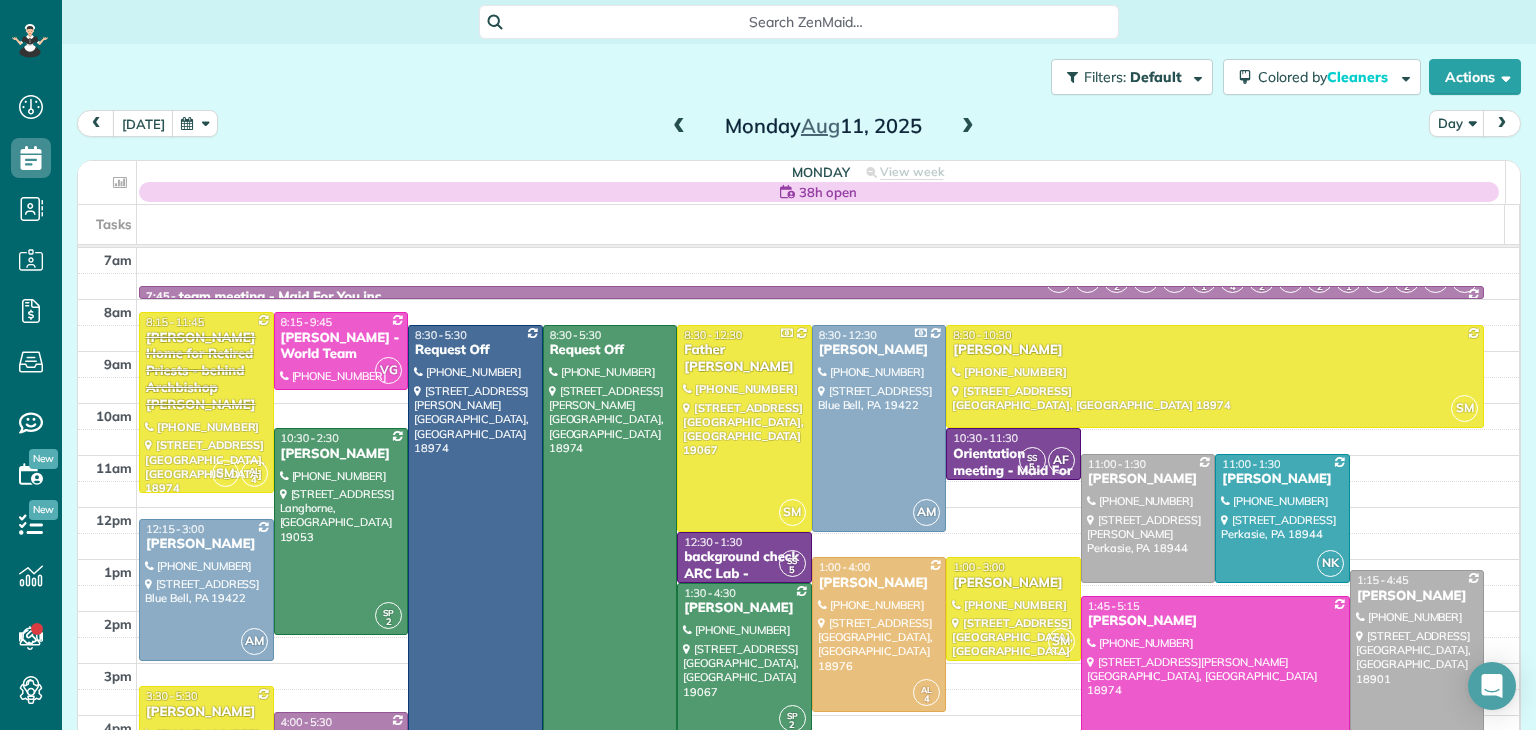 click at bounding box center [679, 127] 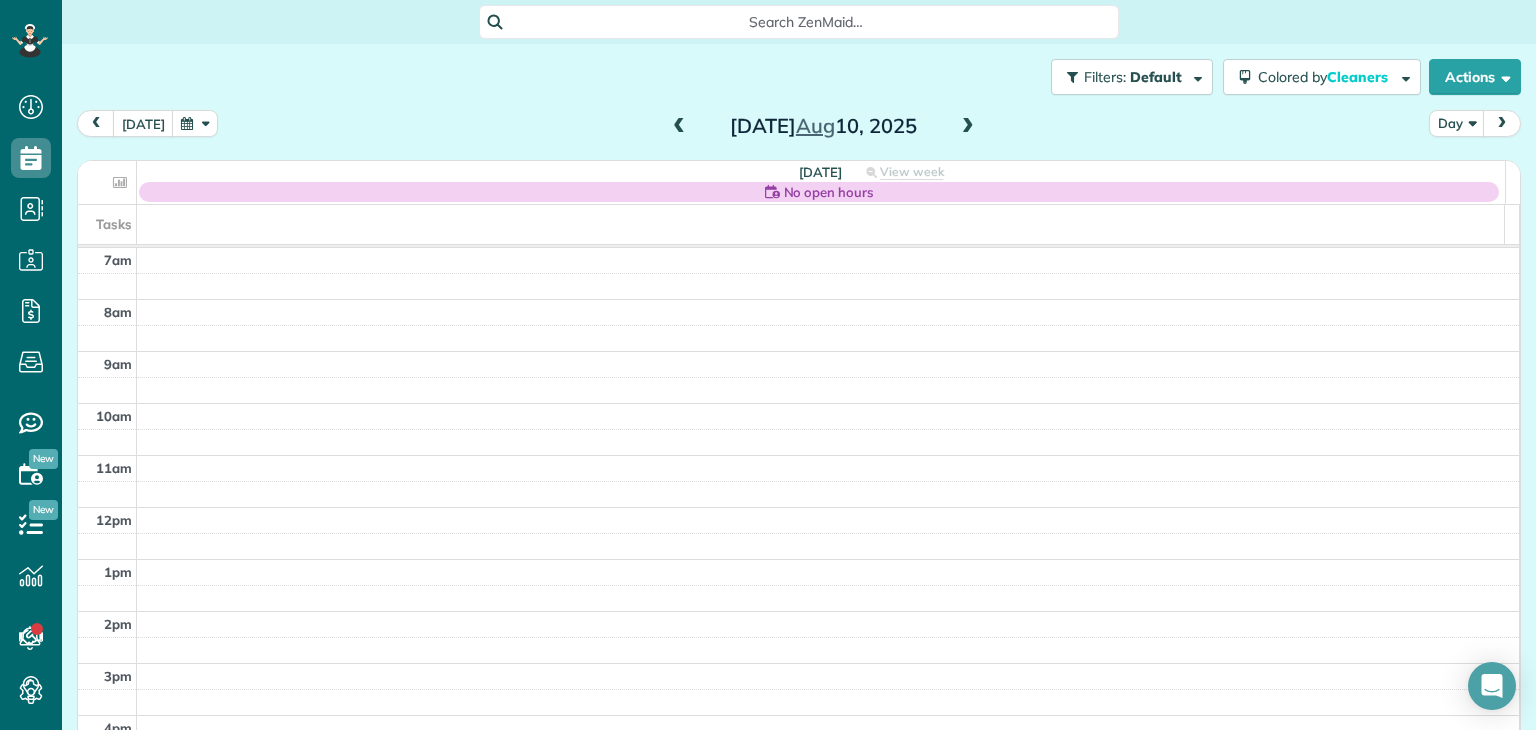 click at bounding box center [679, 127] 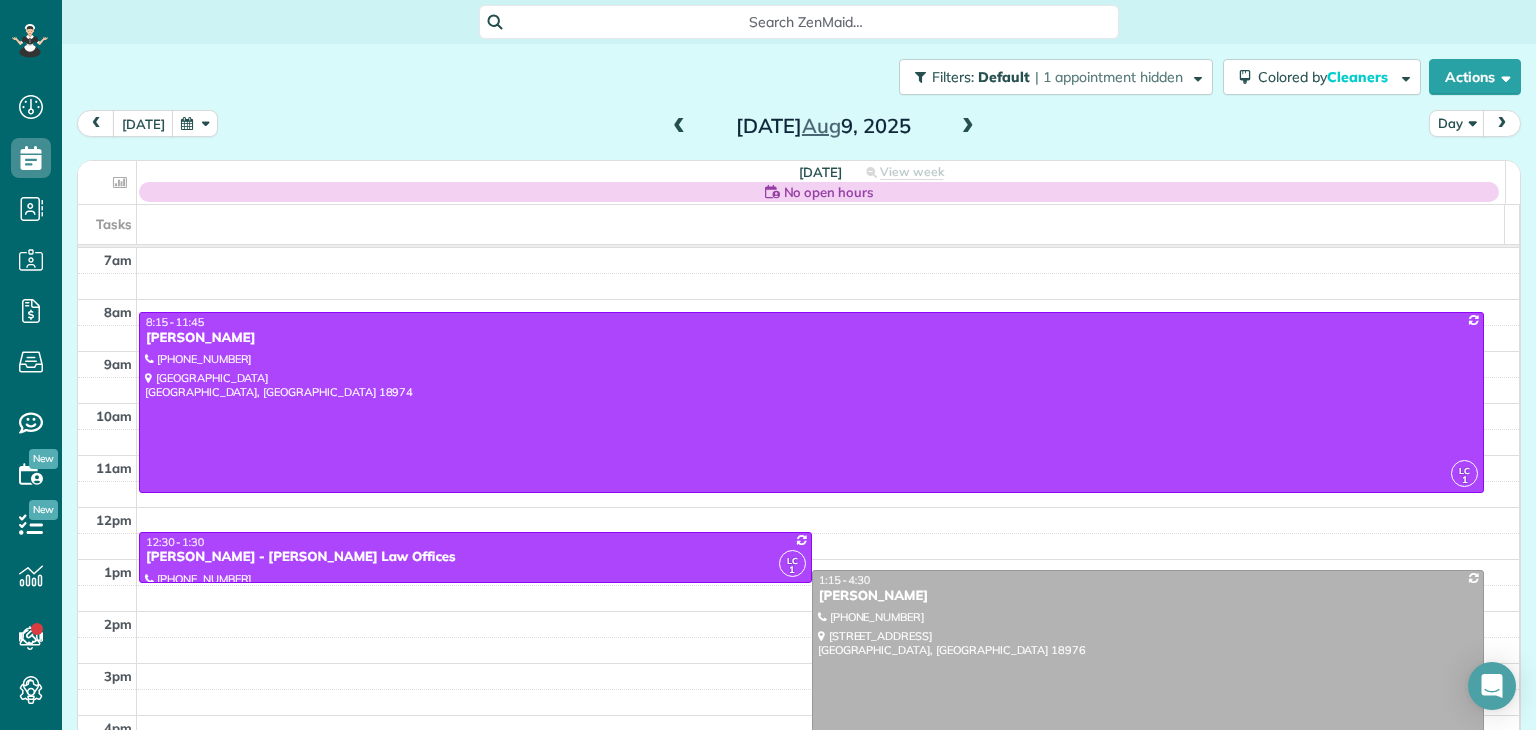 click at bounding box center [679, 127] 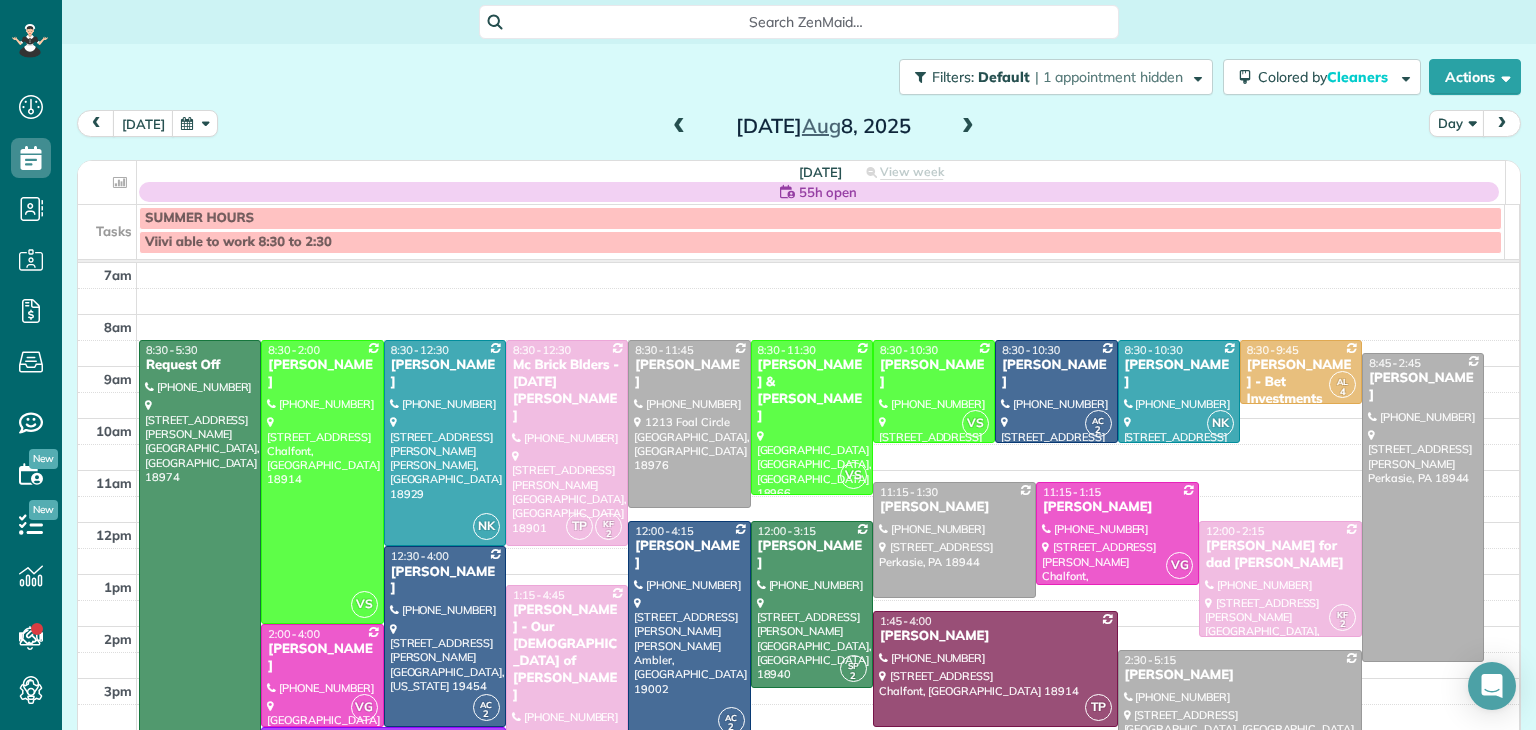 click at bounding box center [679, 127] 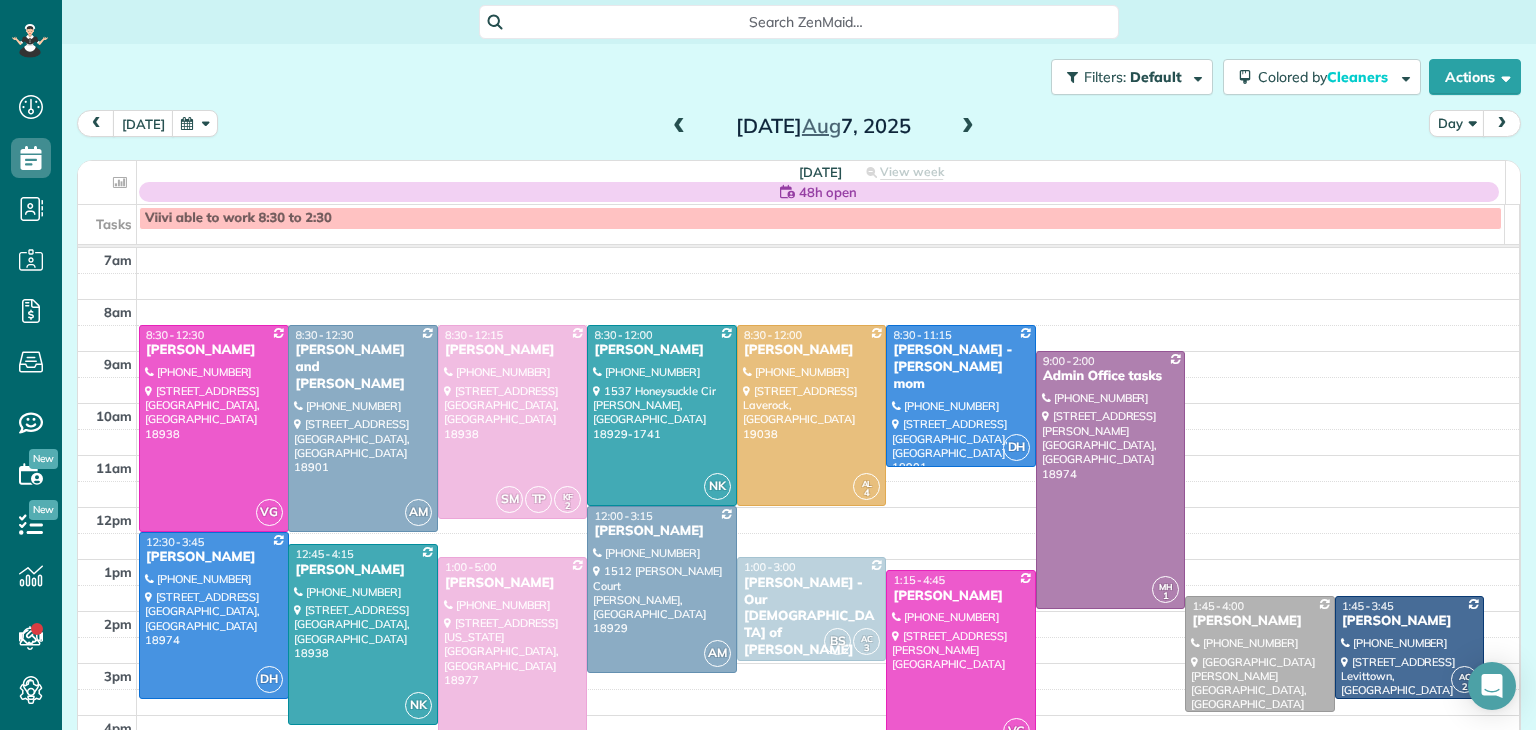 click at bounding box center [679, 127] 